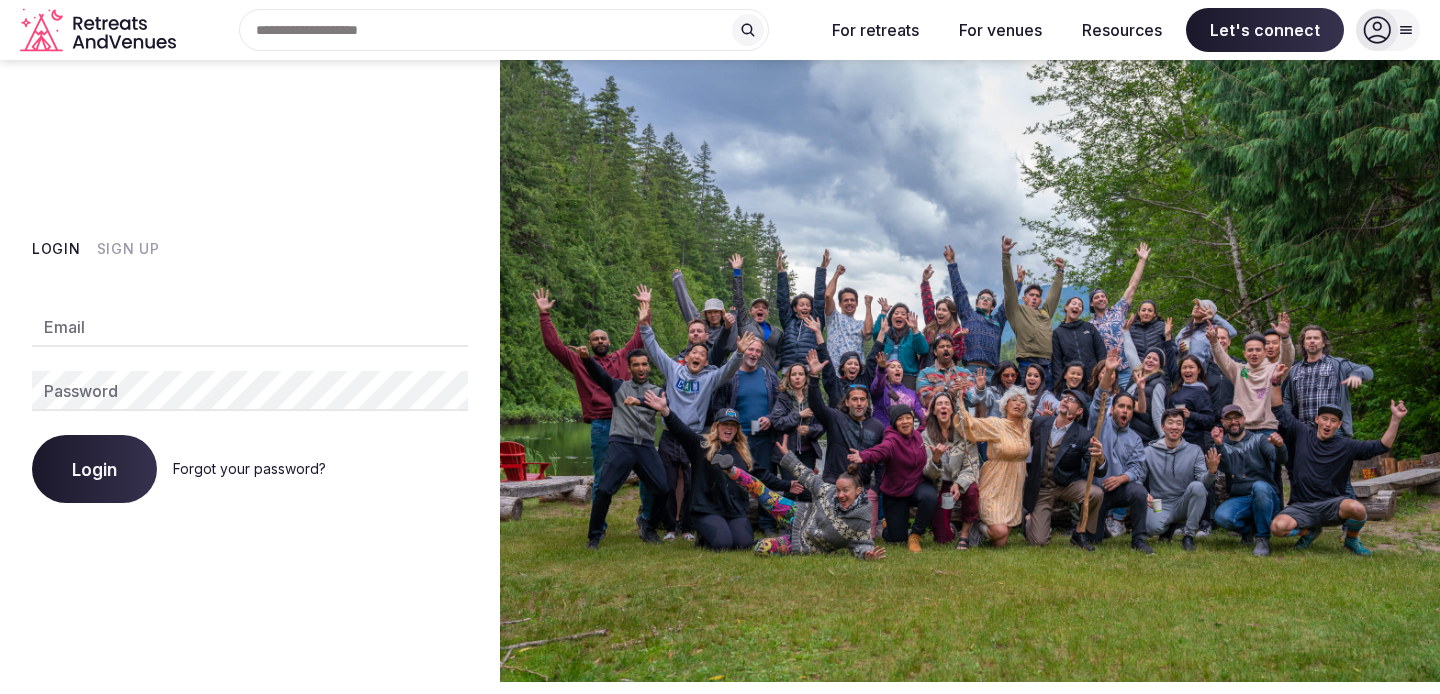 scroll, scrollTop: 0, scrollLeft: 0, axis: both 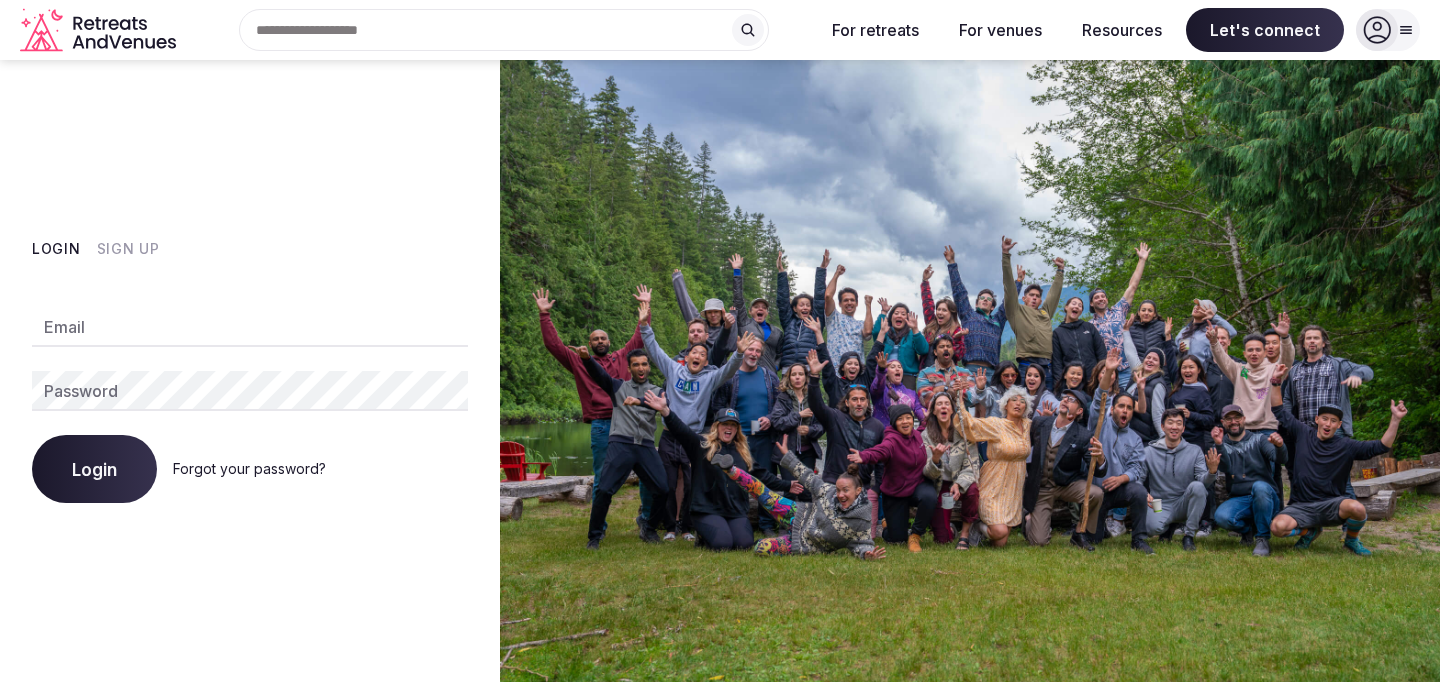 type on "**********" 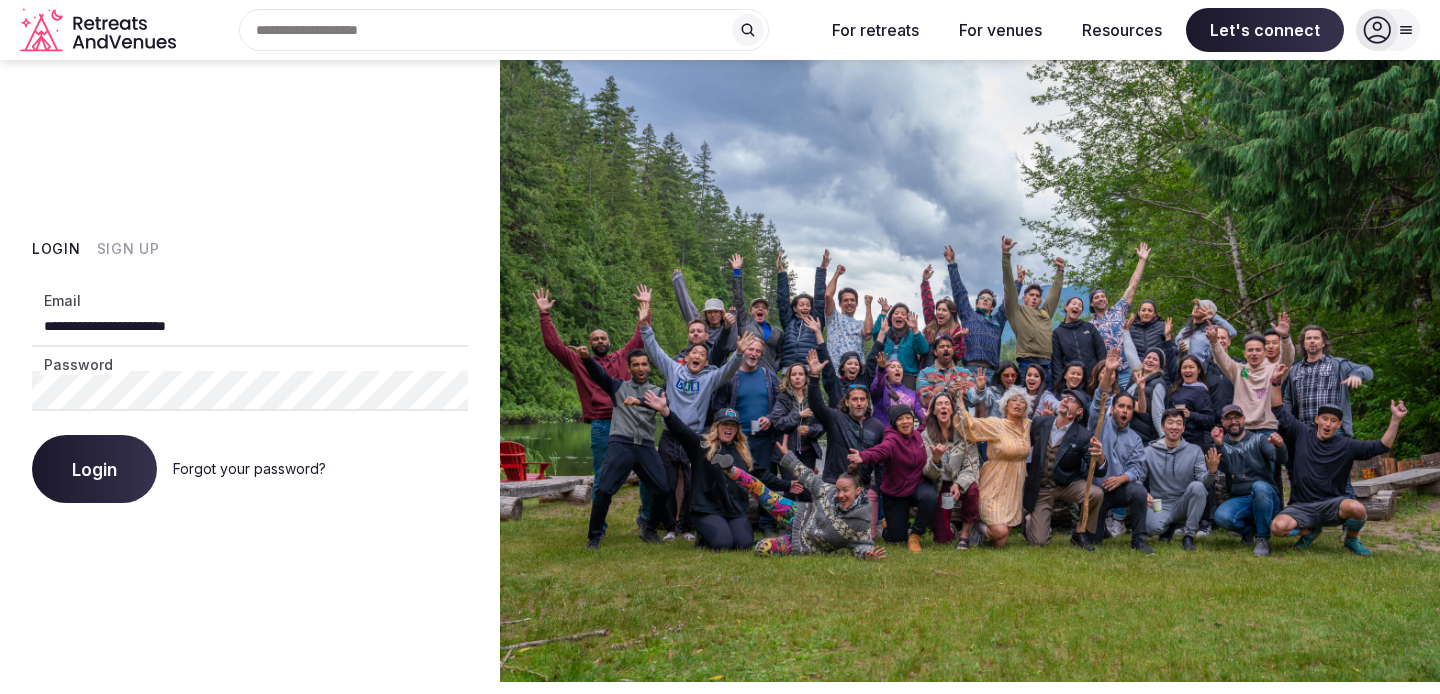 click on "Login" at bounding box center [94, 469] 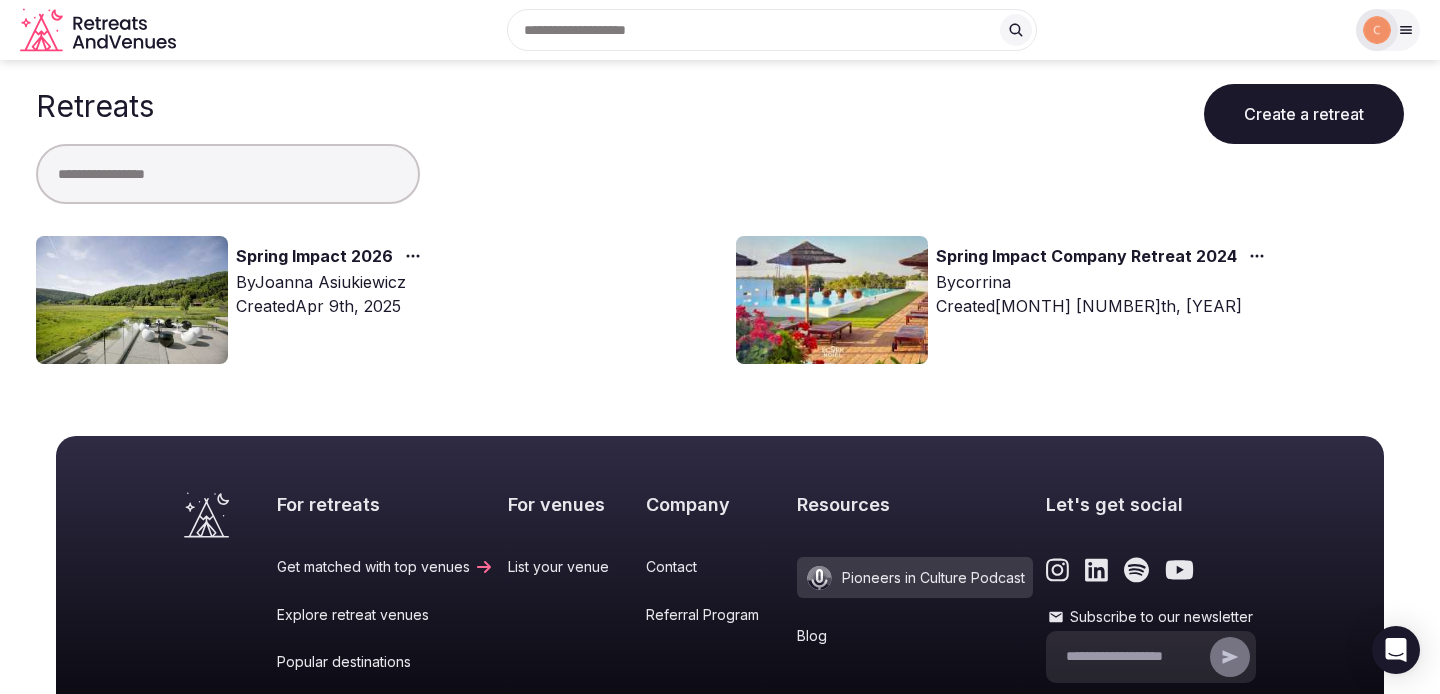 click on "Spring Impact 2026" at bounding box center (314, 257) 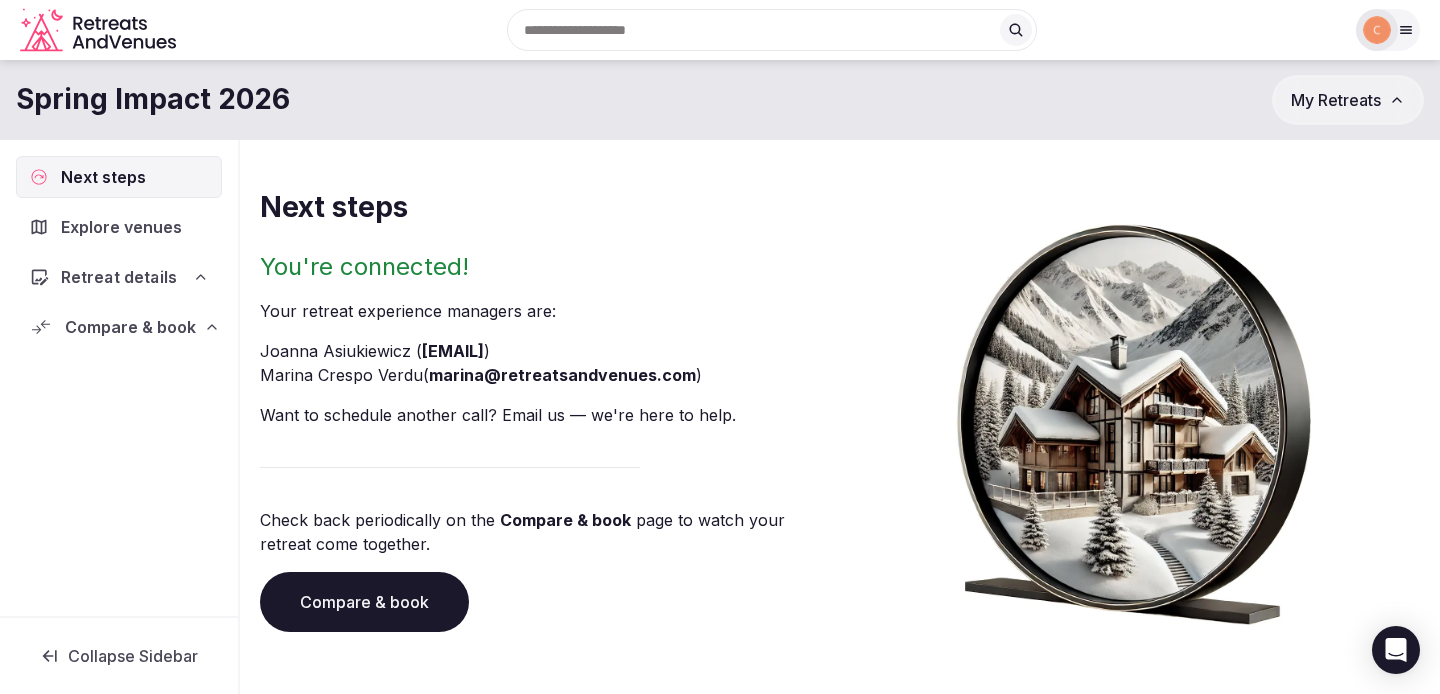 click on "Retreat details" at bounding box center (119, 277) 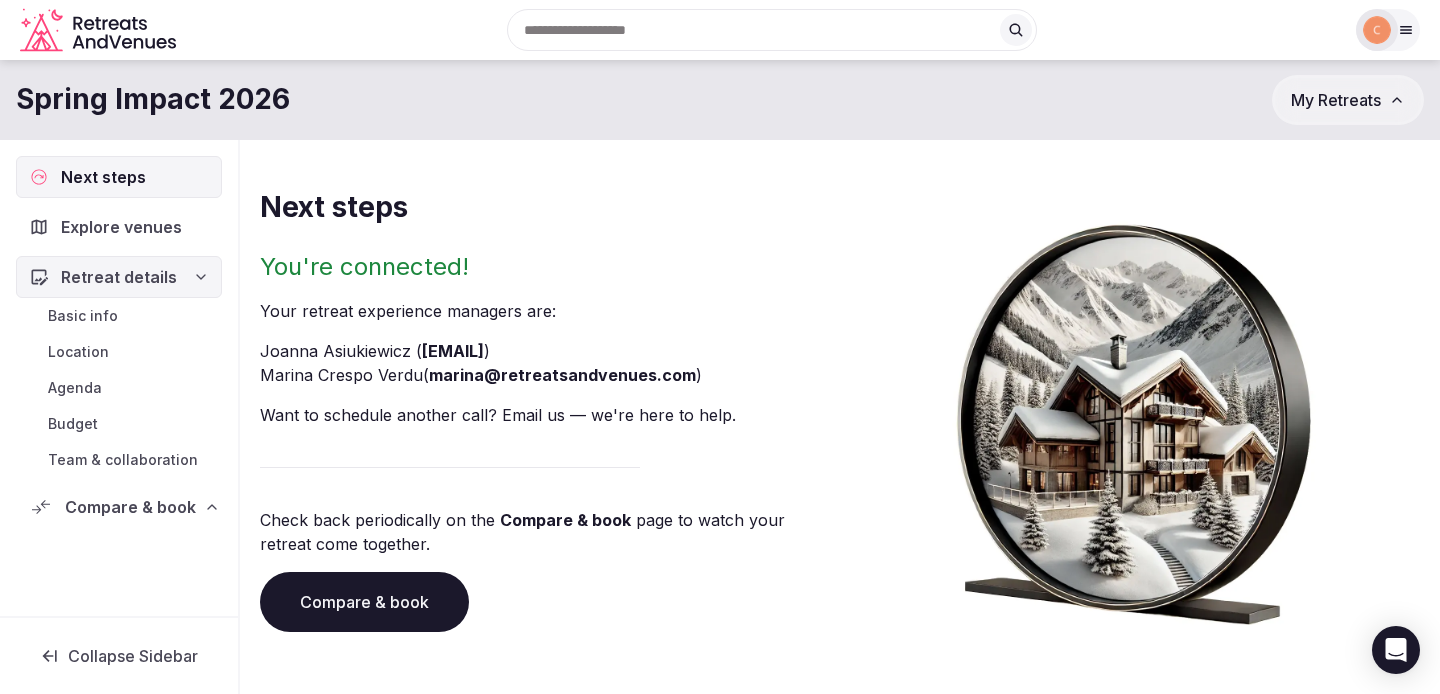 click on "Explore venues" at bounding box center (121, 227) 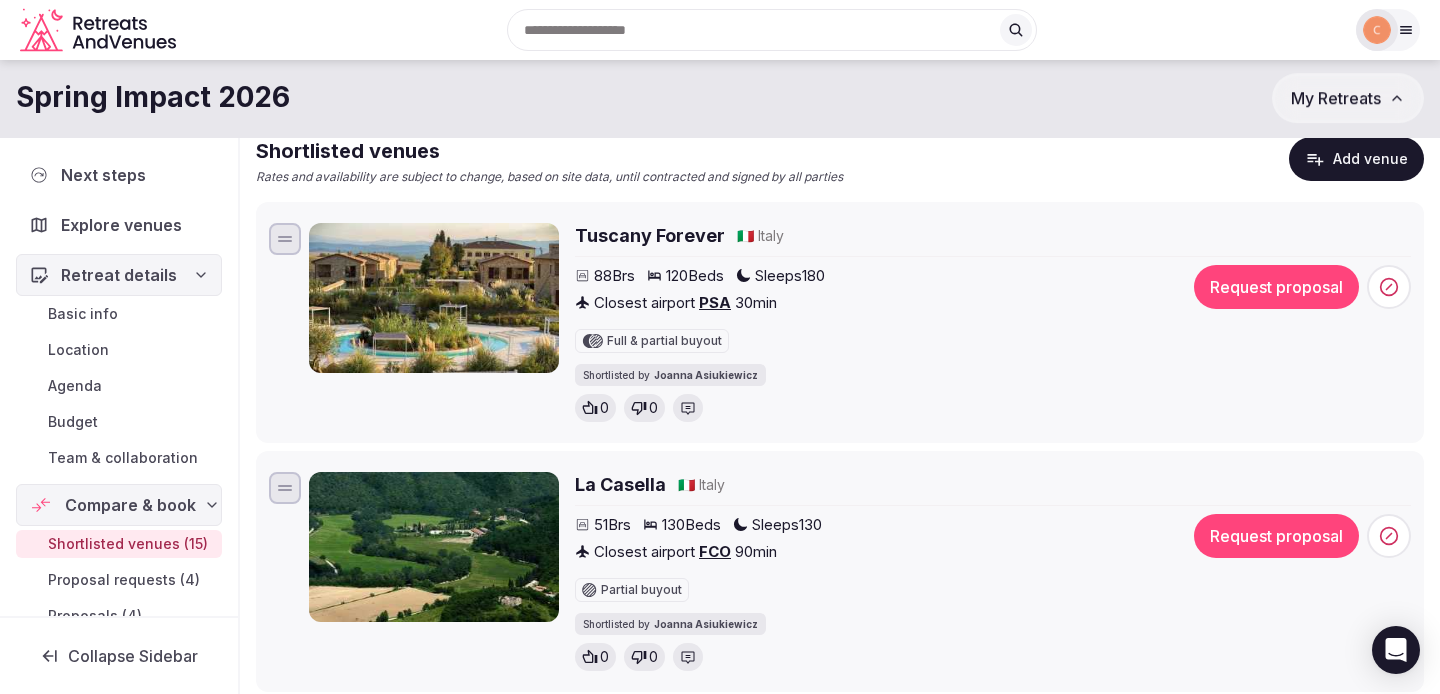 scroll, scrollTop: 175, scrollLeft: 0, axis: vertical 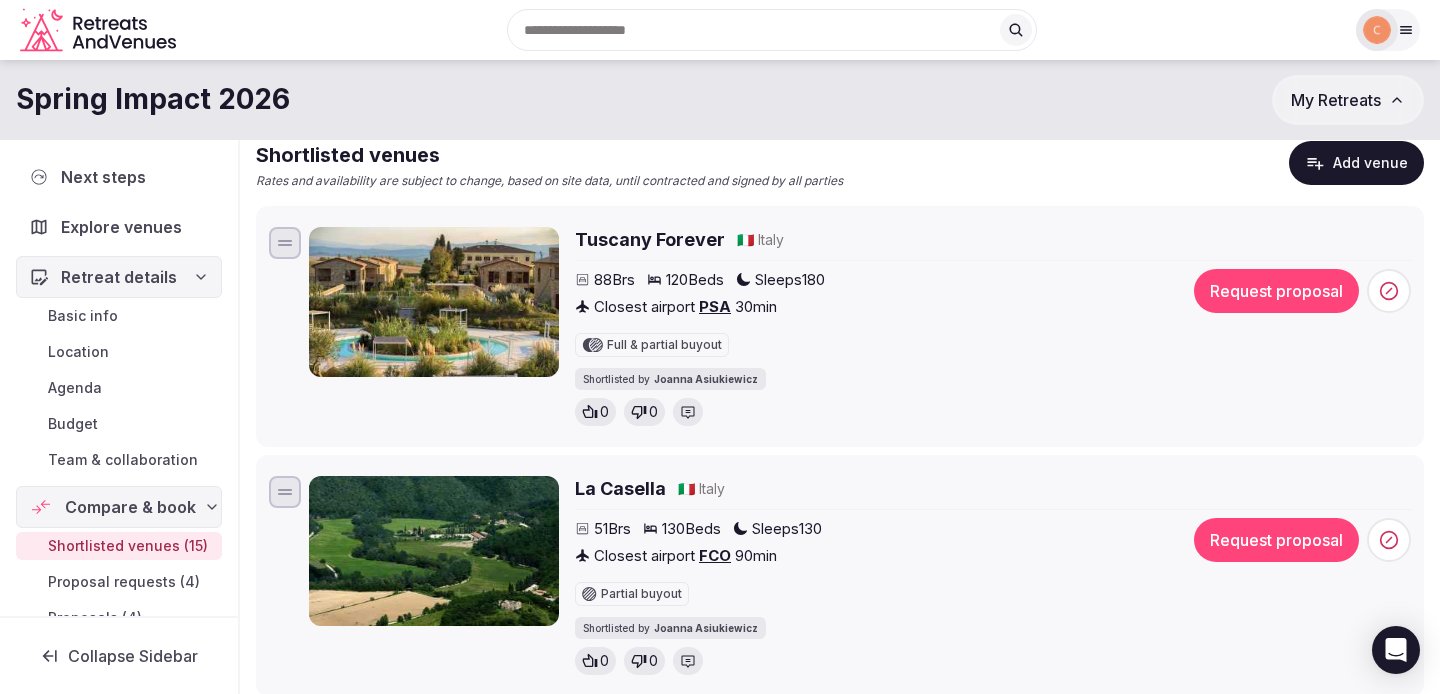 click on "Tuscany Forever" at bounding box center [650, 239] 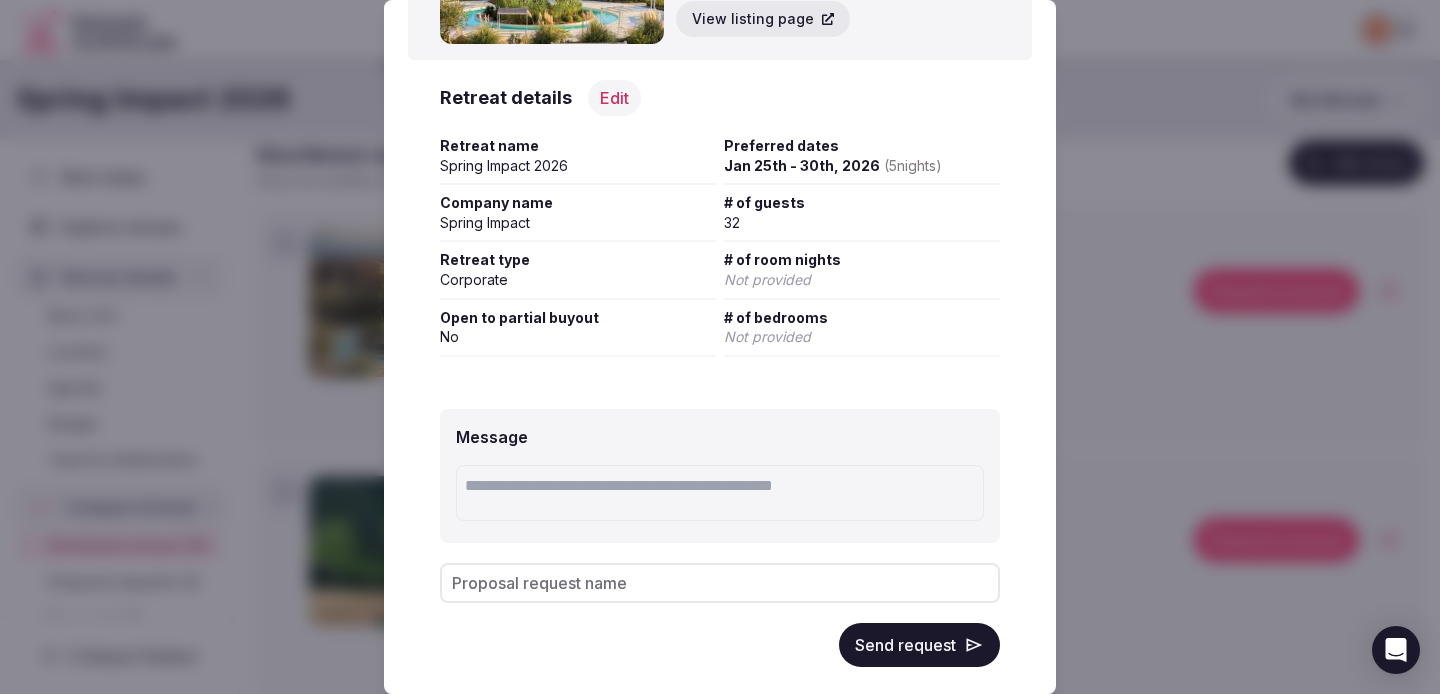 scroll, scrollTop: 213, scrollLeft: 0, axis: vertical 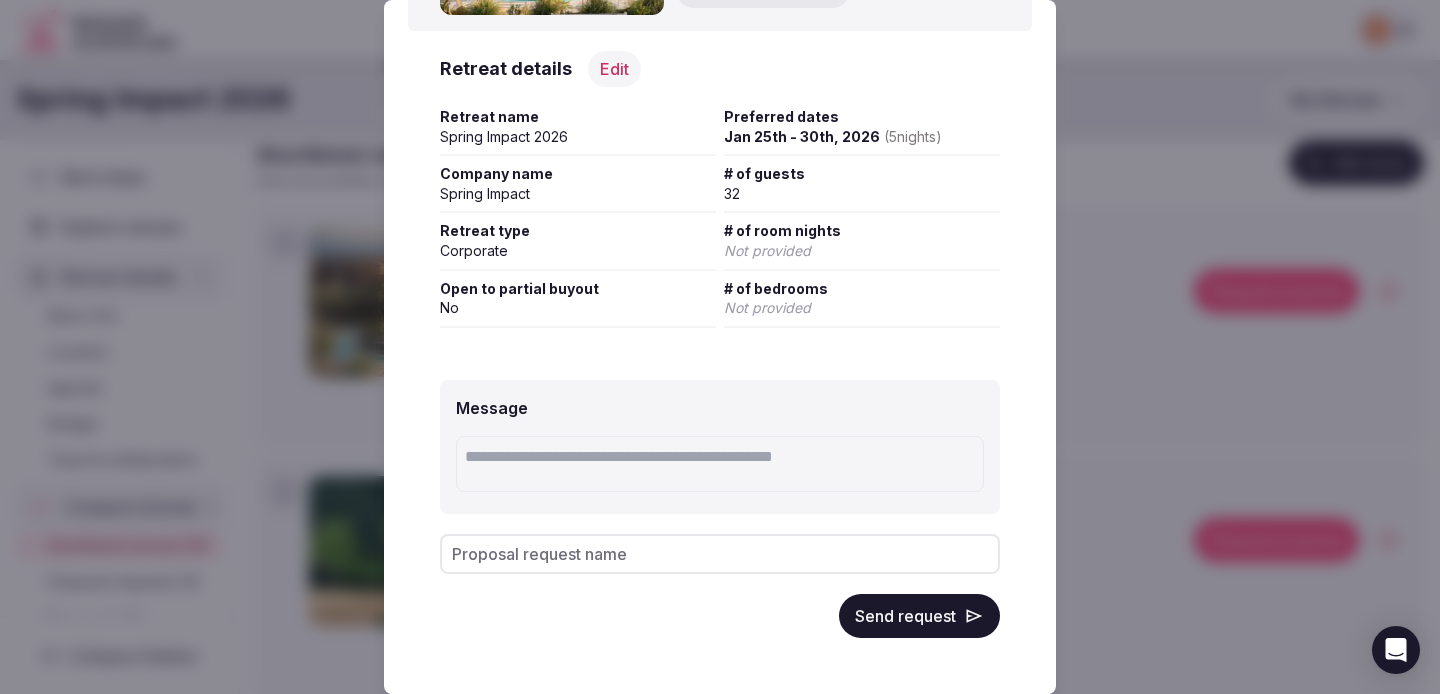 click at bounding box center [720, 464] 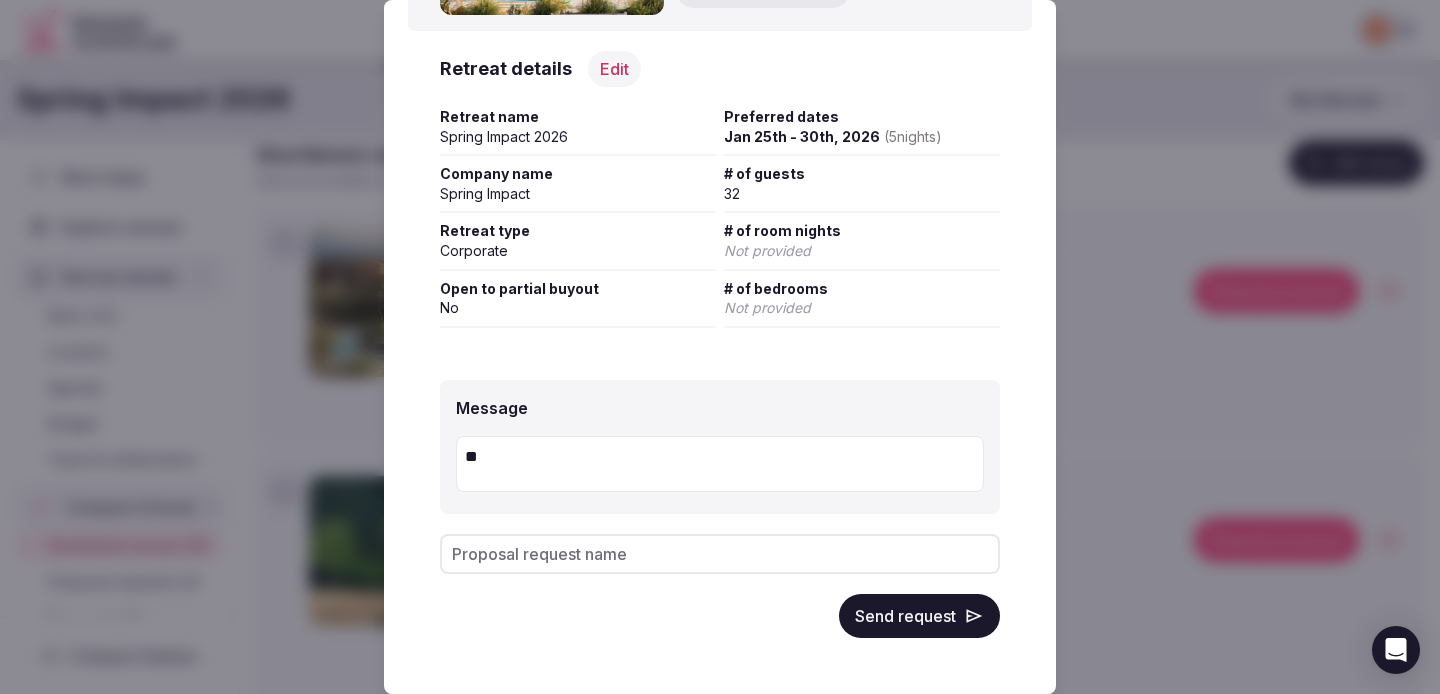 type on "*" 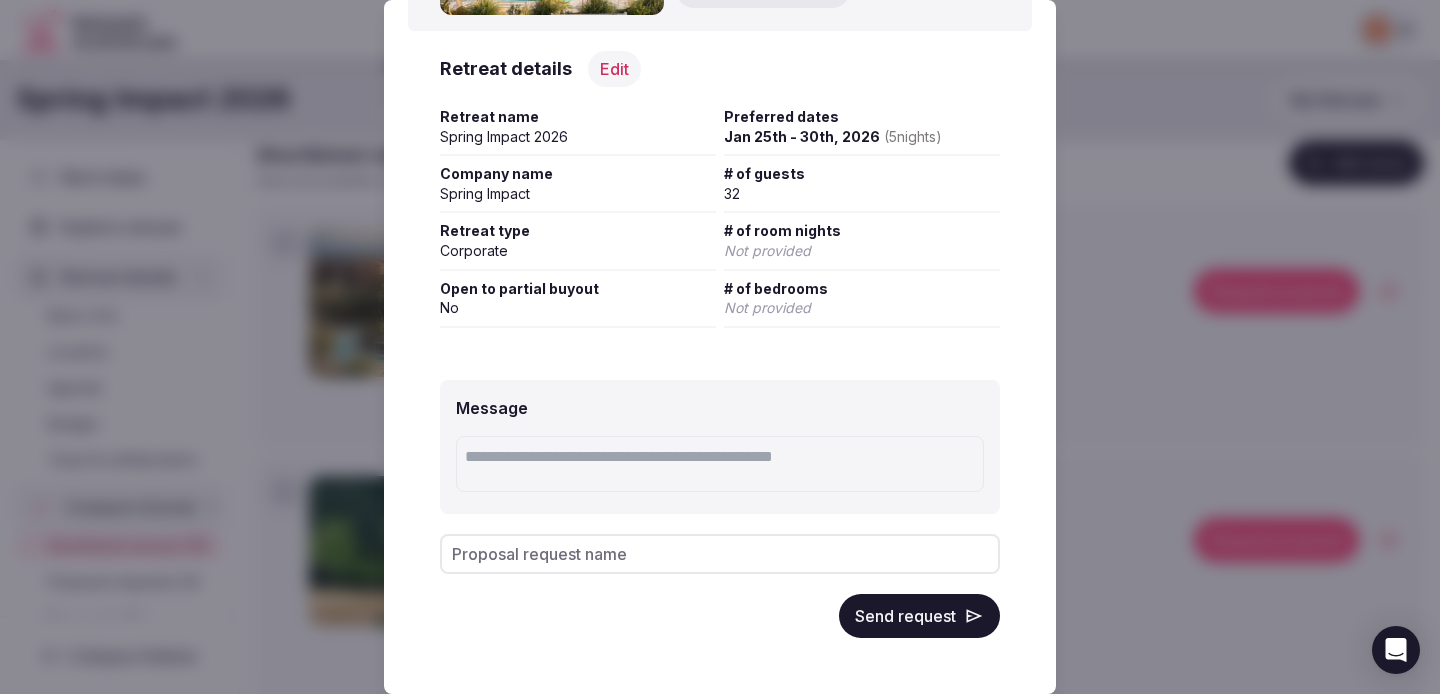 type on "*" 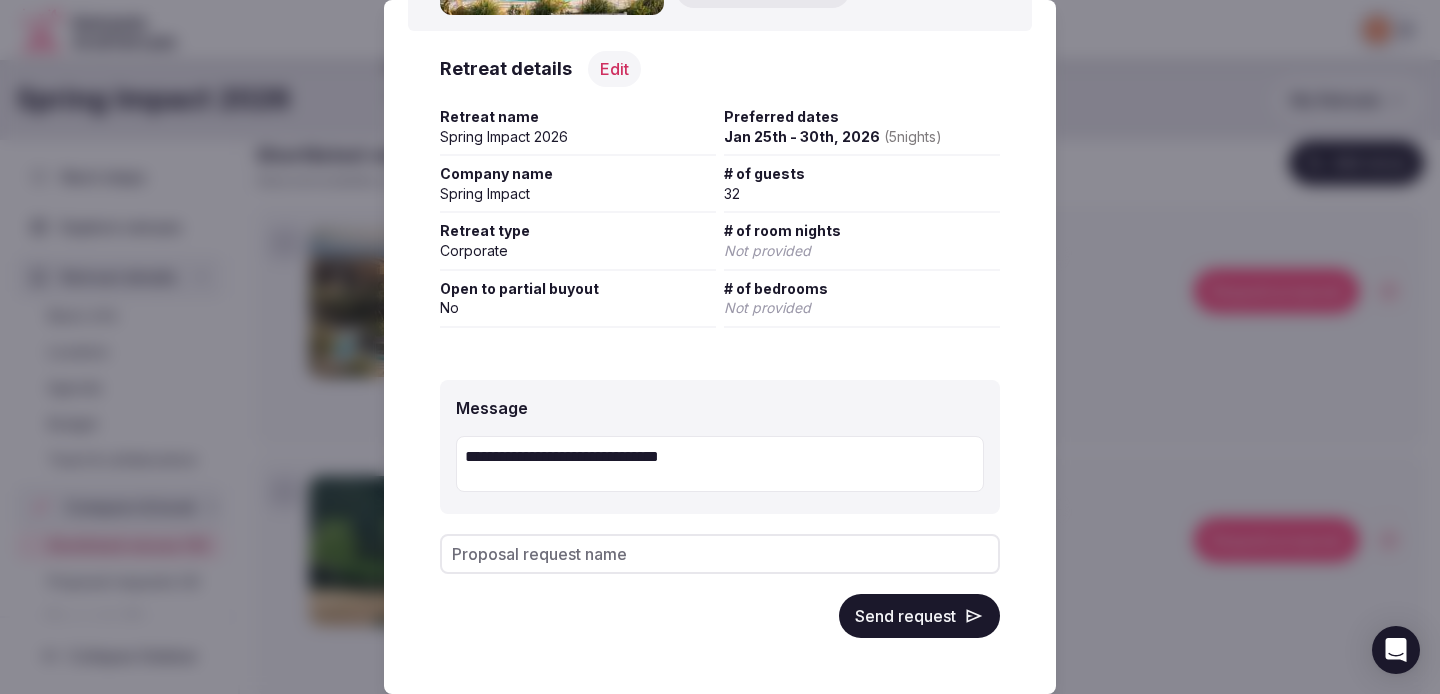 type on "**********" 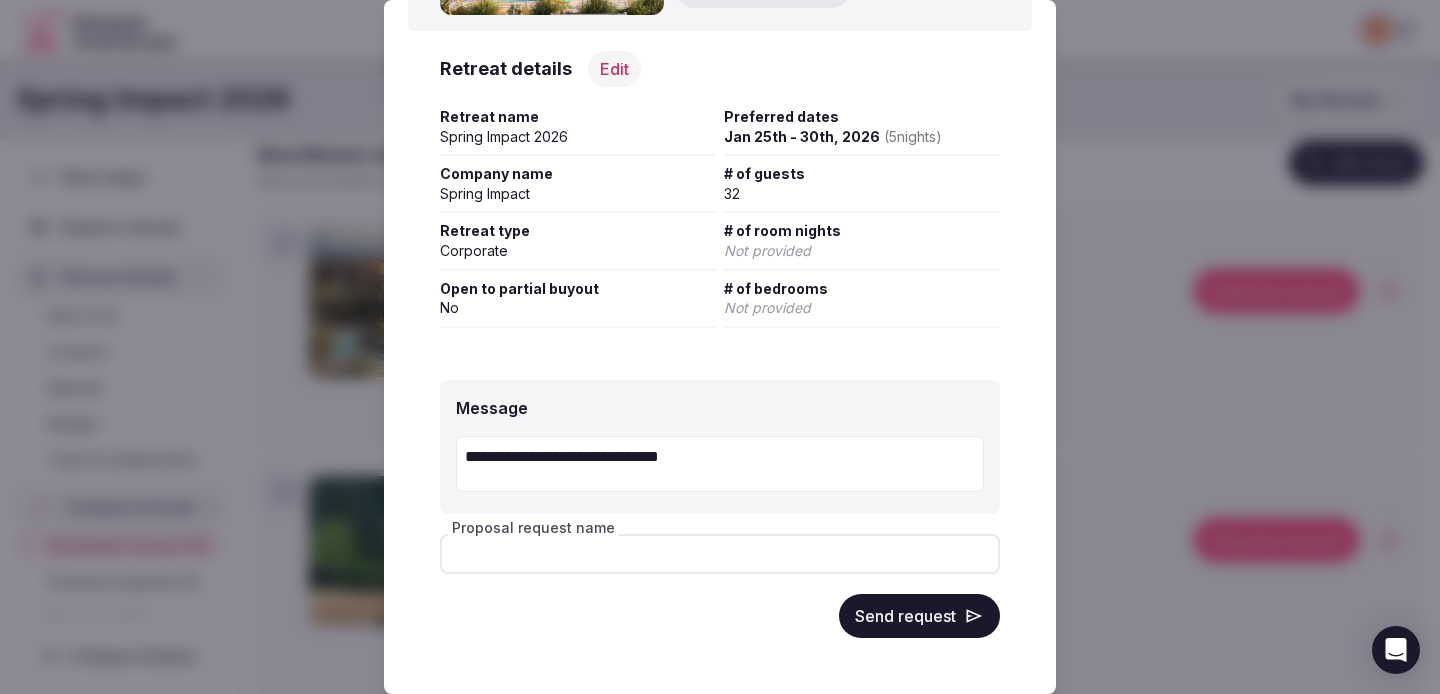 click on "Proposal request name" at bounding box center (720, 554) 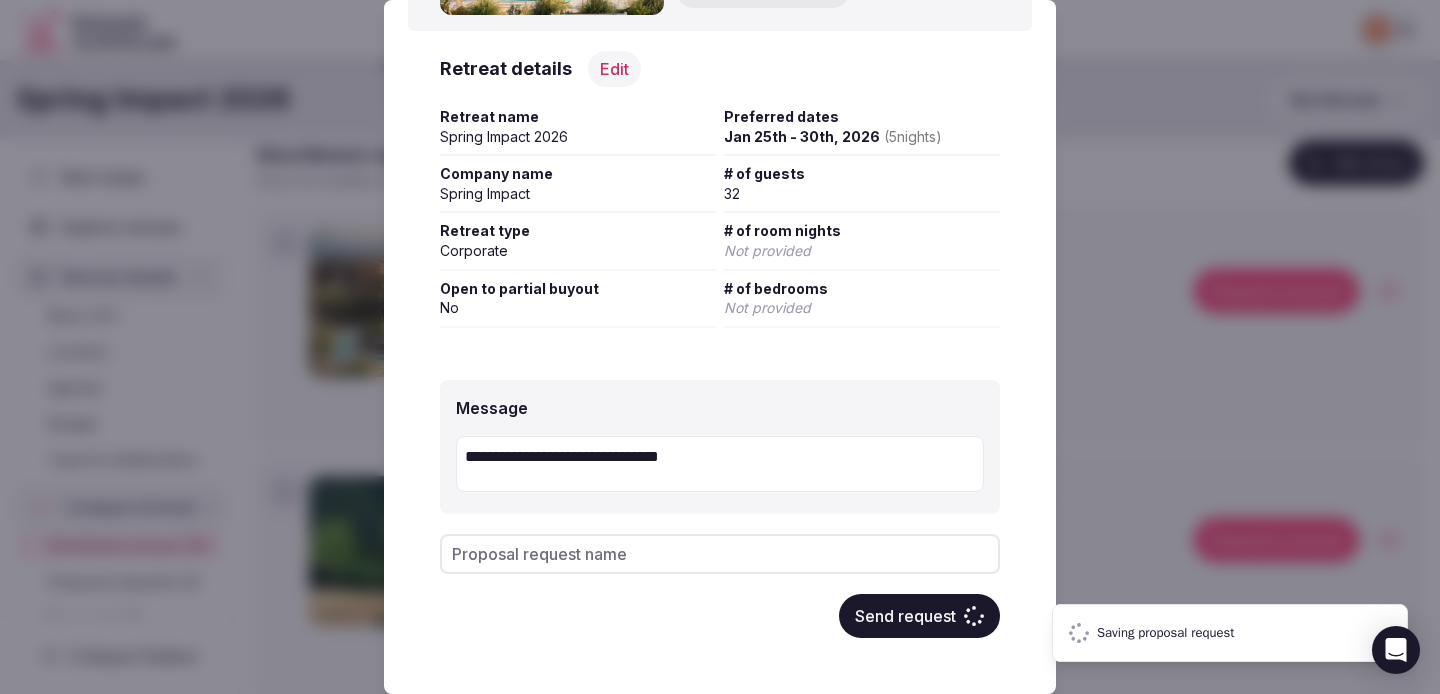 click on "Not provided" at bounding box center (862, 308) 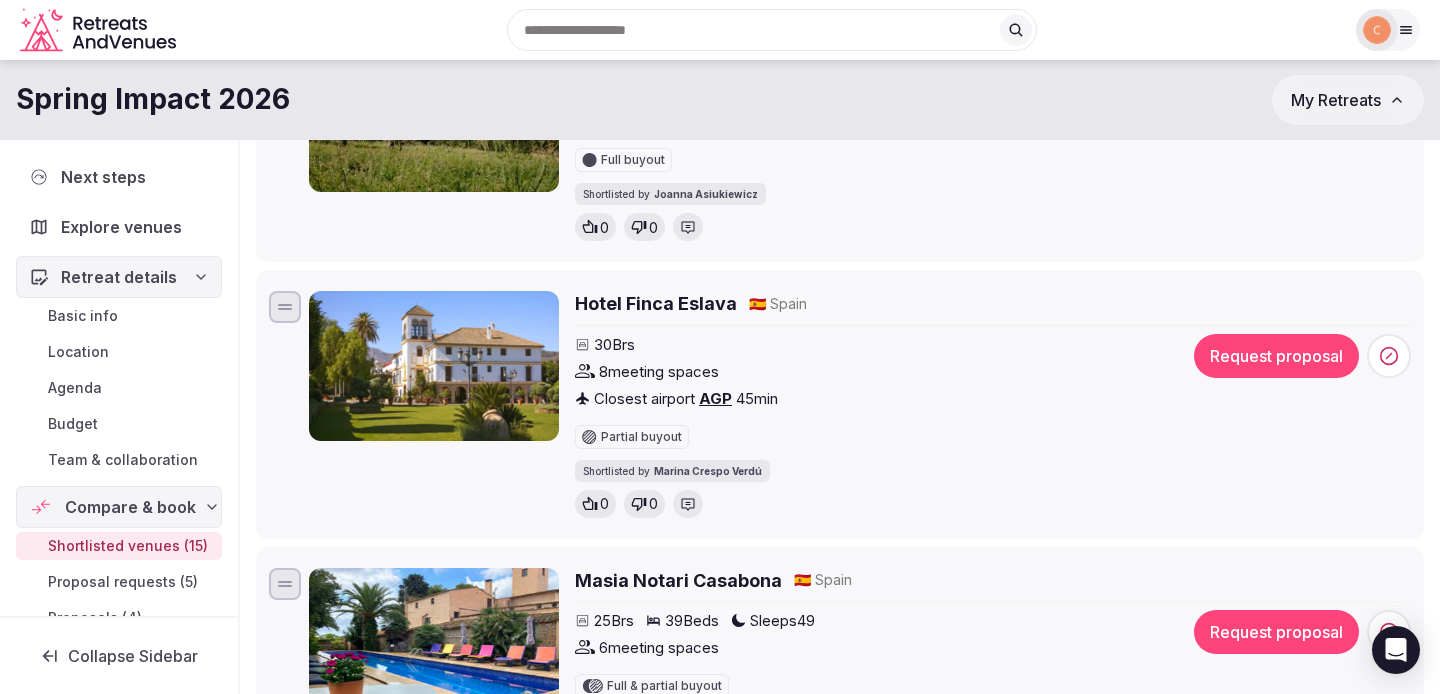 scroll, scrollTop: 851, scrollLeft: 0, axis: vertical 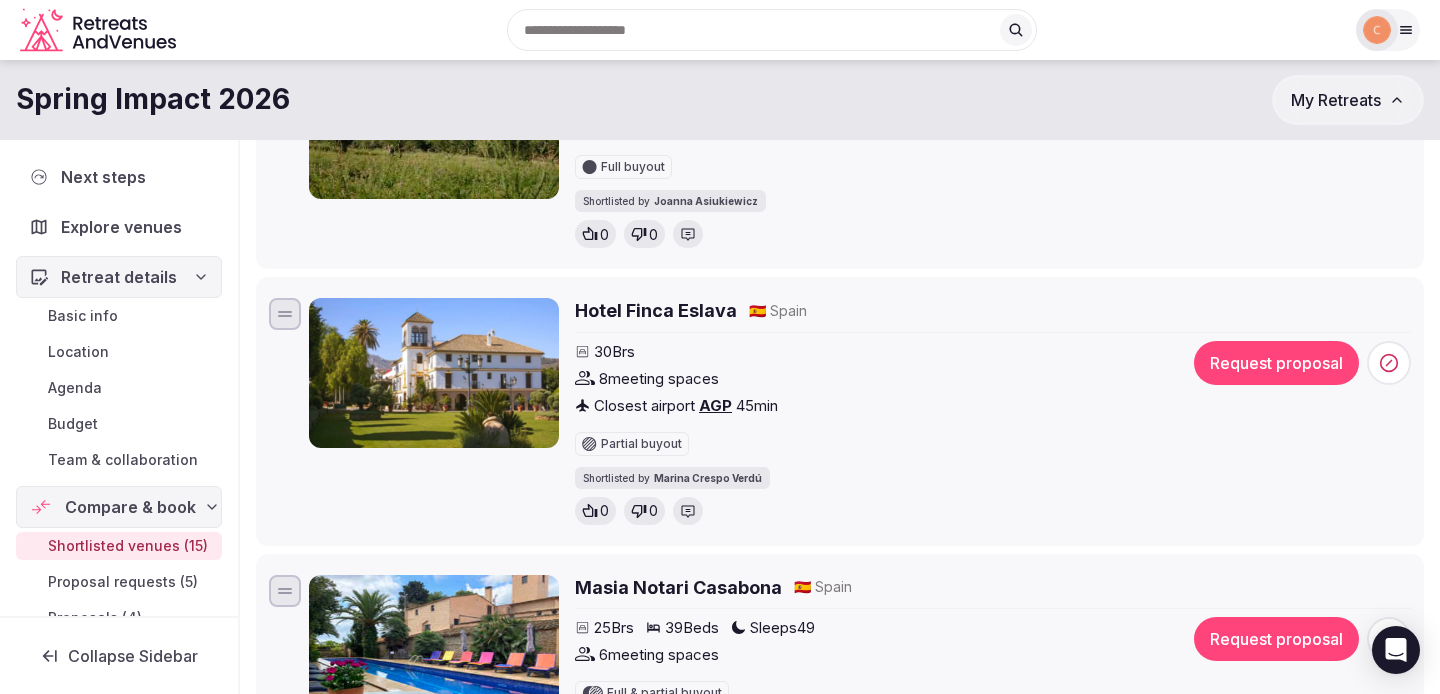 click on "Hotel Finca Eslava" at bounding box center (656, 310) 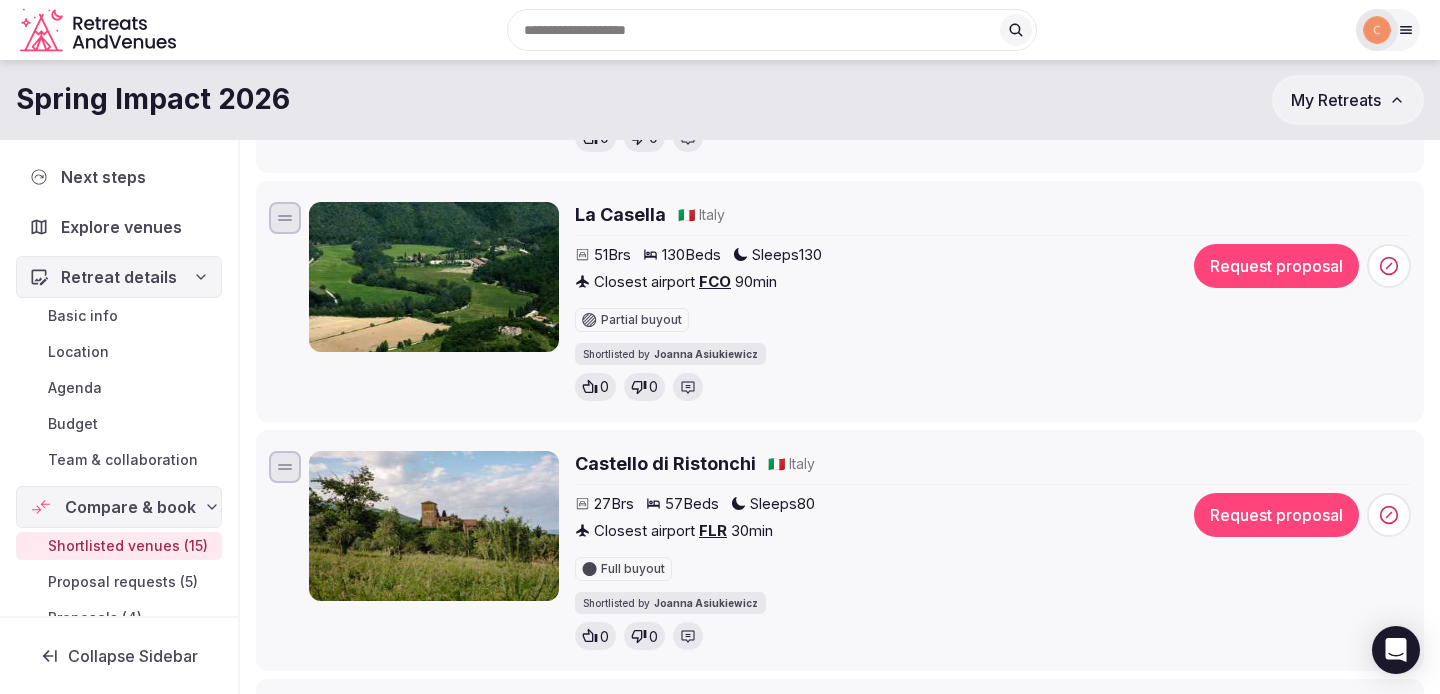 scroll, scrollTop: 441, scrollLeft: 0, axis: vertical 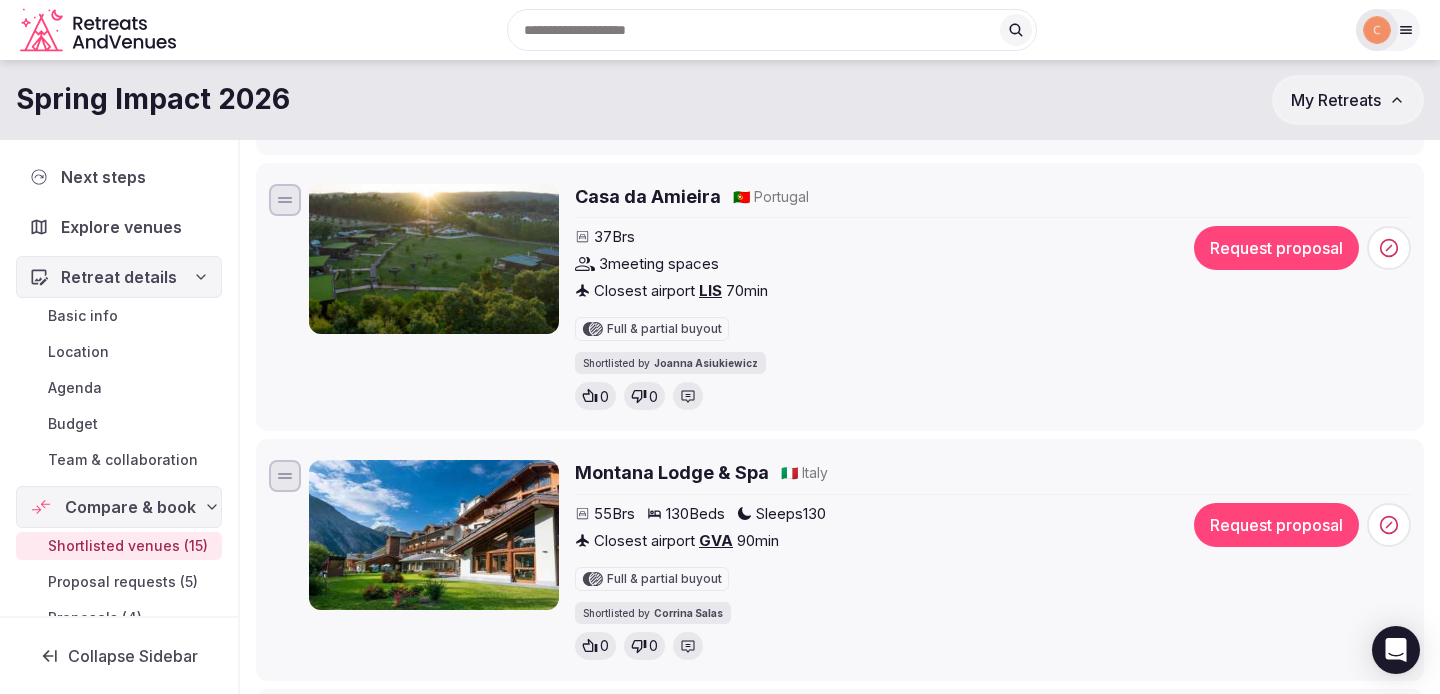 click on "Request proposal" at bounding box center [1276, 248] 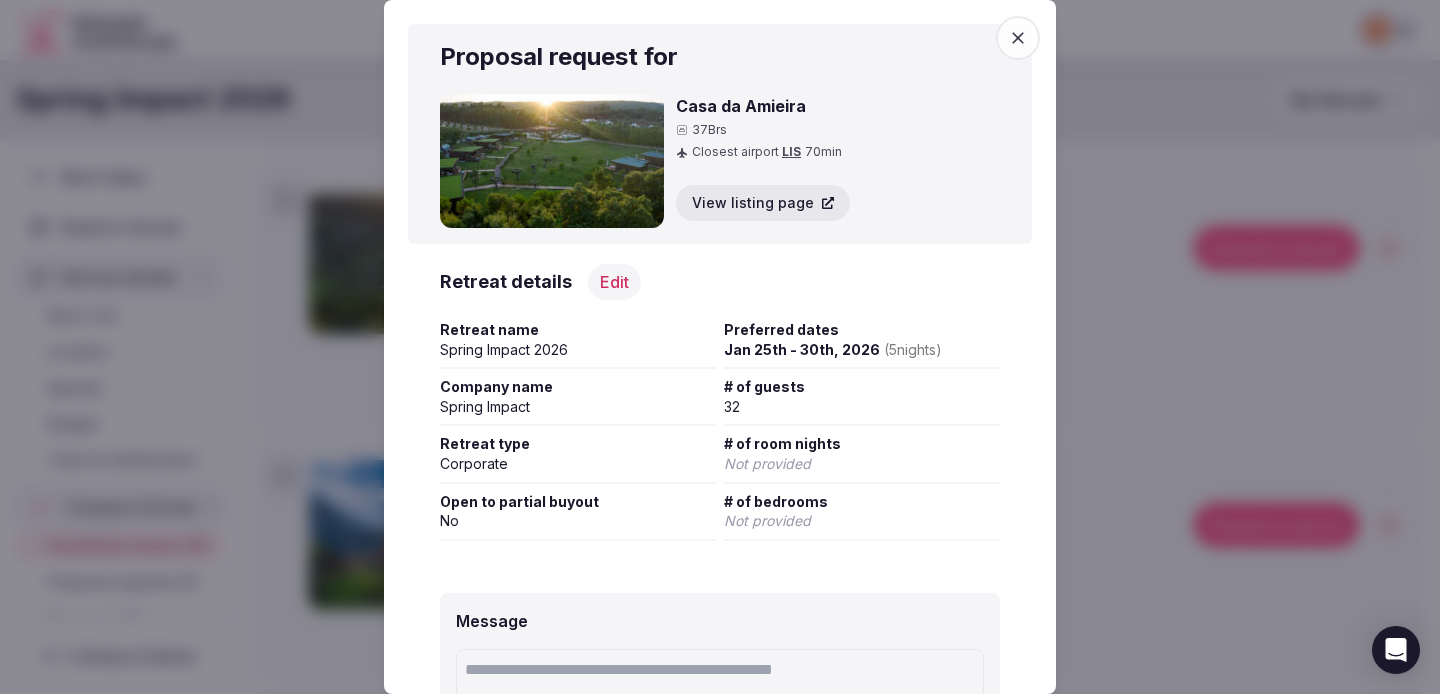 click on "Not provided" at bounding box center (862, 464) 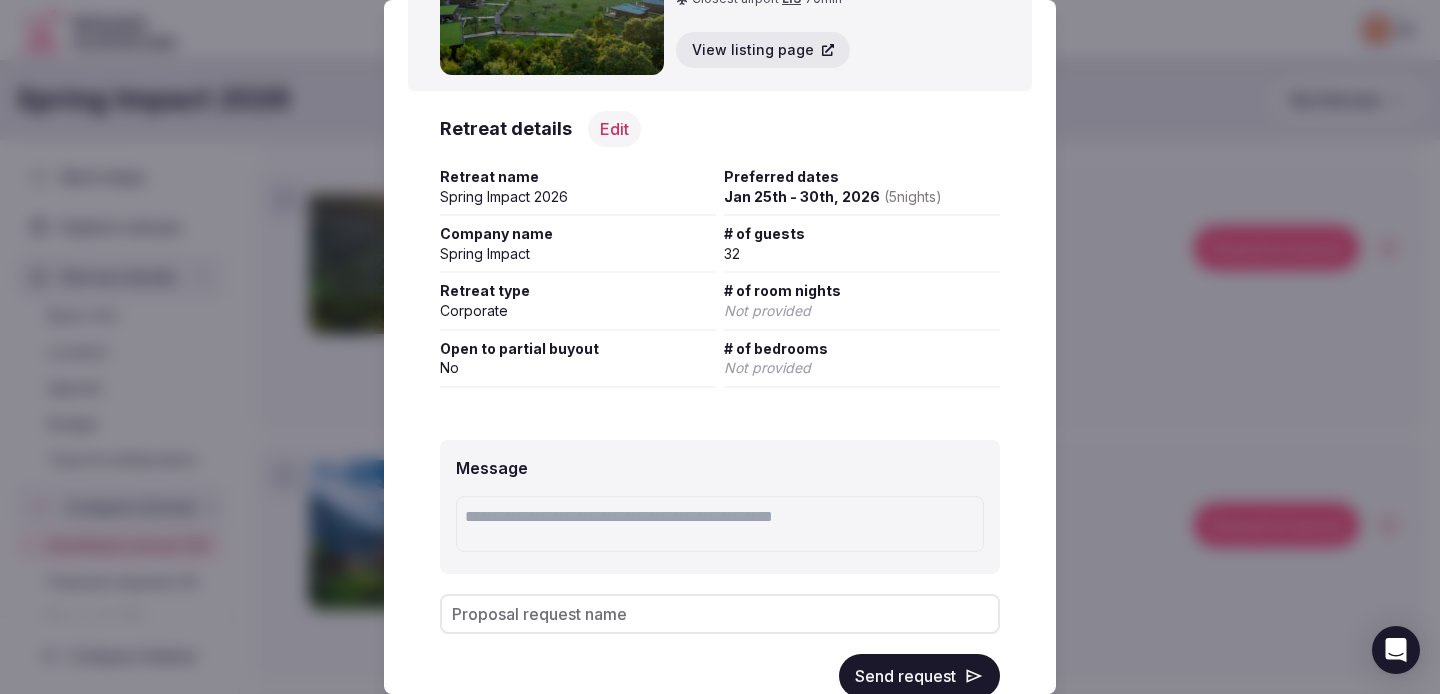 scroll, scrollTop: 213, scrollLeft: 0, axis: vertical 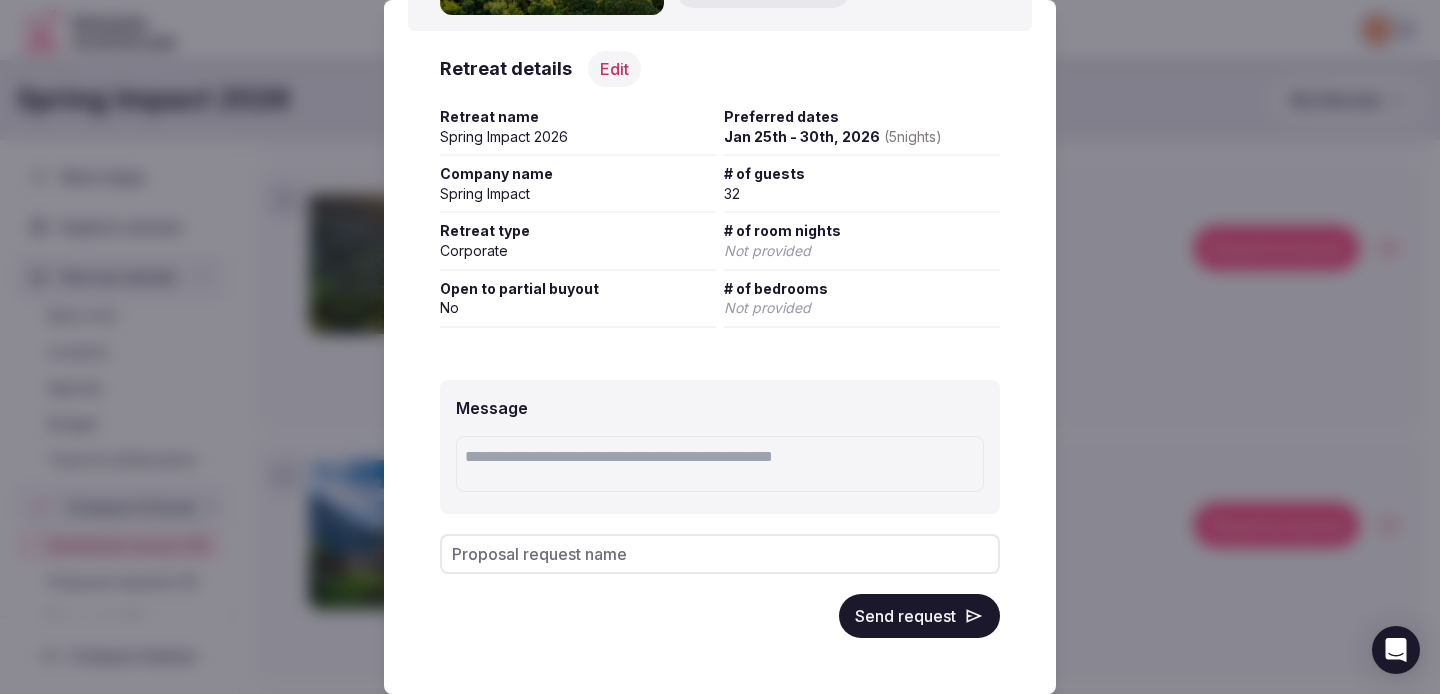 click on "Send request" at bounding box center [919, 616] 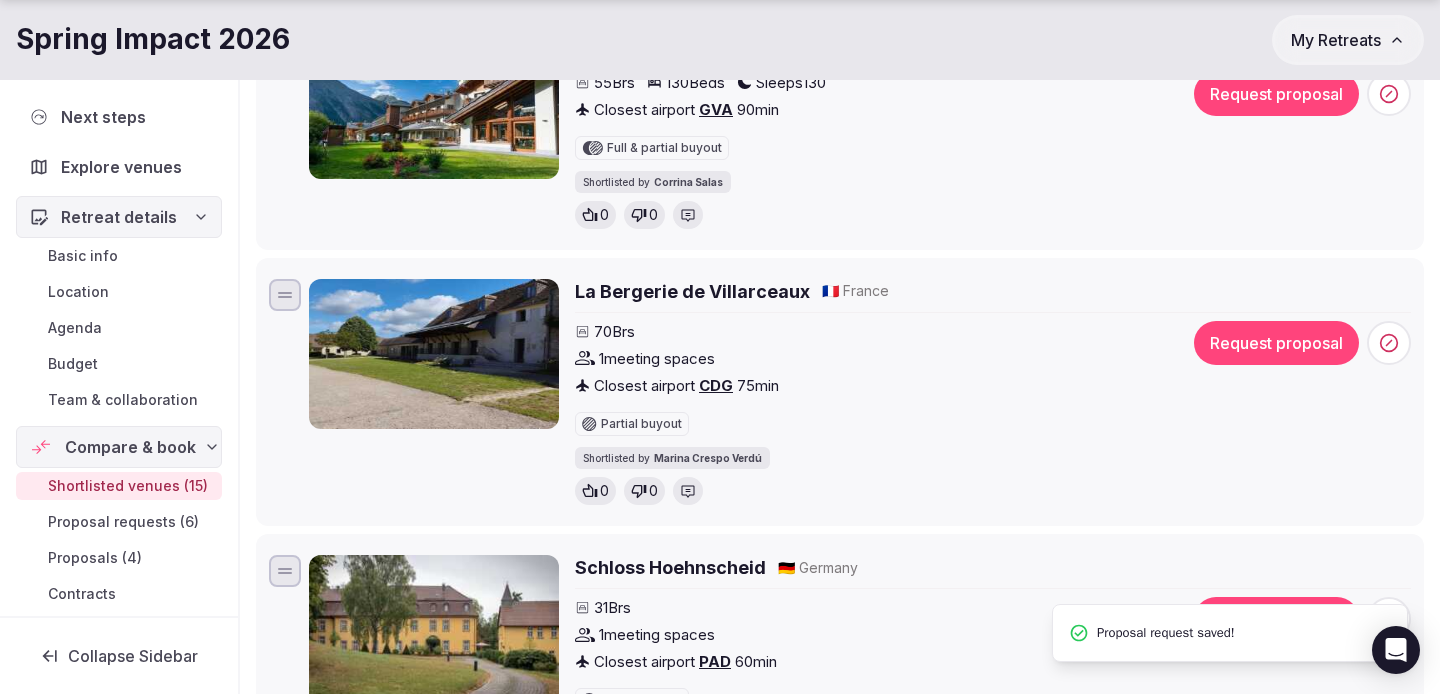 scroll, scrollTop: 2670, scrollLeft: 0, axis: vertical 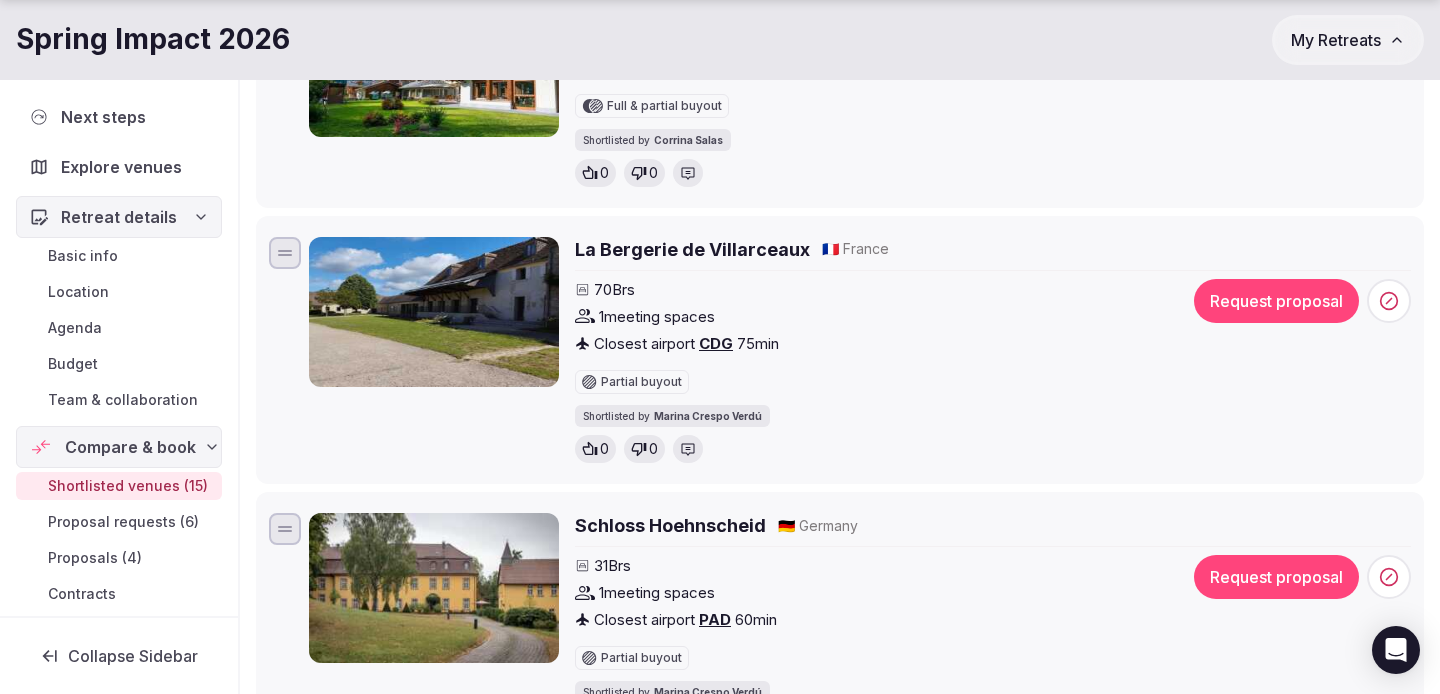 click on "Request proposal" at bounding box center [1276, 301] 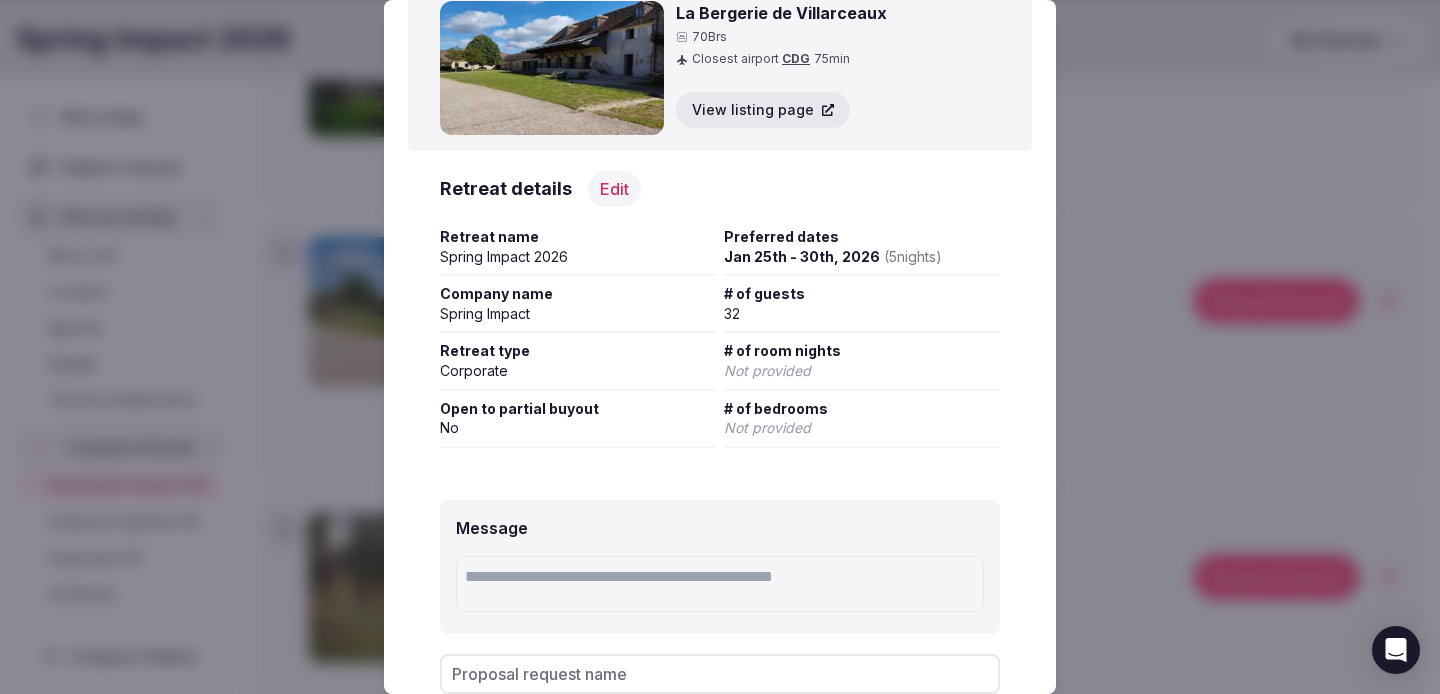 scroll, scrollTop: 213, scrollLeft: 0, axis: vertical 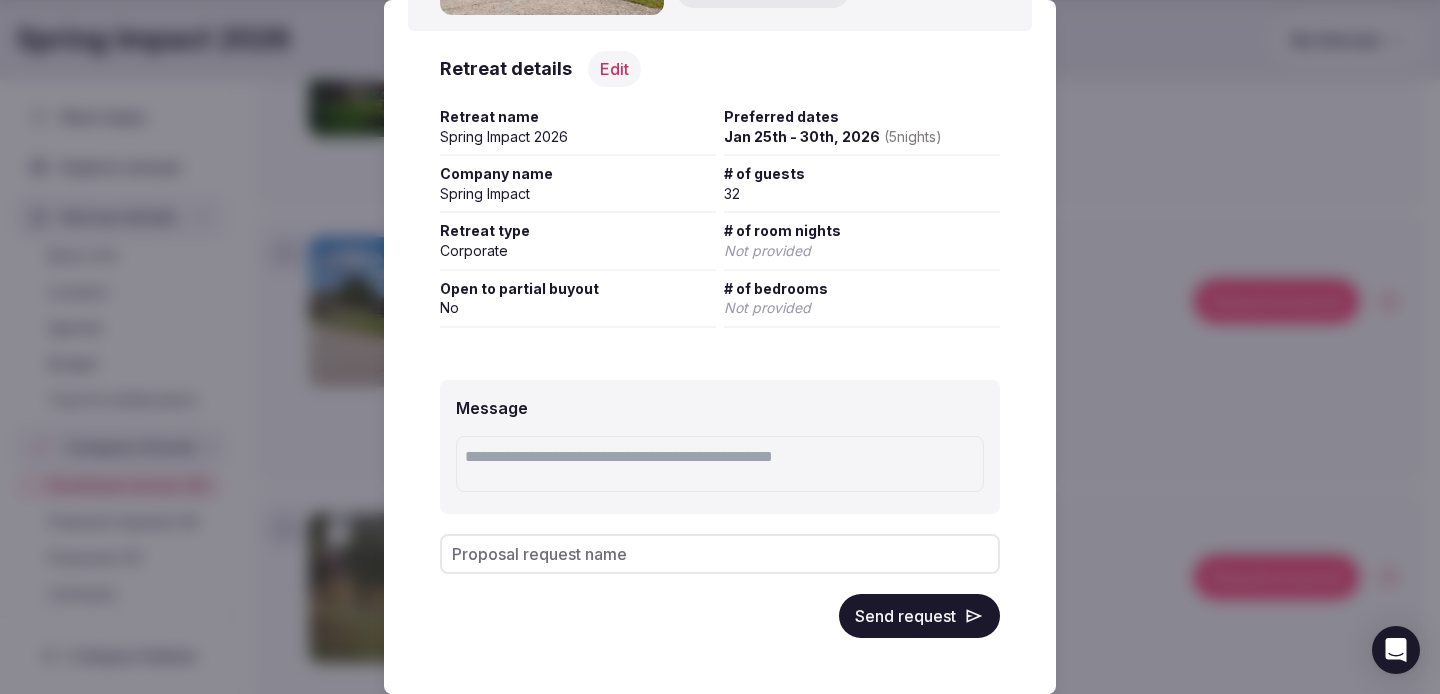 click on "Send request" at bounding box center [919, 616] 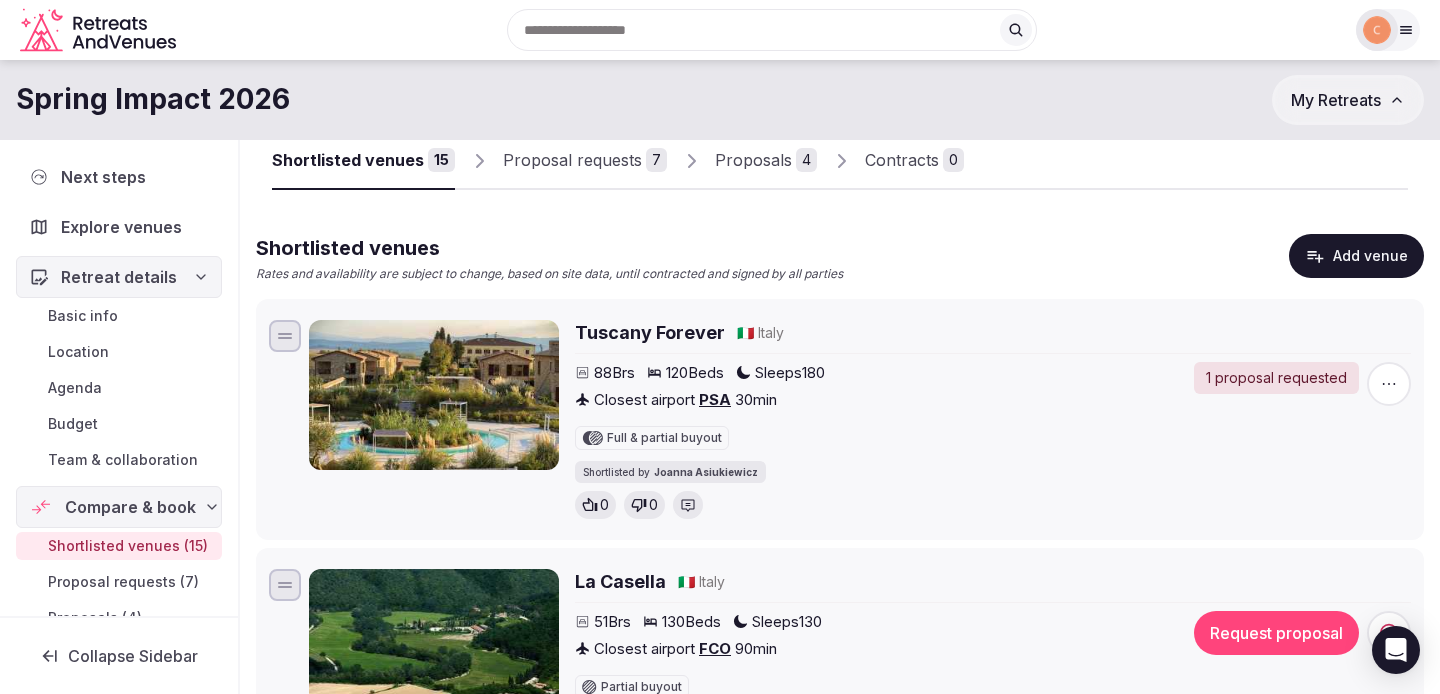scroll, scrollTop: 0, scrollLeft: 0, axis: both 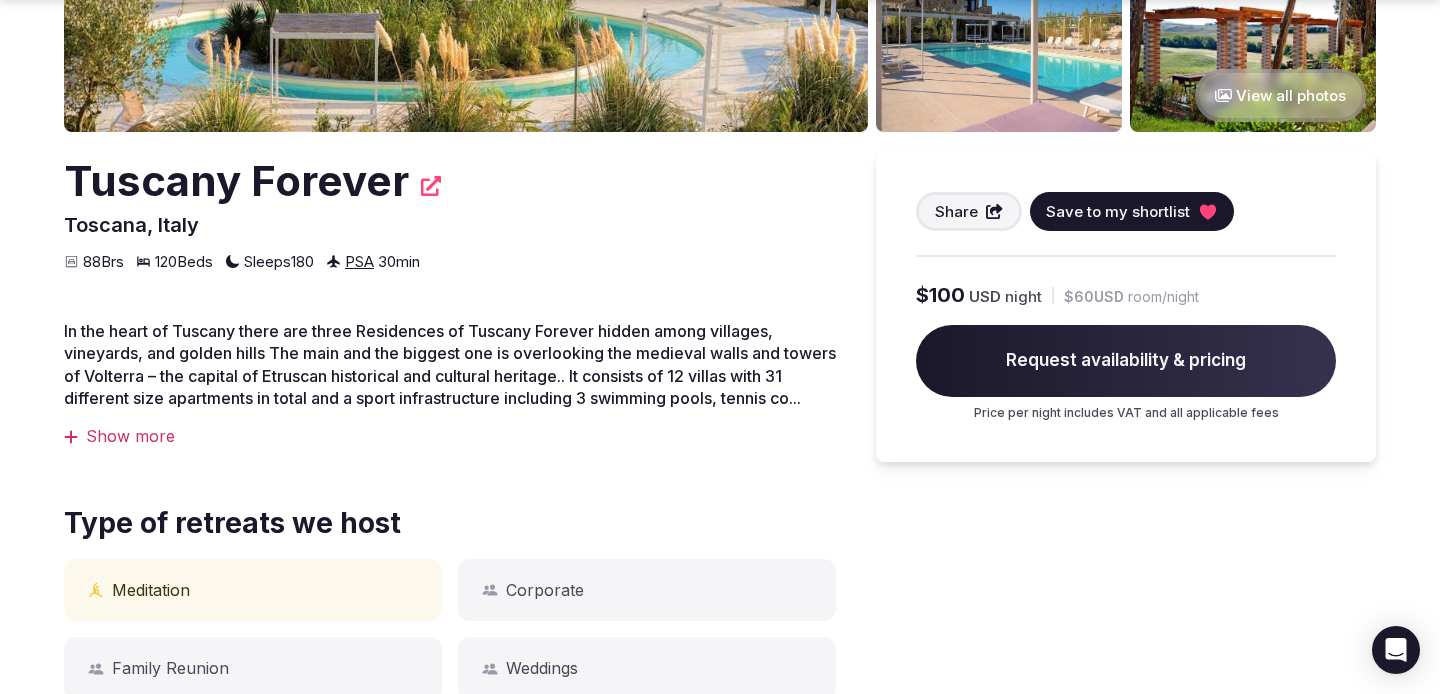 click on "Request availability & pricing" at bounding box center (1126, 361) 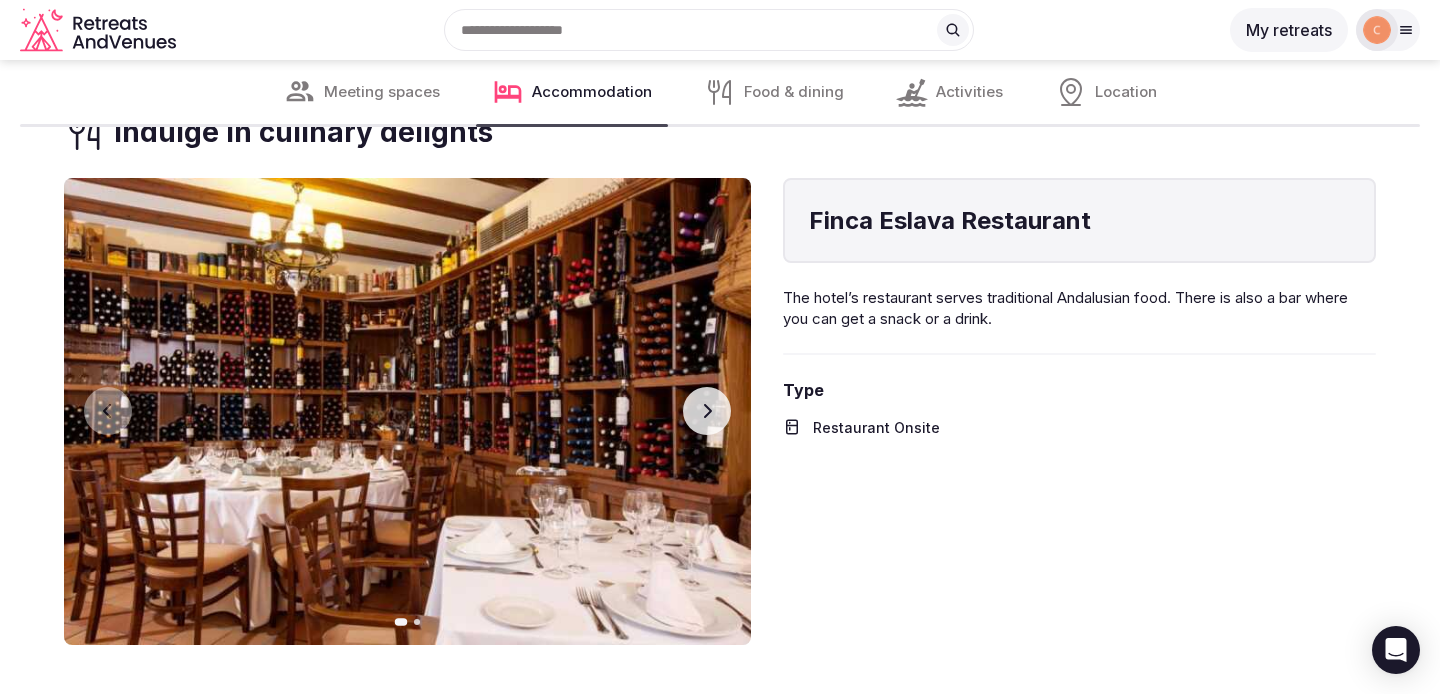 scroll, scrollTop: 2698, scrollLeft: 0, axis: vertical 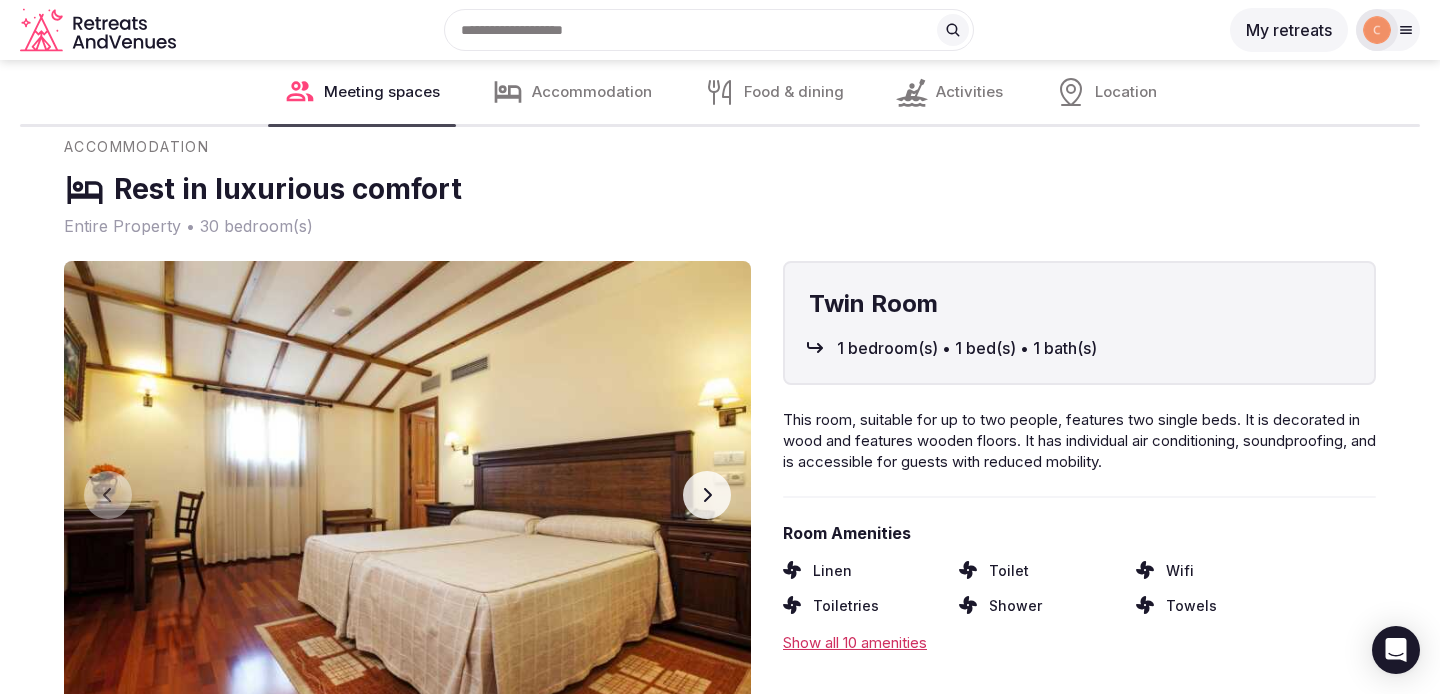 click 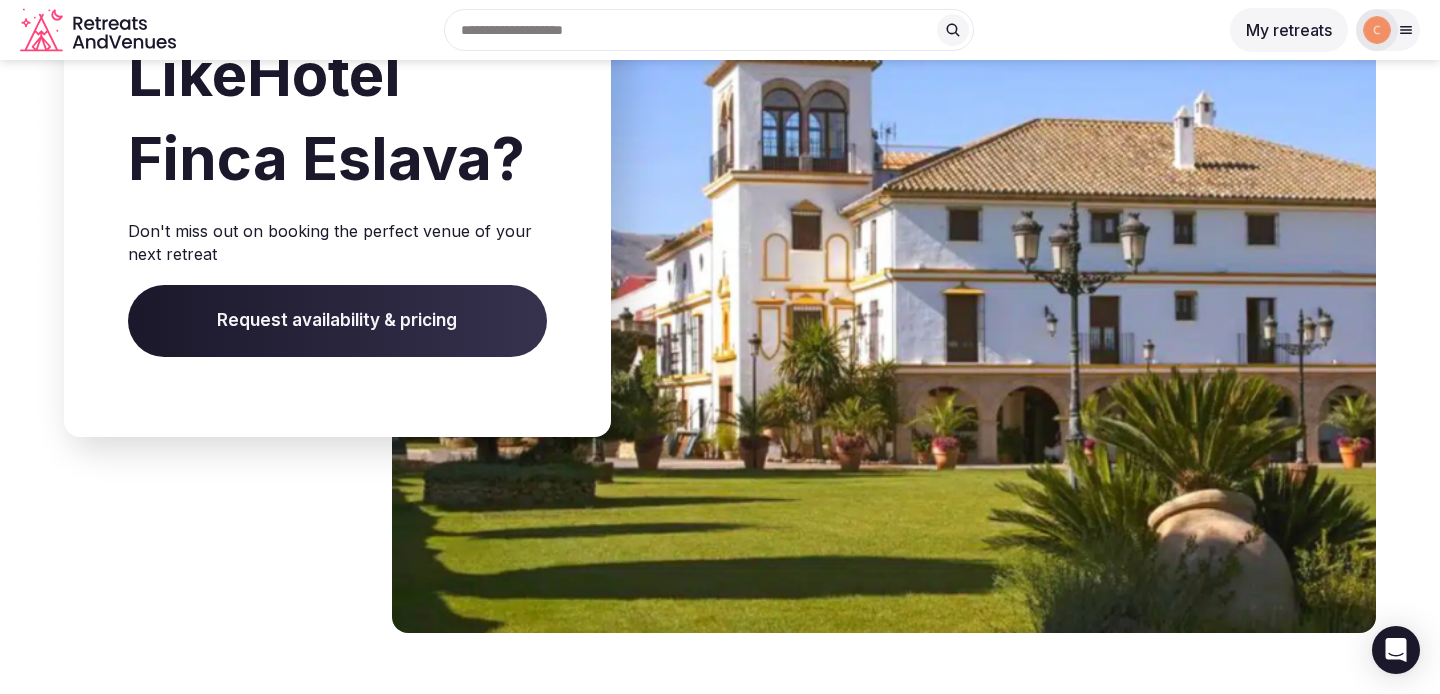 scroll, scrollTop: 5682, scrollLeft: 0, axis: vertical 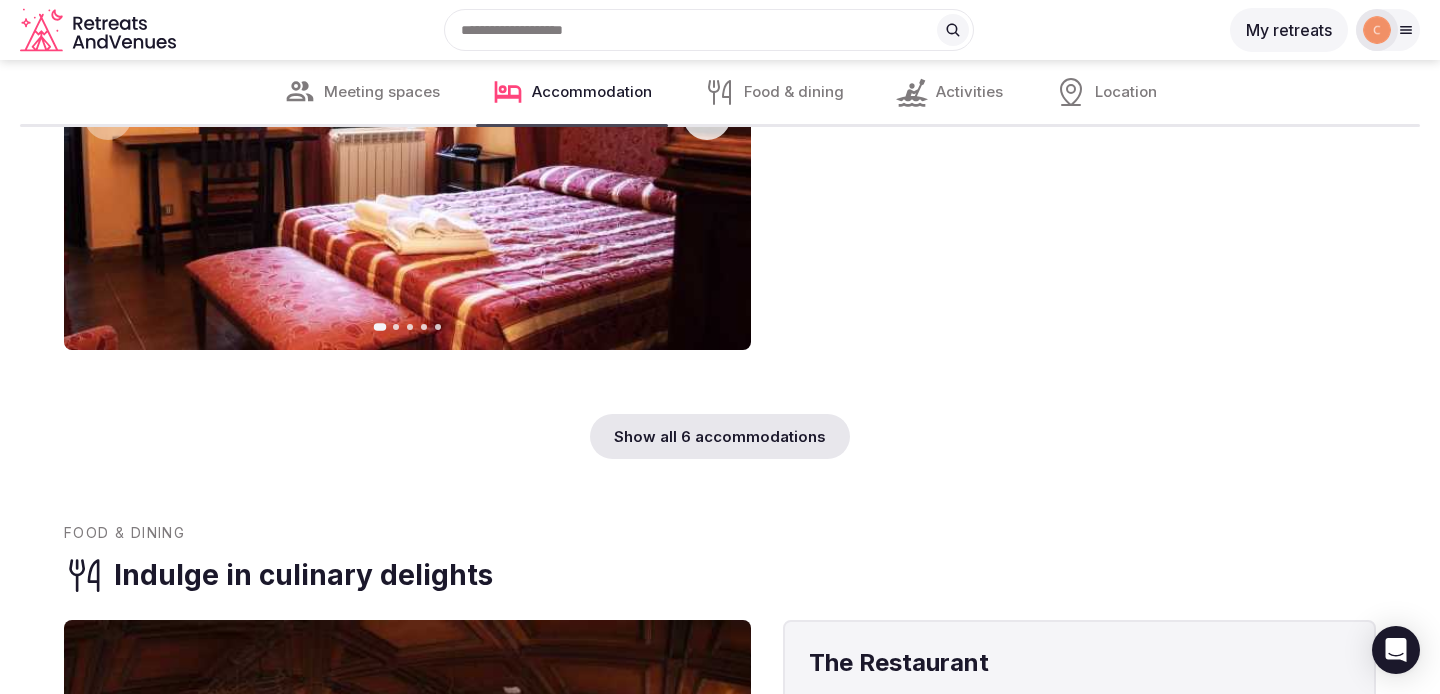 click on "Show all 6 accommodations" at bounding box center [720, 436] 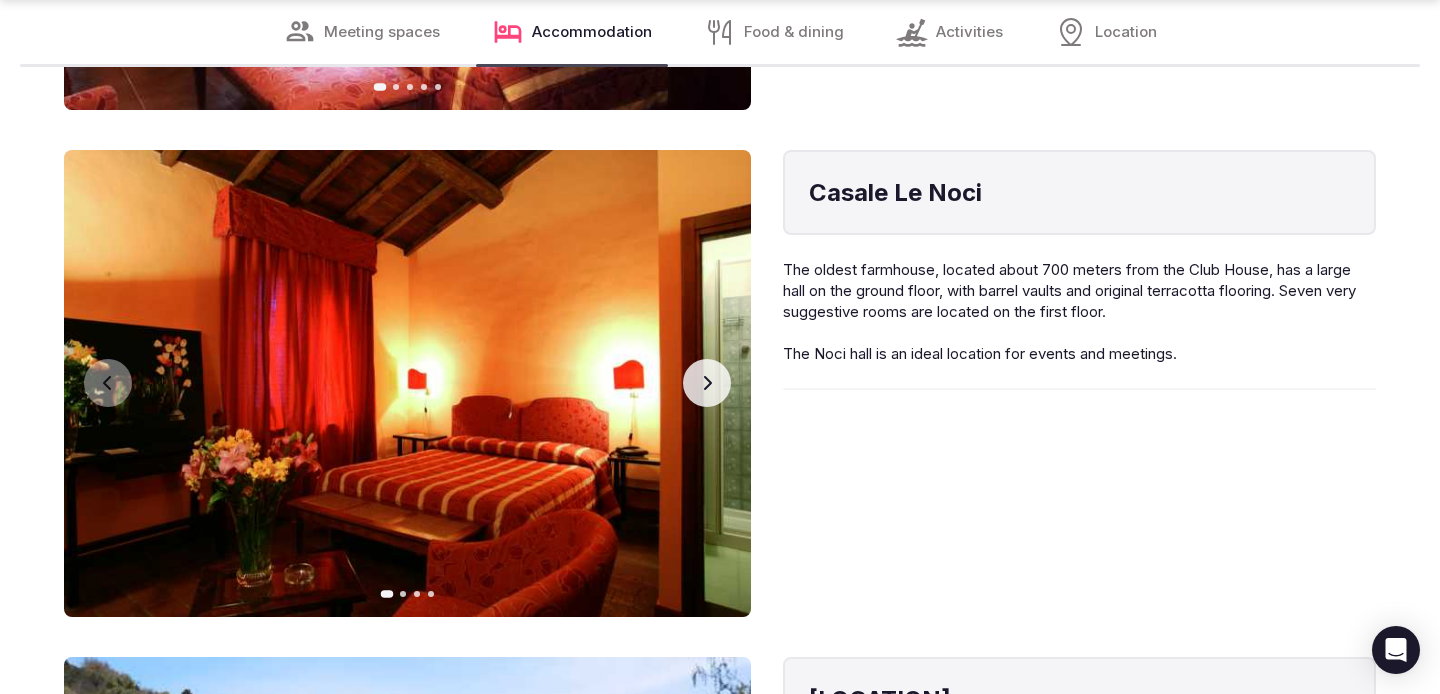 scroll, scrollTop: 6530, scrollLeft: 0, axis: vertical 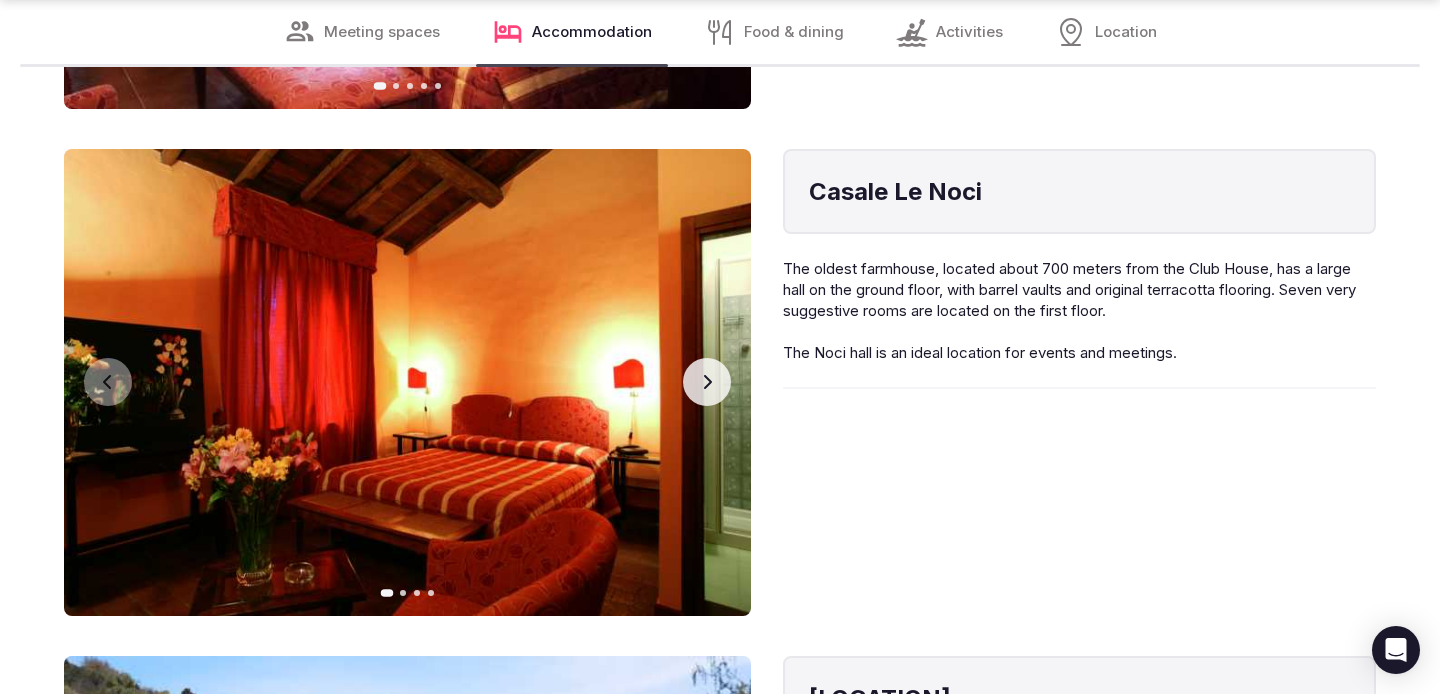 click on "Next slide" at bounding box center (707, 382) 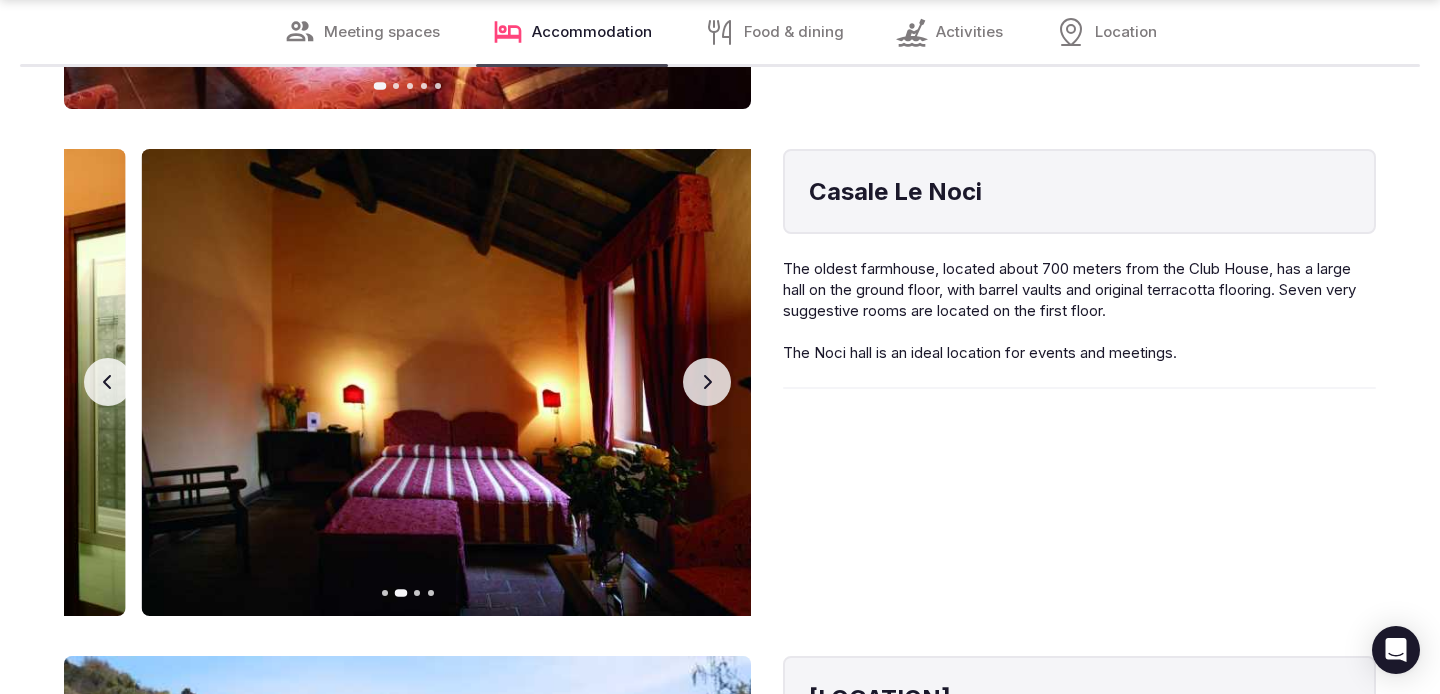 click on "Next slide" at bounding box center (707, 382) 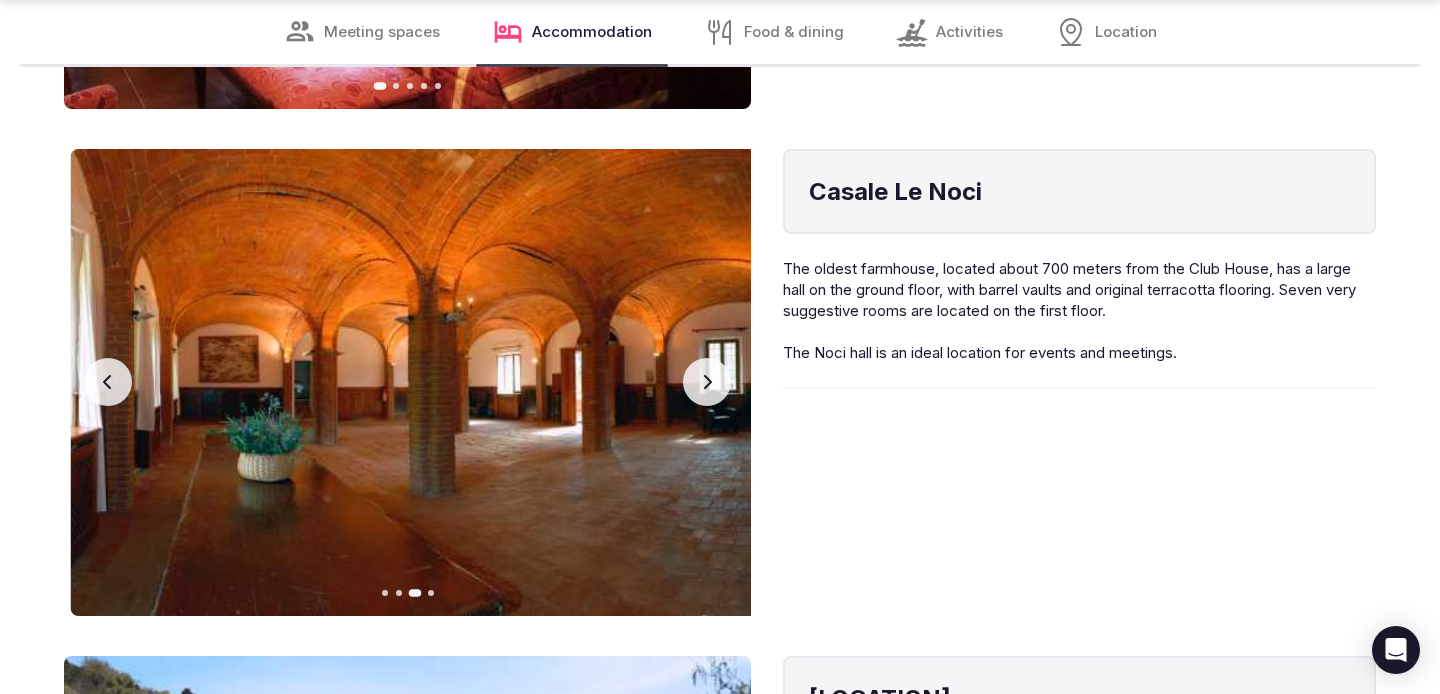 click on "Next slide" at bounding box center [707, 382] 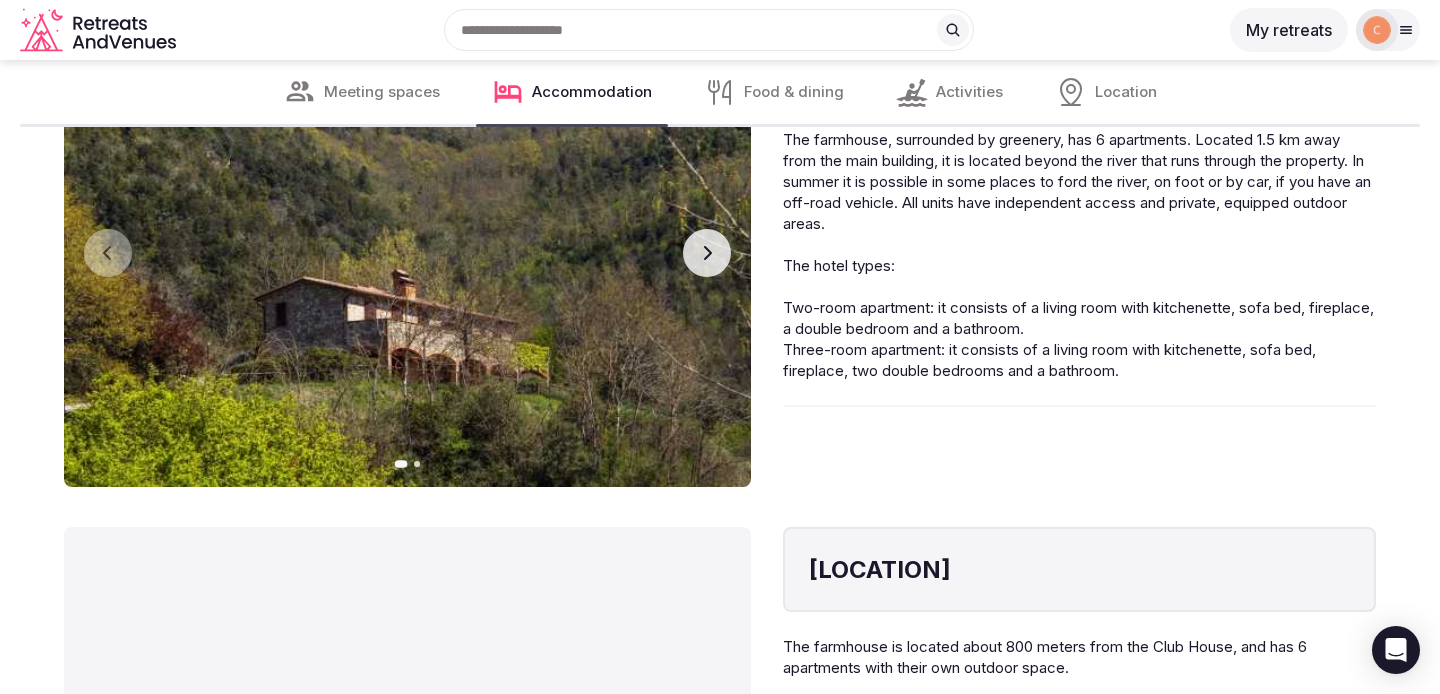scroll, scrollTop: 7047, scrollLeft: 0, axis: vertical 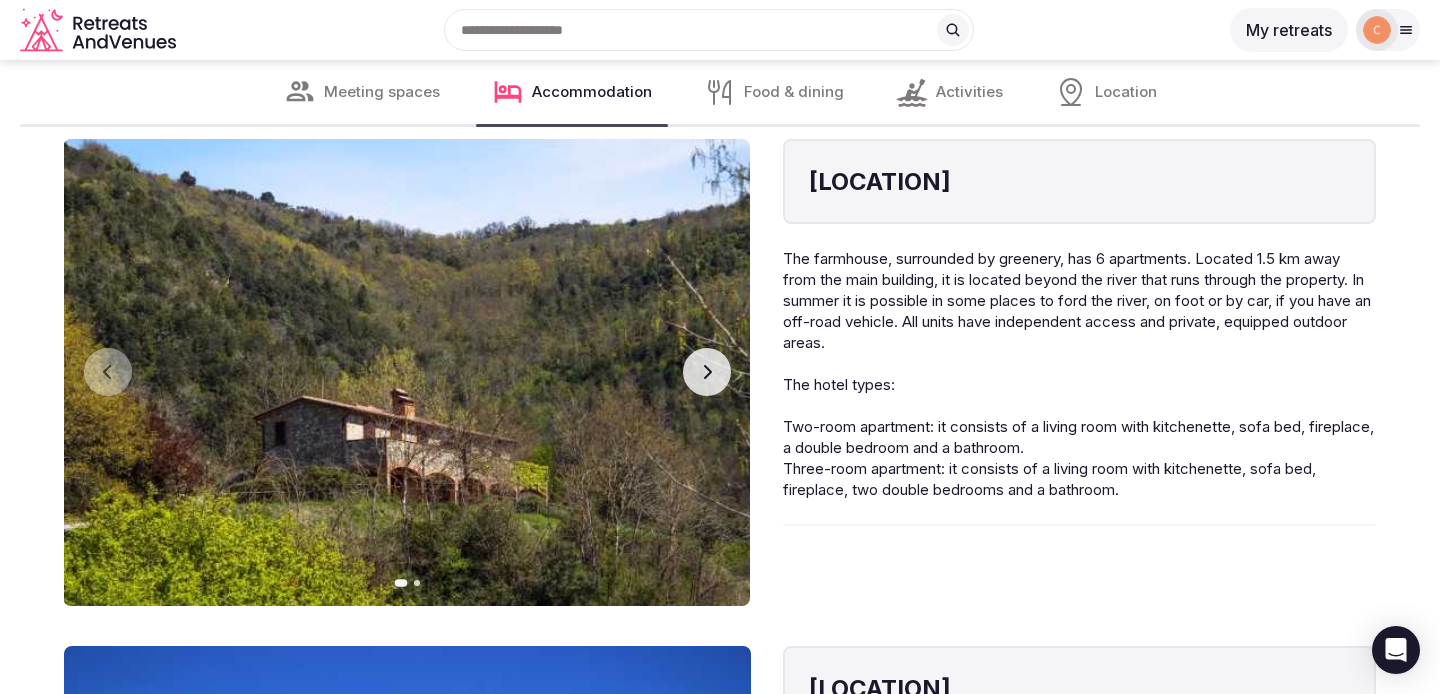 click at bounding box center [406, 372] 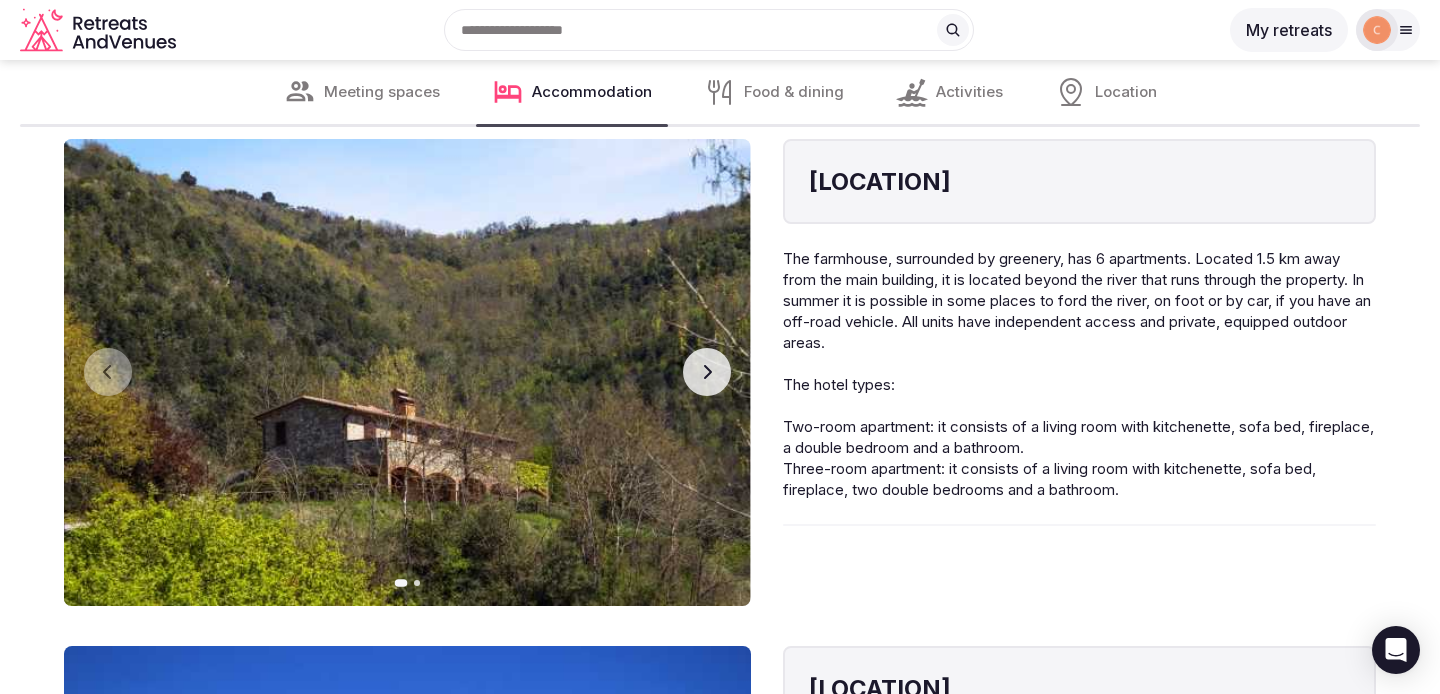 click on "Next slide" at bounding box center (707, 372) 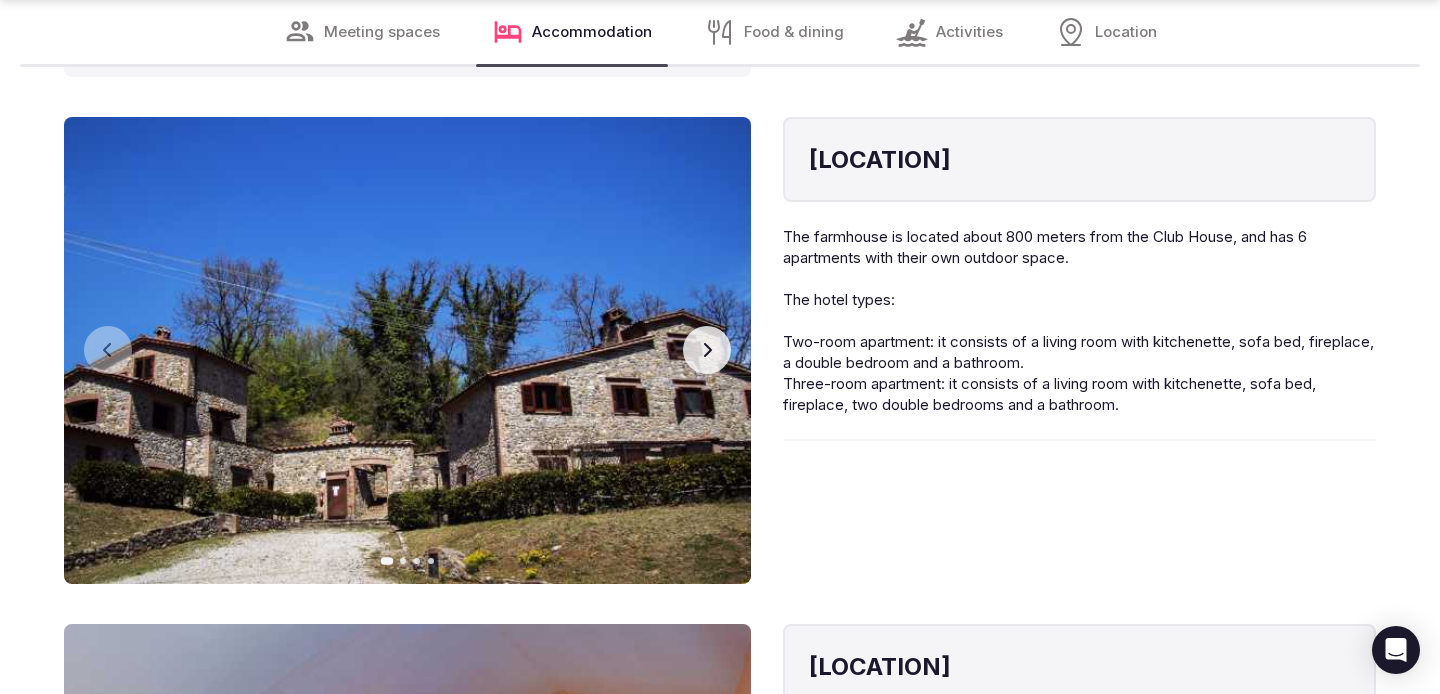 scroll, scrollTop: 7571, scrollLeft: 0, axis: vertical 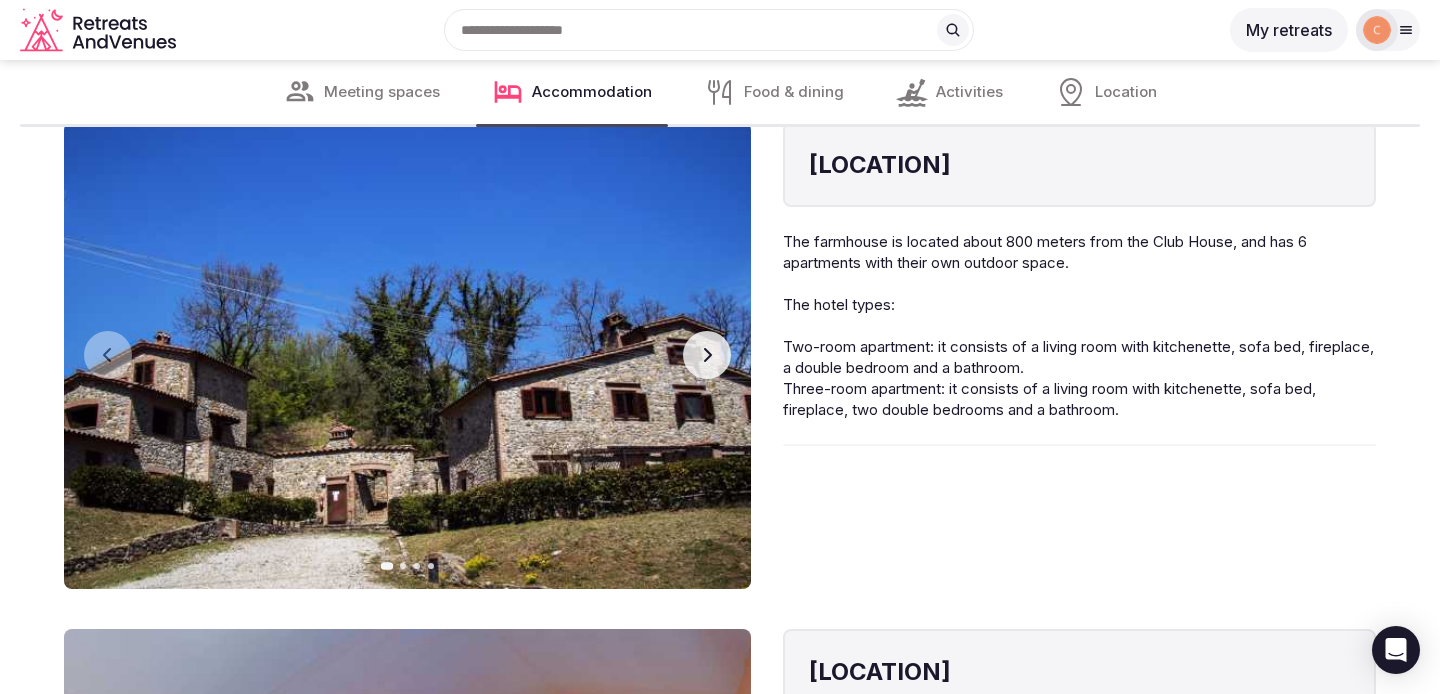 click 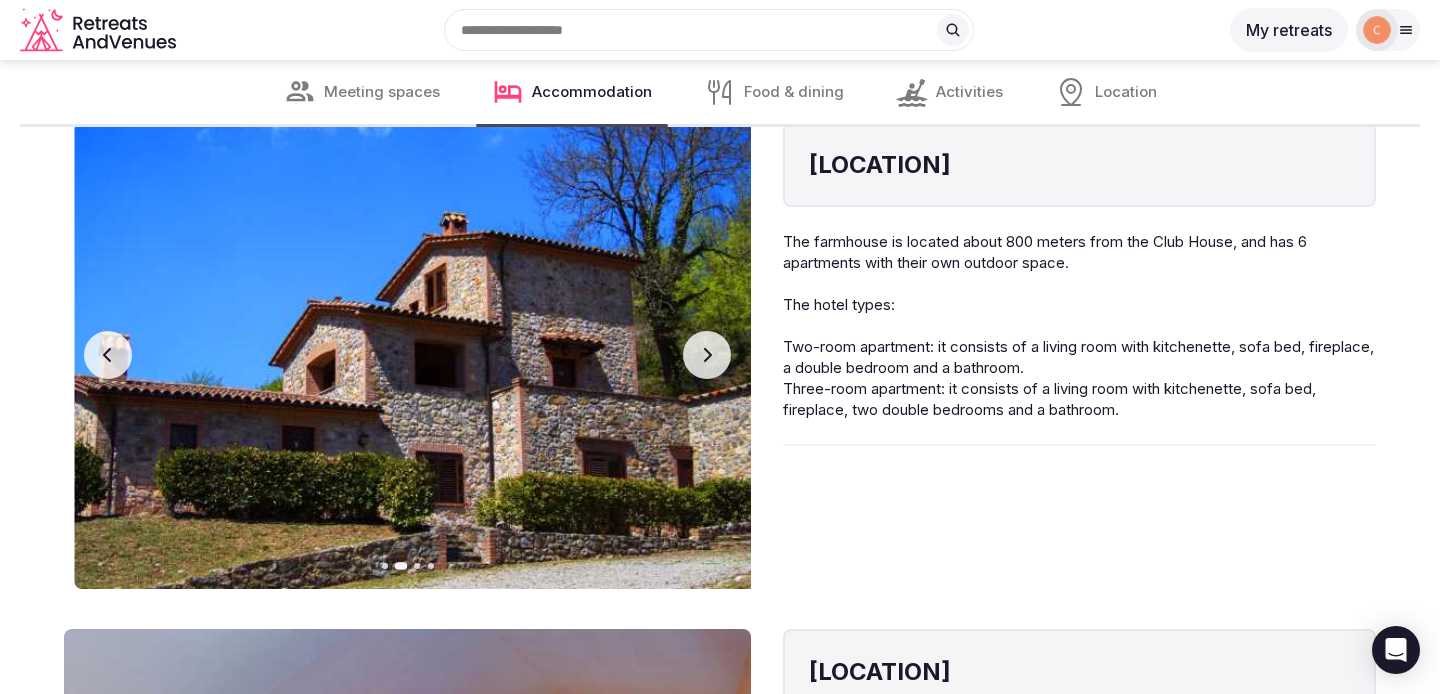 click 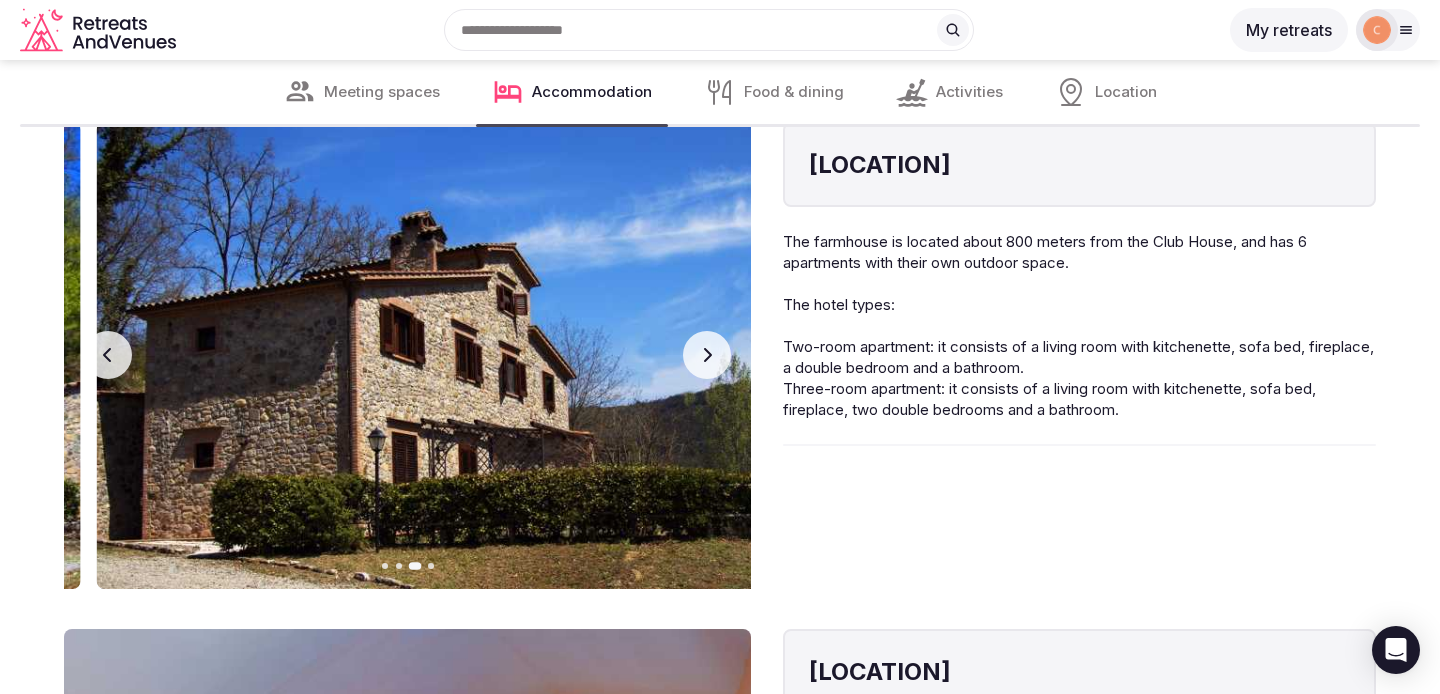 click 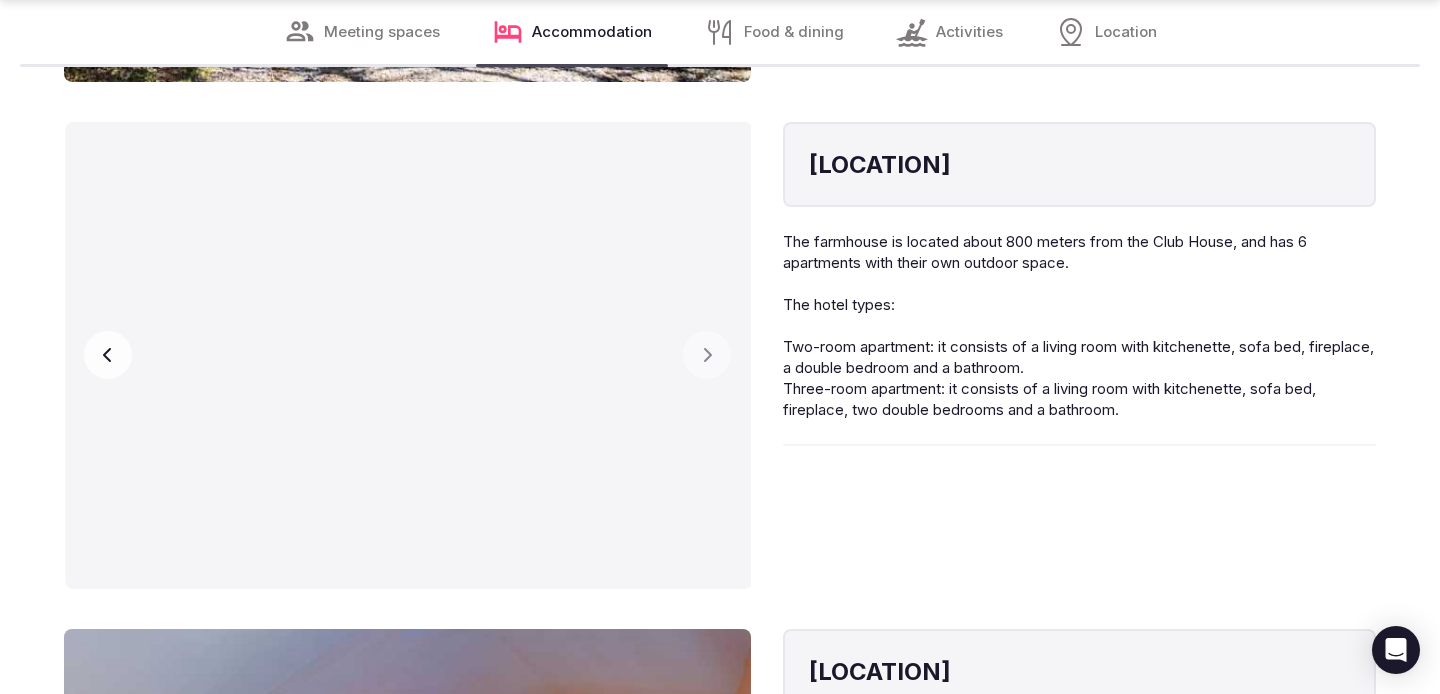 scroll, scrollTop: 7994, scrollLeft: 0, axis: vertical 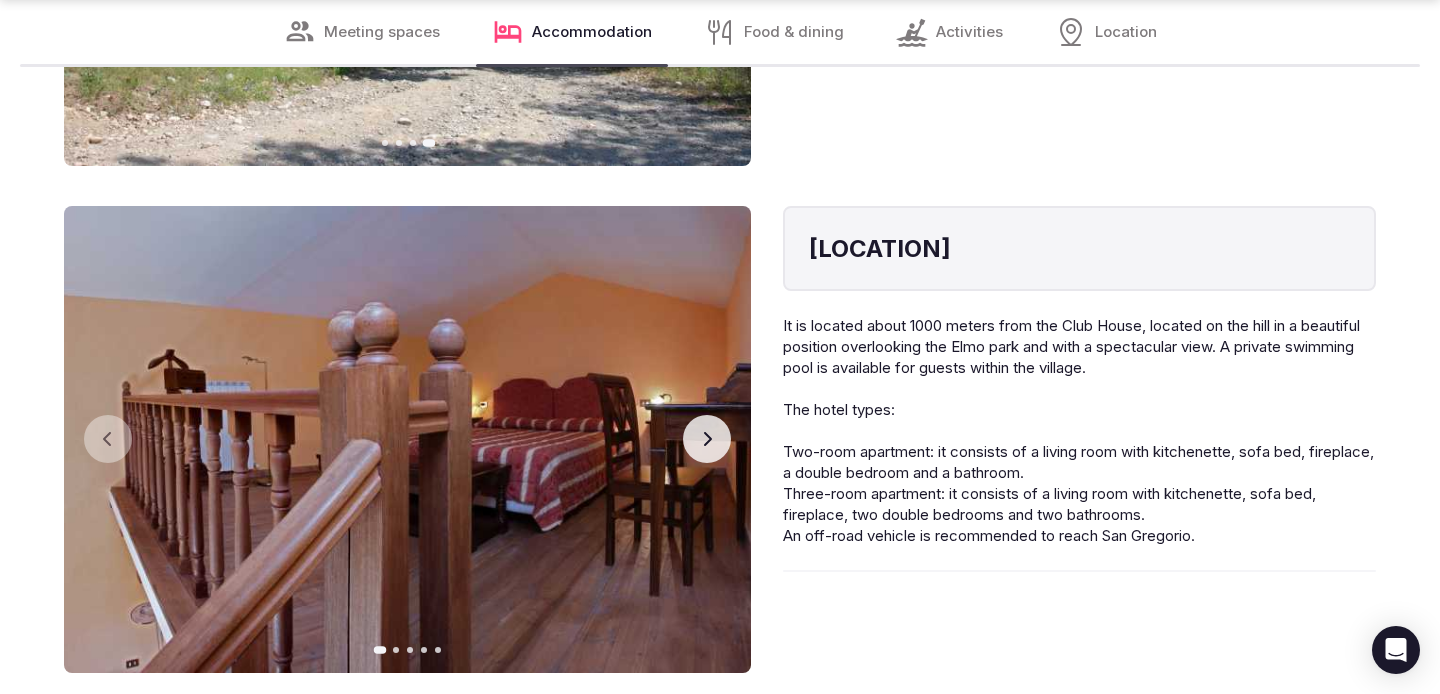 click on "Next slide" at bounding box center [707, 439] 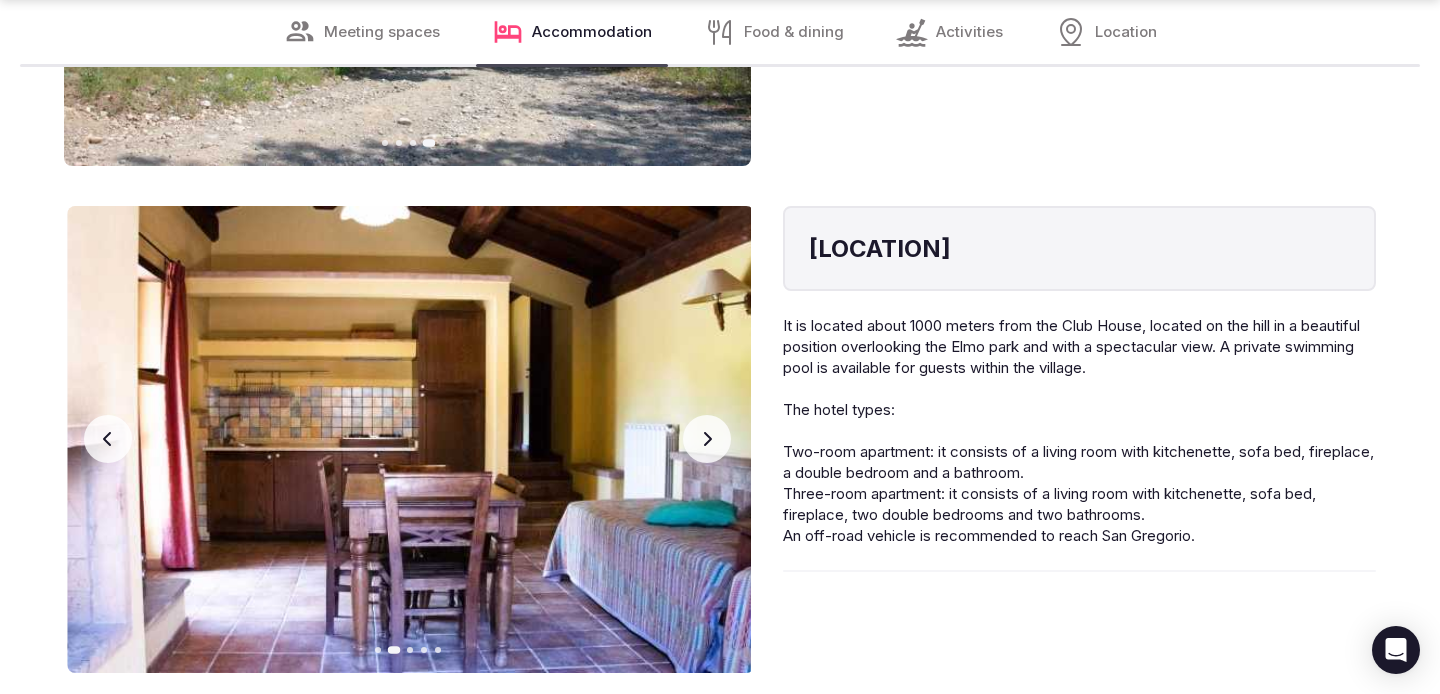 click on "Next slide" at bounding box center (707, 439) 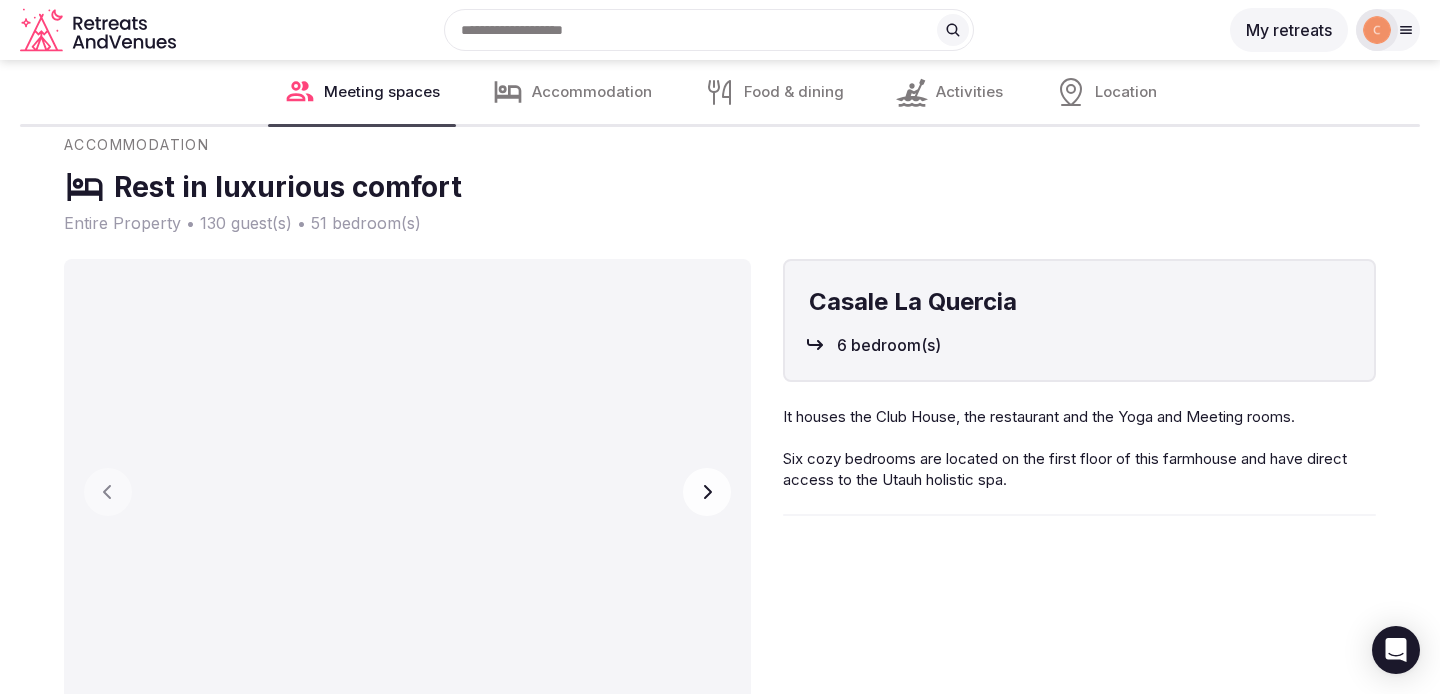 scroll, scrollTop: 3331, scrollLeft: 0, axis: vertical 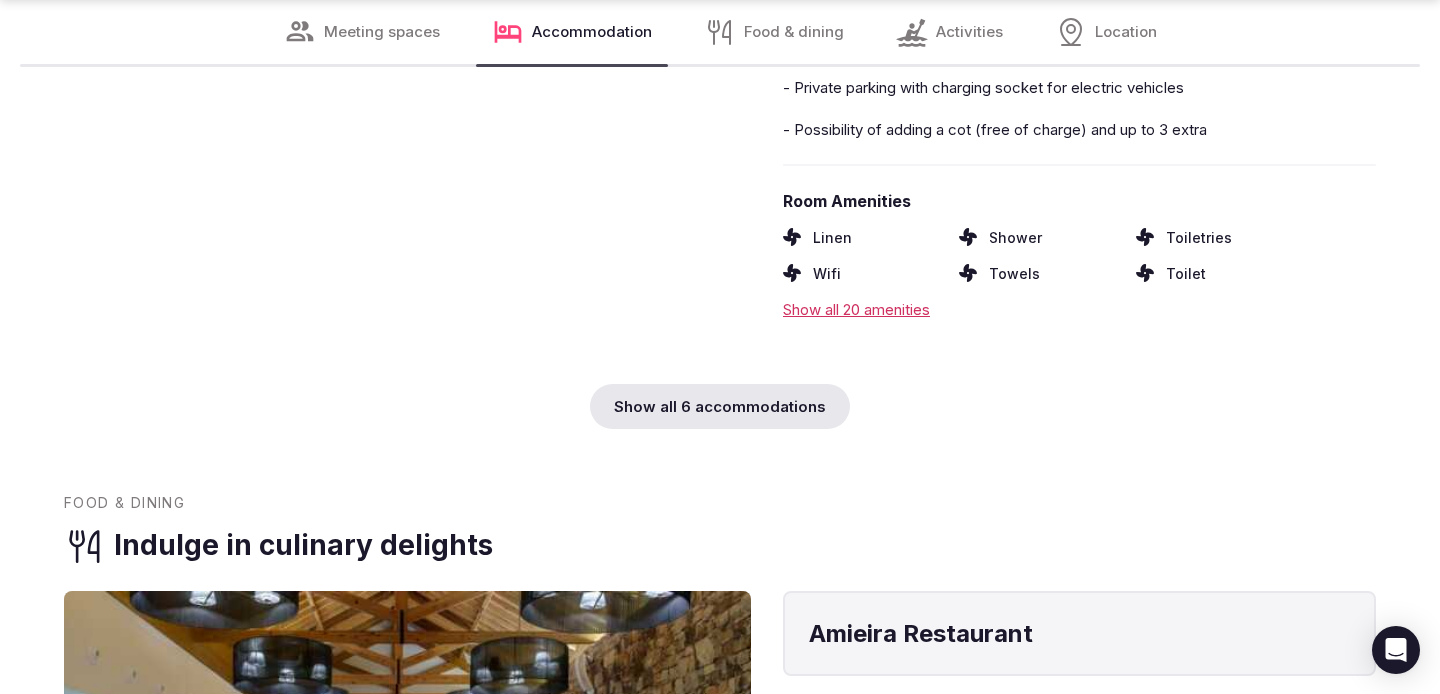 click on "Meeting Spaces Distinctive spaces for connection Event Room 200 m² • 120 receptions • 120 theatres • 100 banquets Event Room 200 m² • 120 receptions • 120 theatres • 100 banquets Make your business or private meetings even more special in our new event room. Features & equipment Air Conditioning Wifi Coffee / Tea Station Big Windows Nature View Chairs Show all 10 features Small Meeting Room 55 m² • 50 receptions • 20 classrooms • 10 boardrooms Previous slide Next slide Small Meeting Room 55 m² • 50 receptions • 20 classrooms • 10 boardrooms We have 2 smaller rooms, with all the conditions to hold your corporate event, which can accommodate between 10 and 50 people depending on the configuration.  Features & equipment Air Conditioning Coffee / Tea Station Wifi Big Windows Nature View Chairs Show all 10 features Accommodation Rest in luxurious comfort Entire Property • 37 bedroom(s) Superior Suite 1 bedroom(s) • 1 bed(s) • 1 bath(s) Previous slide Next slide Superior Suite Wifi" at bounding box center [720, -494] 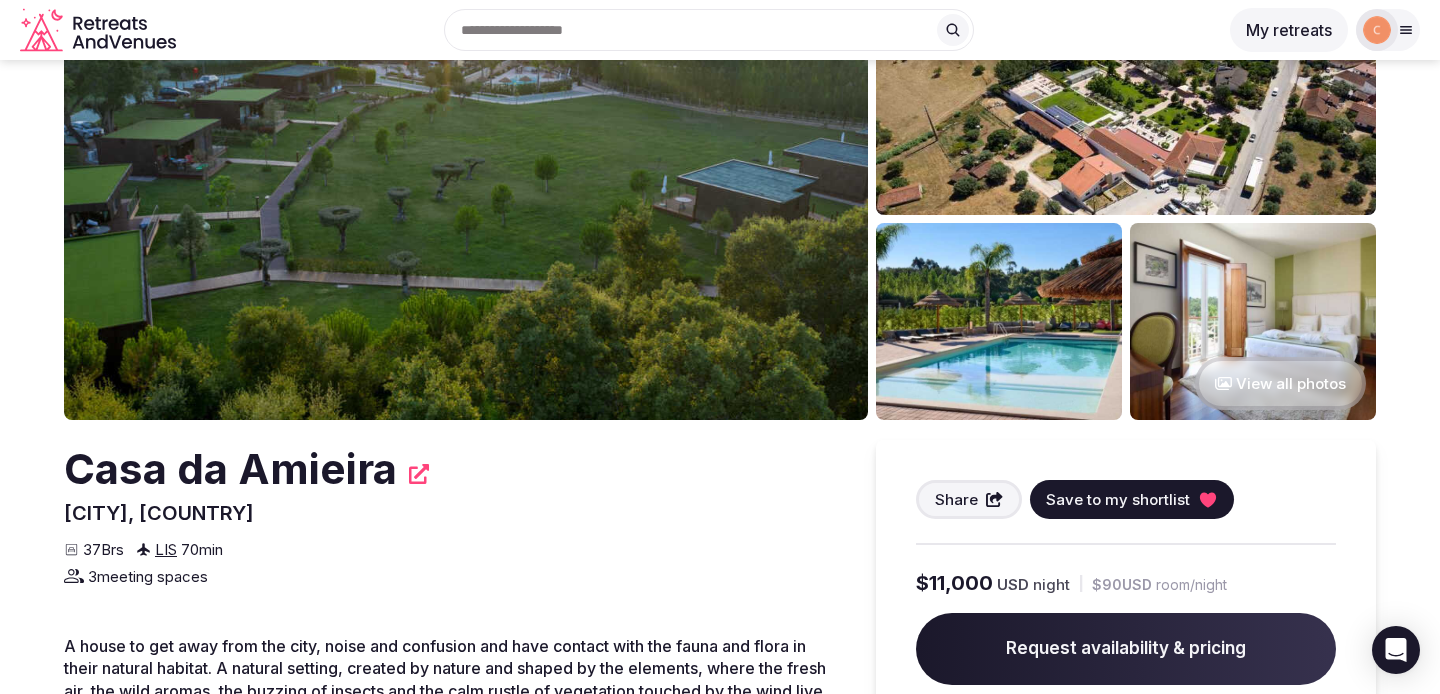 scroll, scrollTop: 409, scrollLeft: 0, axis: vertical 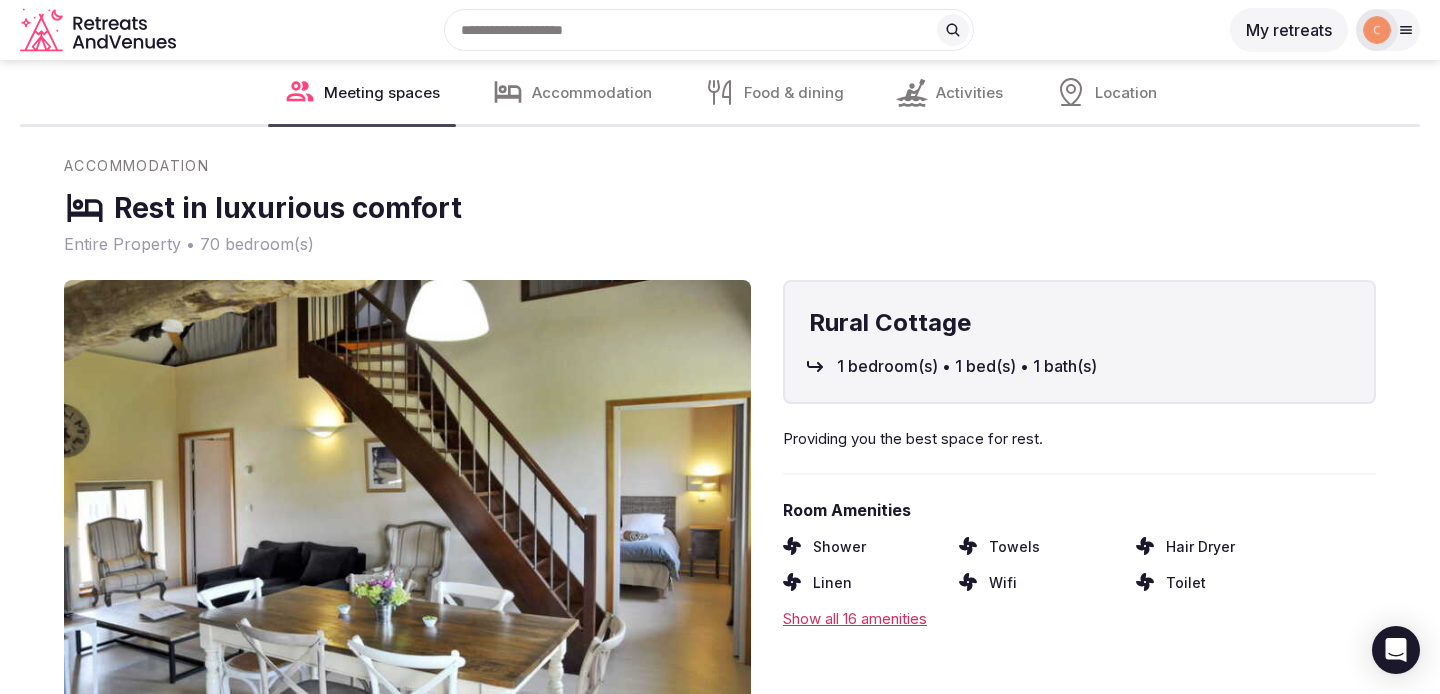 click at bounding box center [407, 513] 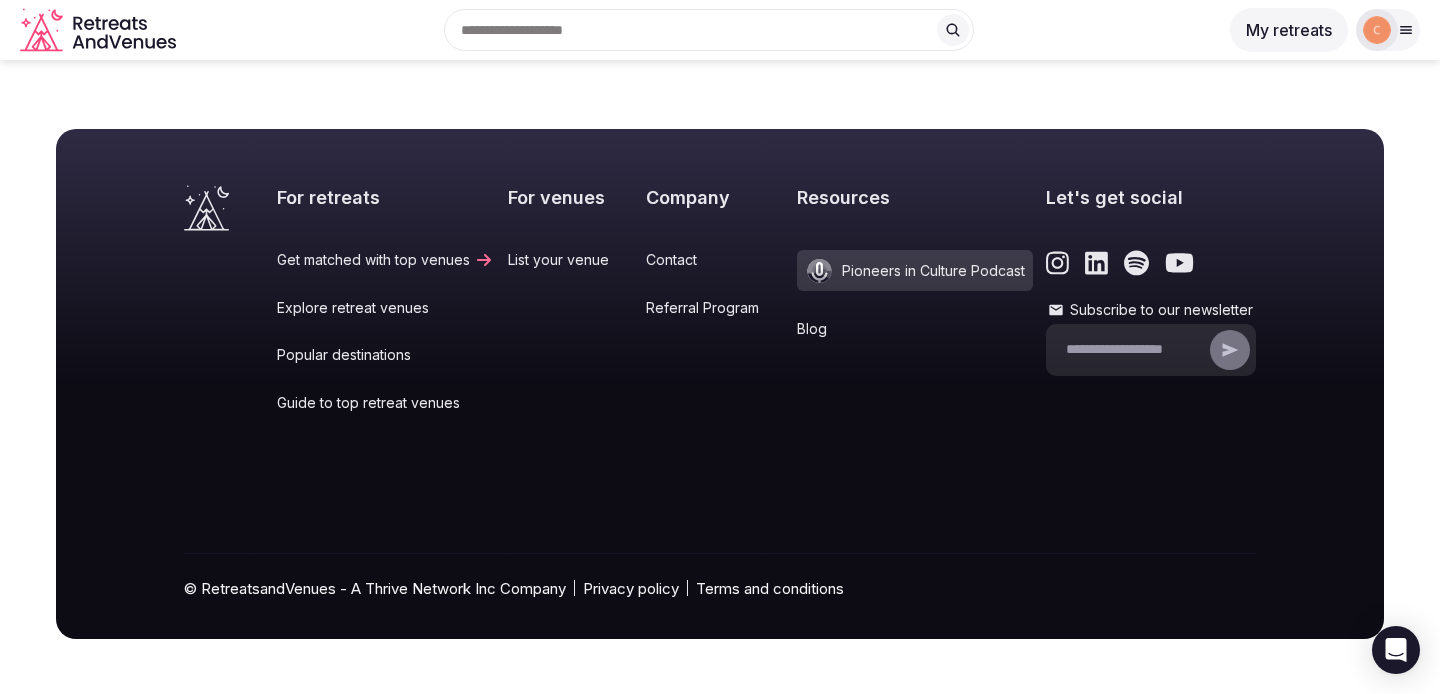 scroll, scrollTop: 5647, scrollLeft: 0, axis: vertical 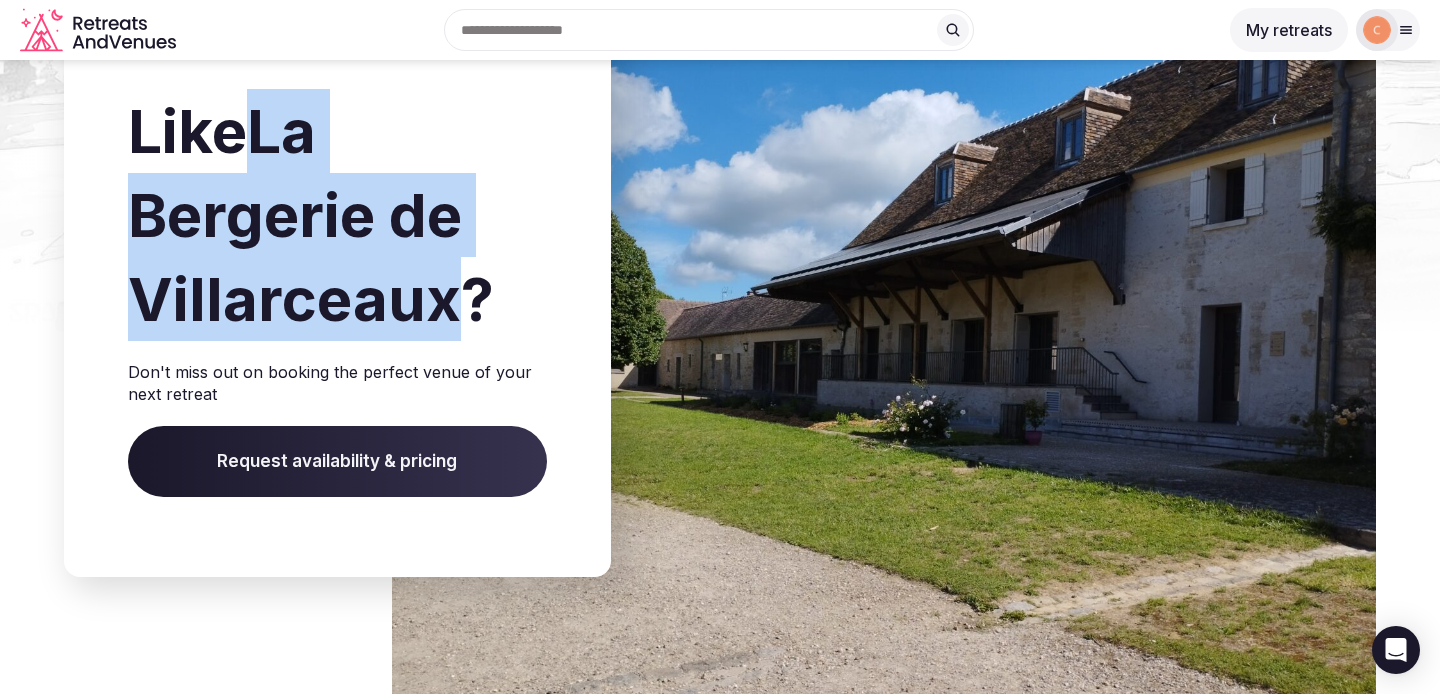 drag, startPoint x: 447, startPoint y: 307, endPoint x: 264, endPoint y: 138, distance: 249.09837 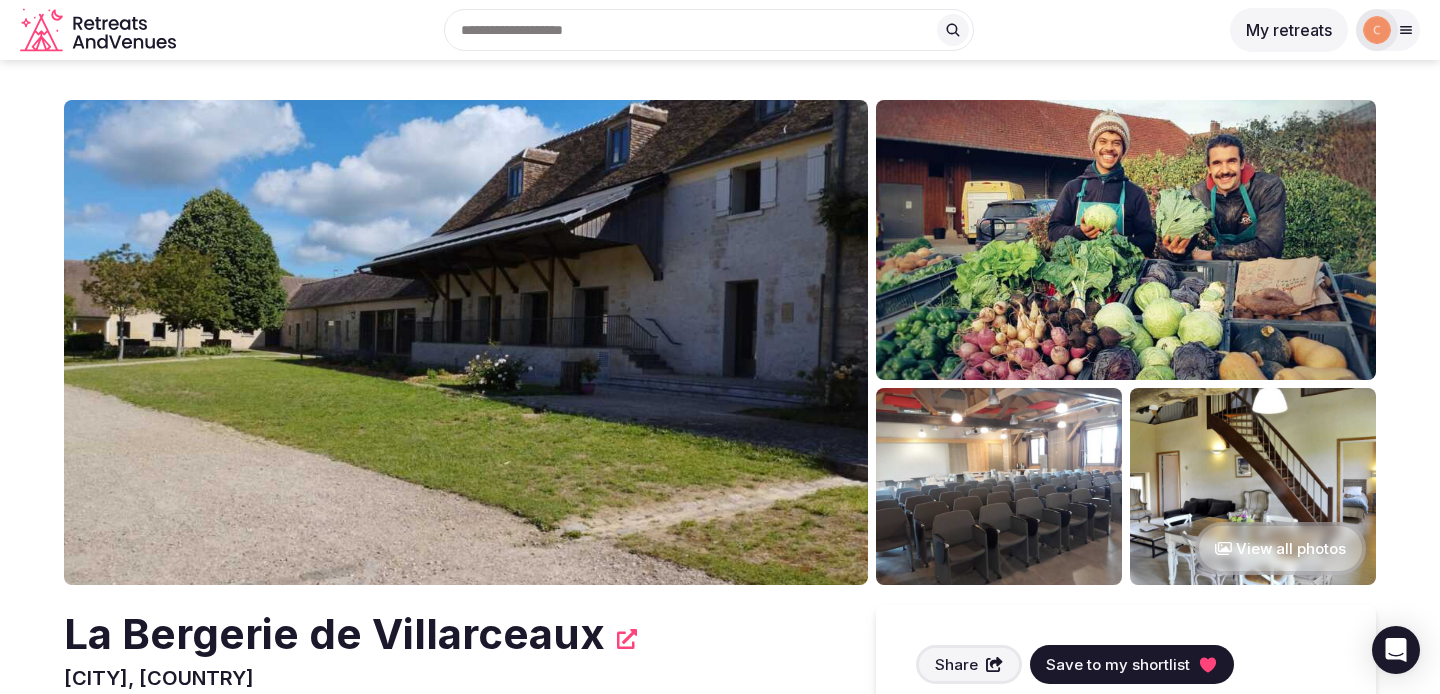 scroll, scrollTop: 468, scrollLeft: 0, axis: vertical 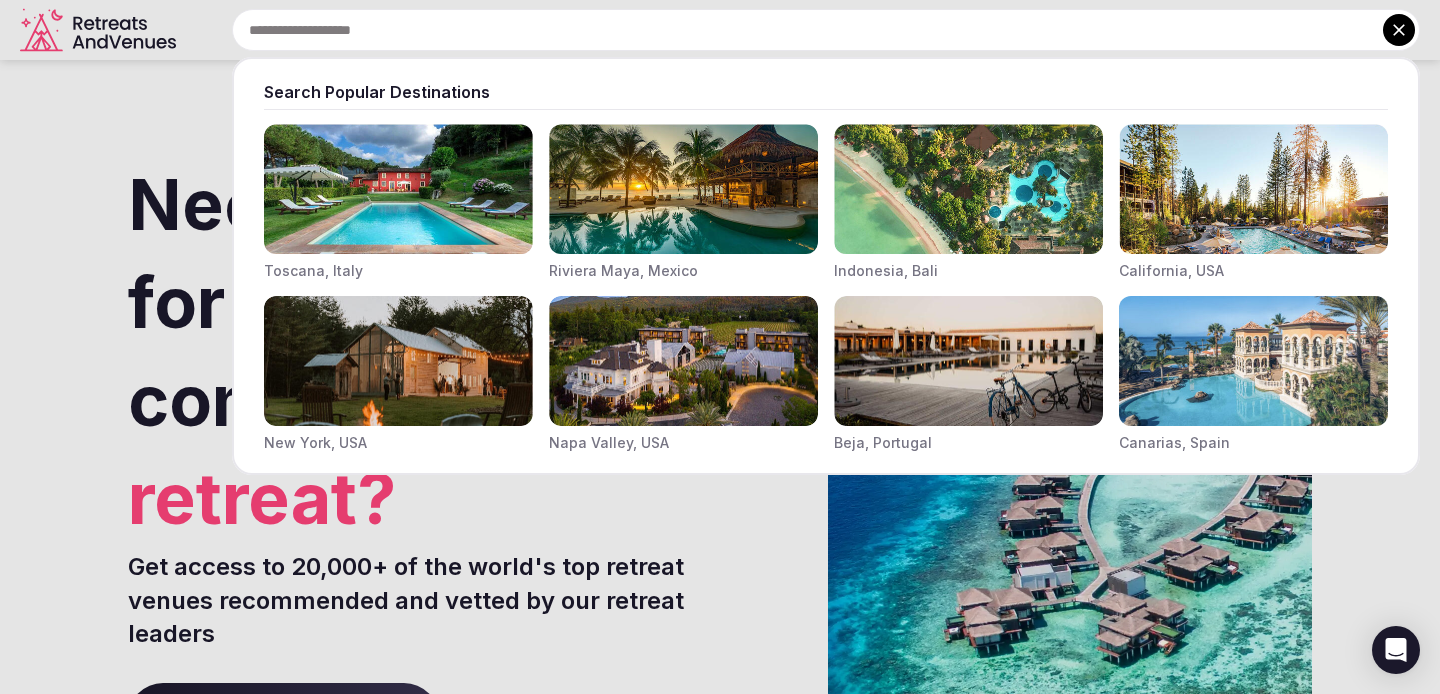 click at bounding box center (826, 30) 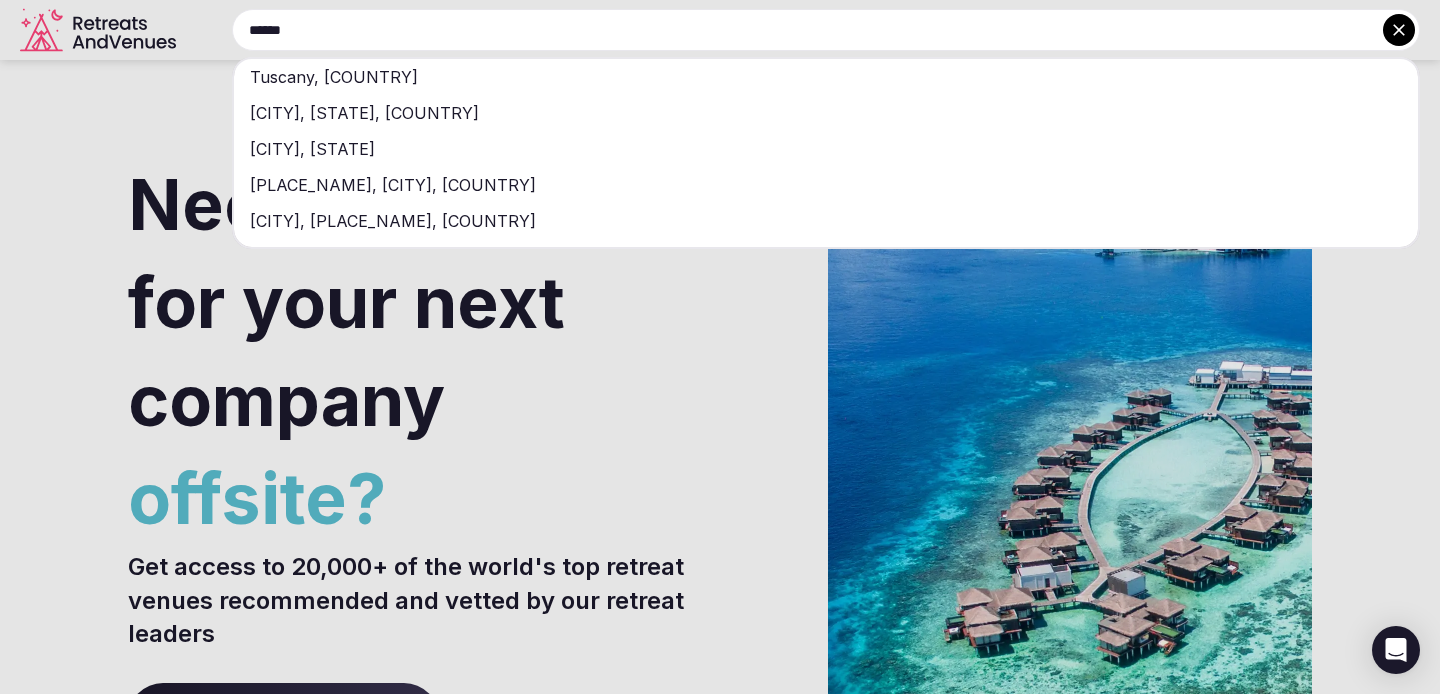 type on "******" 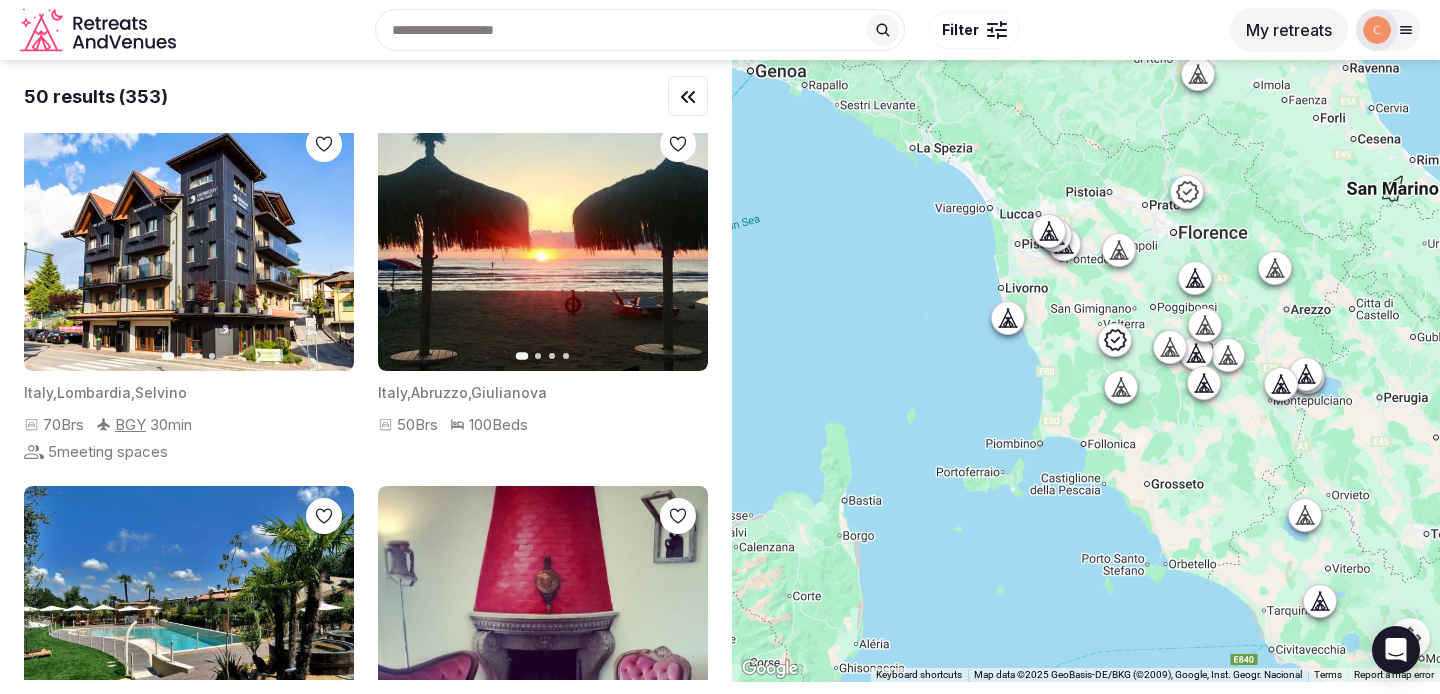 scroll, scrollTop: 0, scrollLeft: 0, axis: both 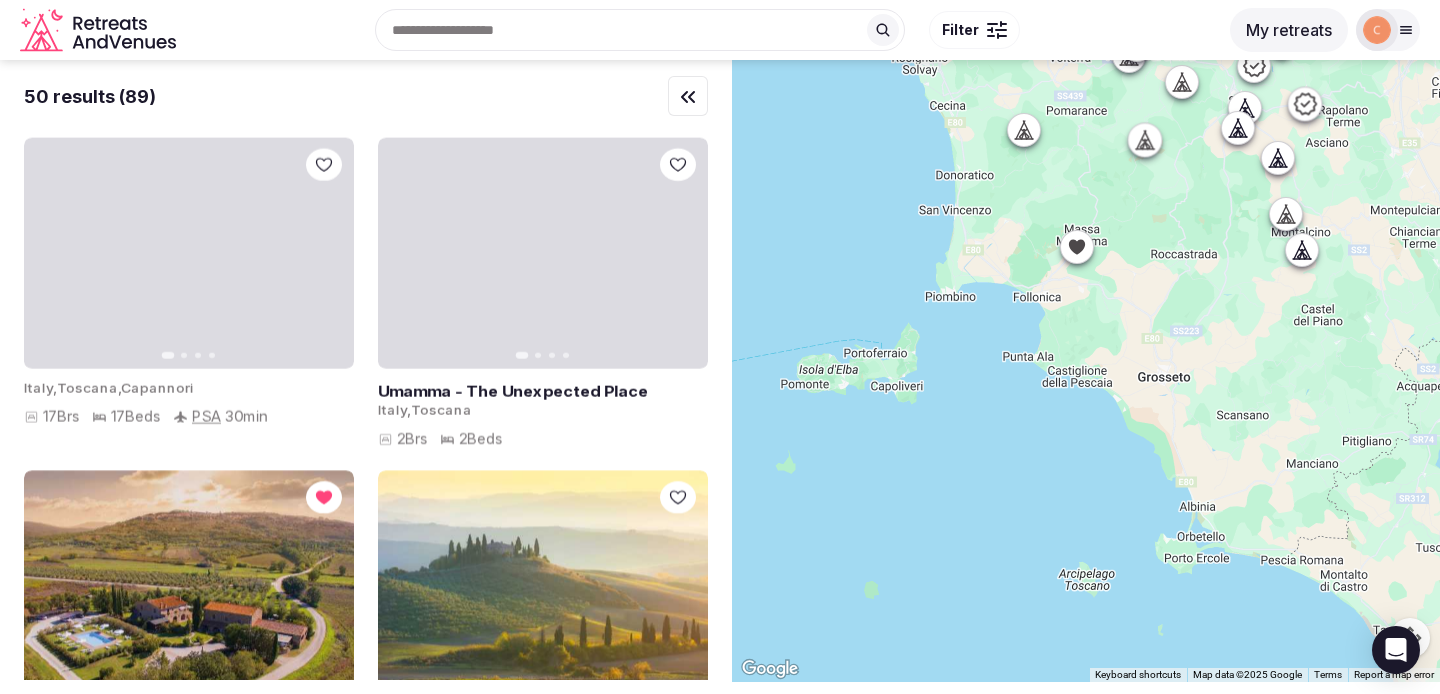 drag, startPoint x: 1088, startPoint y: 221, endPoint x: 998, endPoint y: 59, distance: 185.32135 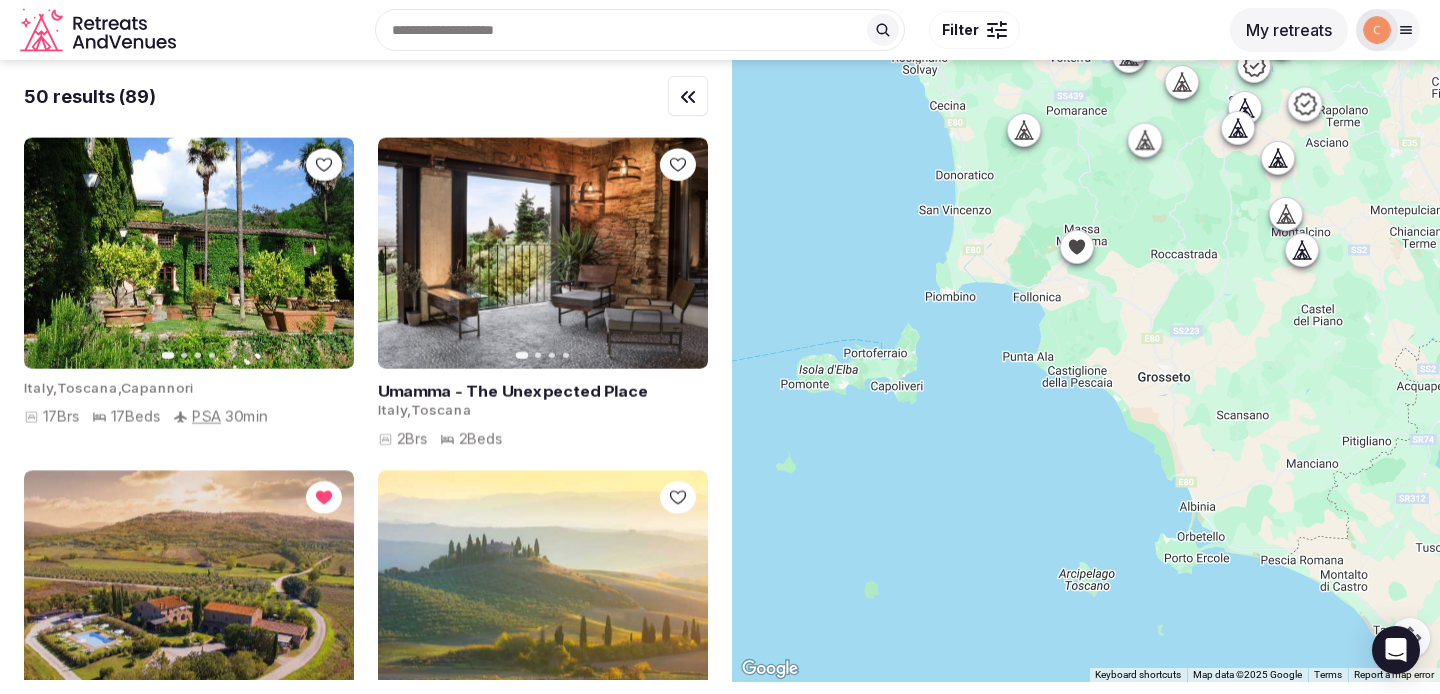 click on "Recent searches Tuscany, Italy Search Popular Destinations Toscana, Italy Riviera Maya, Mexico Indonesia, Bali California, USA New York, USA Napa Valley, USA Beja, Portugal Canarias, Spain Filter Explore  destinations Filter My retreats corrina Account My venue listings My retreats Logout logged in as  corrina Account My venue listings My retreats Logout 50 results (89) Previous slide Next slide Italy ,  Toscana ,  Capannori 17  Brs 17  Beds PSA 30  min Previous slide Next slide Umamma - The Unexpected Place Italy ,  Toscana 2  Brs 2  Beds Previous slide Next slide Italy ,  Toscana 48  Brs 103  Beds PSA 72  min Previous slide Next slide Italy ,  Toscana ,  Strove 74  Brs 140  Beds FLR 30  min Previous slide Next slide Italy ,  Toscana ,  Gaville 11  Brs 22  Beds FLR 30  min Villa Favilli Italy ,  Toscana ,  Pisa 5  Brs 5  Beds Previous slide Next slide Italy ,  Toscana 101  Brs 300  Beds FLR 30  min Previous slide Next slide Italy ,  Toscana 27  Brs 60  Beds FLR 30  min Previous slide Next slide Italy ,  ,  8" at bounding box center (720, 347) 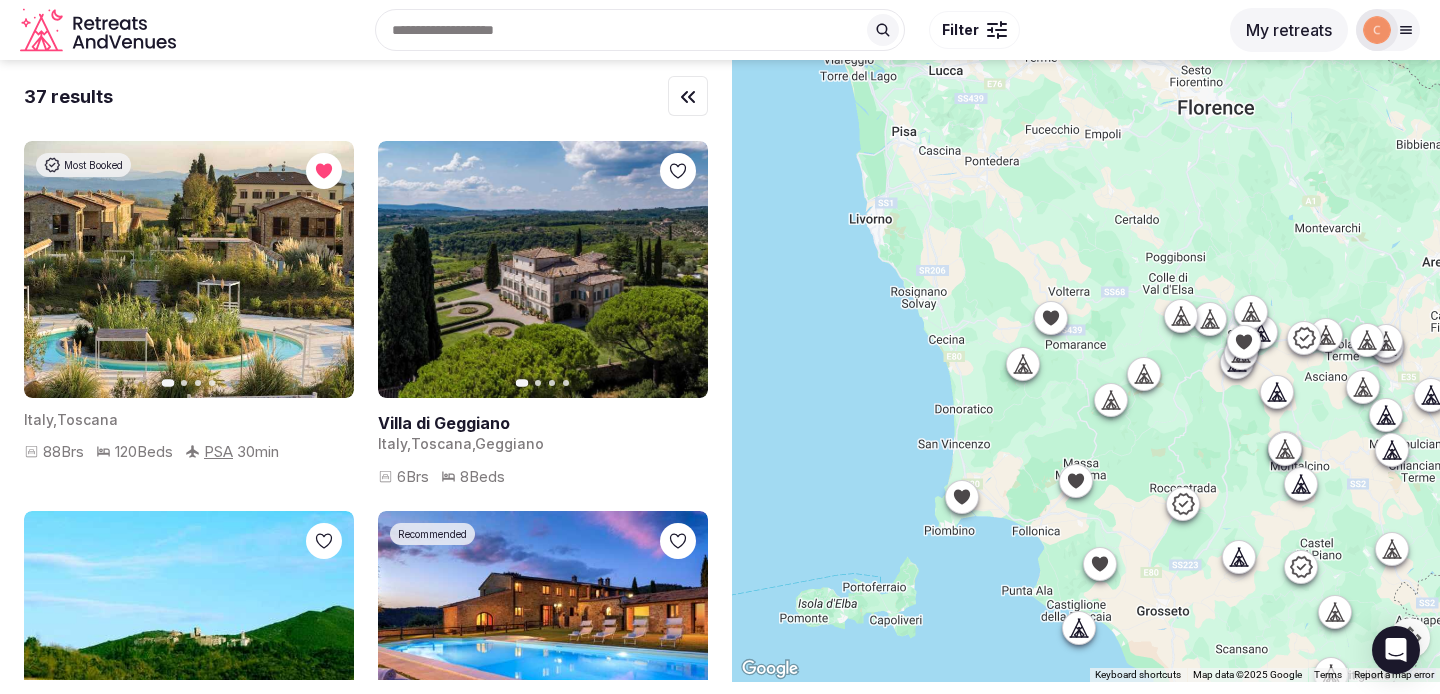 drag, startPoint x: 988, startPoint y: 194, endPoint x: 987, endPoint y: 504, distance: 310.00162 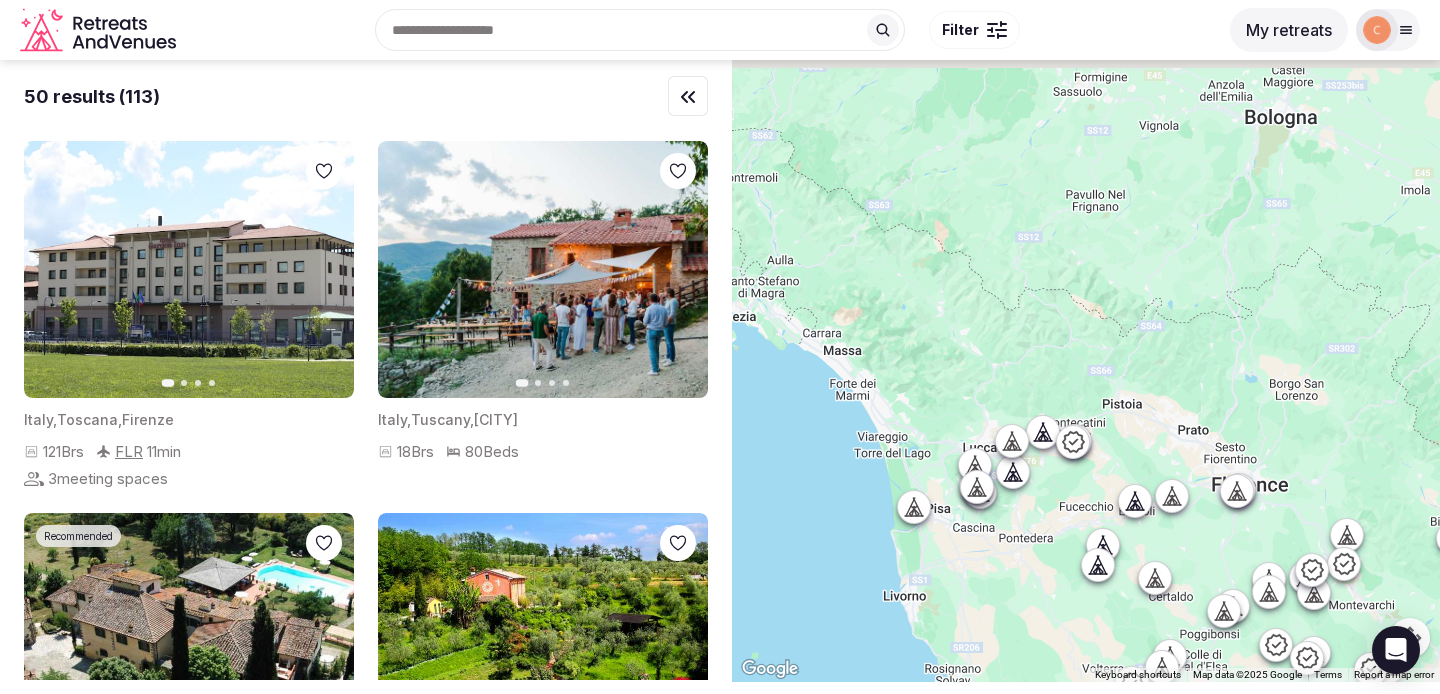 drag, startPoint x: 1028, startPoint y: 216, endPoint x: 1062, endPoint y: 546, distance: 331.7469 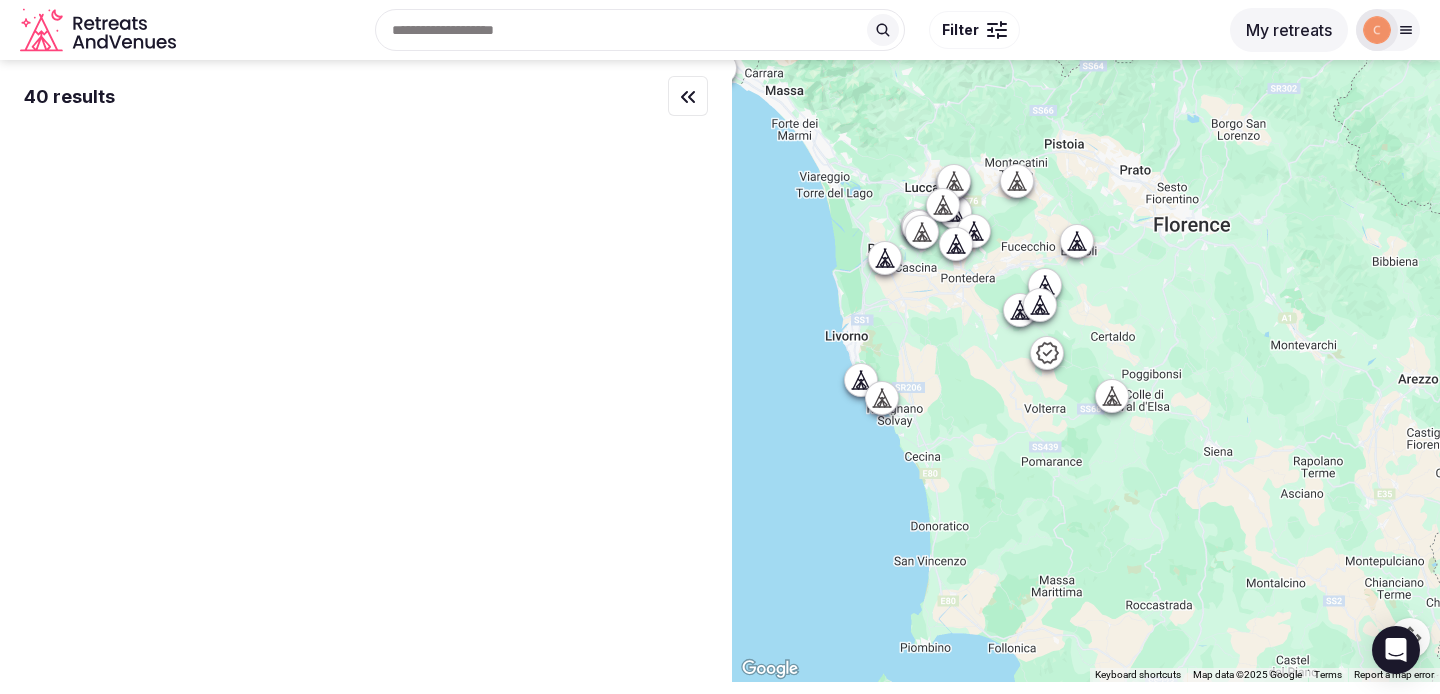 drag, startPoint x: 948, startPoint y: 335, endPoint x: 892, endPoint y: 73, distance: 267.9179 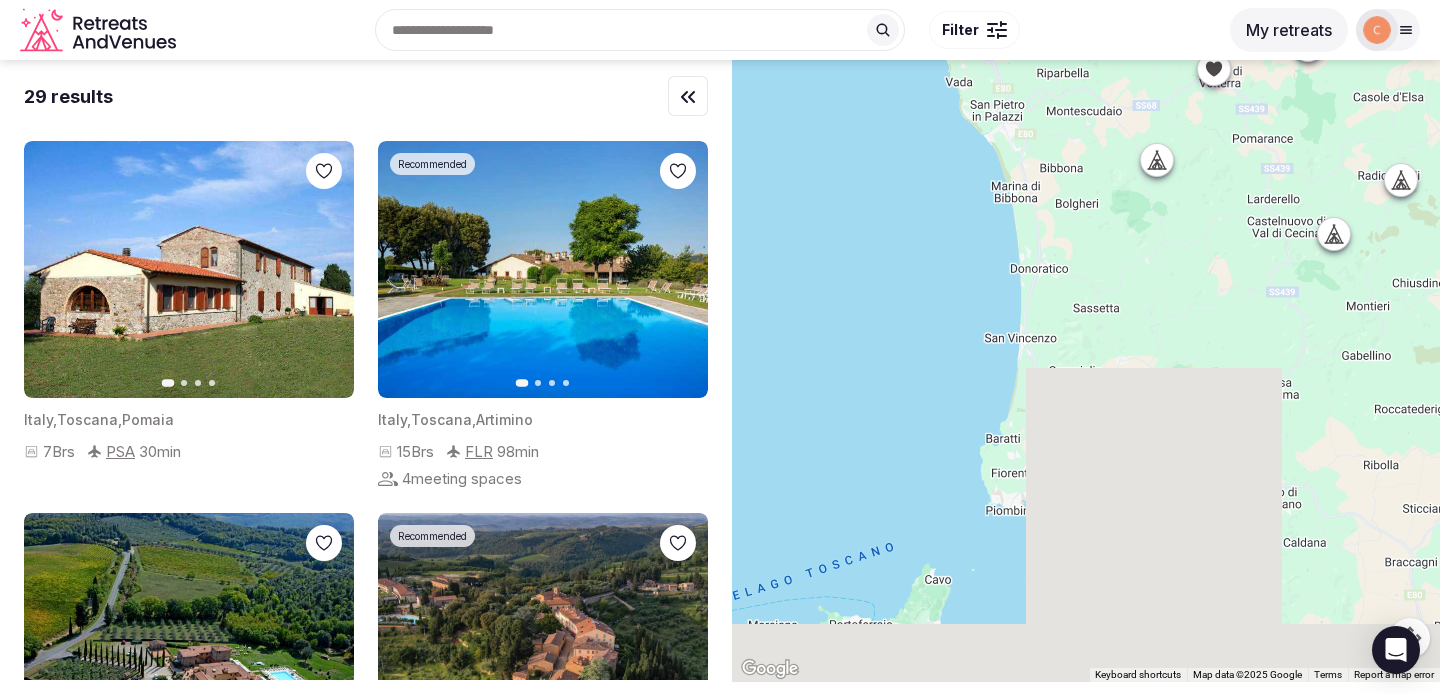 drag, startPoint x: 957, startPoint y: 496, endPoint x: 956, endPoint y: 55, distance: 441.00113 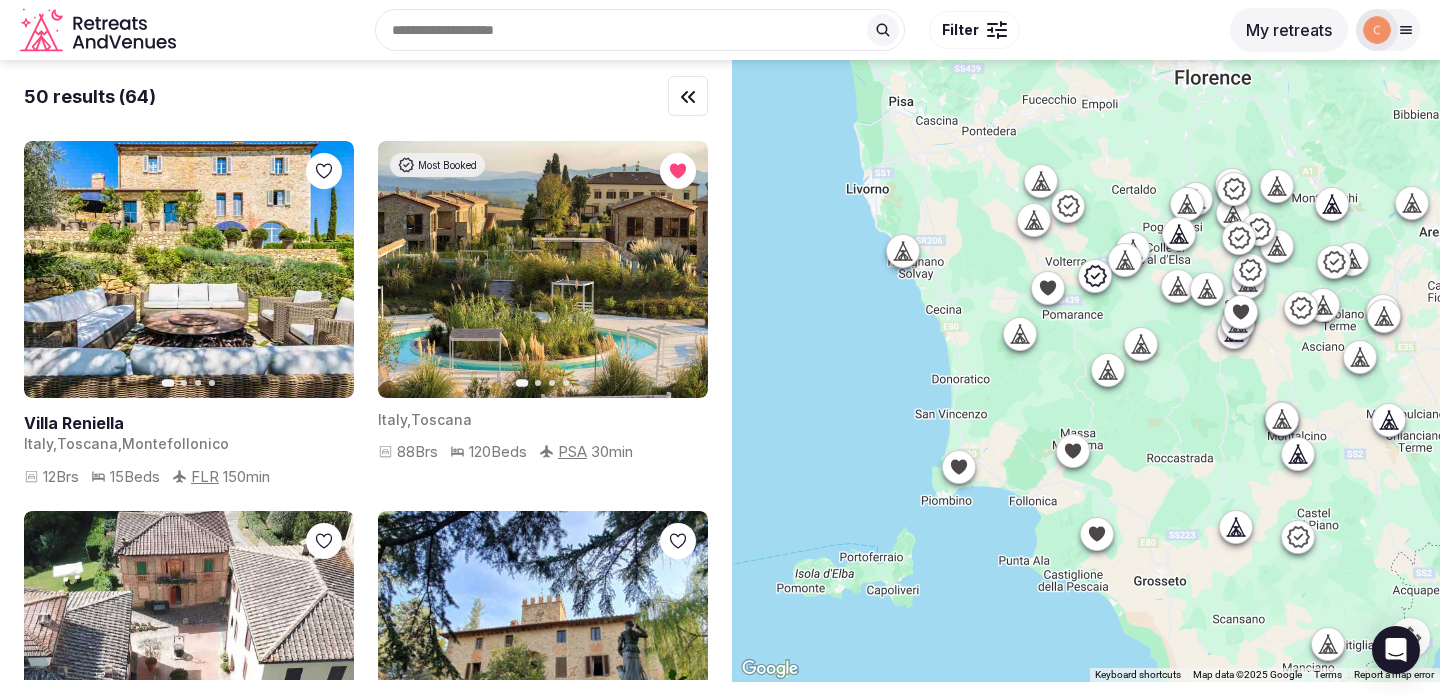 drag, startPoint x: 1008, startPoint y: 340, endPoint x: 982, endPoint y: 439, distance: 102.357216 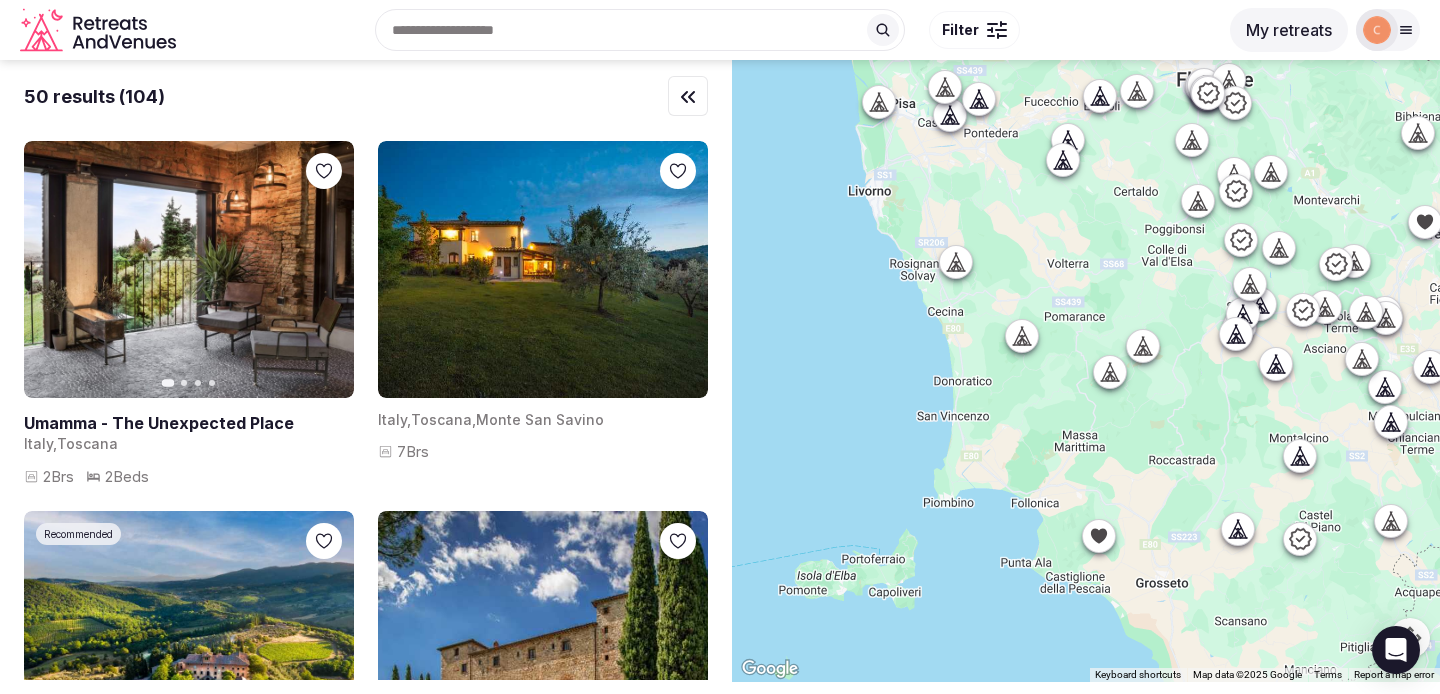 click 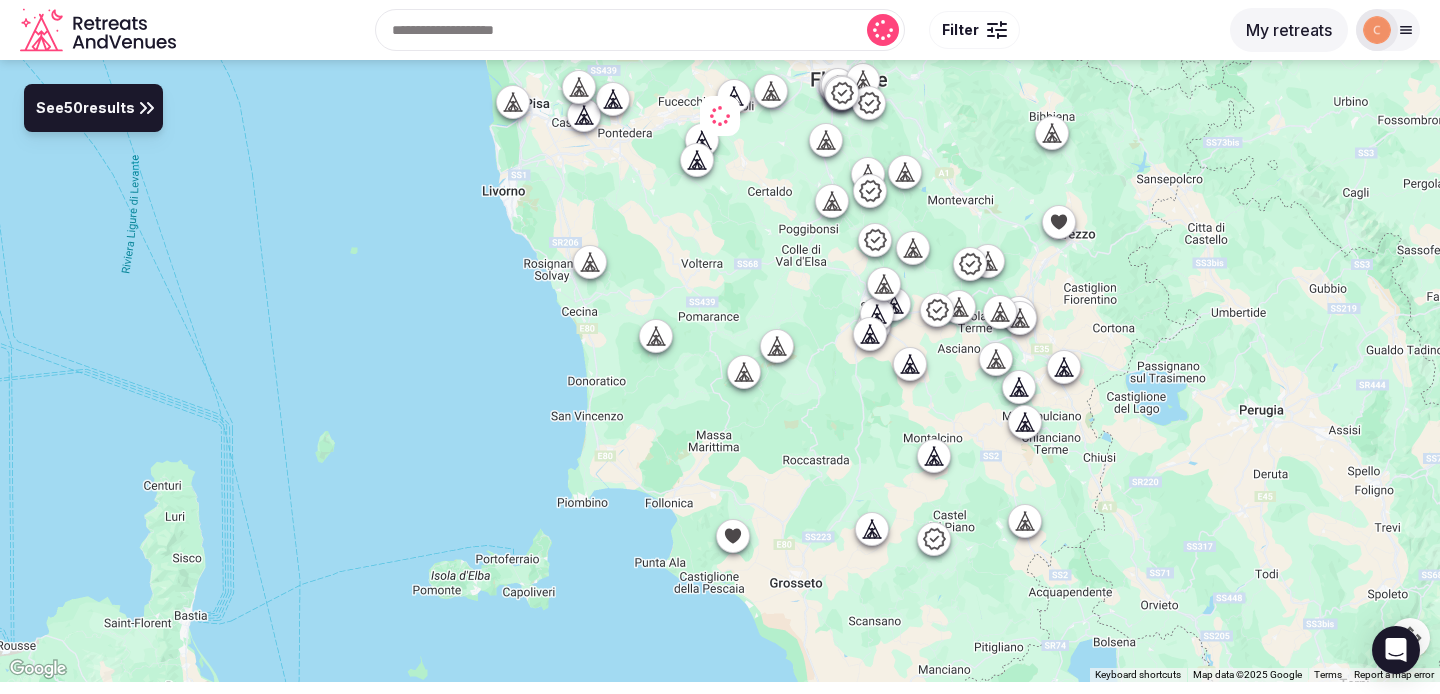 click on "See  50  results" at bounding box center (85, 109) 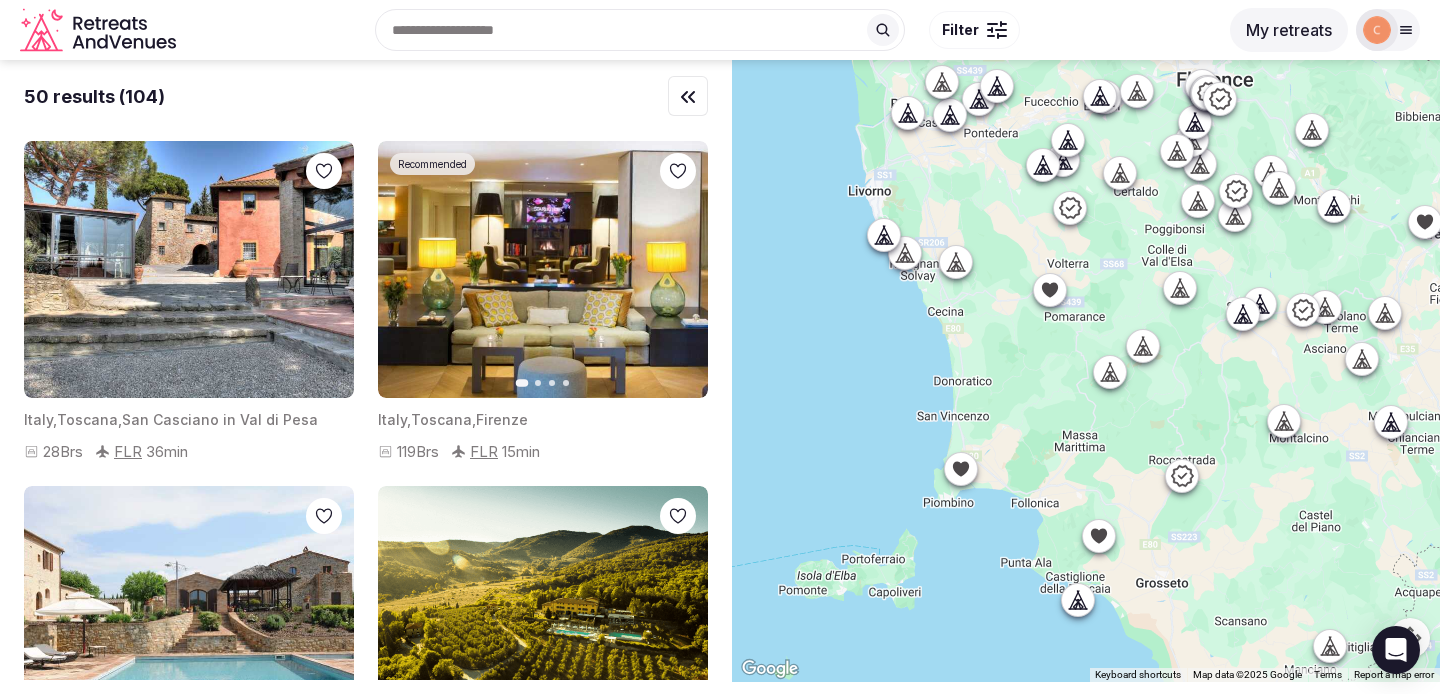 click at bounding box center [1001, 30] 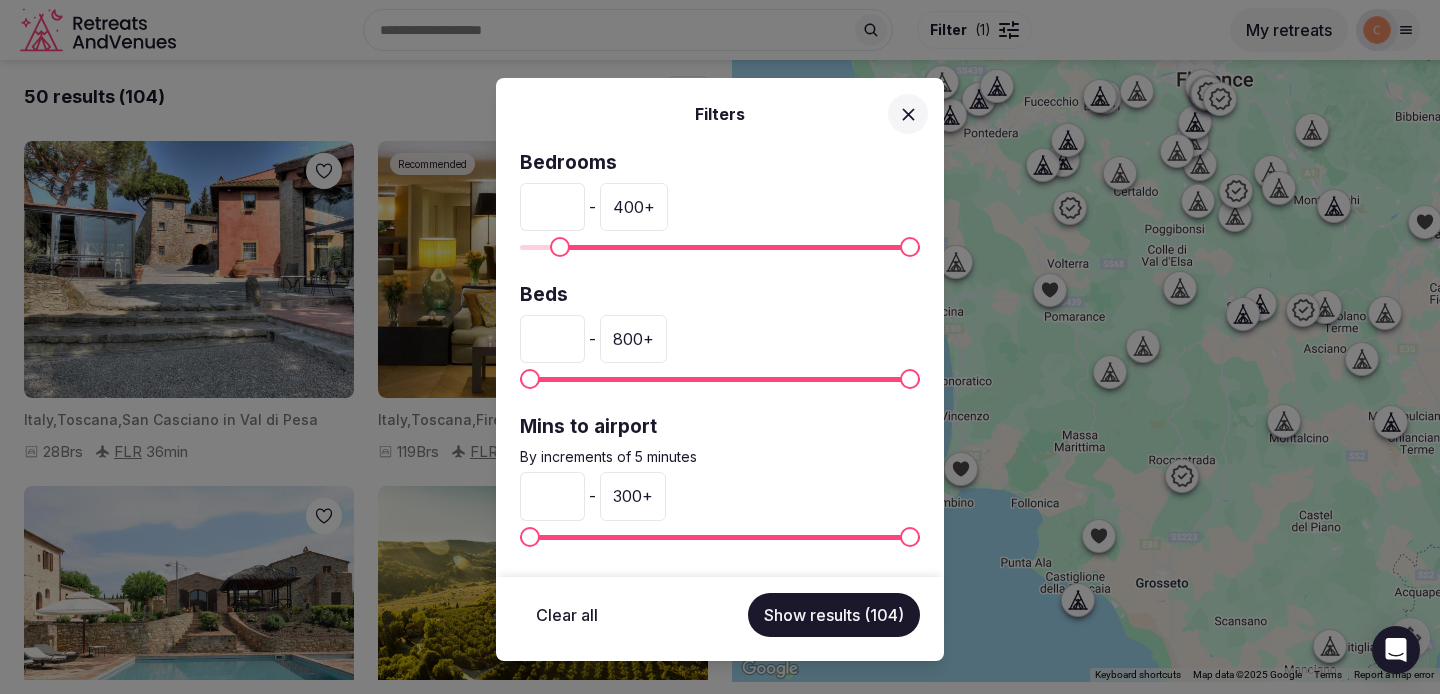 type on "**" 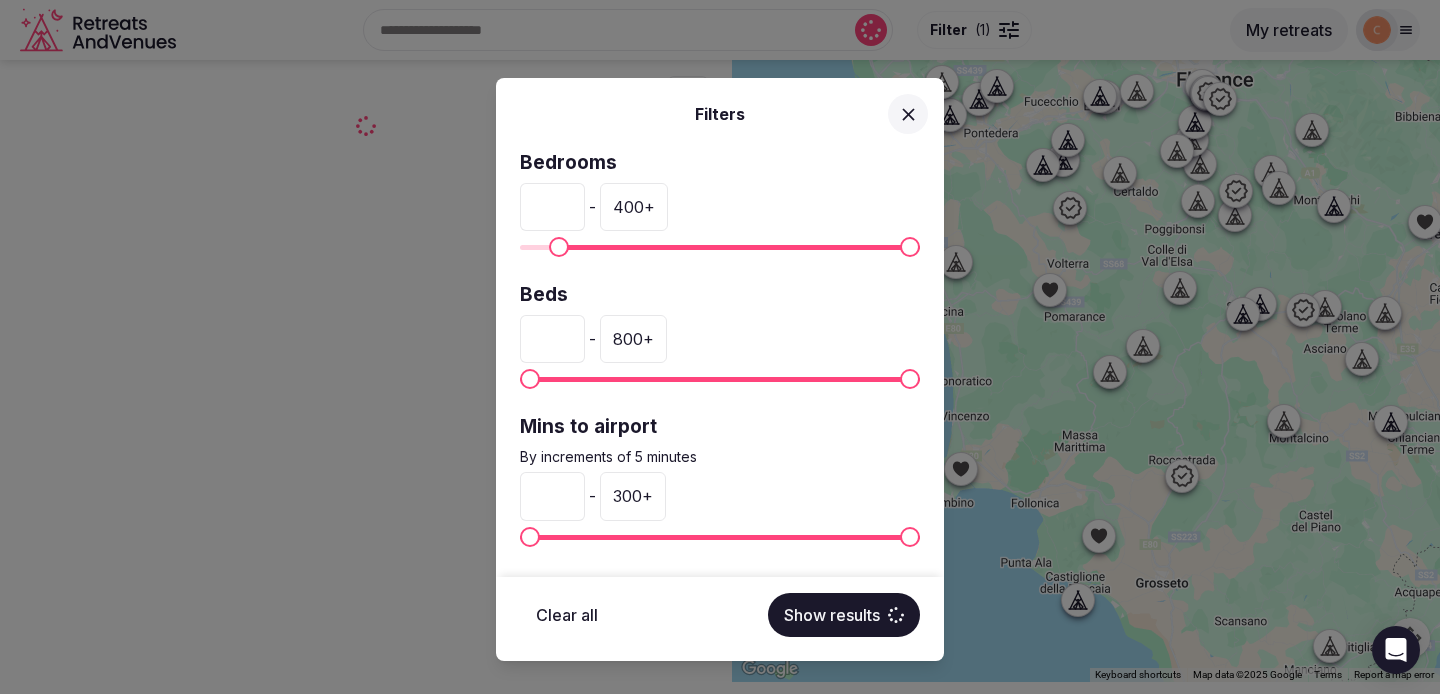 click at bounding box center (559, 247) 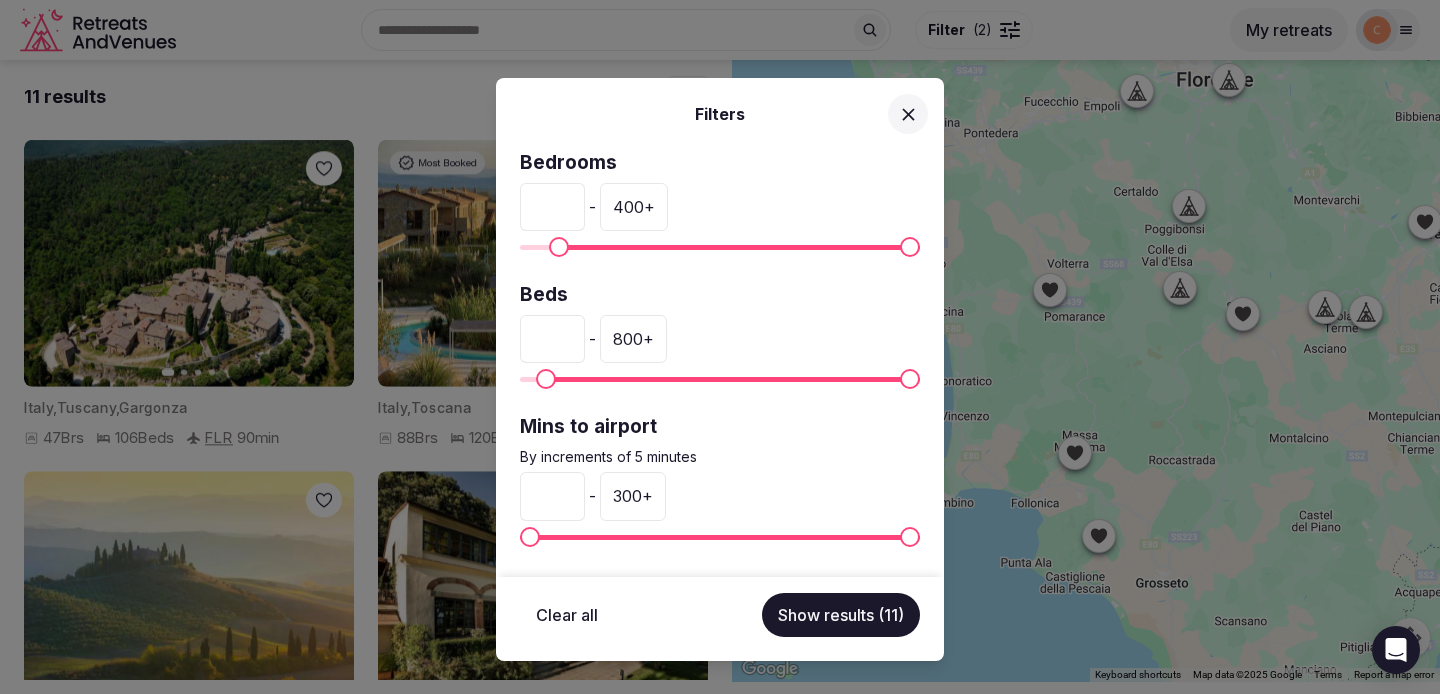 type on "**" 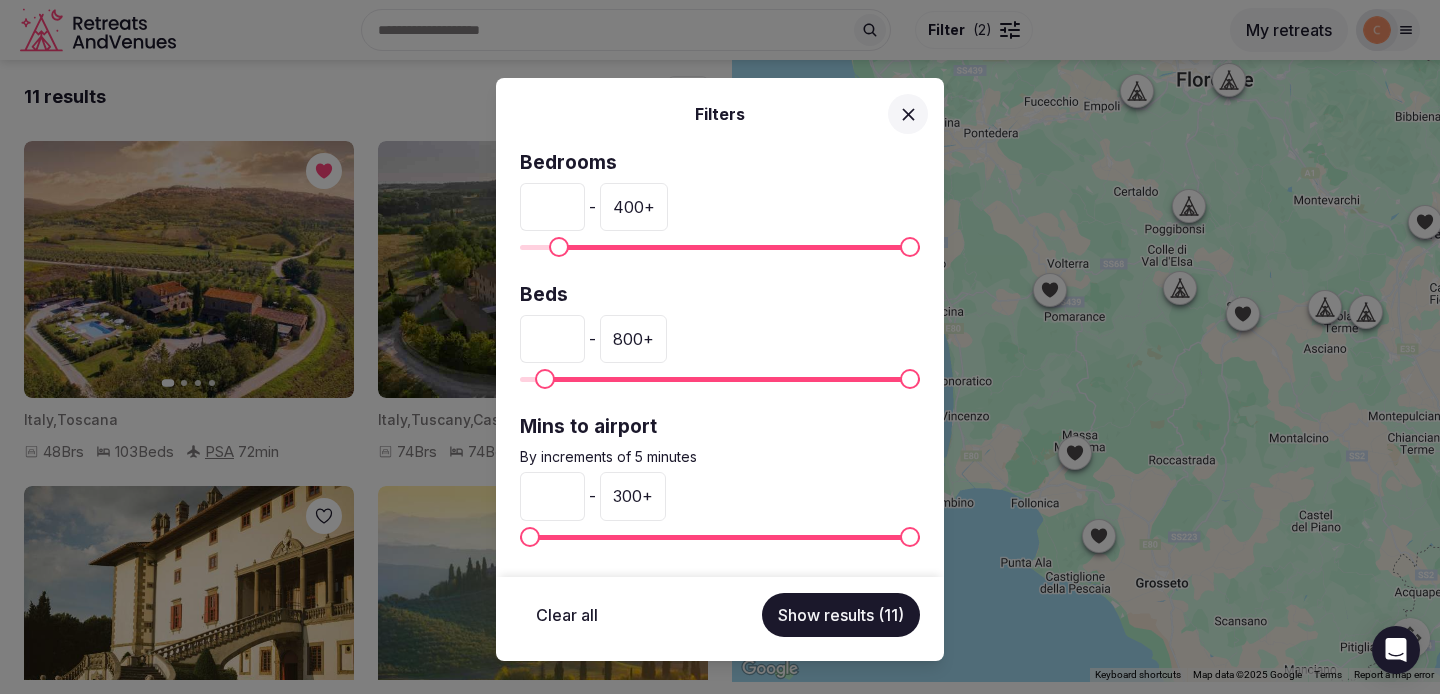scroll, scrollTop: 2, scrollLeft: 0, axis: vertical 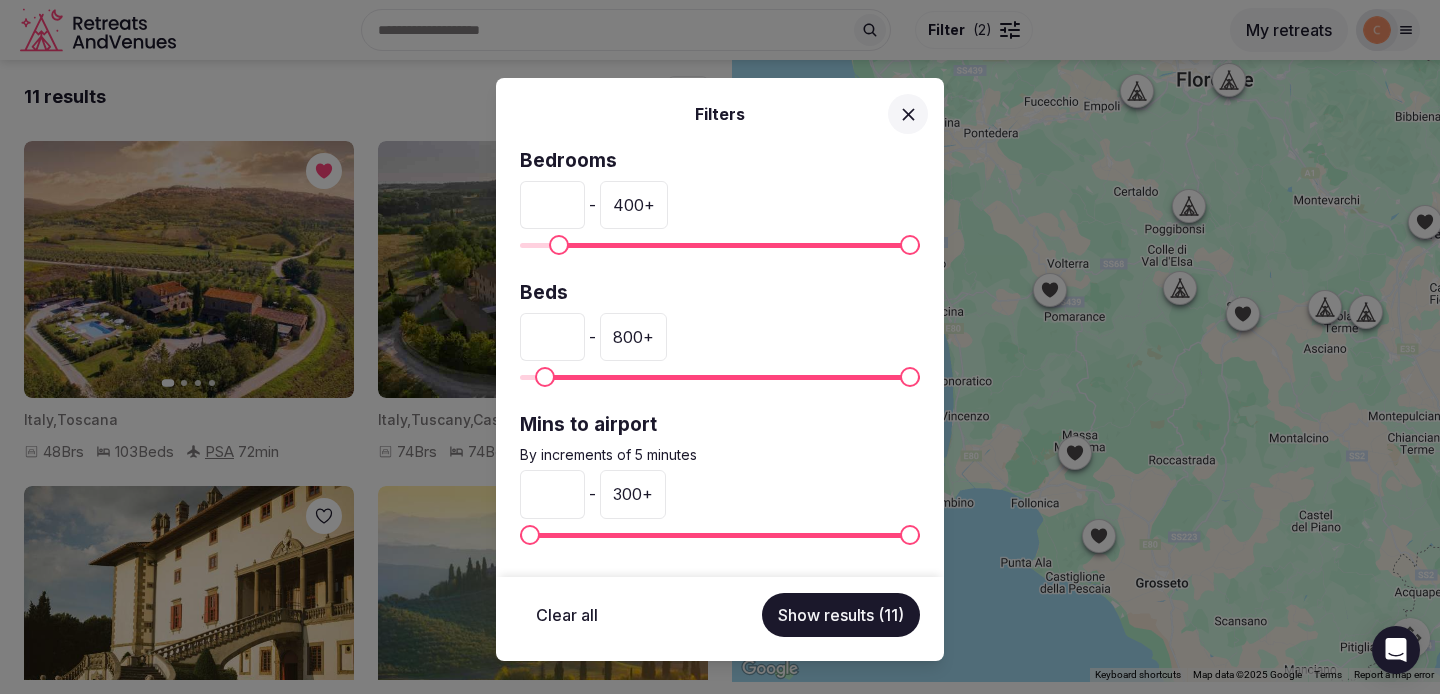 click on "300  +" at bounding box center (633, 494) 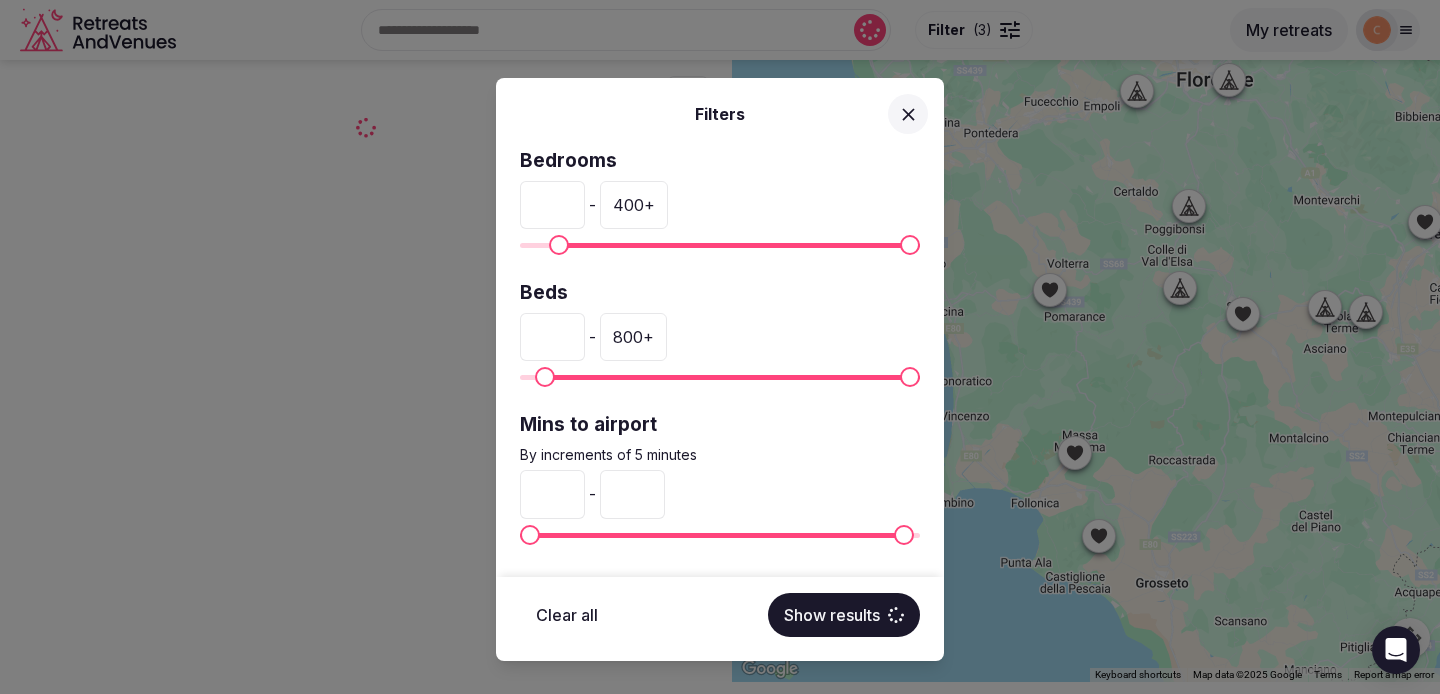 click on "***" at bounding box center (632, 494) 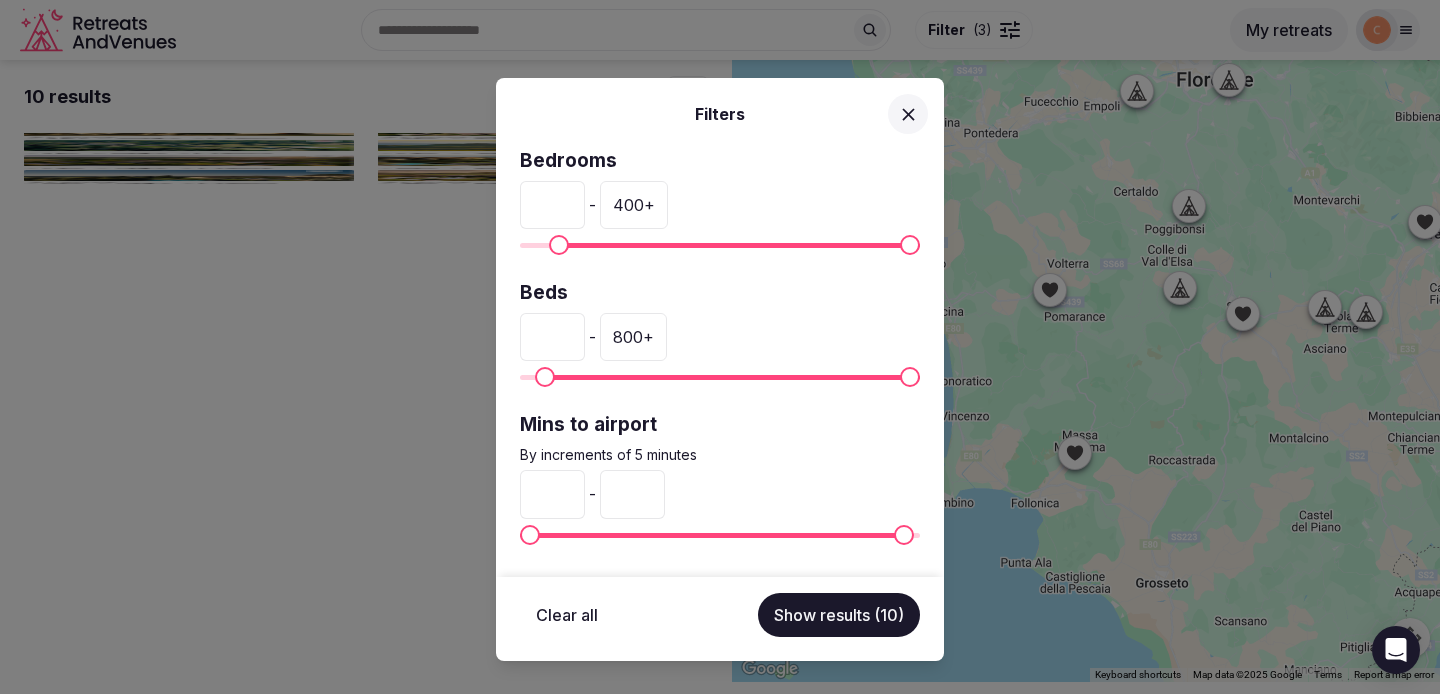 click on "***" at bounding box center (632, 494) 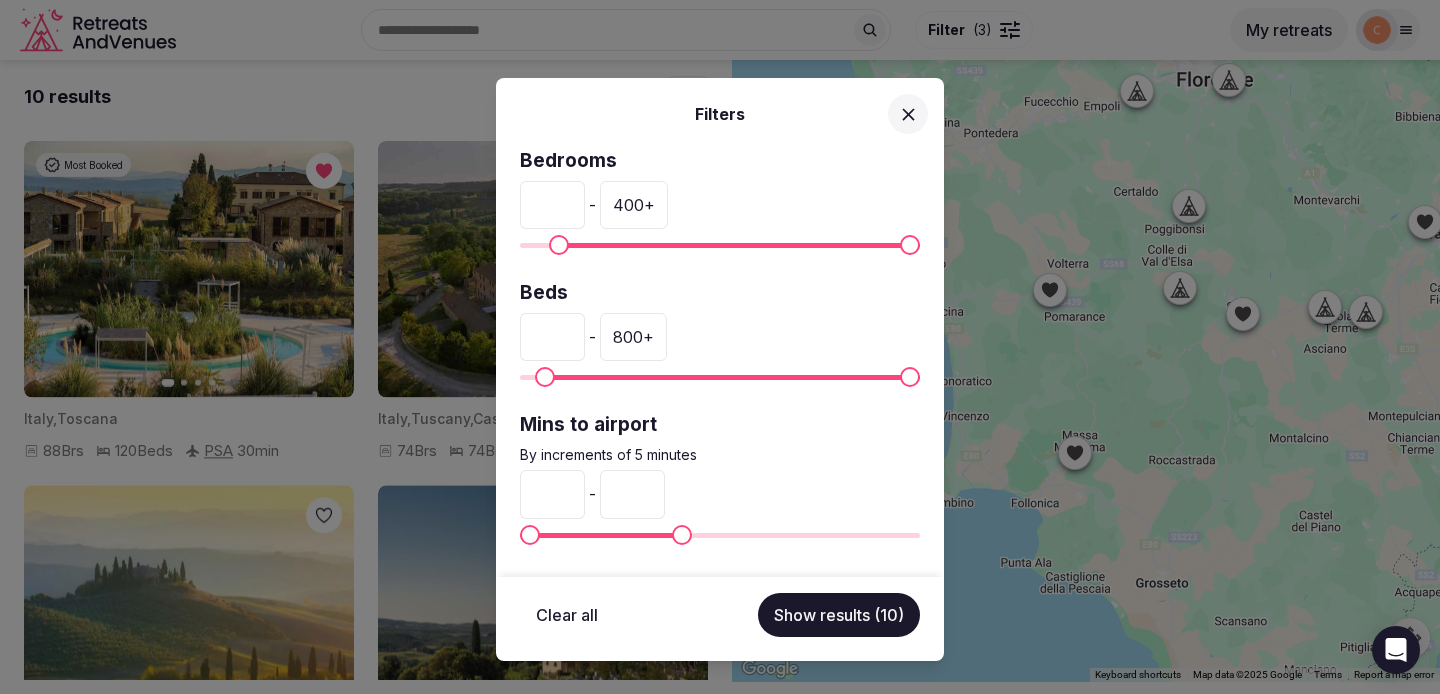 type on "***" 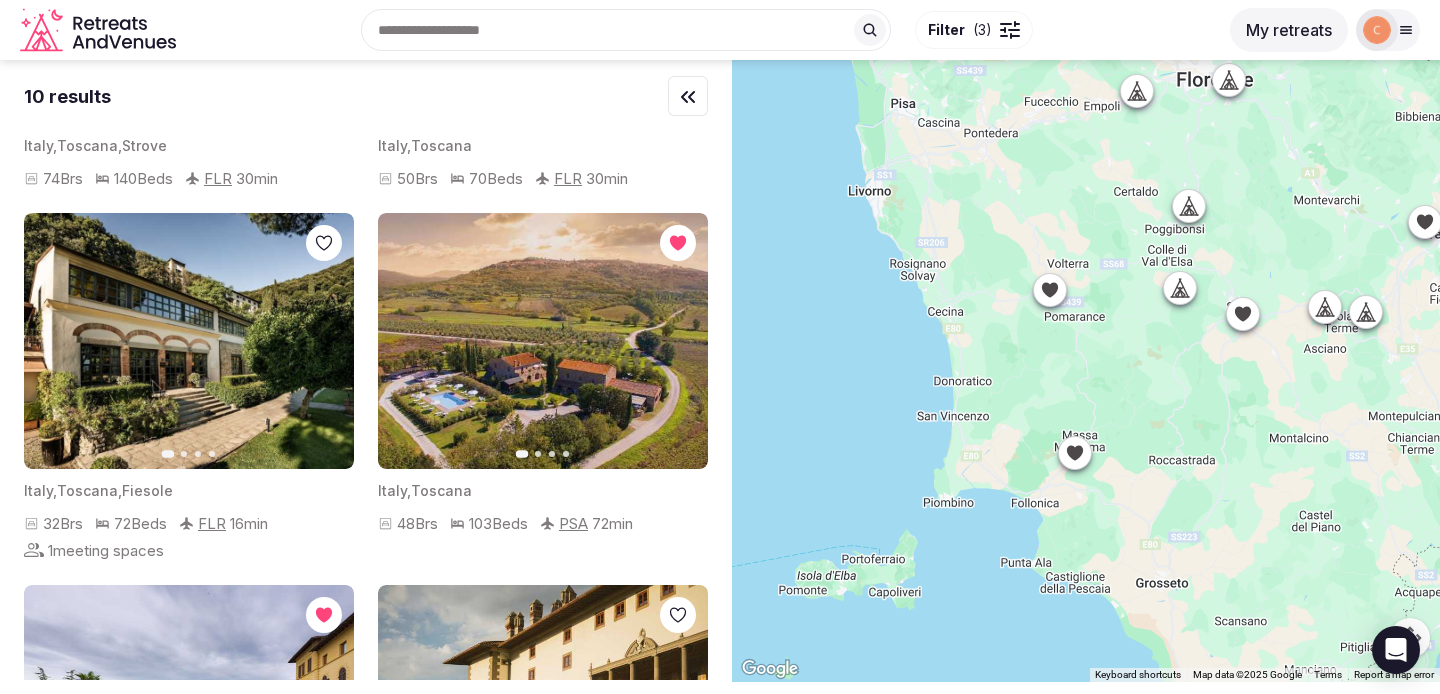 scroll, scrollTop: 577, scrollLeft: 0, axis: vertical 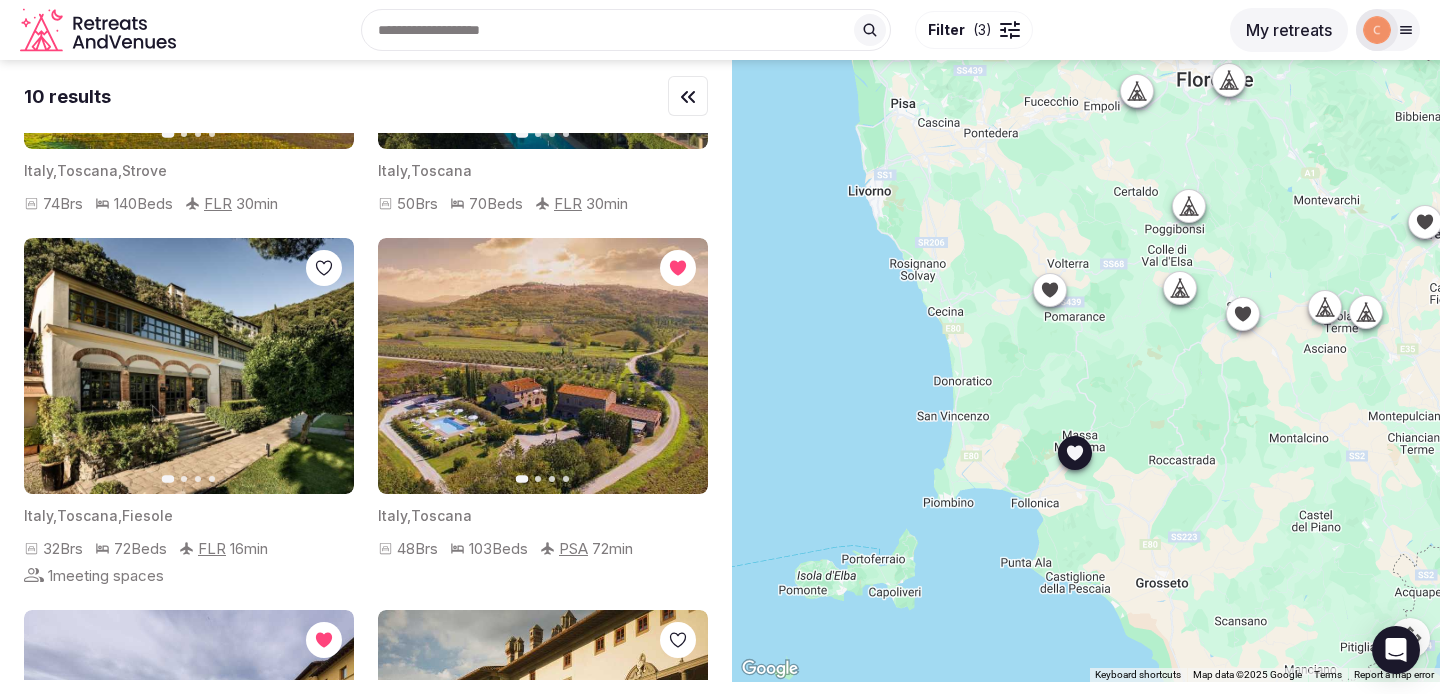 click at bounding box center (543, 366) 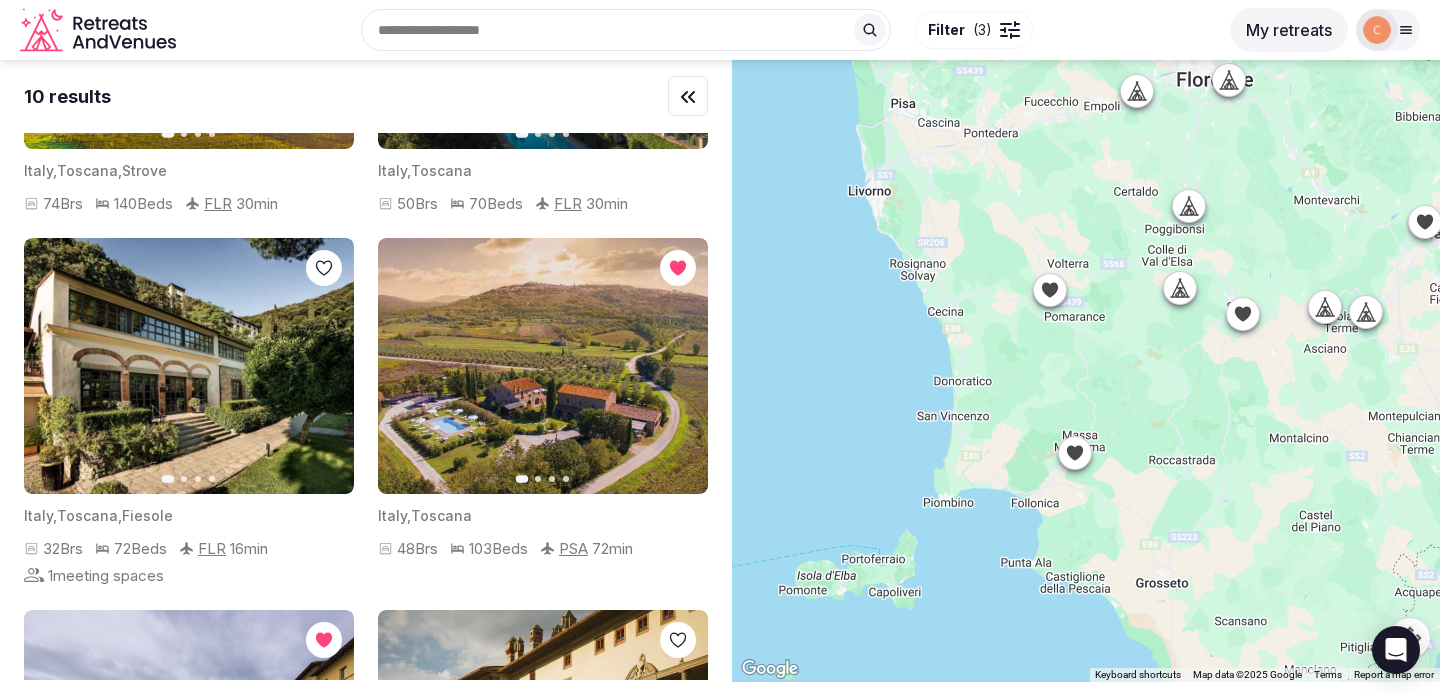 click at bounding box center [1075, 453] 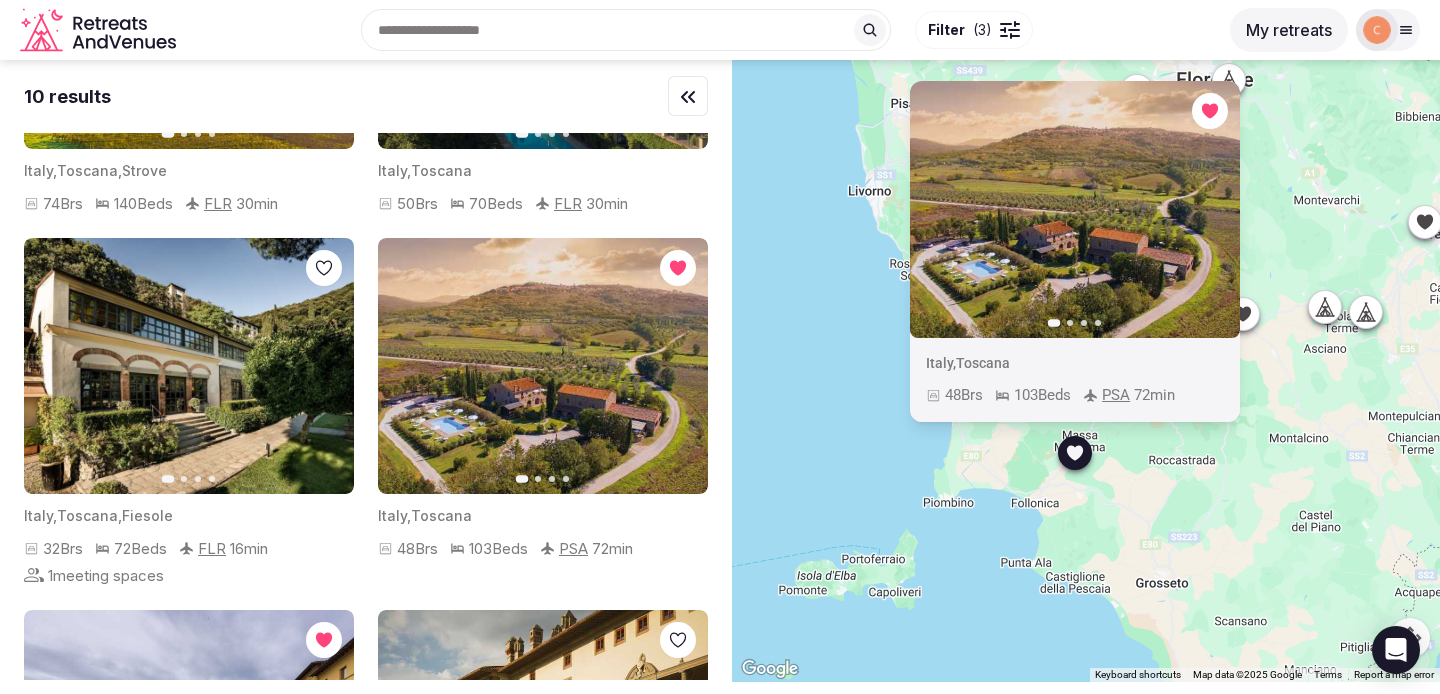 click 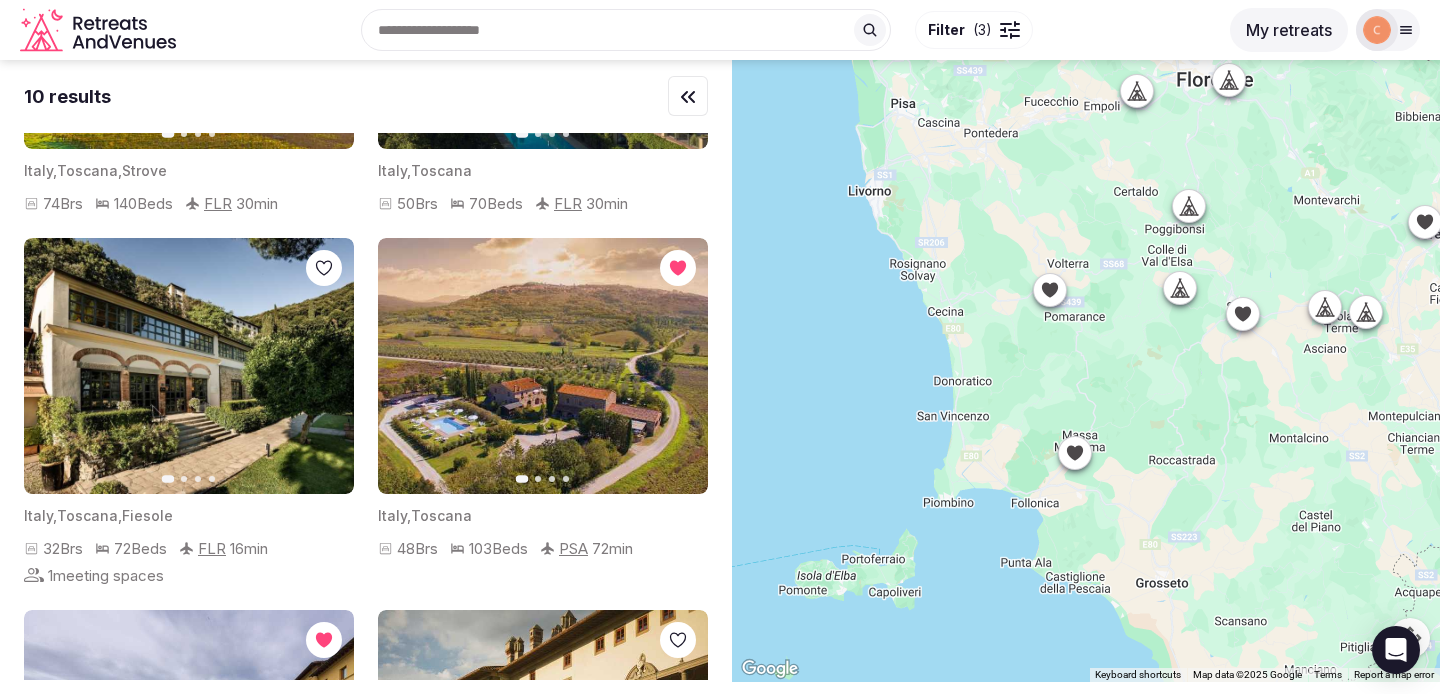 click 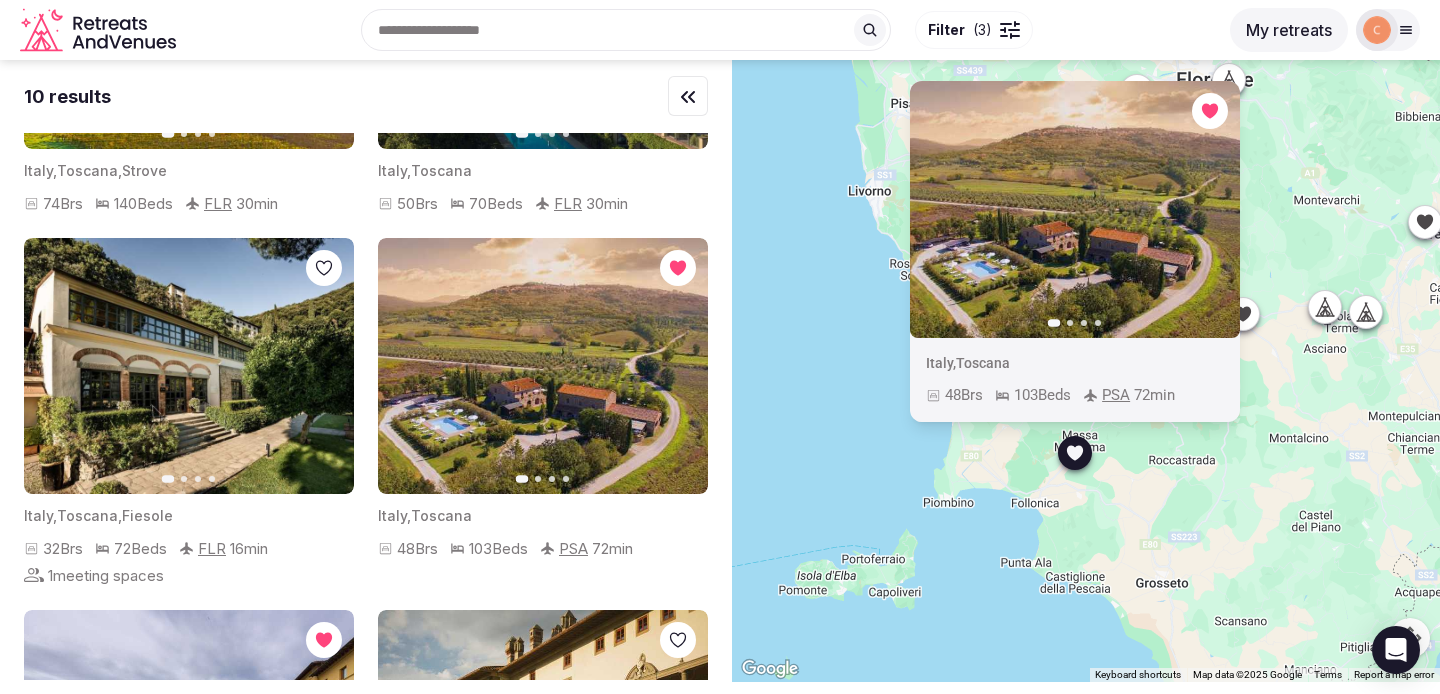click at bounding box center (1075, 209) 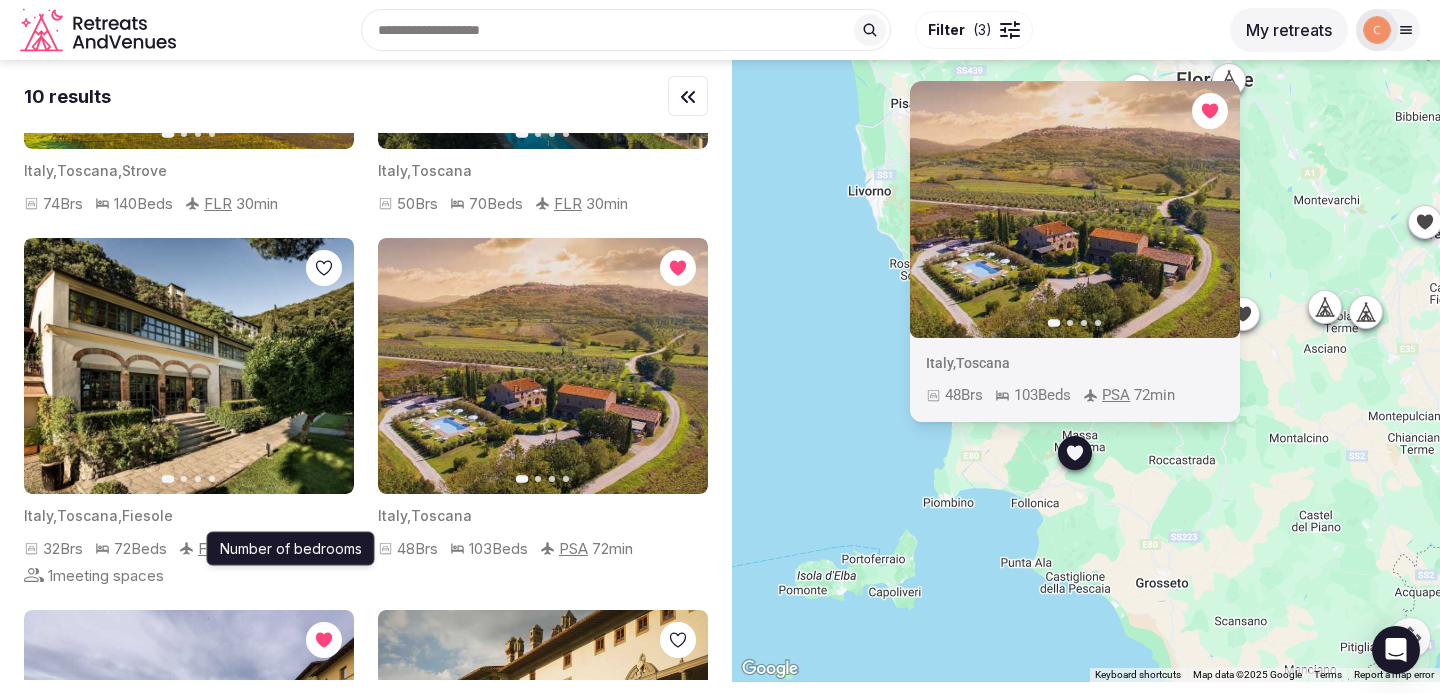 click on "48  Brs" at bounding box center (417, 548) 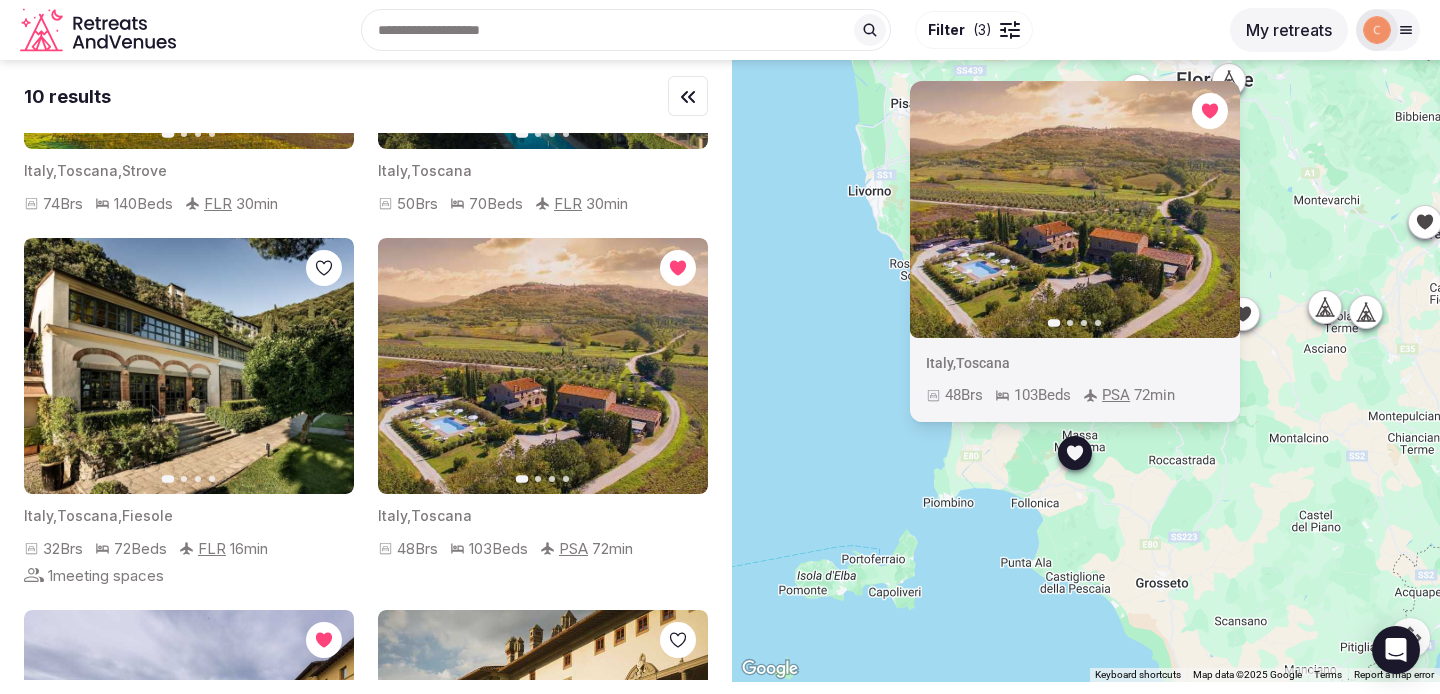 click on "103" at bounding box center [480, 548] 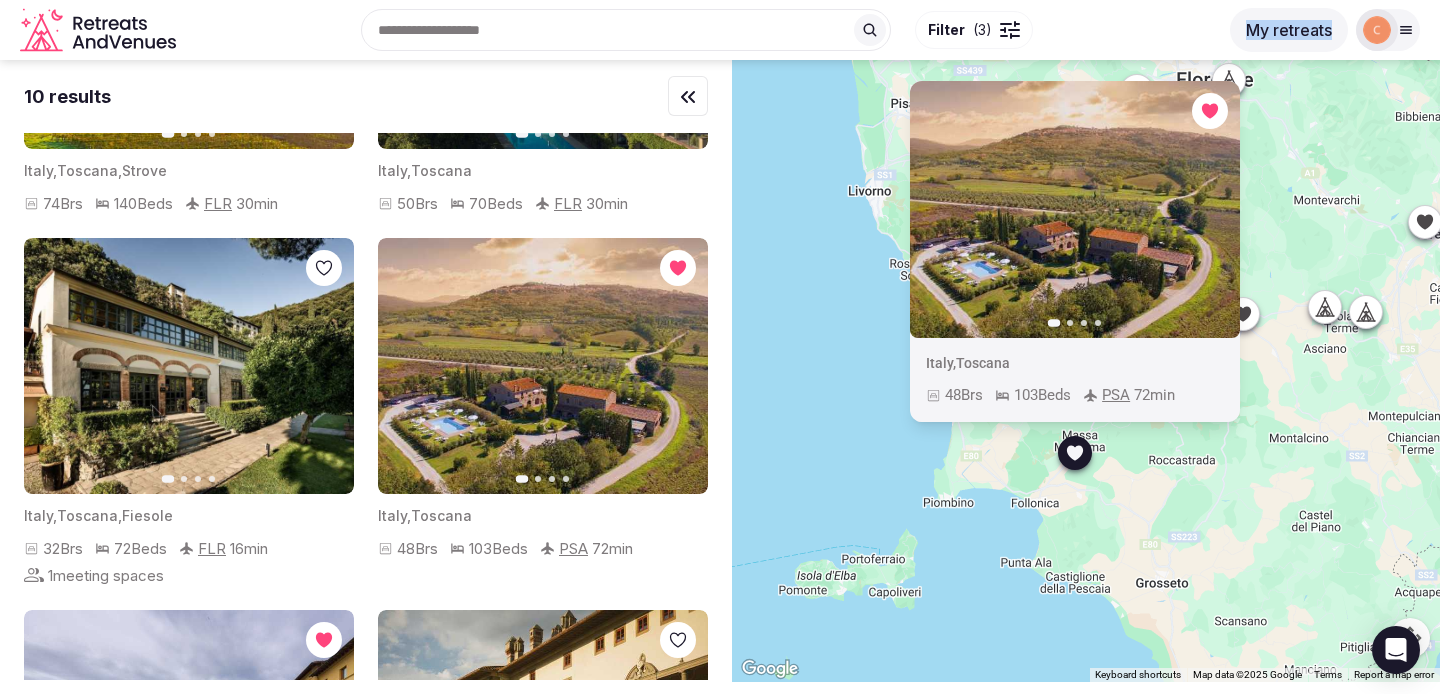 click 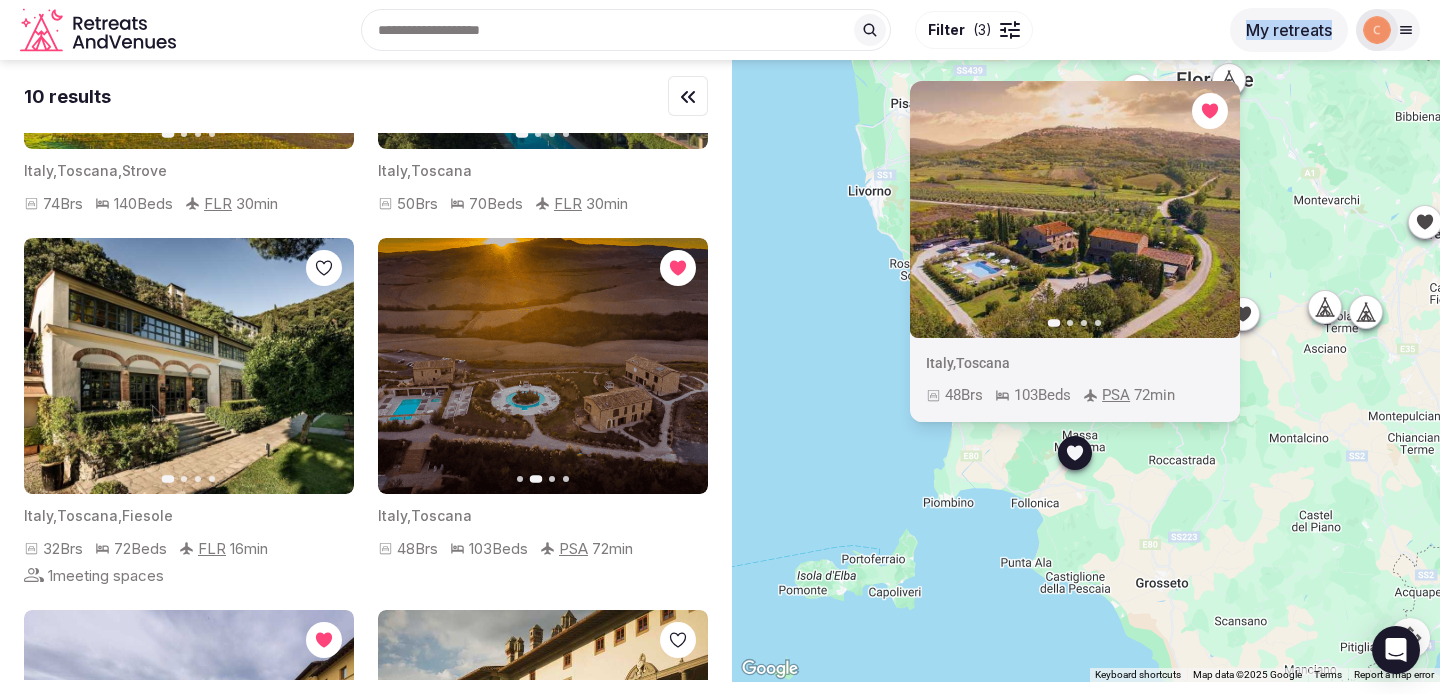 click on "Next slide" at bounding box center [680, 366] 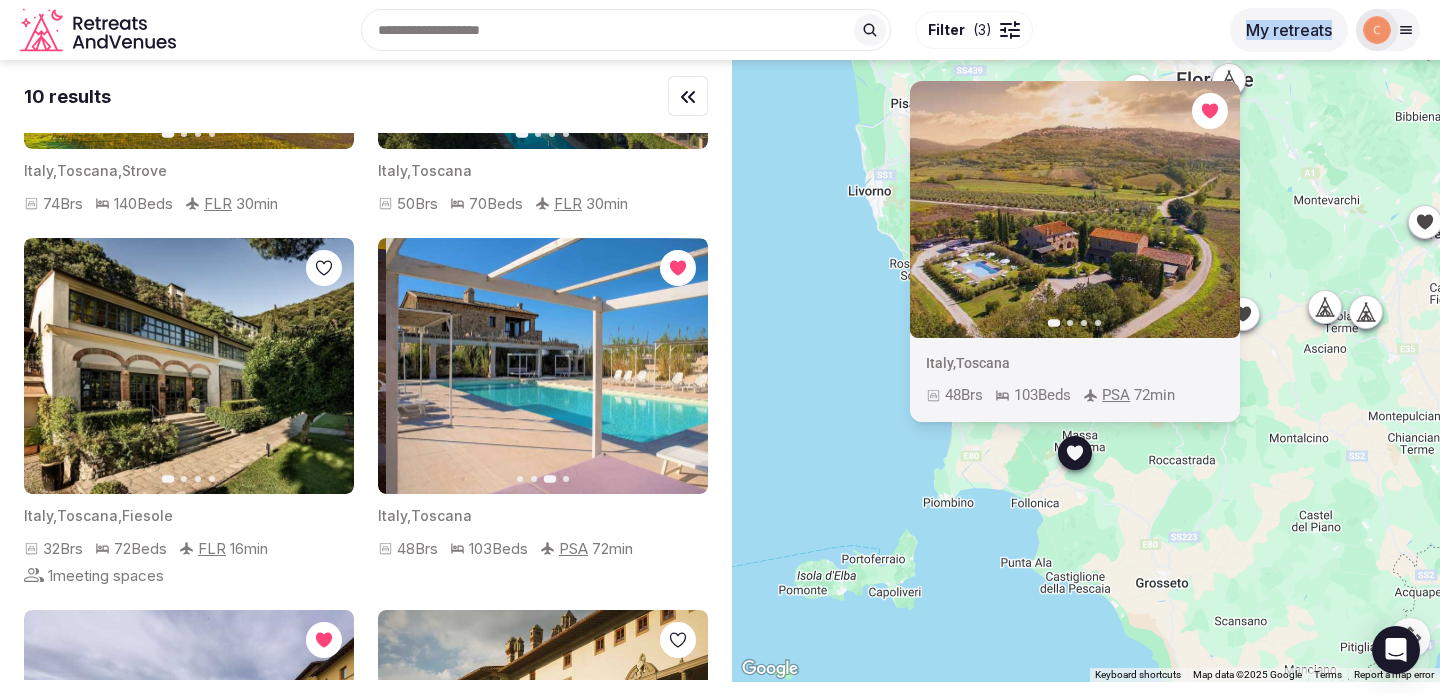 click 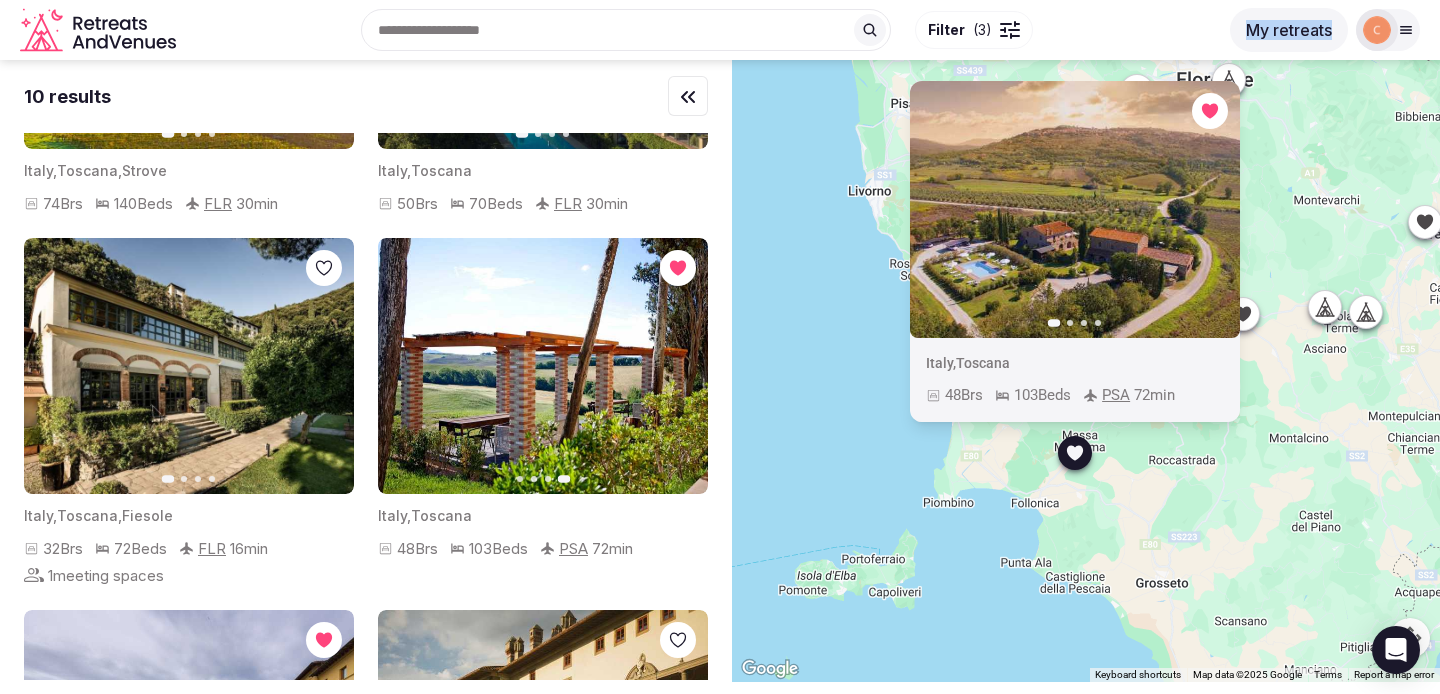 click 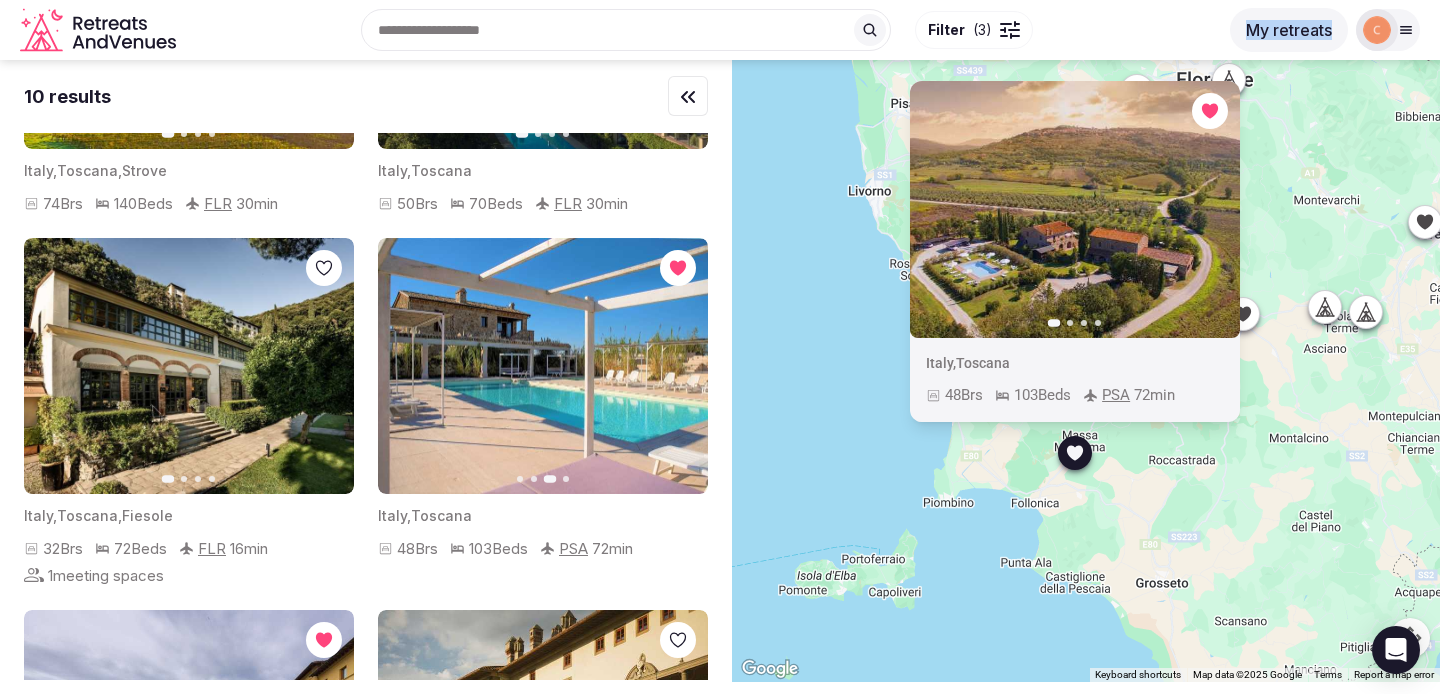 click 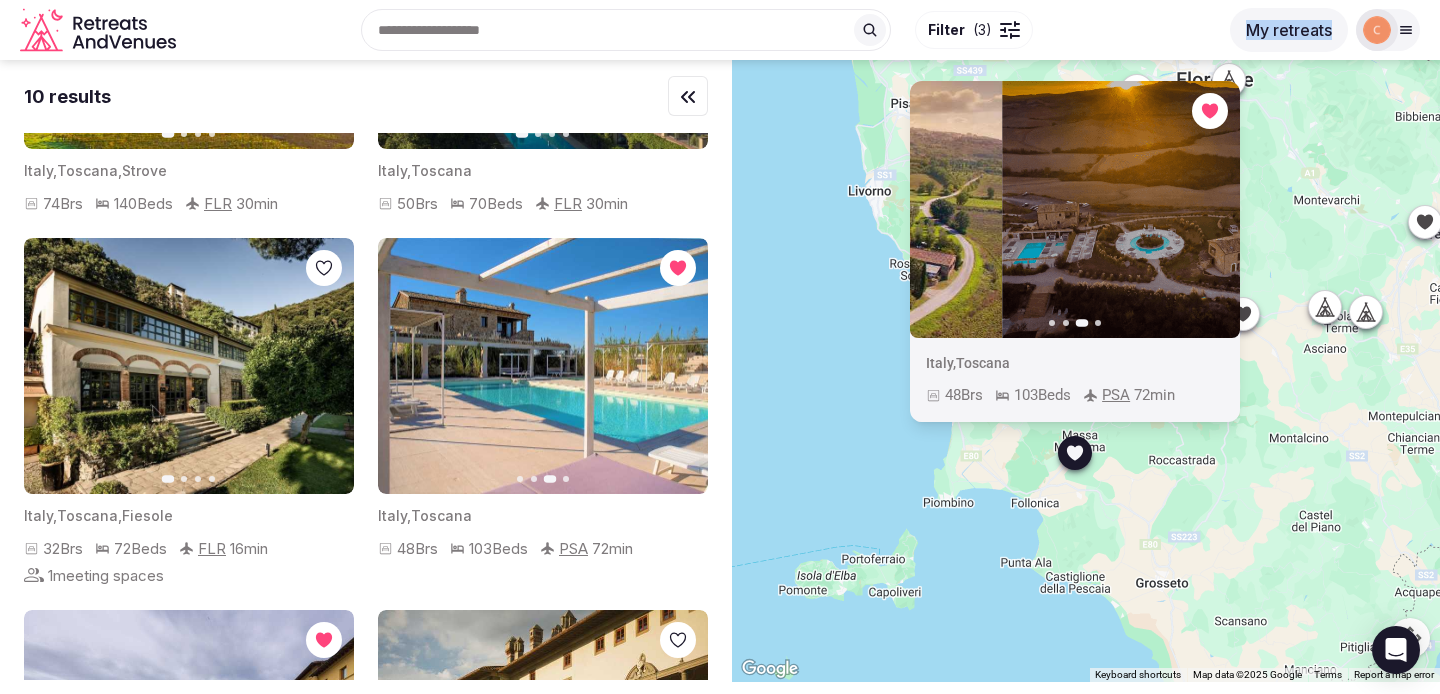 click 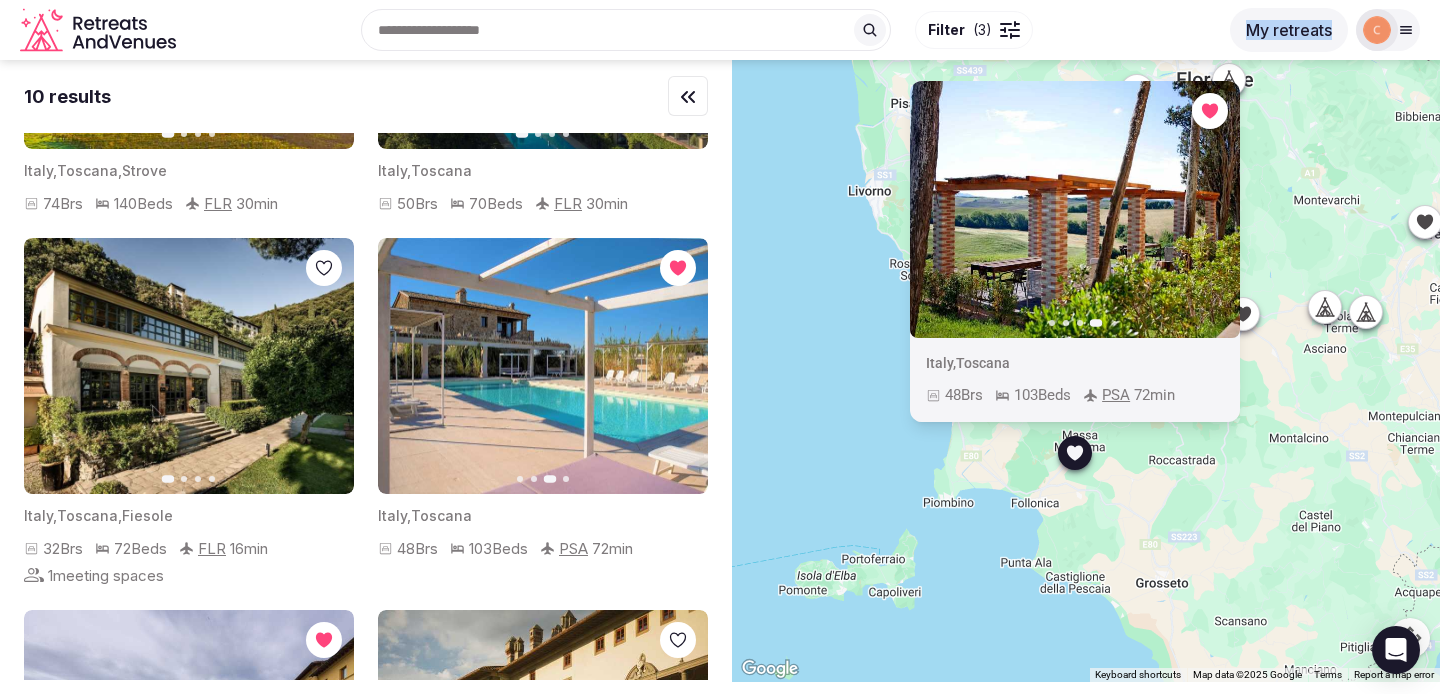 click 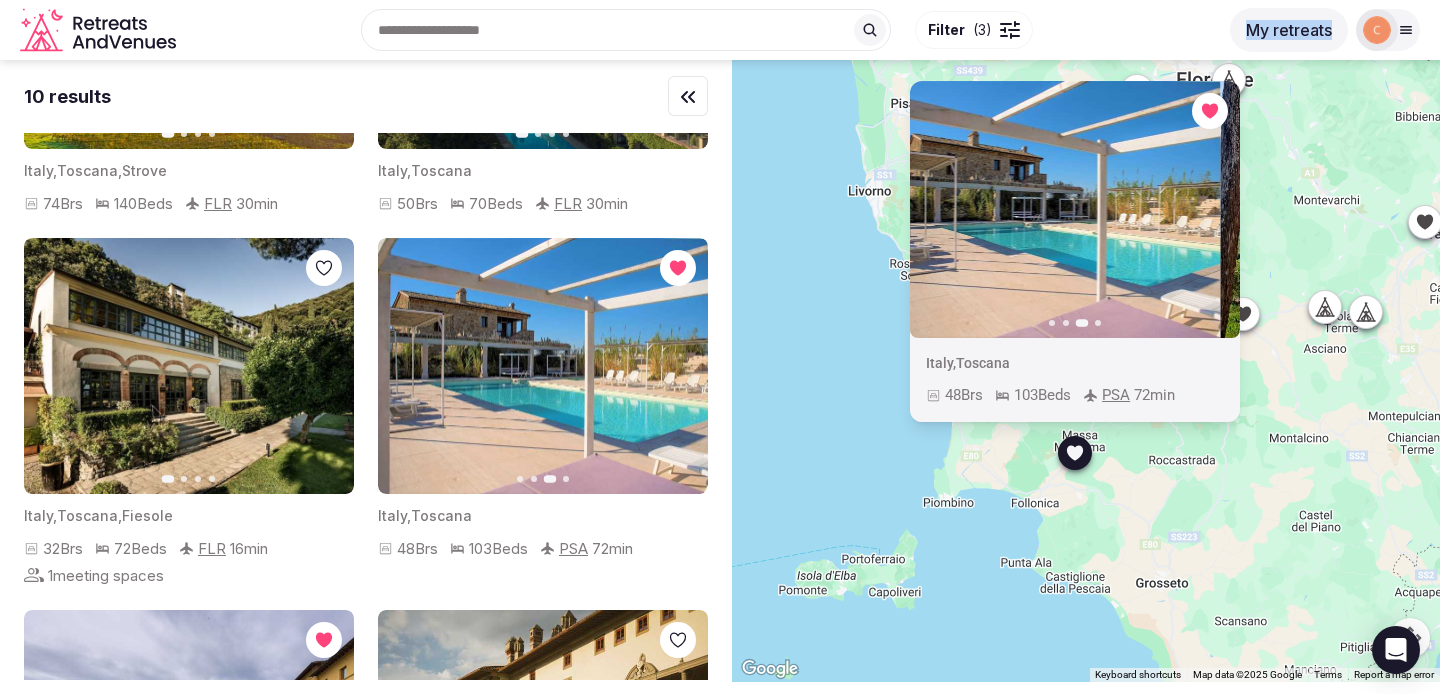 click 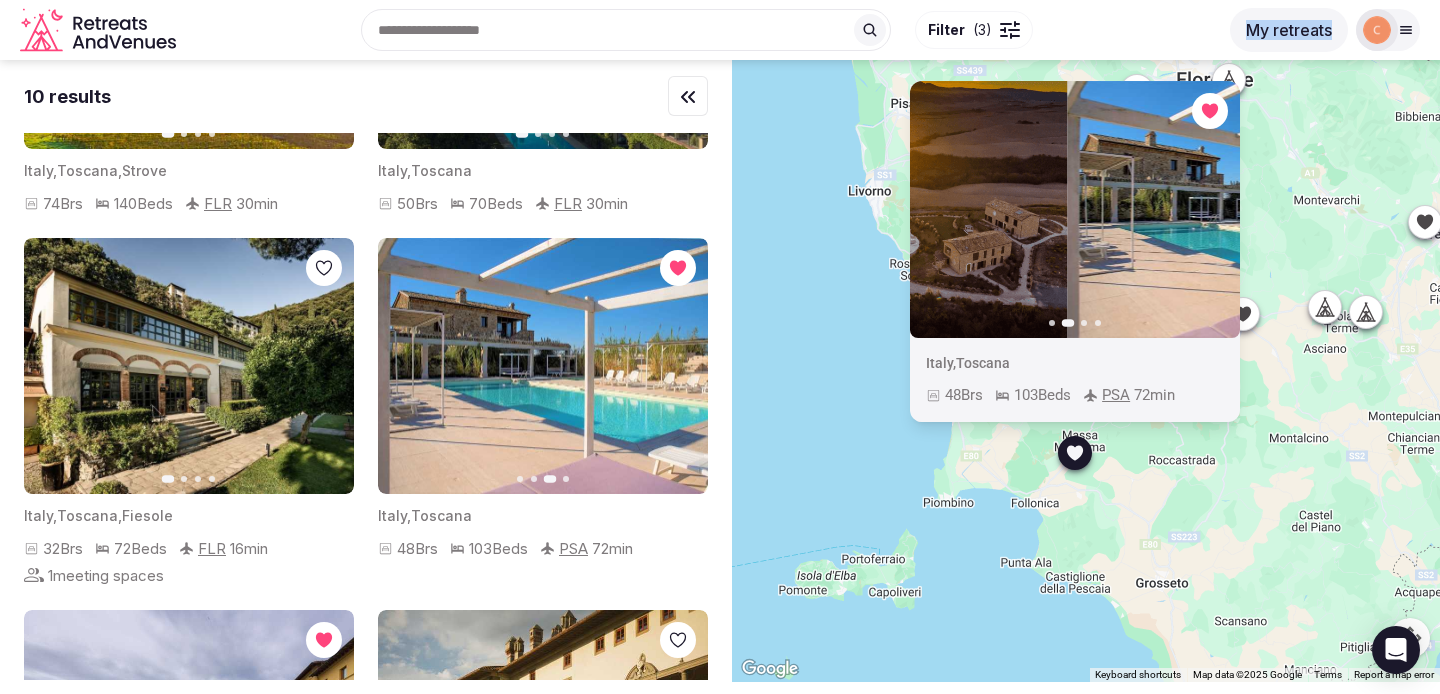 click 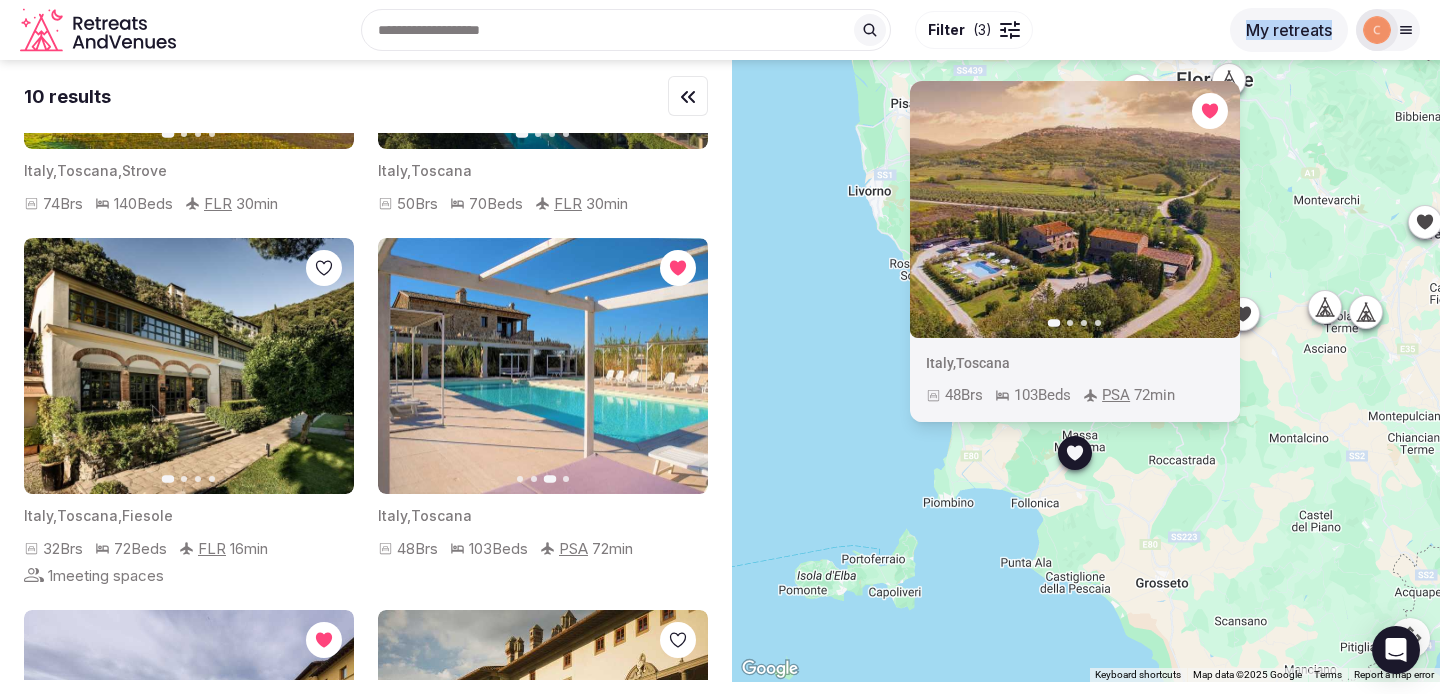 click at bounding box center [543, 366] 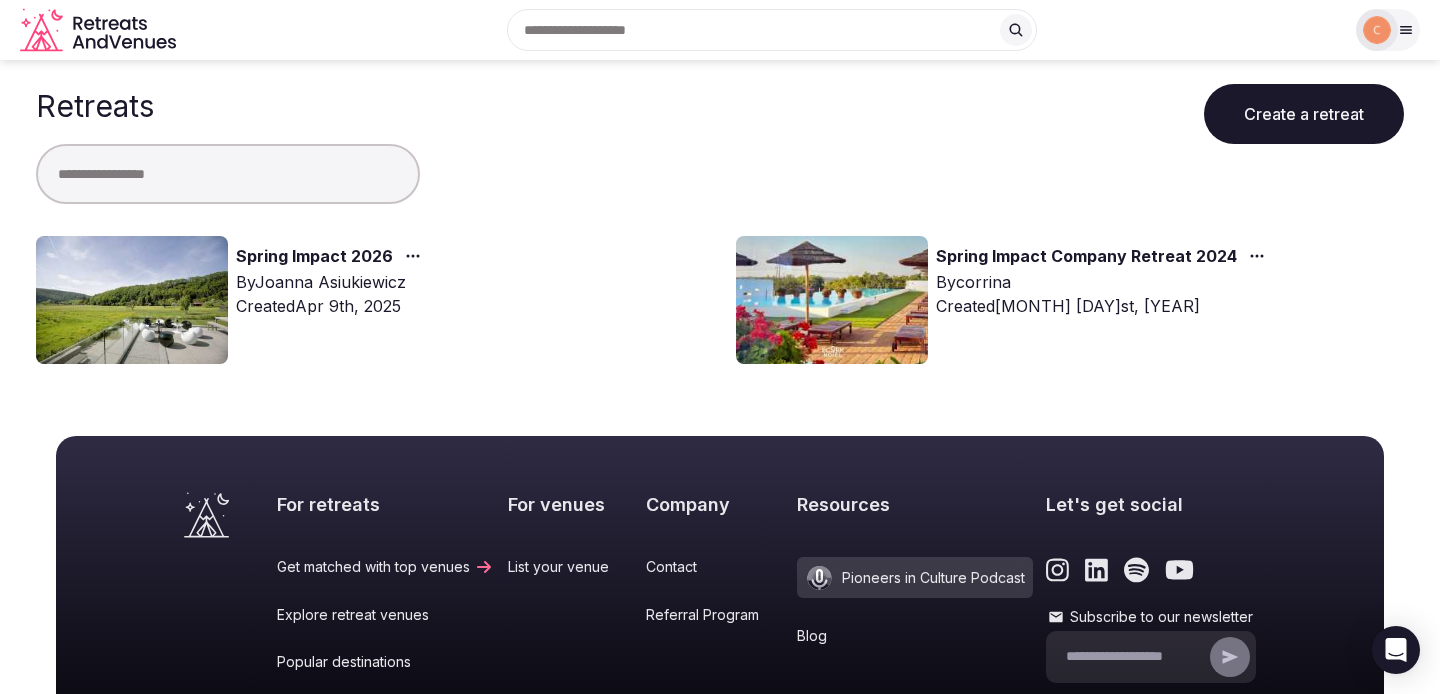 scroll, scrollTop: 0, scrollLeft: 0, axis: both 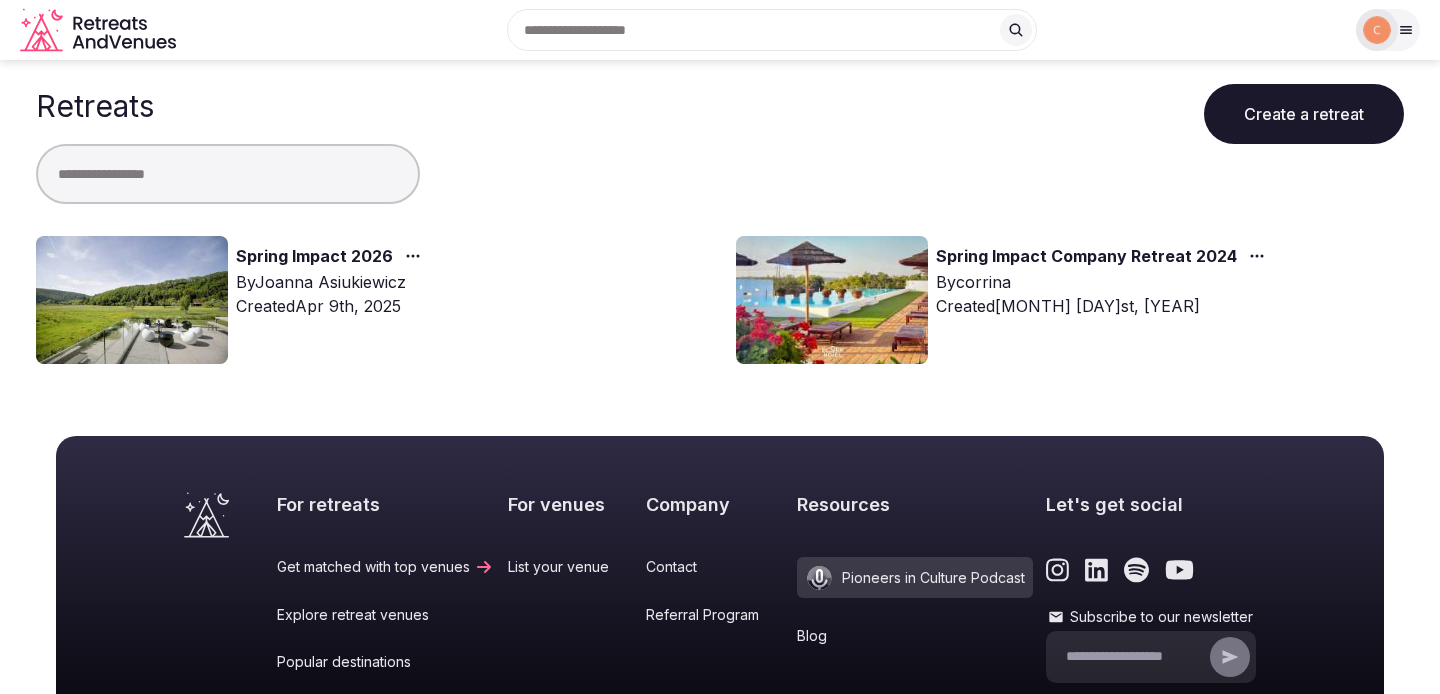 click on "Spring Impact 2026" at bounding box center (314, 257) 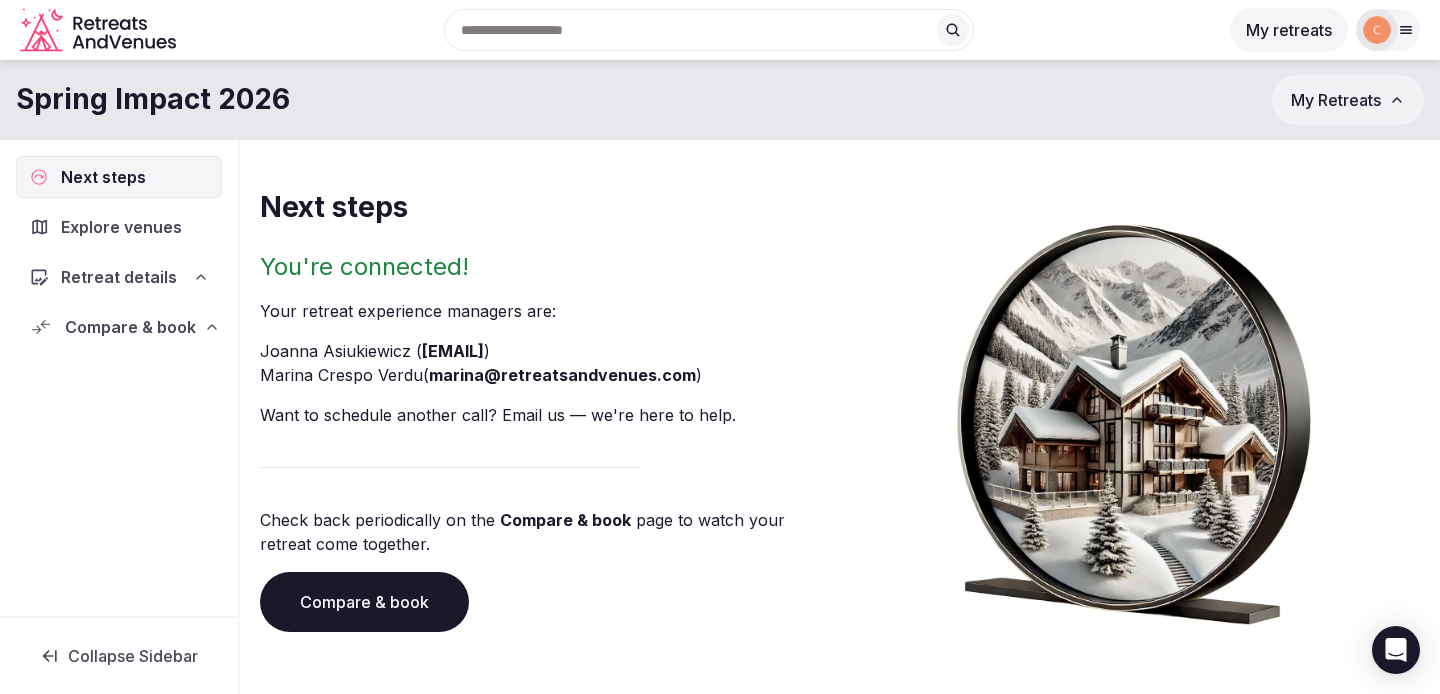 click on "Explore venues" at bounding box center [121, 227] 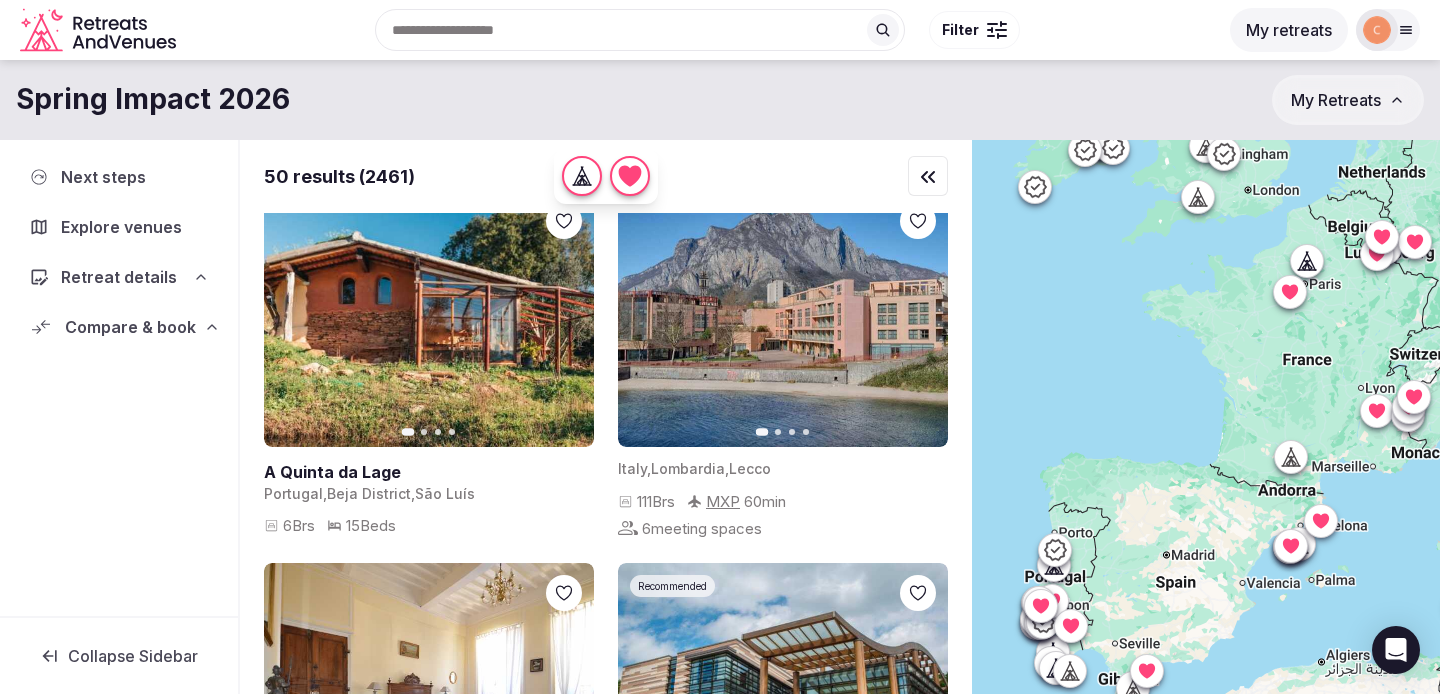 scroll, scrollTop: 0, scrollLeft: 0, axis: both 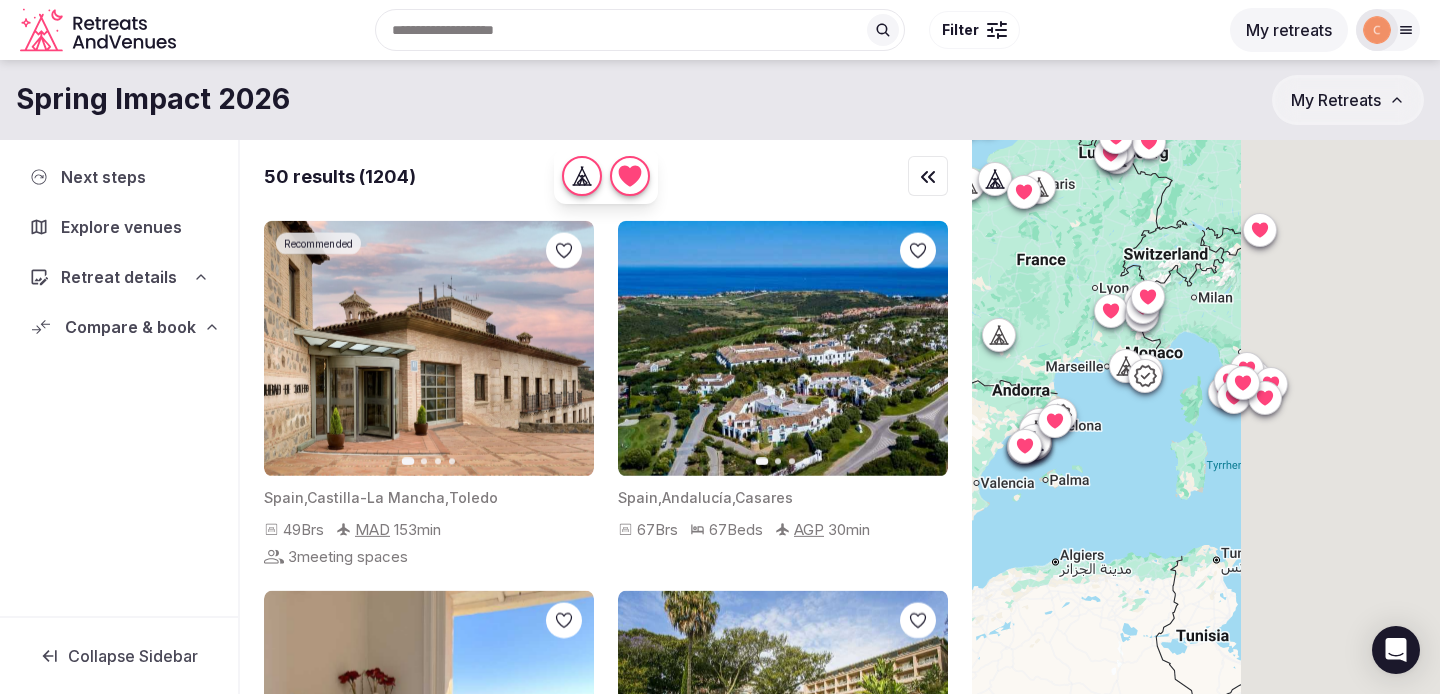 drag, startPoint x: 1336, startPoint y: 623, endPoint x: 1056, endPoint y: 523, distance: 297.32138 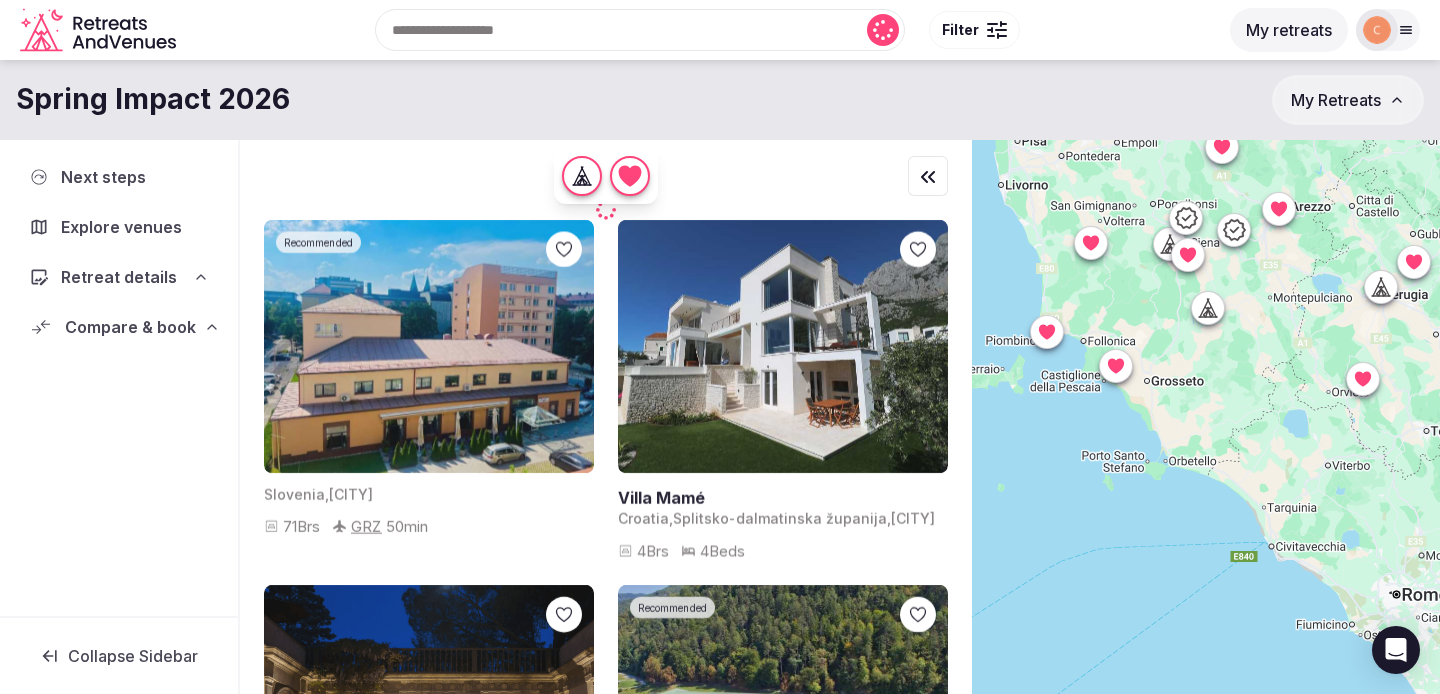 drag, startPoint x: 1186, startPoint y: 305, endPoint x: 1286, endPoint y: 595, distance: 306.75723 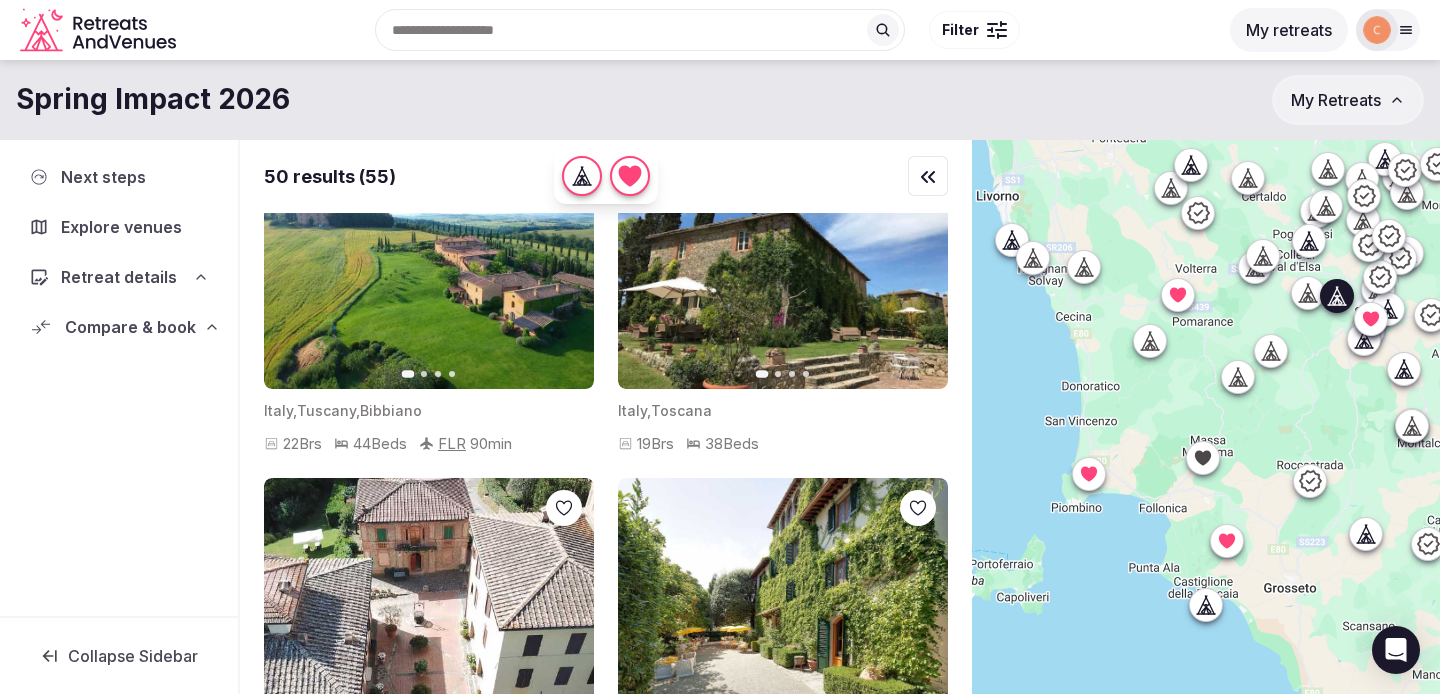 scroll, scrollTop: 2953, scrollLeft: 0, axis: vertical 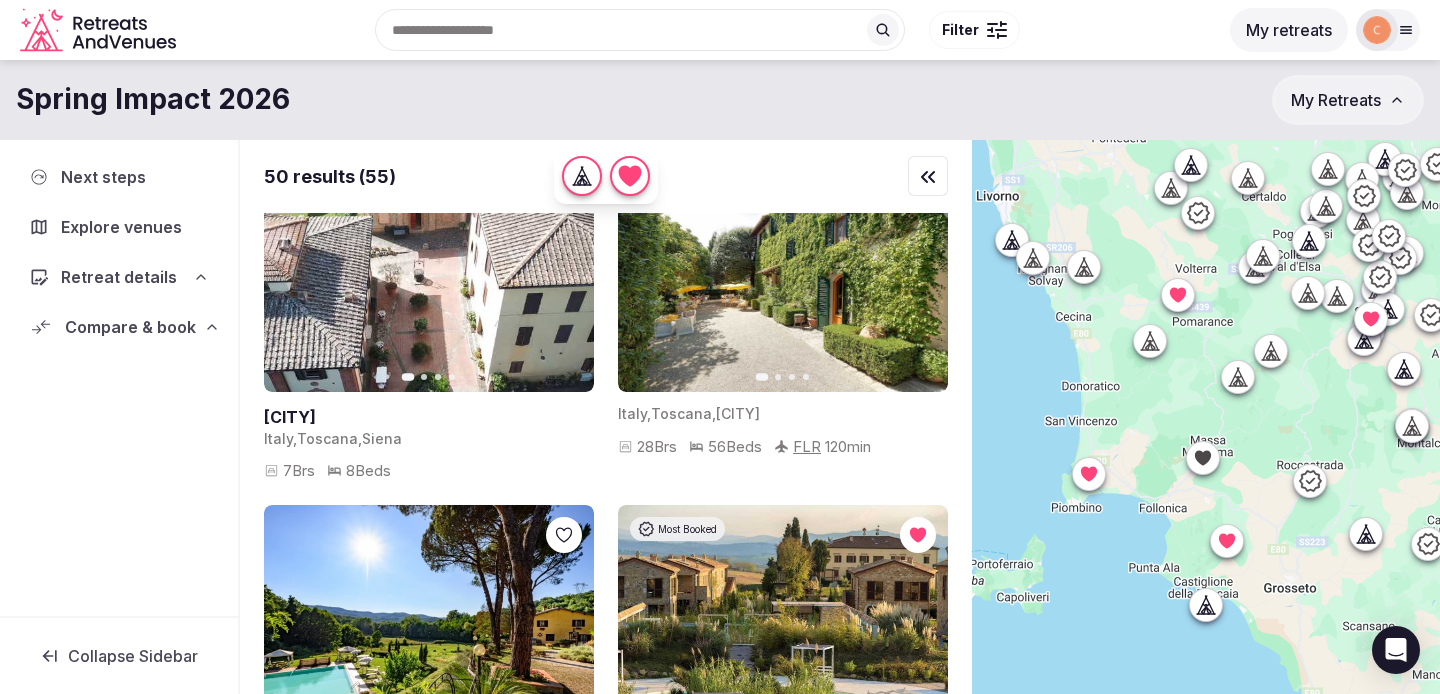 click 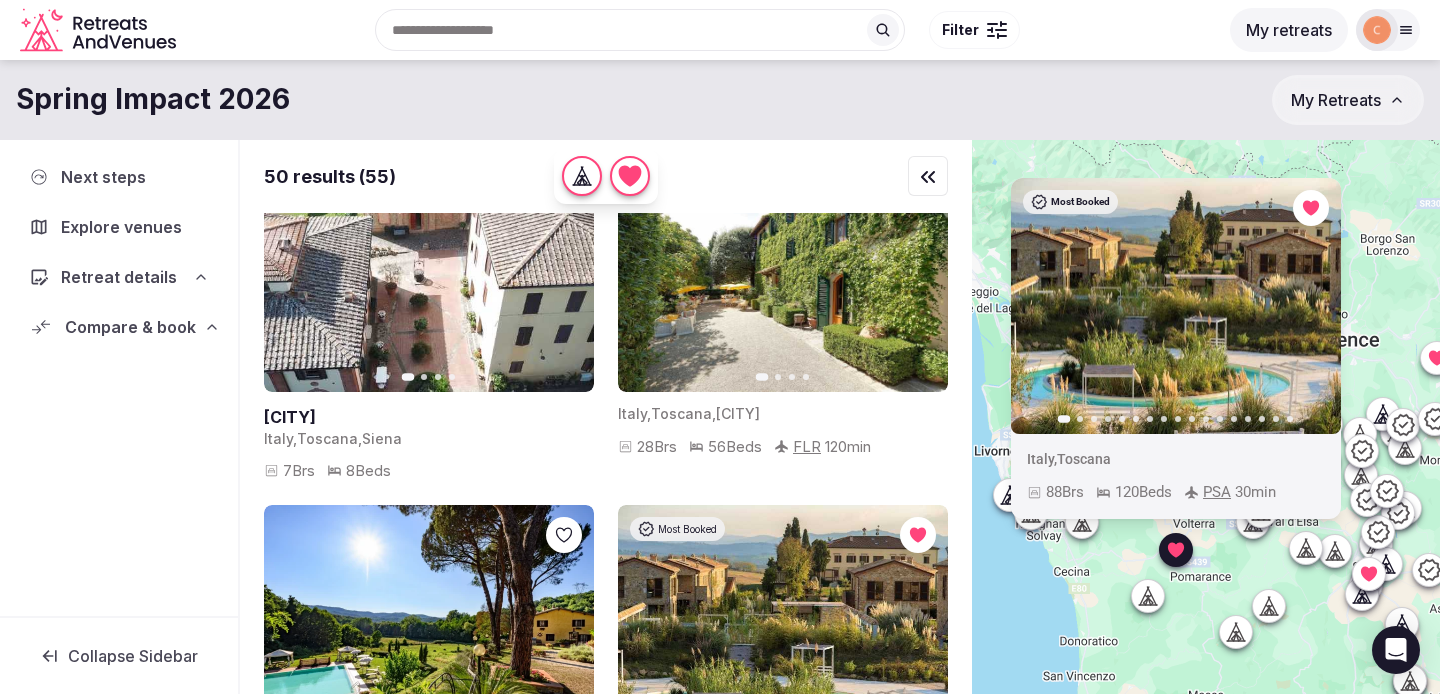 scroll, scrollTop: 0, scrollLeft: 0, axis: both 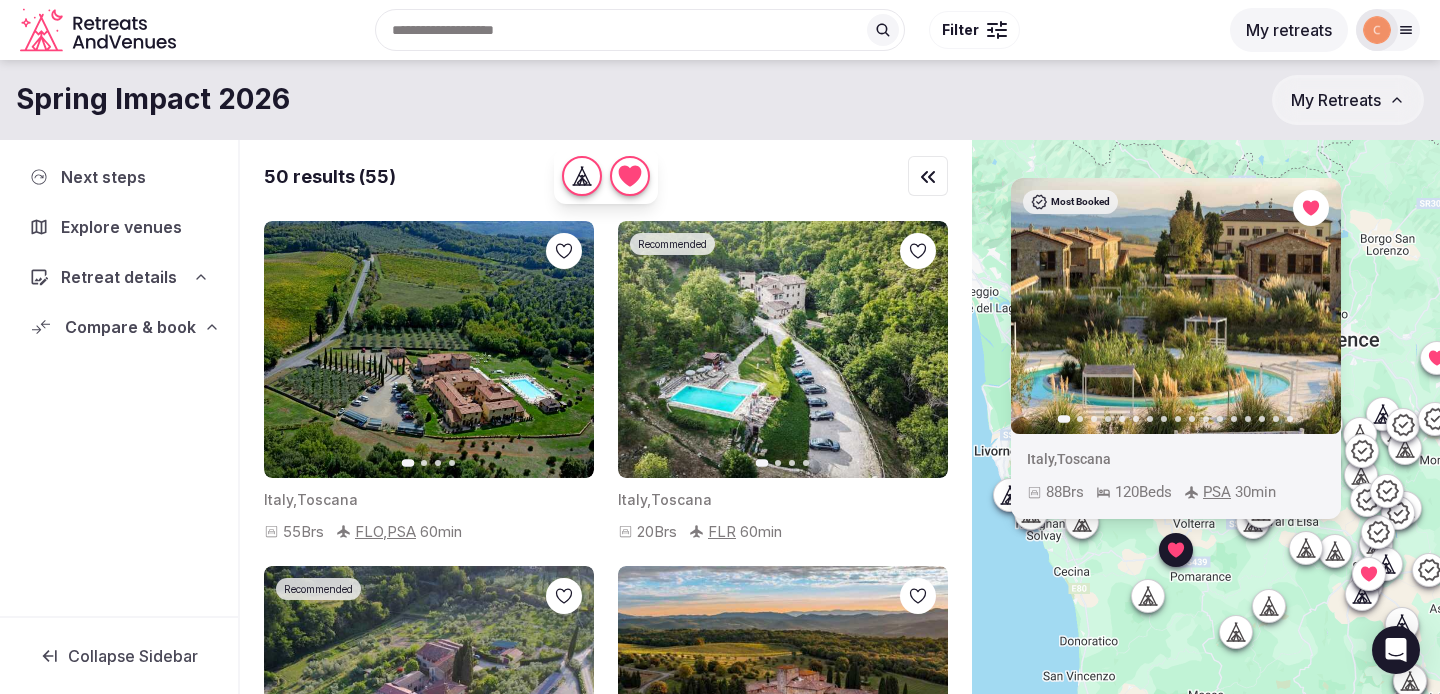 drag, startPoint x: 1178, startPoint y: 362, endPoint x: 1177, endPoint y: 619, distance: 257.00195 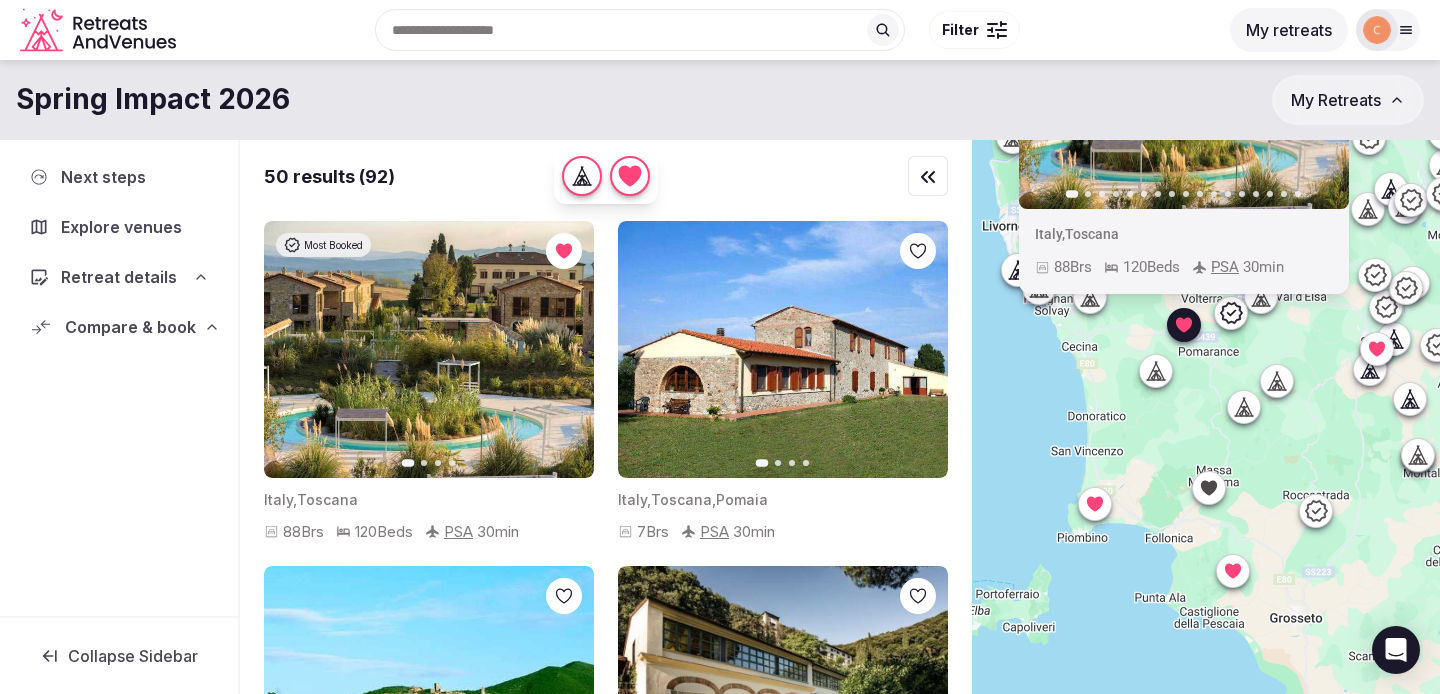drag, startPoint x: 1092, startPoint y: 658, endPoint x: 1099, endPoint y: 417, distance: 241.10164 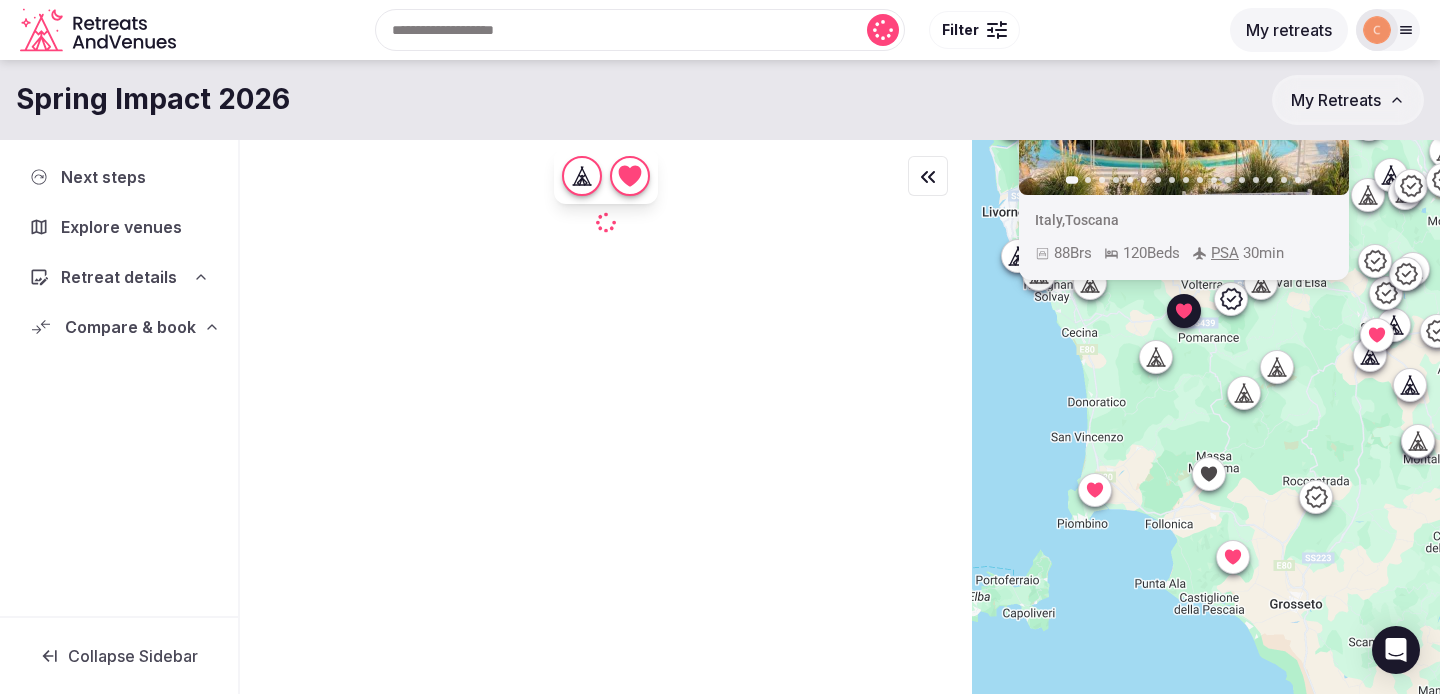 click at bounding box center [1095, 490] 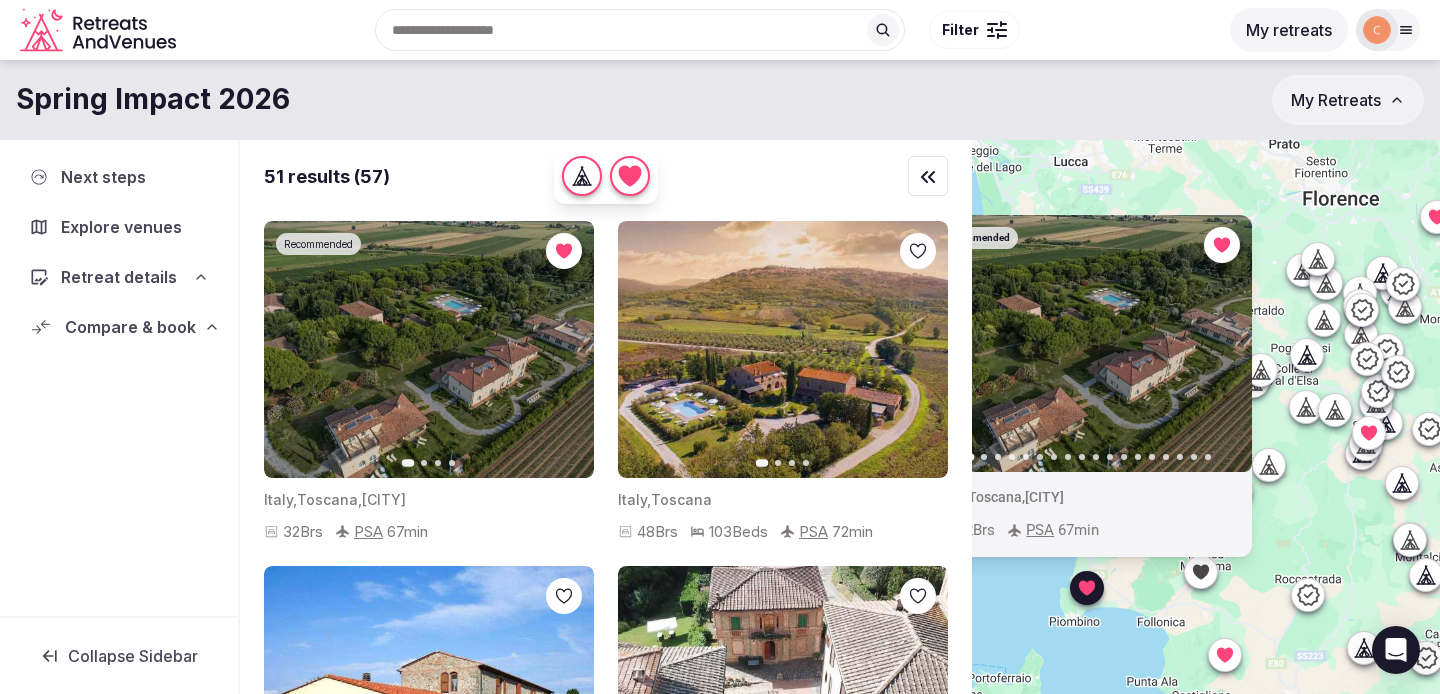 drag, startPoint x: 1167, startPoint y: 525, endPoint x: 1157, endPoint y: 629, distance: 104.47966 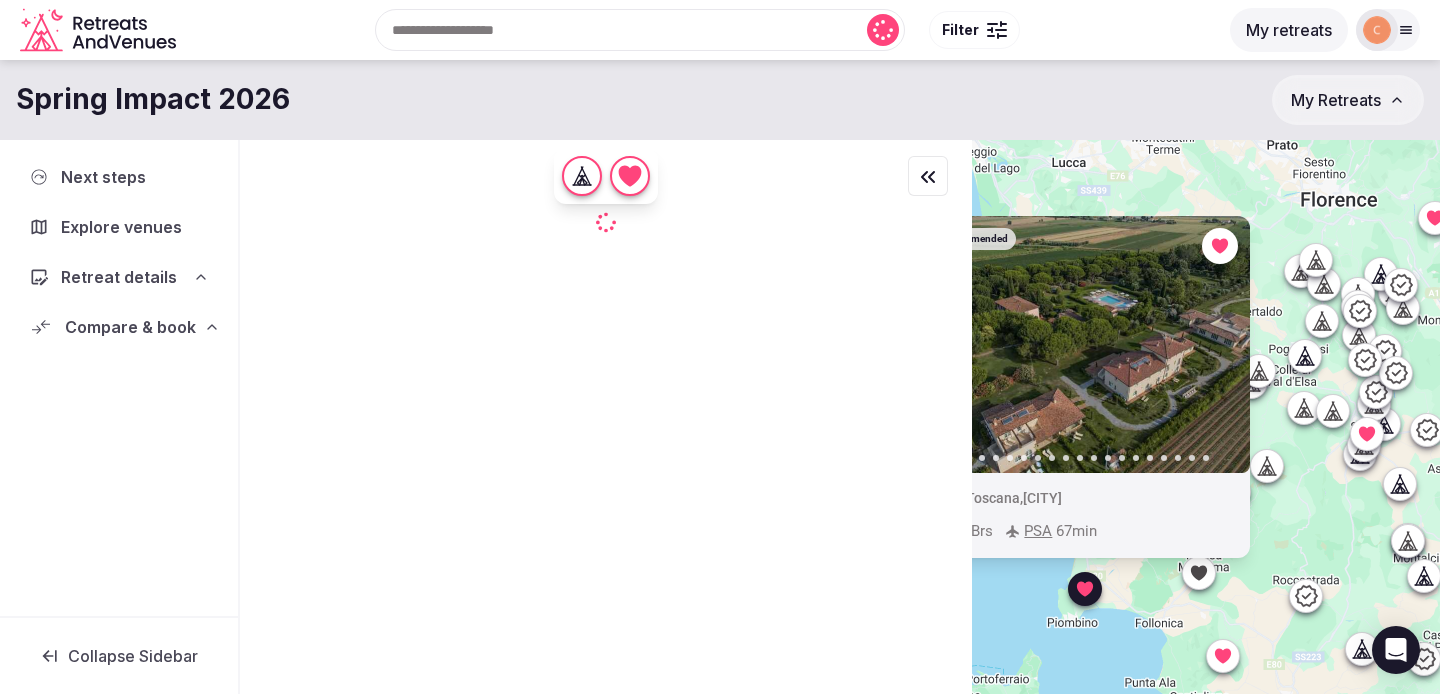 click 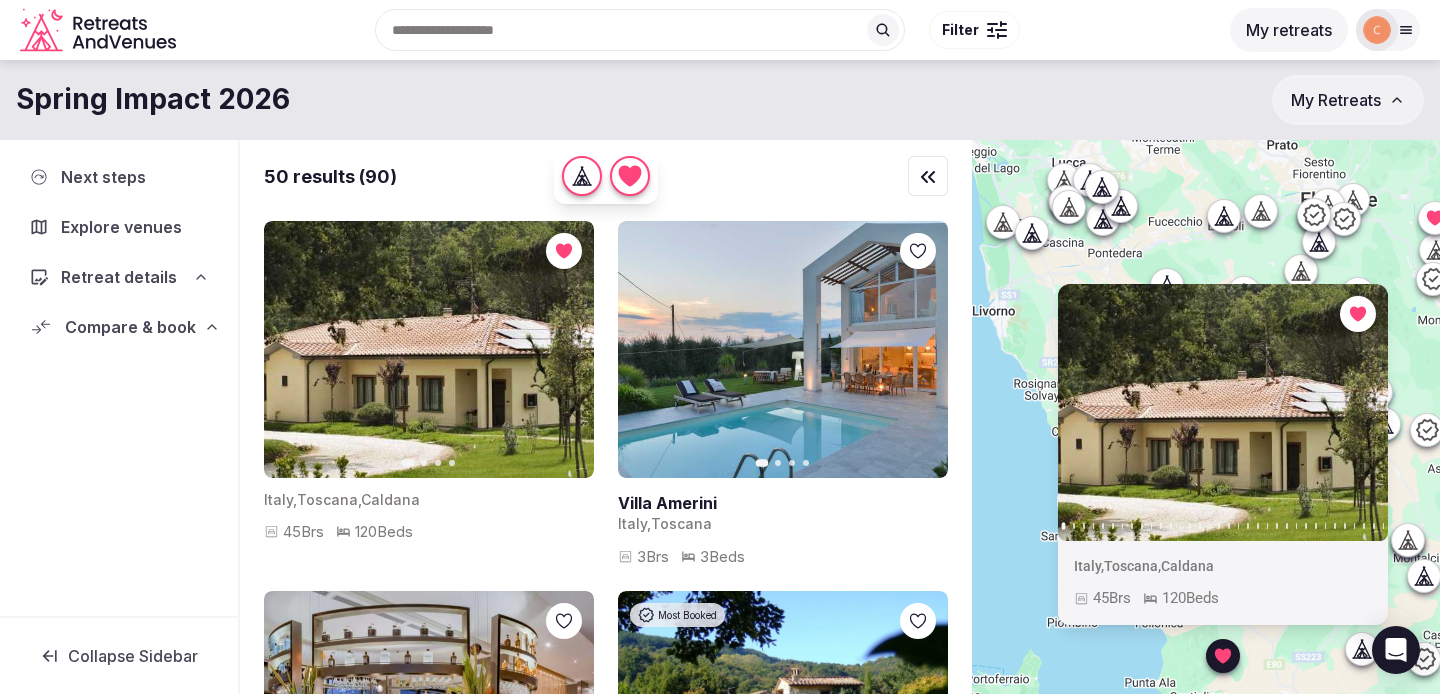 click at bounding box center (1223, 412) 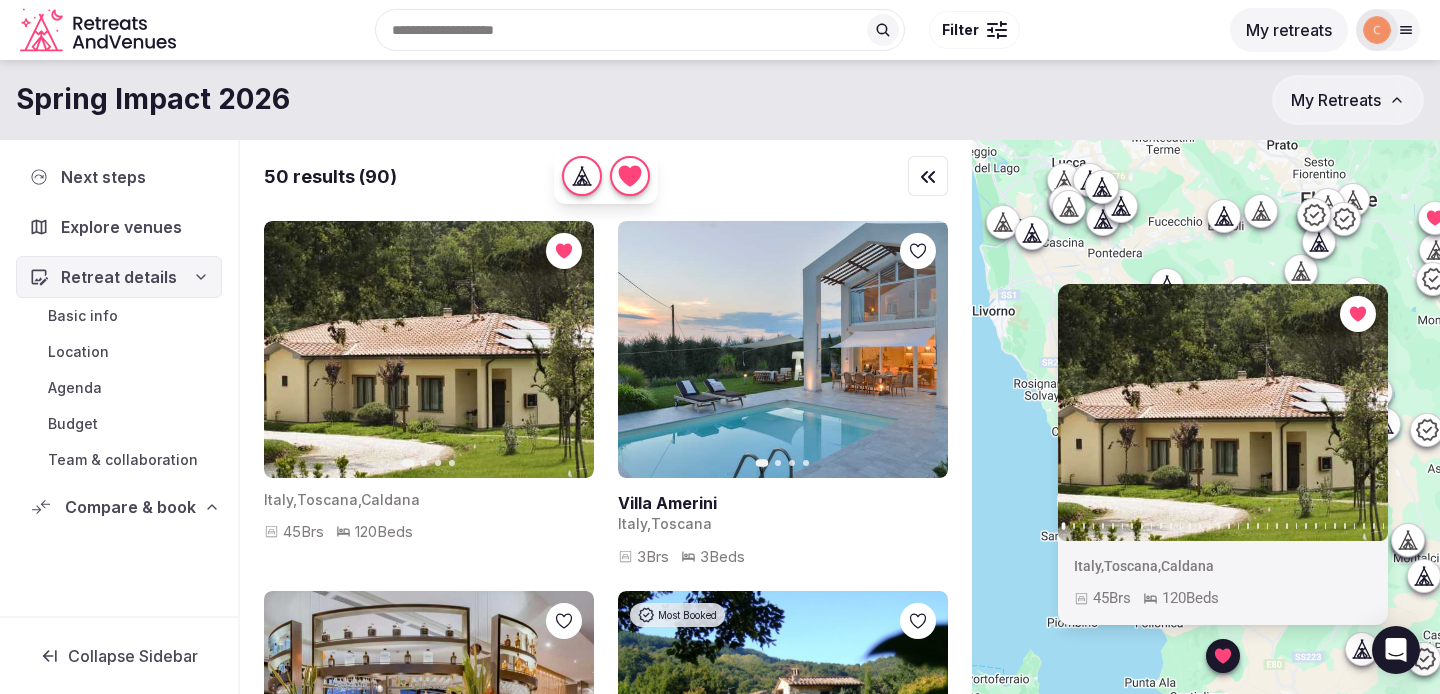 click on "Compare & book" at bounding box center (130, 507) 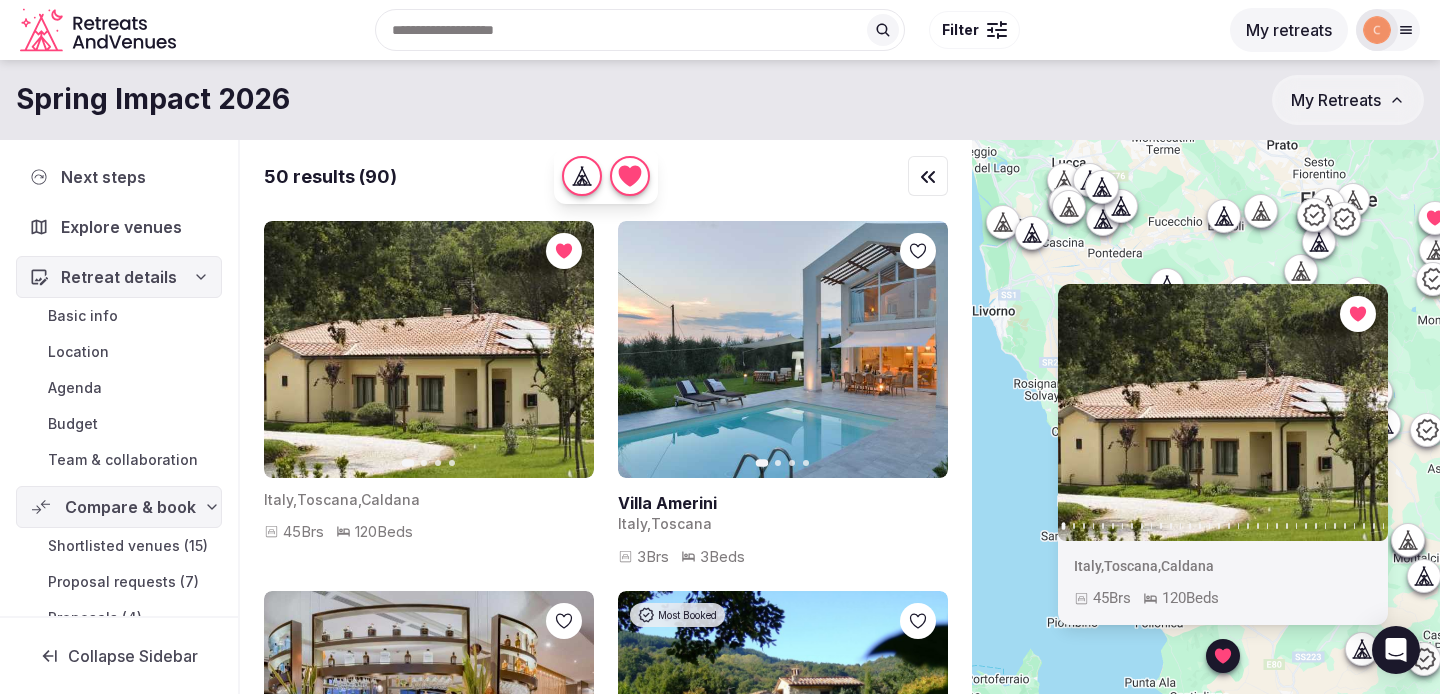 click on "Shortlisted venues (15)" at bounding box center [128, 546] 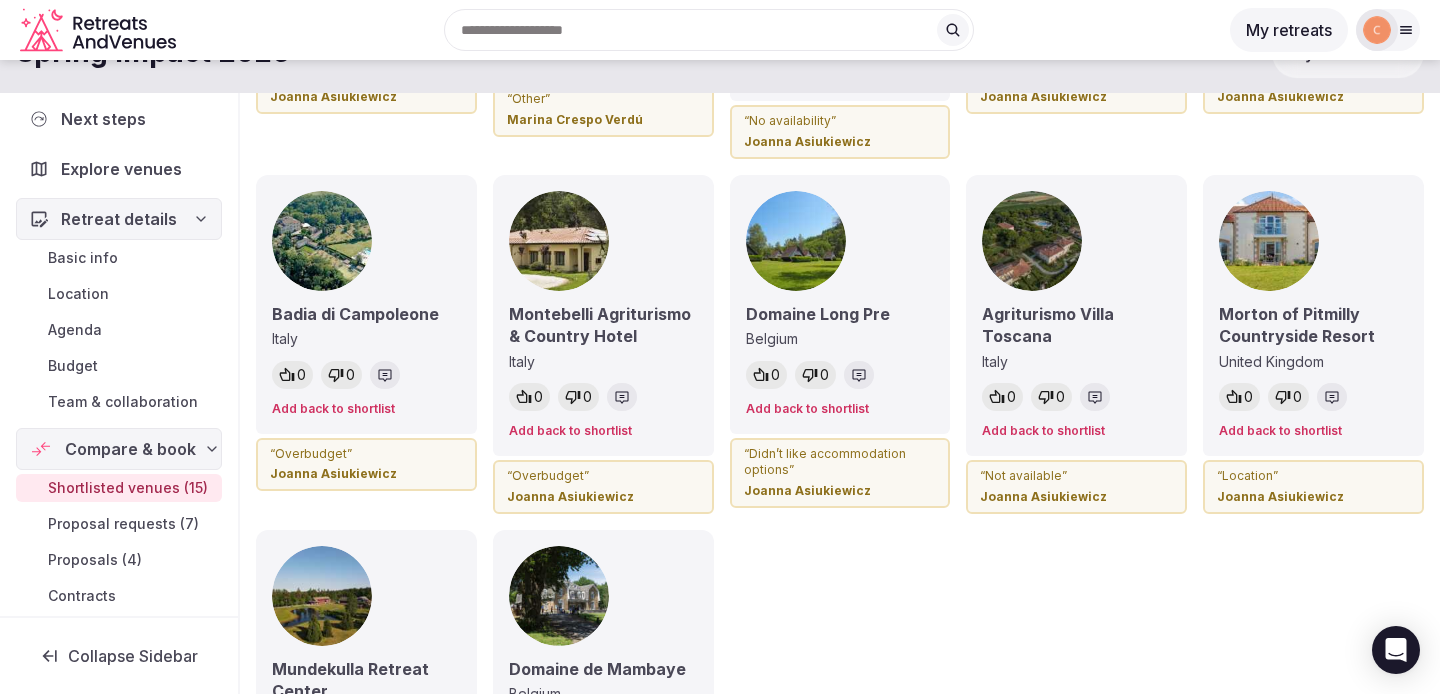 scroll, scrollTop: 67, scrollLeft: 0, axis: vertical 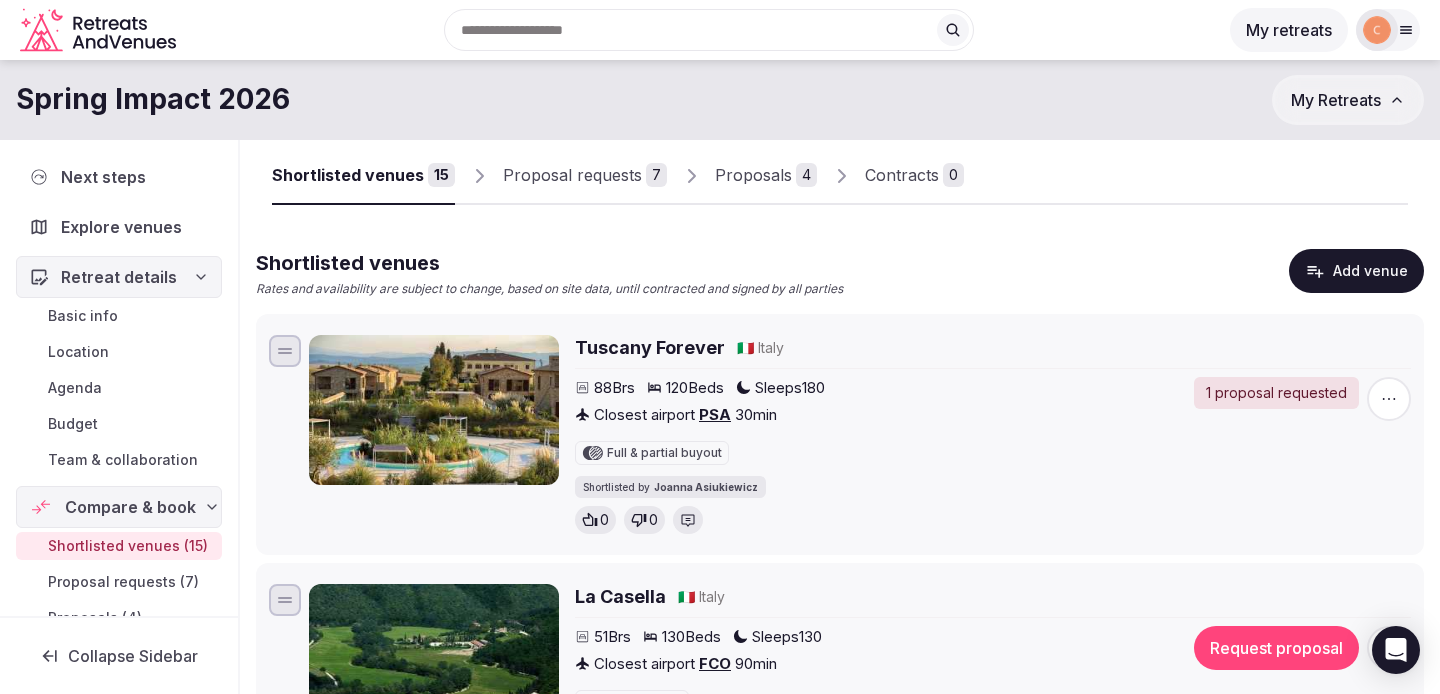 click on "Tuscany Forever" at bounding box center [650, 347] 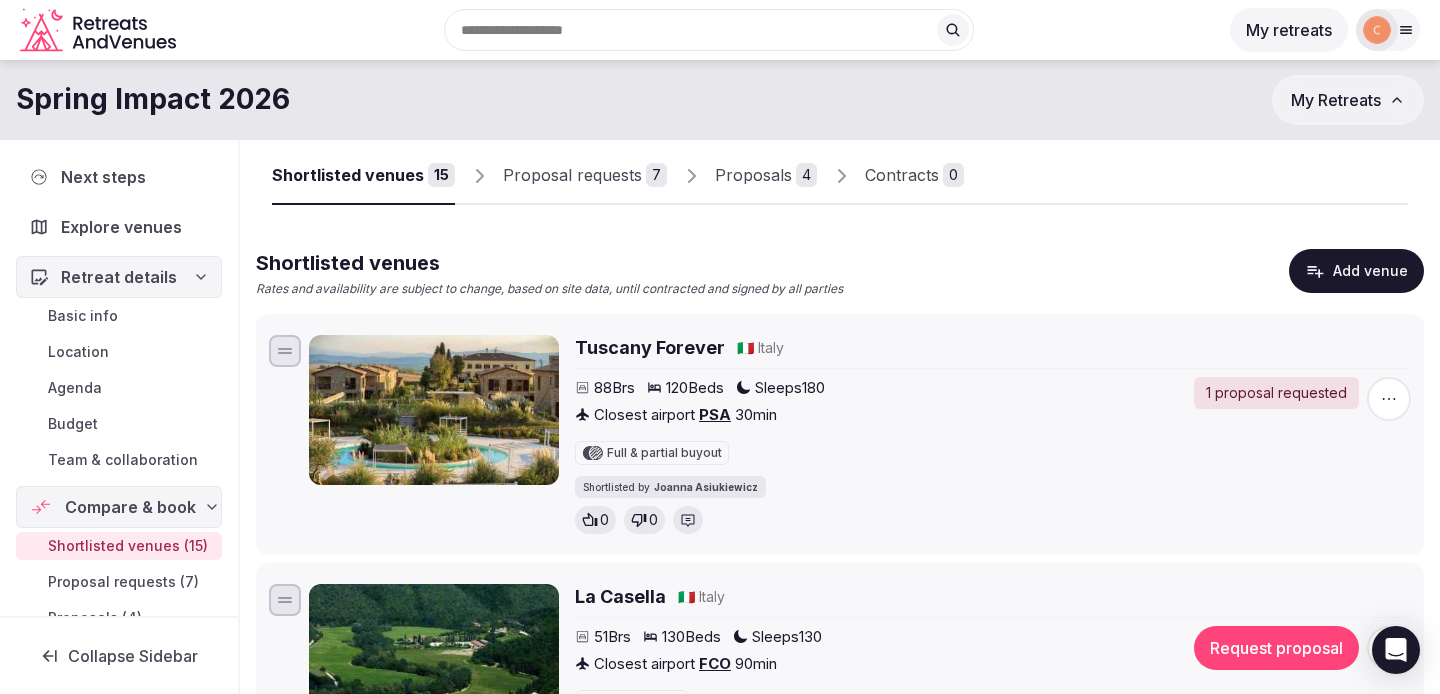 click on "Explore venues" at bounding box center (121, 227) 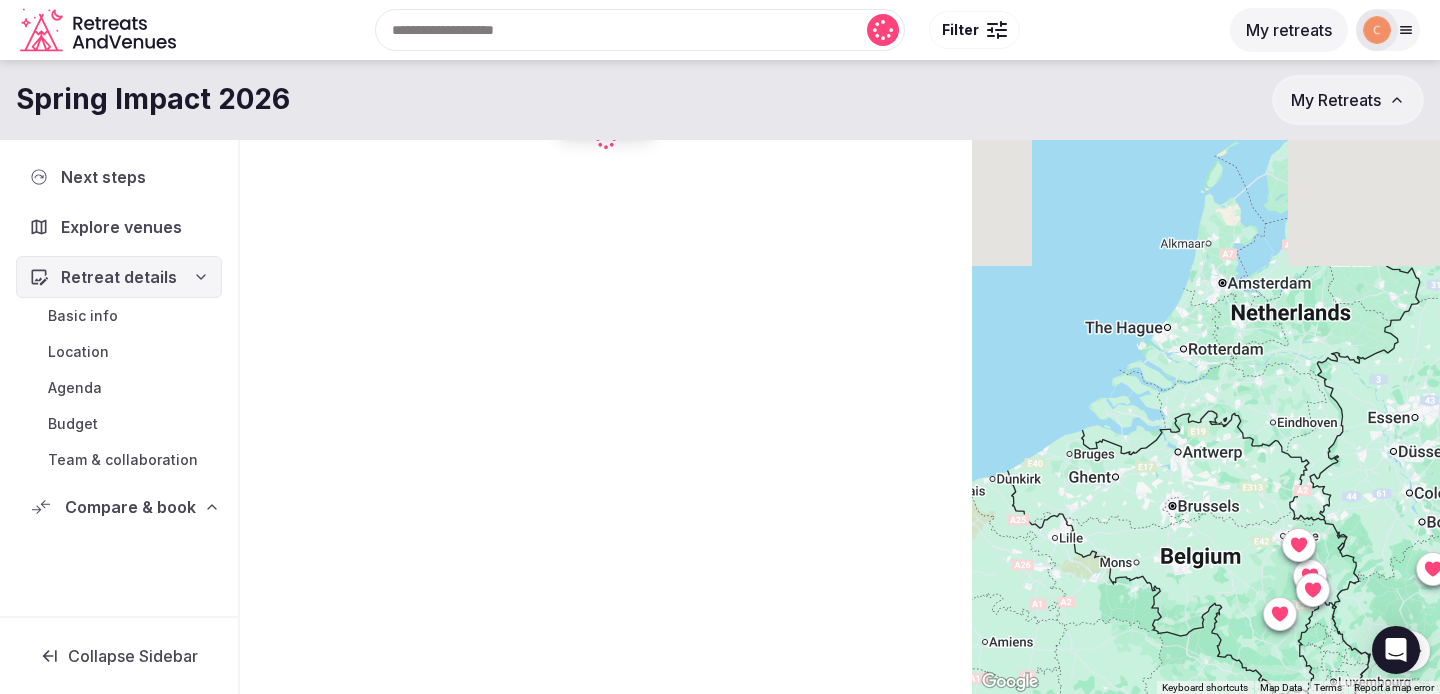 drag, startPoint x: 1289, startPoint y: 265, endPoint x: 1248, endPoint y: 499, distance: 237.56473 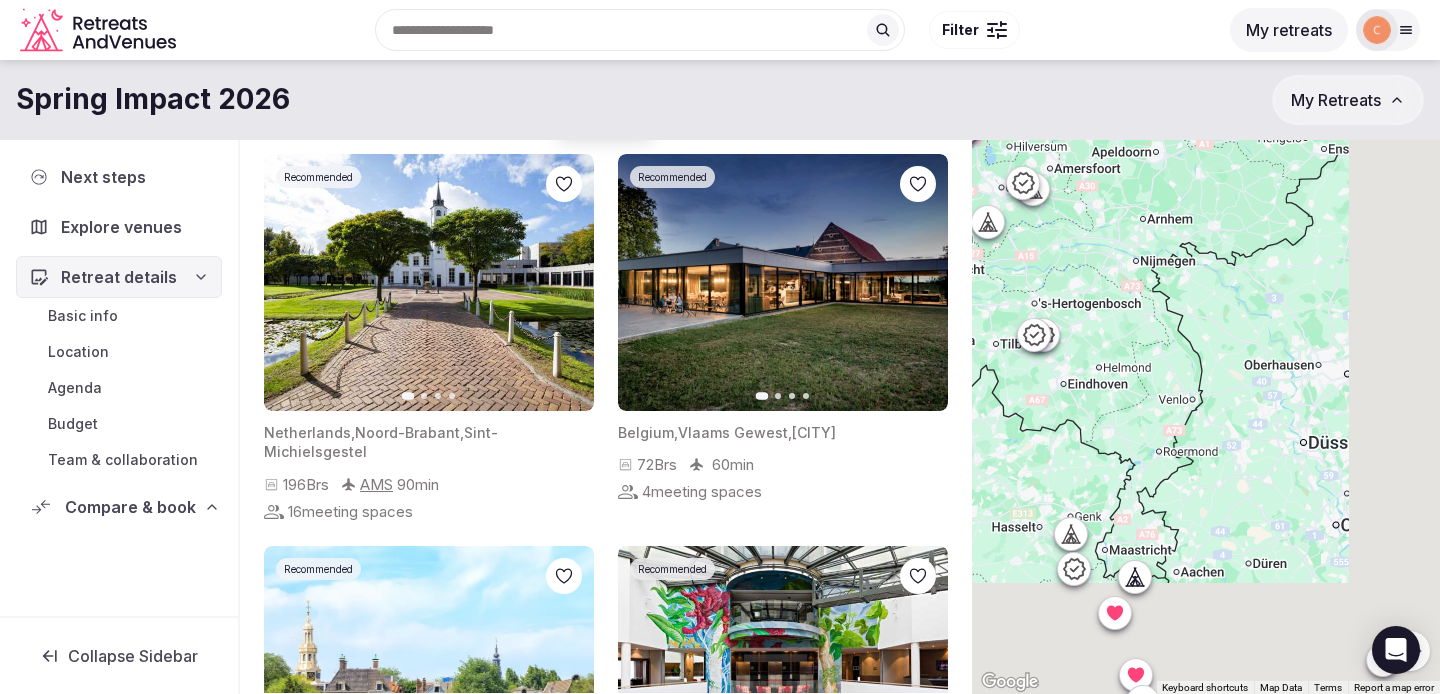 drag, startPoint x: 1309, startPoint y: 518, endPoint x: 1027, endPoint y: 393, distance: 308.4623 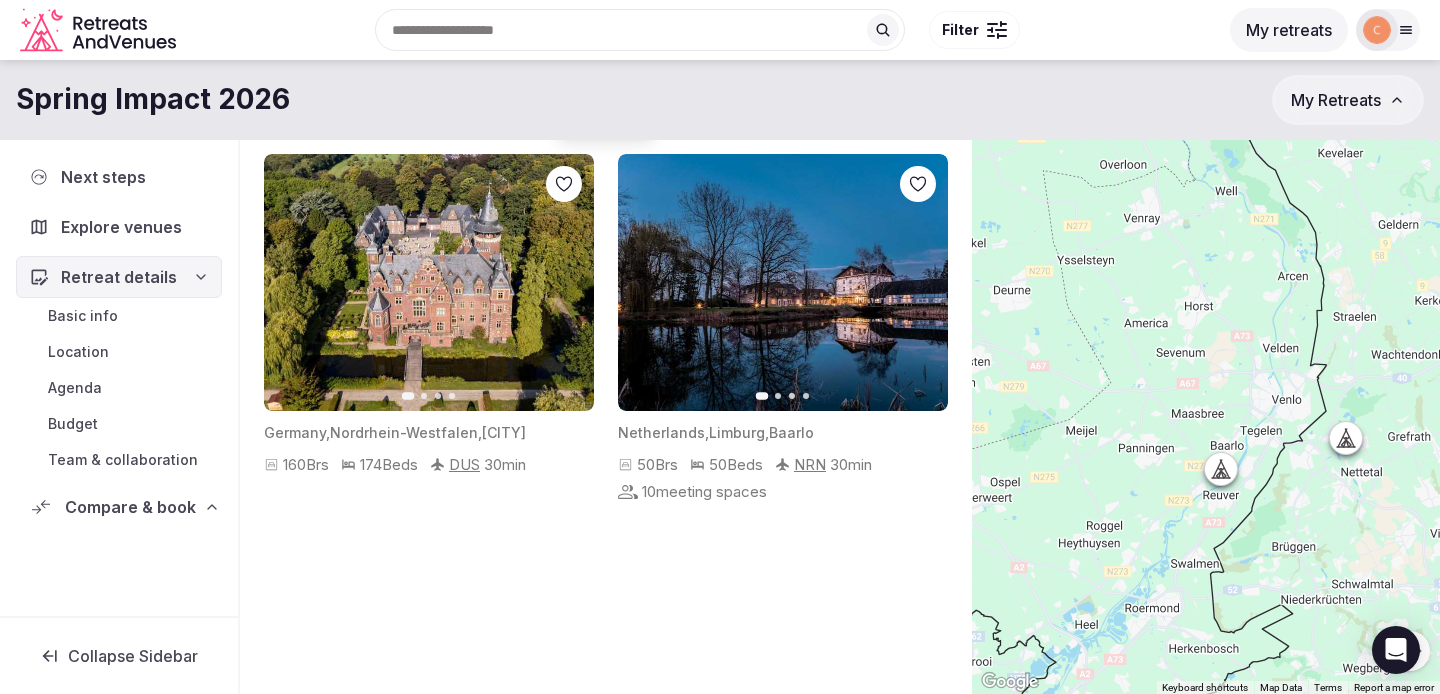 drag, startPoint x: 1135, startPoint y: 493, endPoint x: 1218, endPoint y: 465, distance: 87.595665 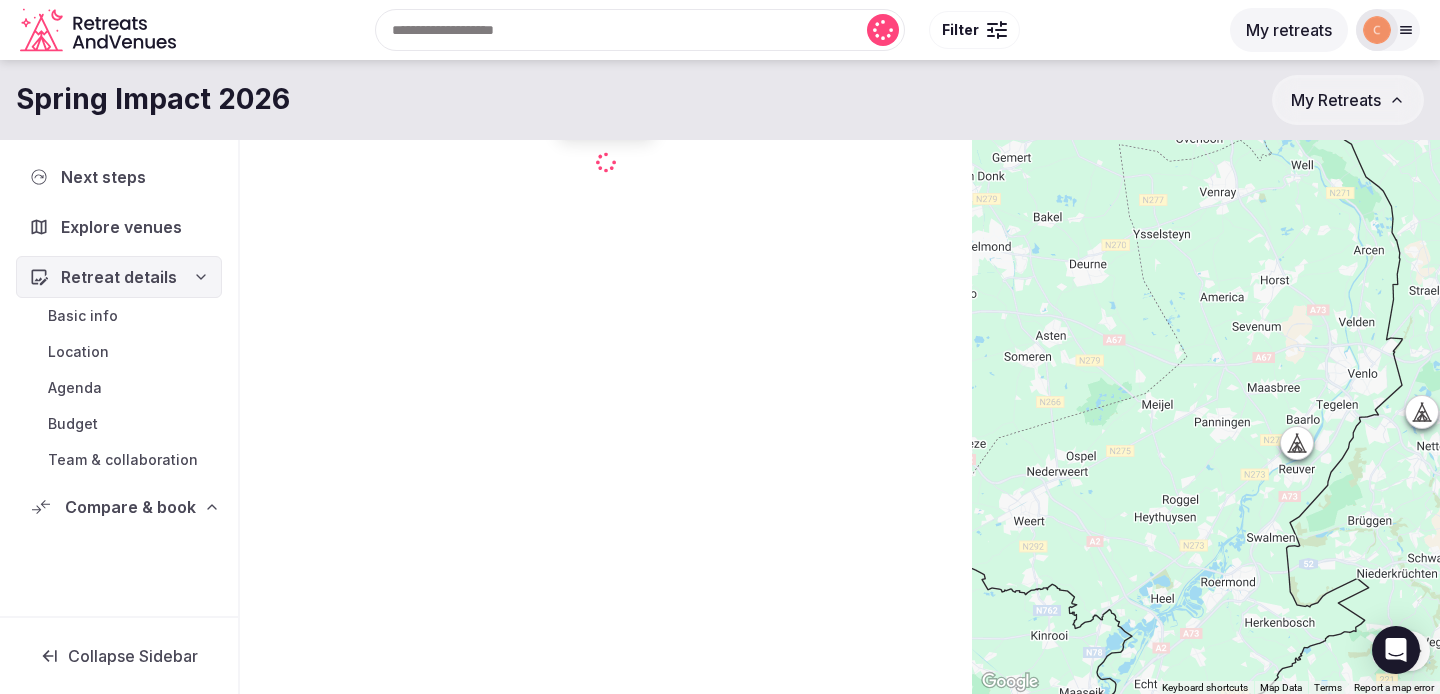 click at bounding box center (1206, 384) 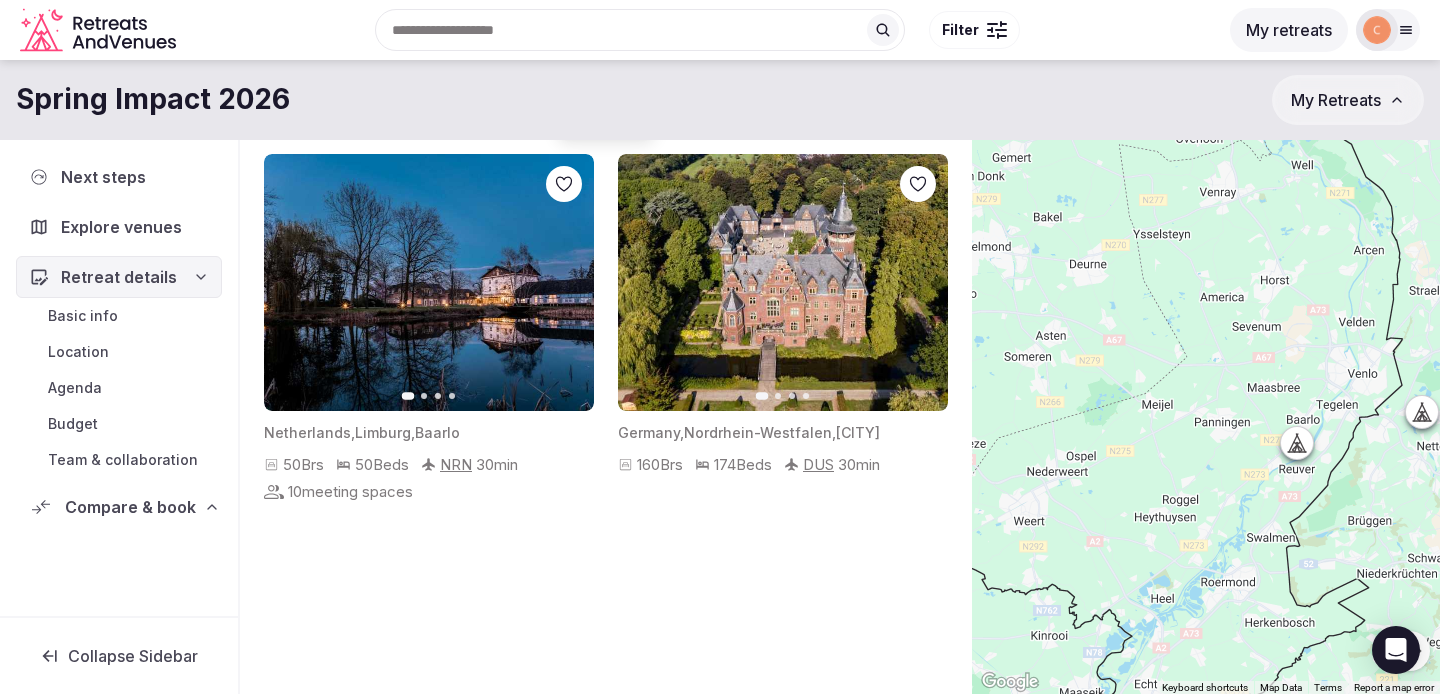 click 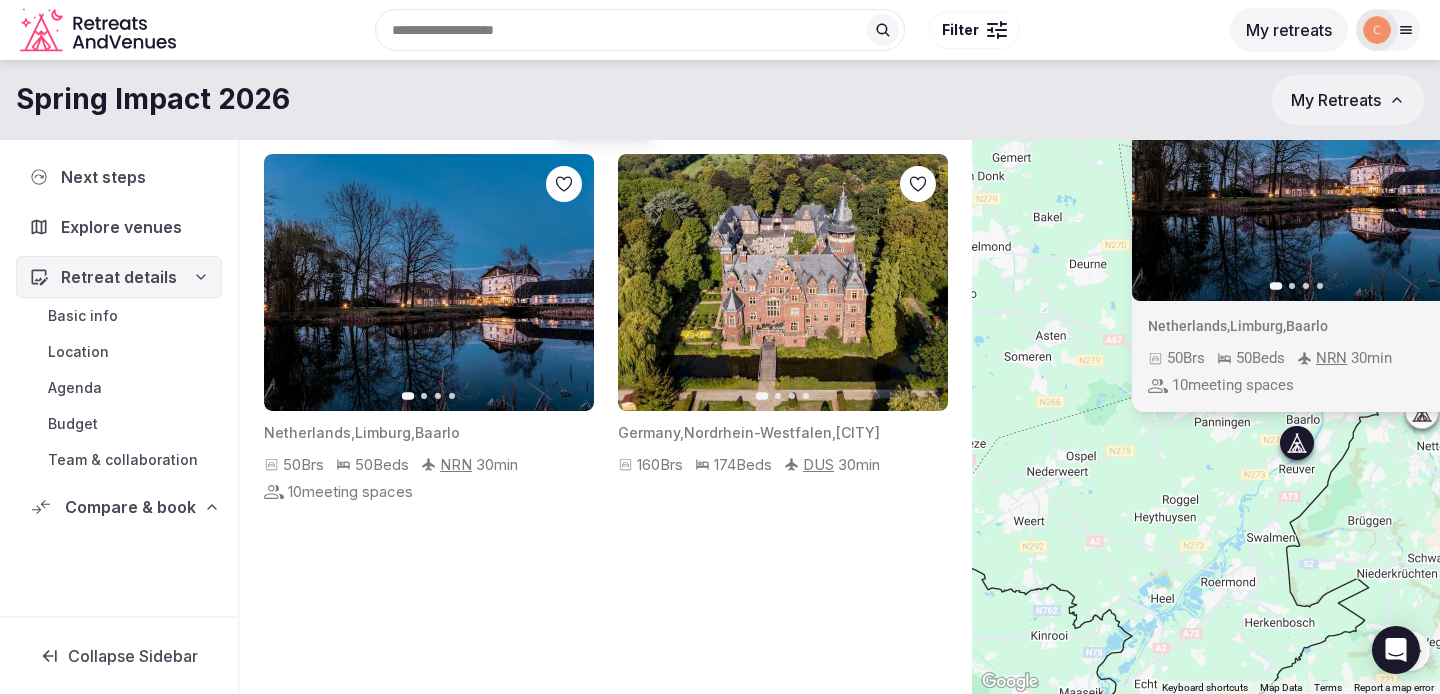 click 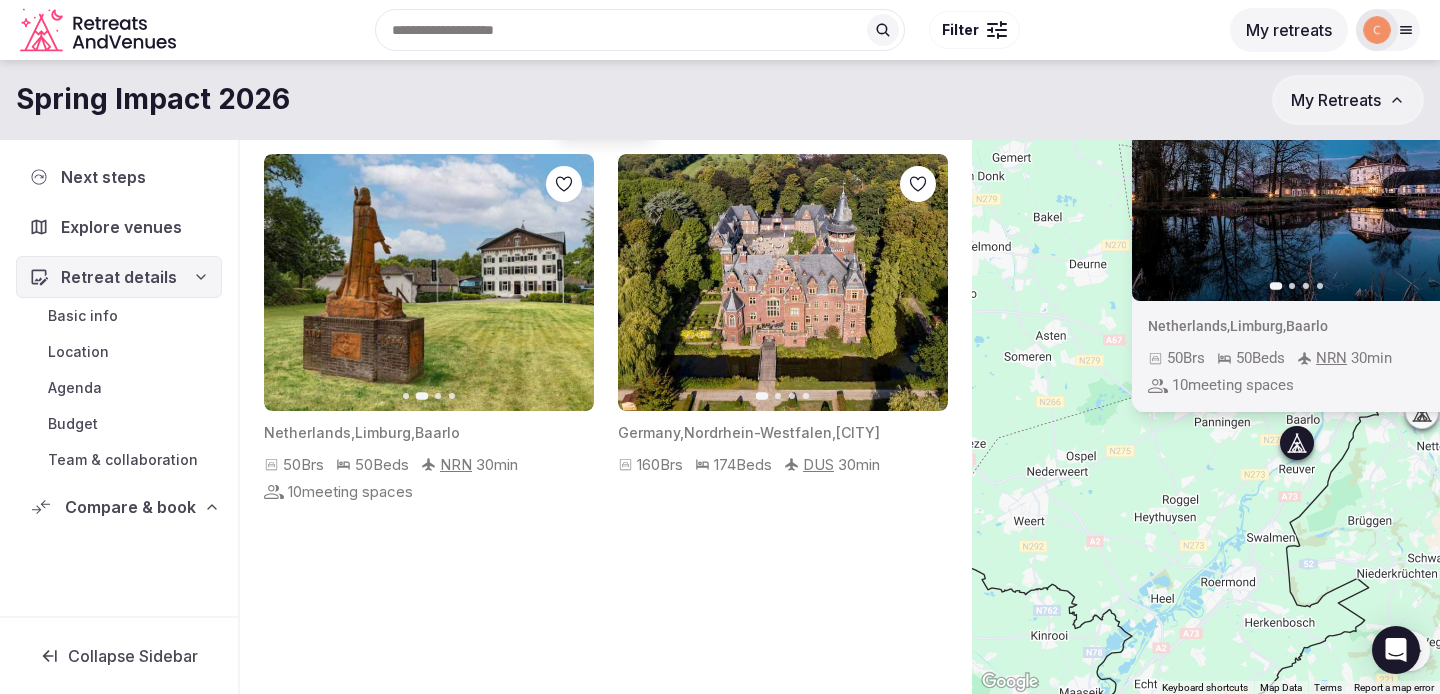 click 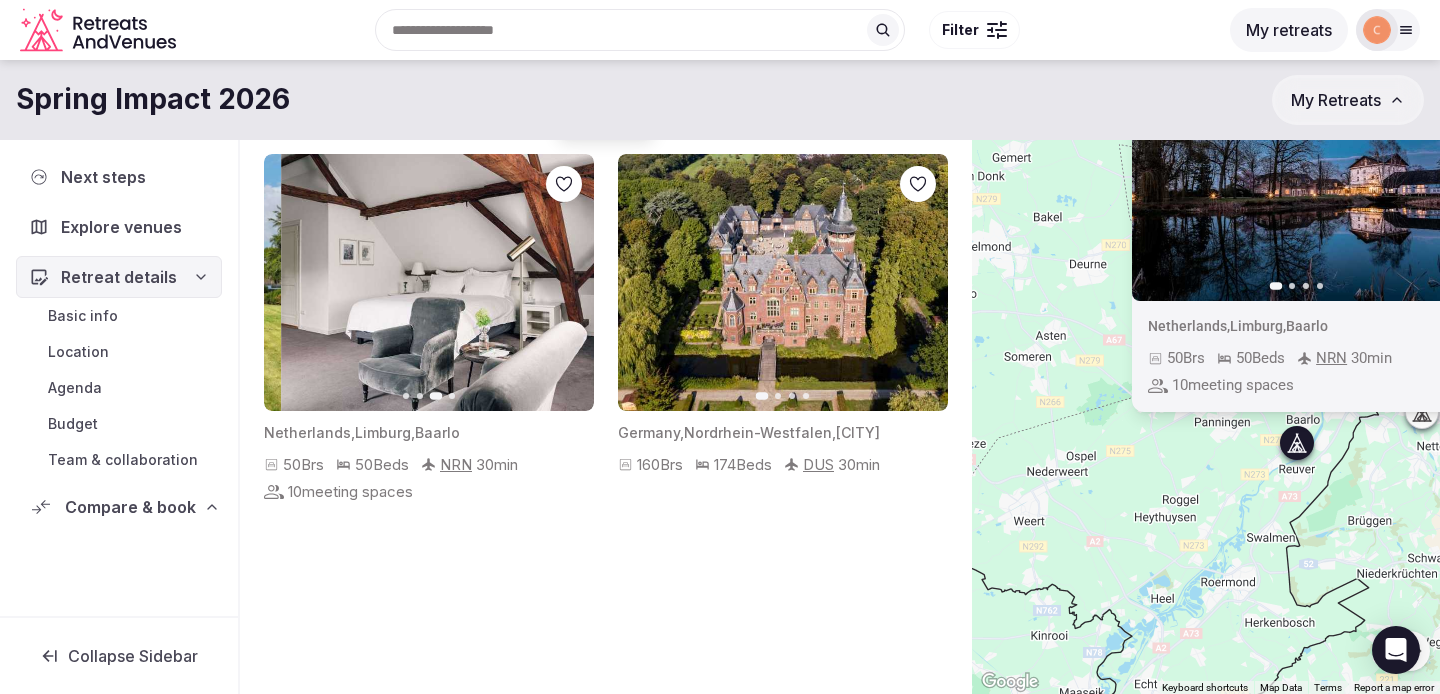 click 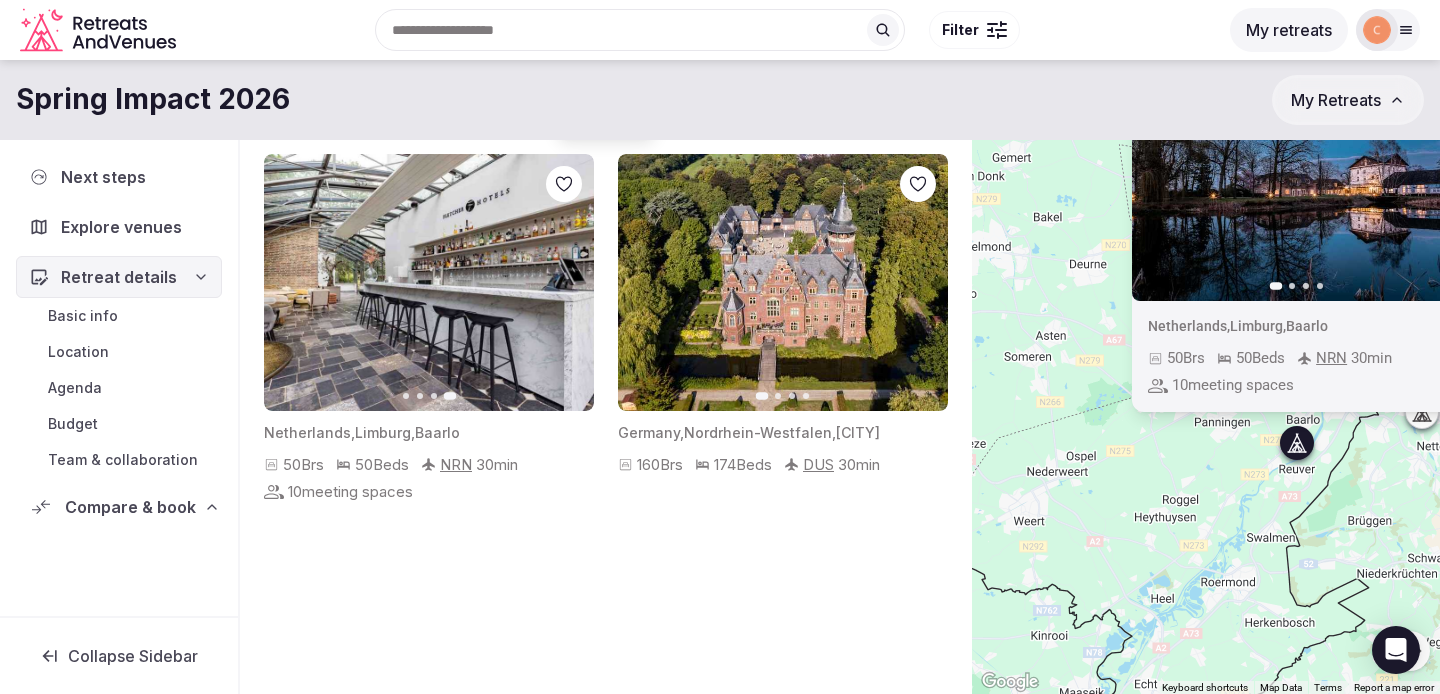 click on "Limburg" at bounding box center (383, 432) 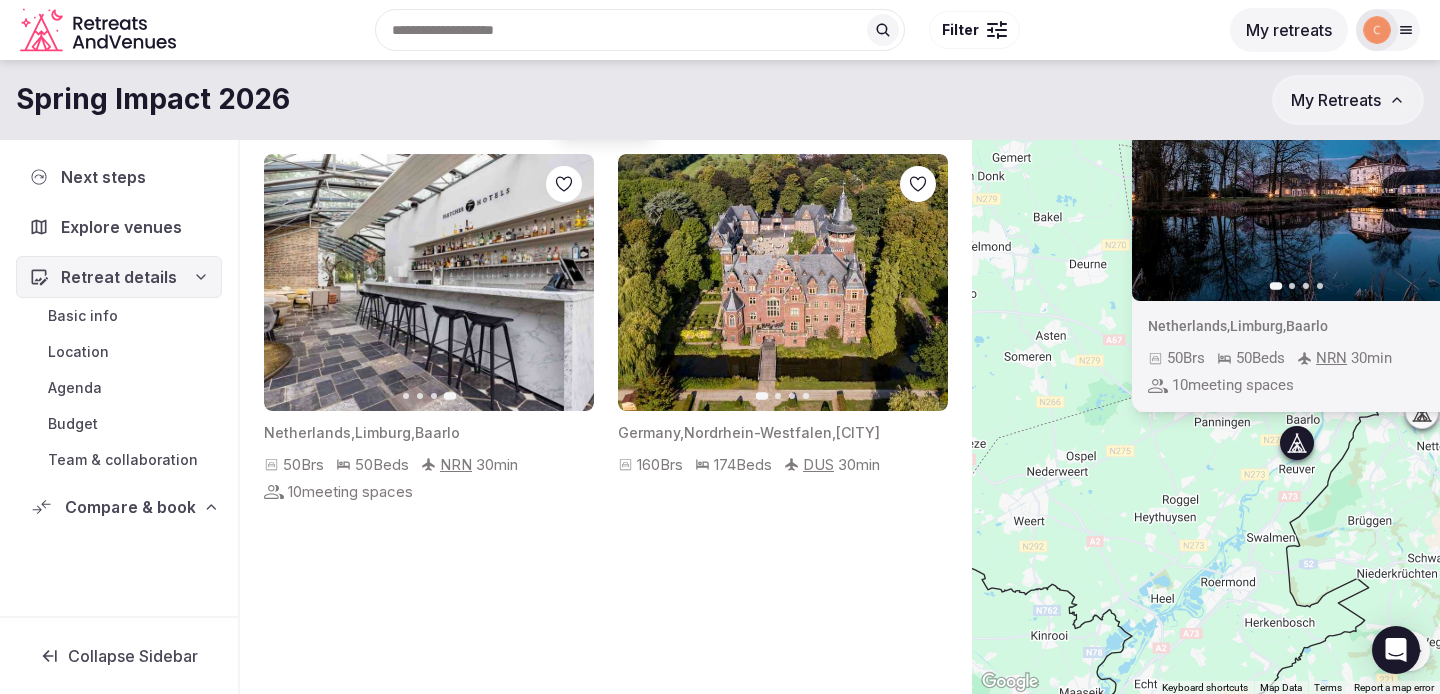 click on "Compare & book" at bounding box center (130, 507) 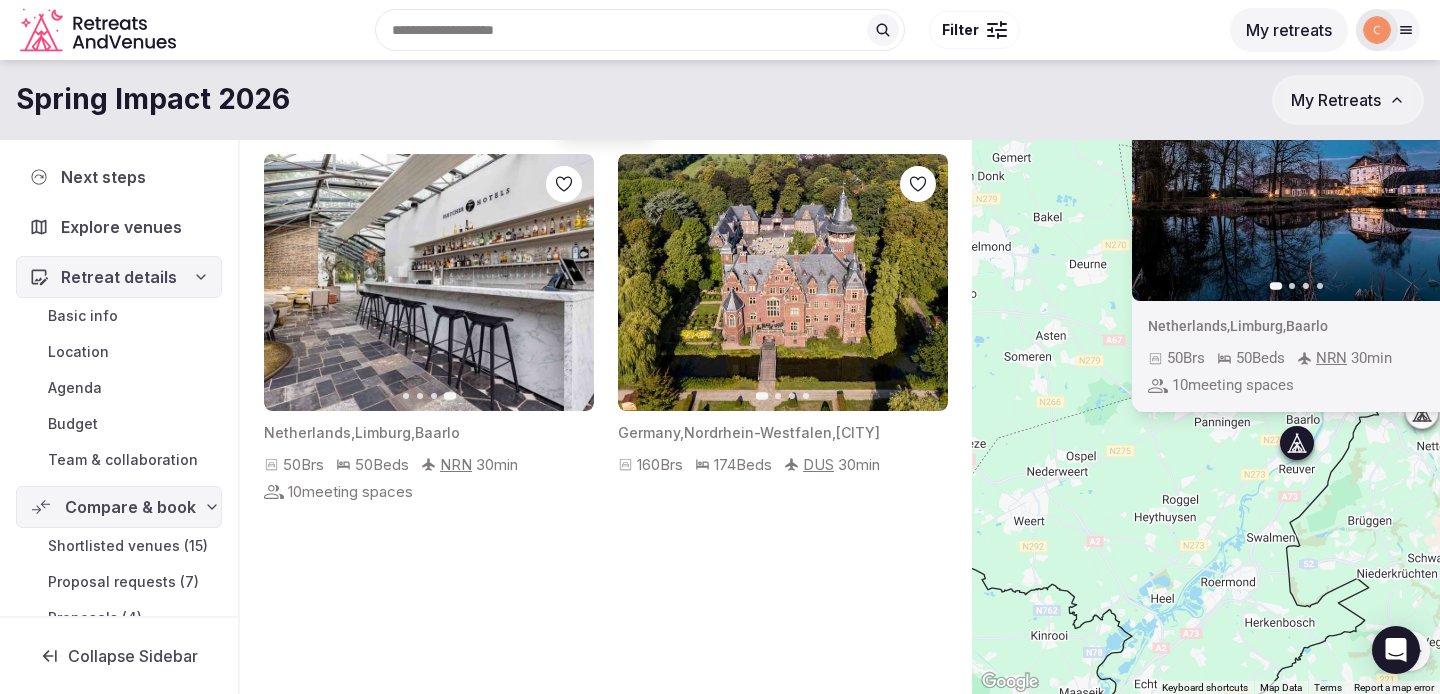scroll, scrollTop: 72, scrollLeft: 0, axis: vertical 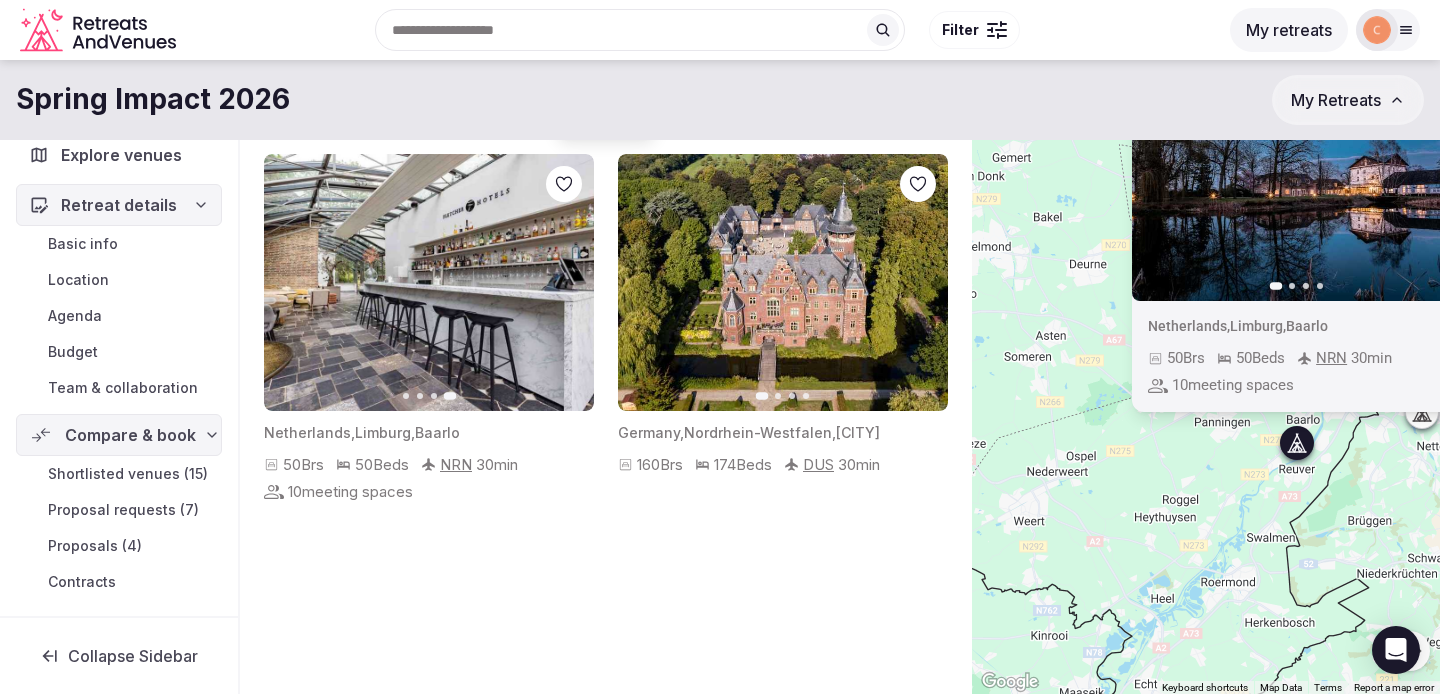 click on "Shortlisted venues (15)" at bounding box center (128, 474) 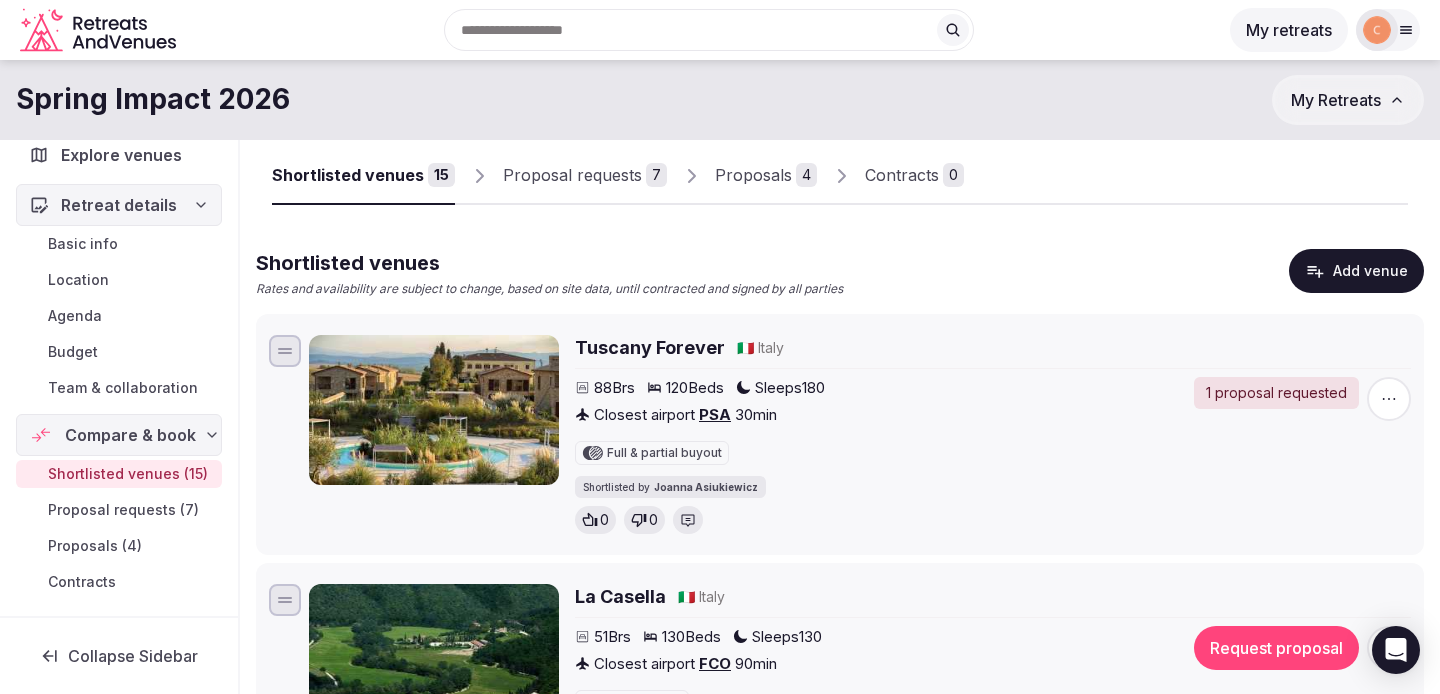 click on "Retreat details" at bounding box center [119, 205] 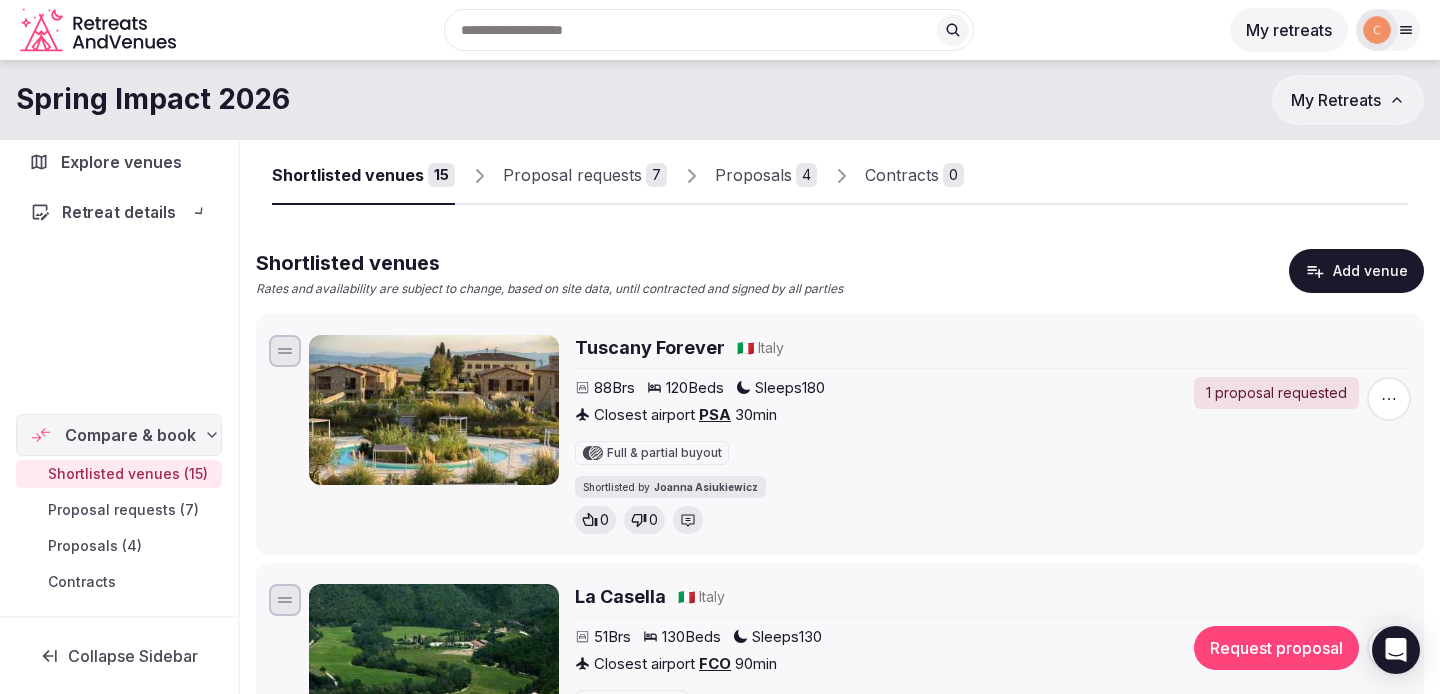 scroll, scrollTop: 0, scrollLeft: 0, axis: both 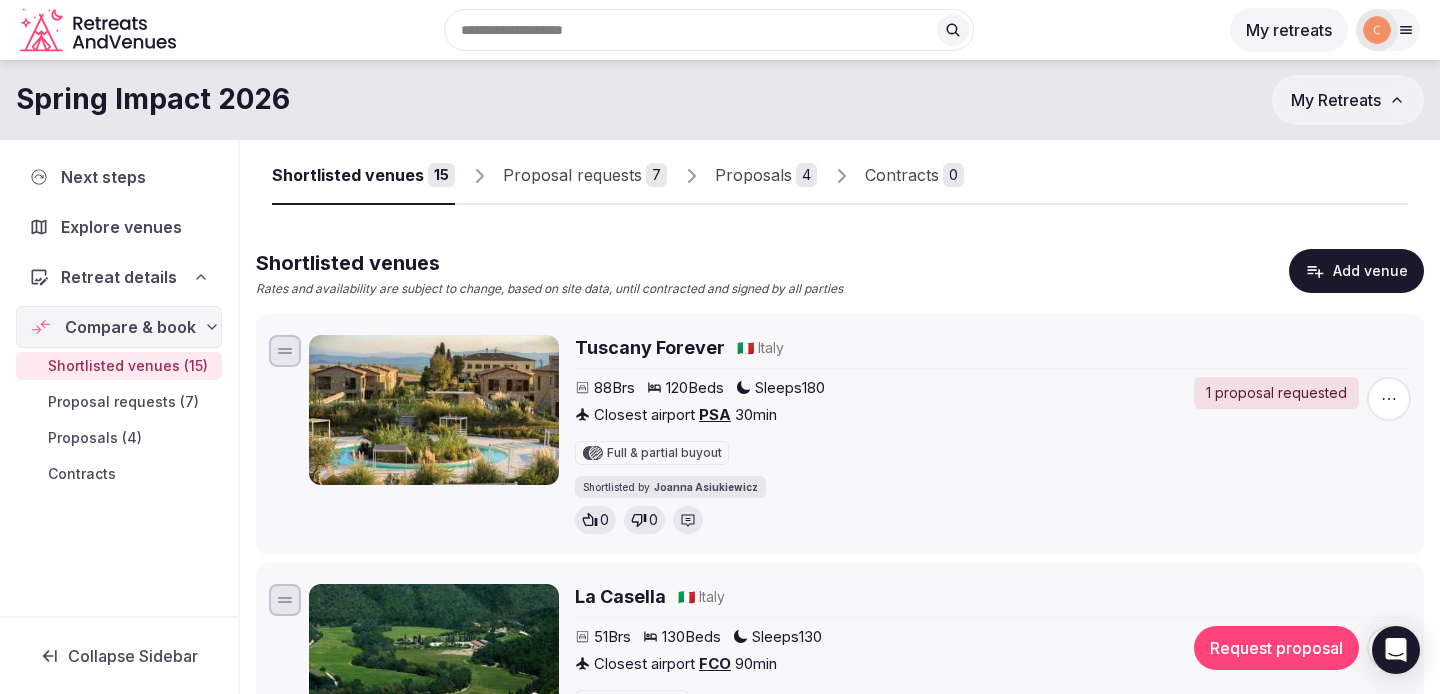 click on "Explore venues" at bounding box center (119, 227) 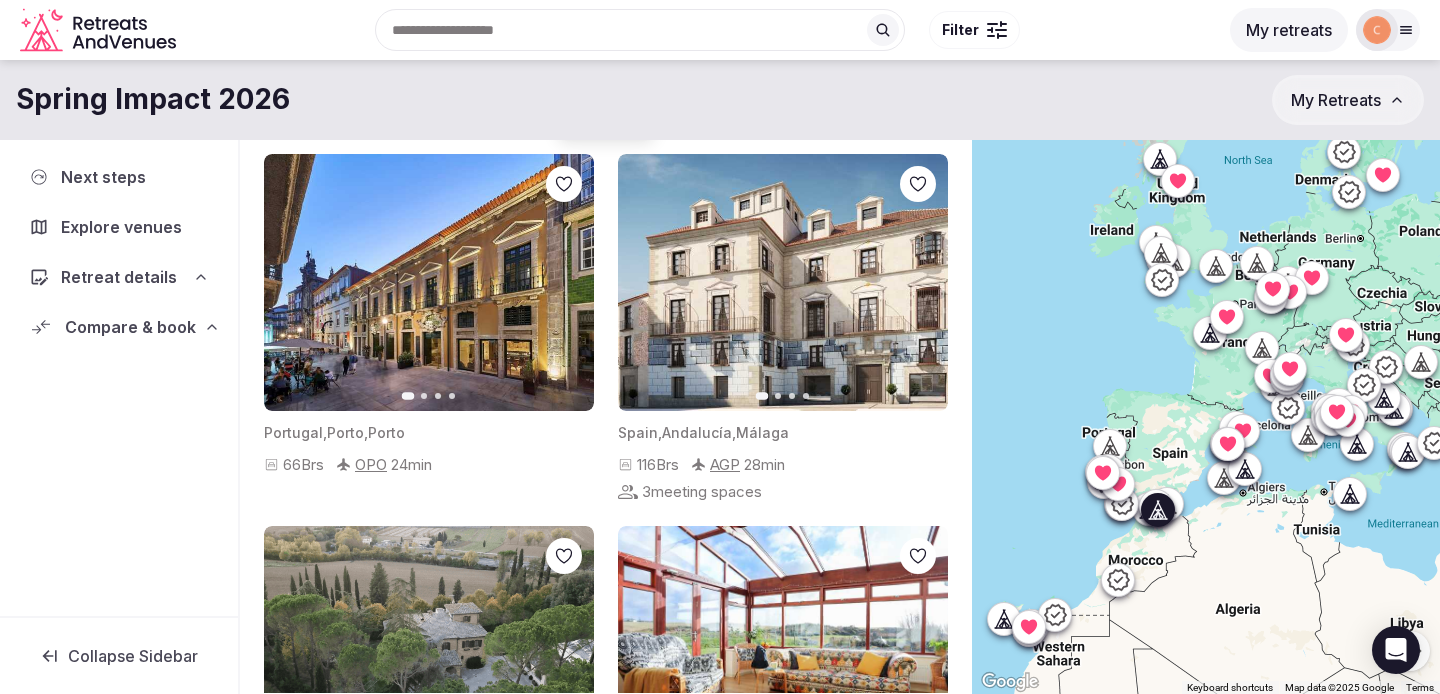 click 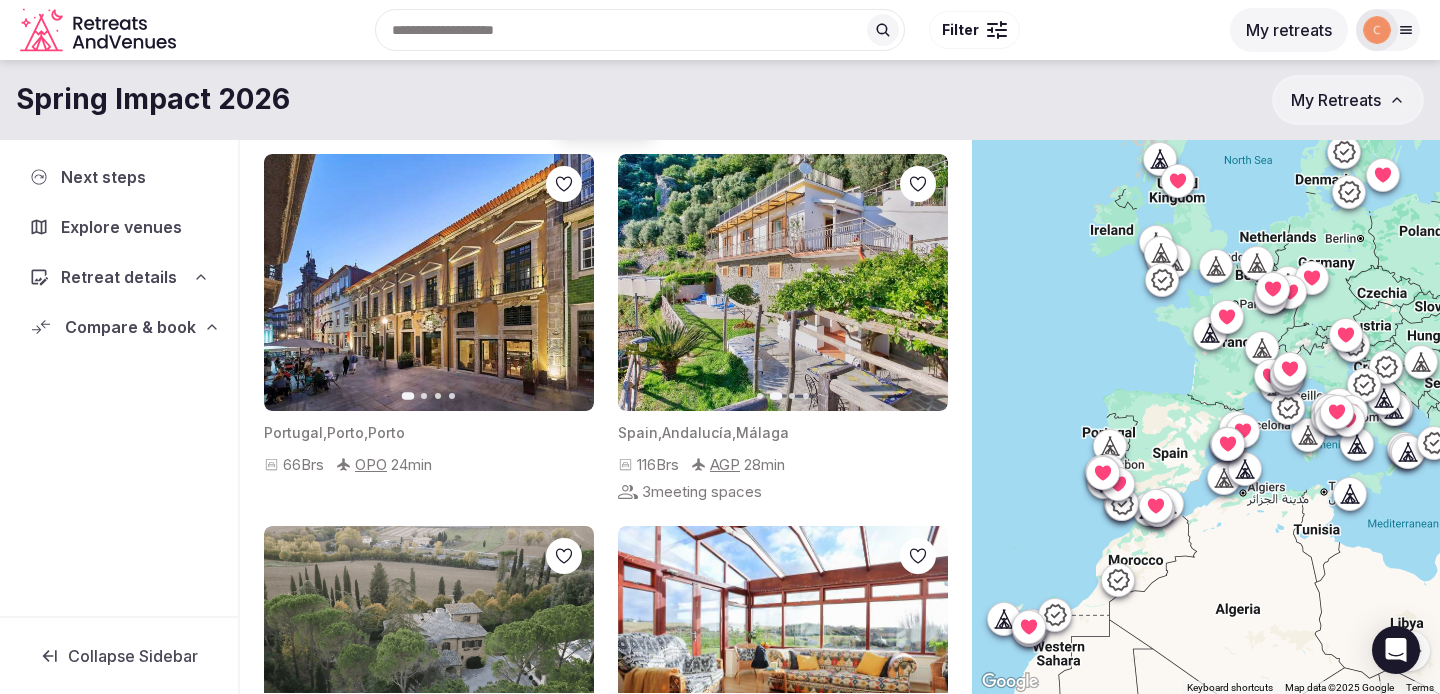 click 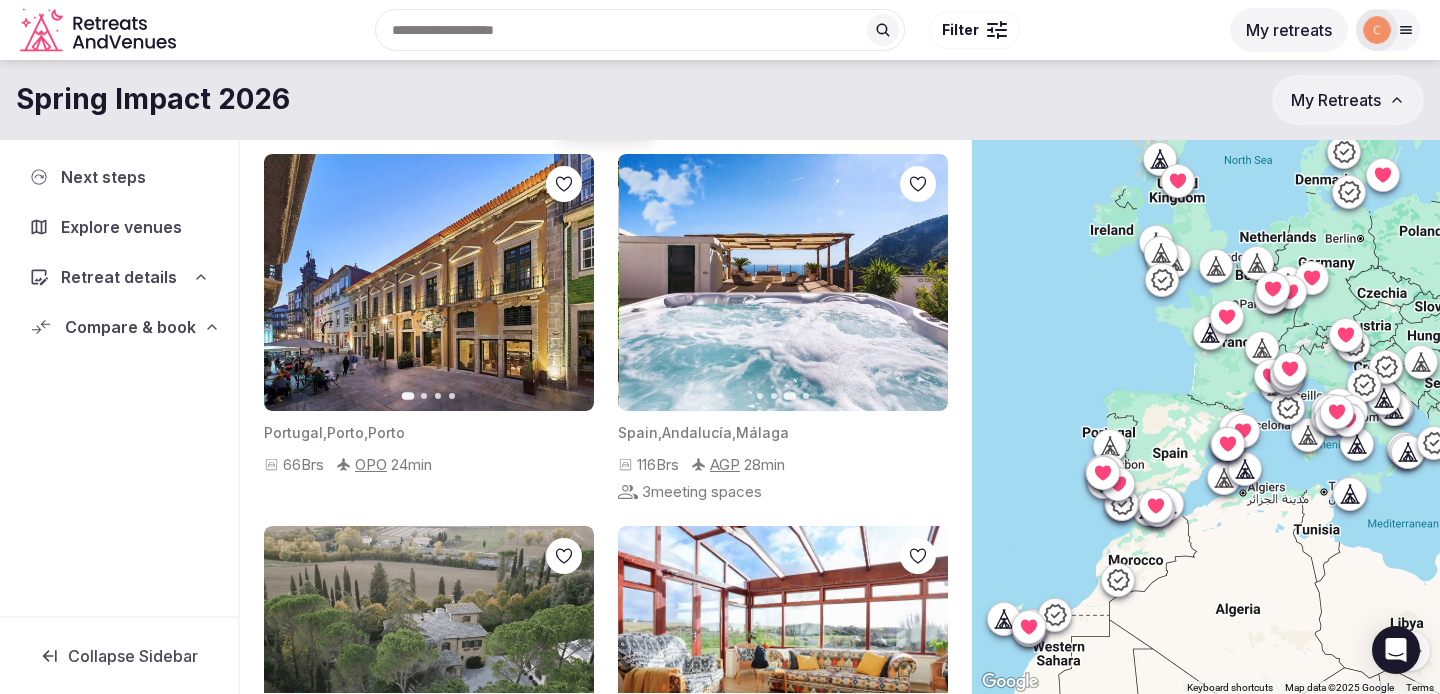 click 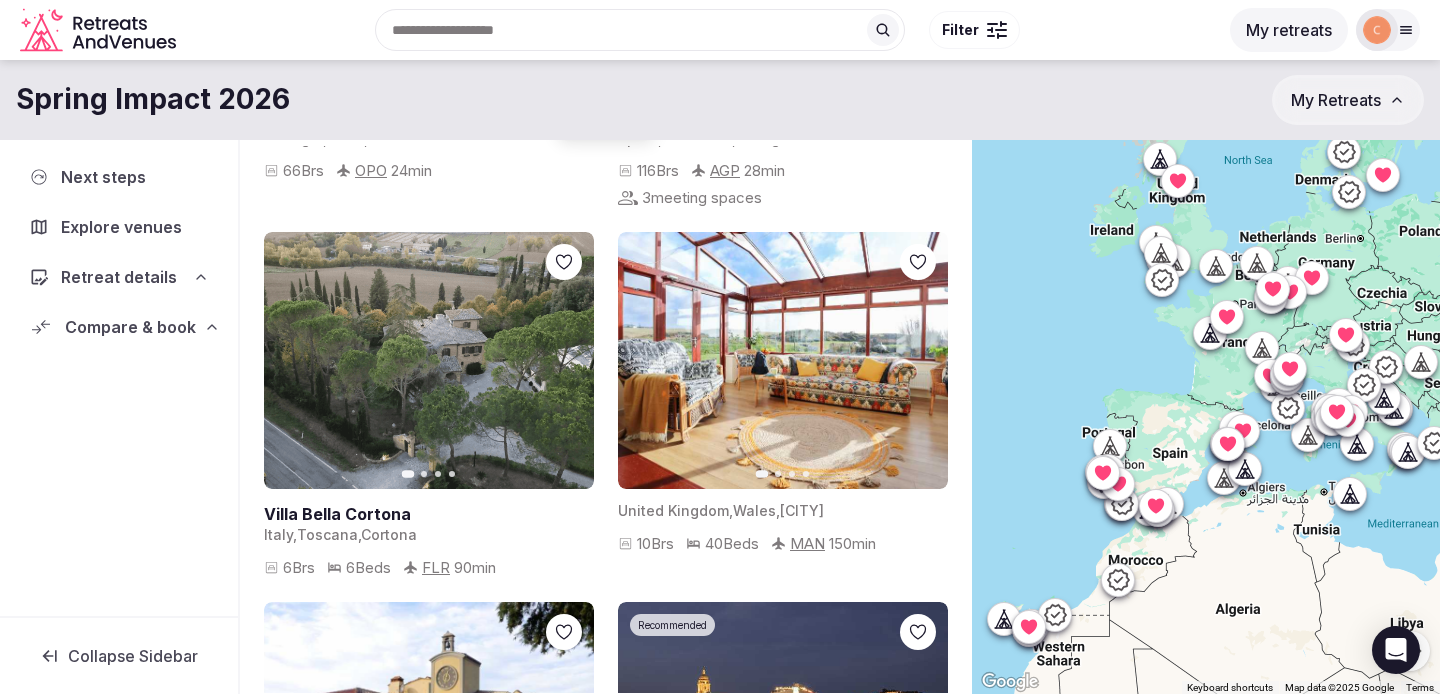 scroll, scrollTop: 320, scrollLeft: 0, axis: vertical 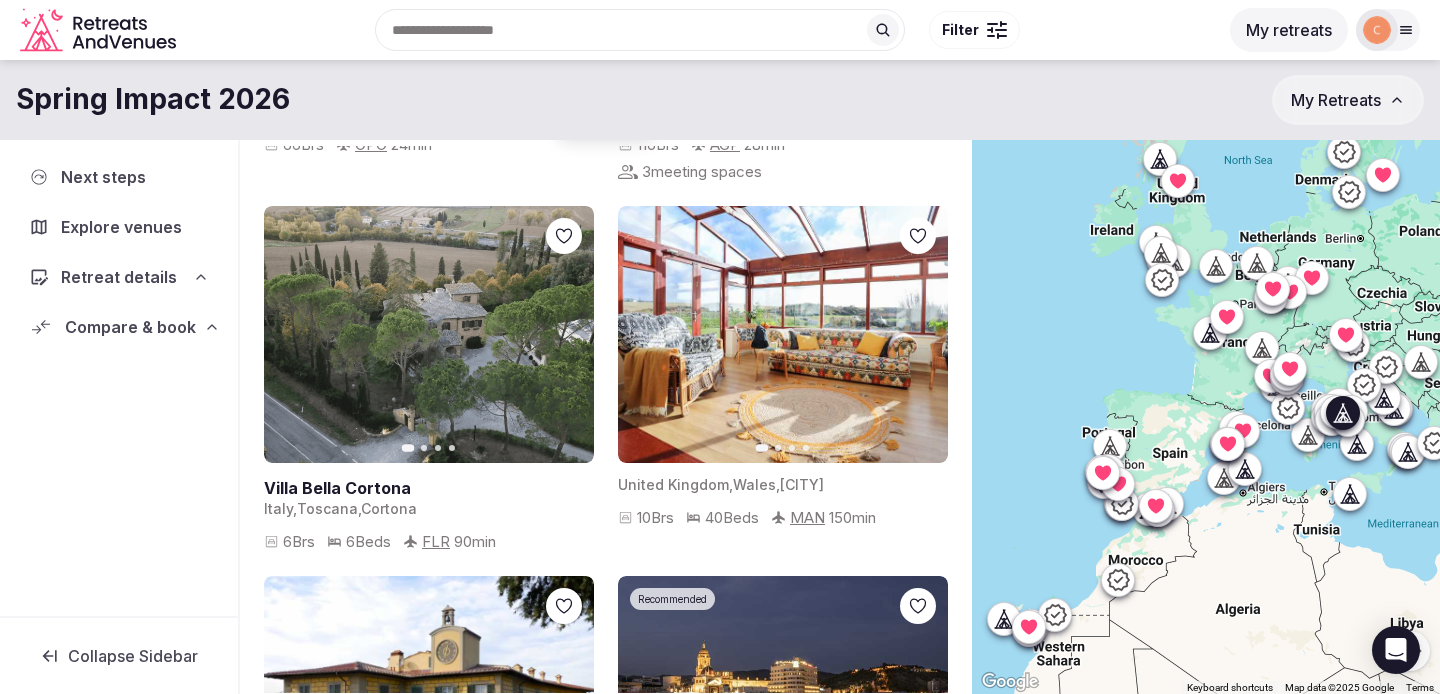 click 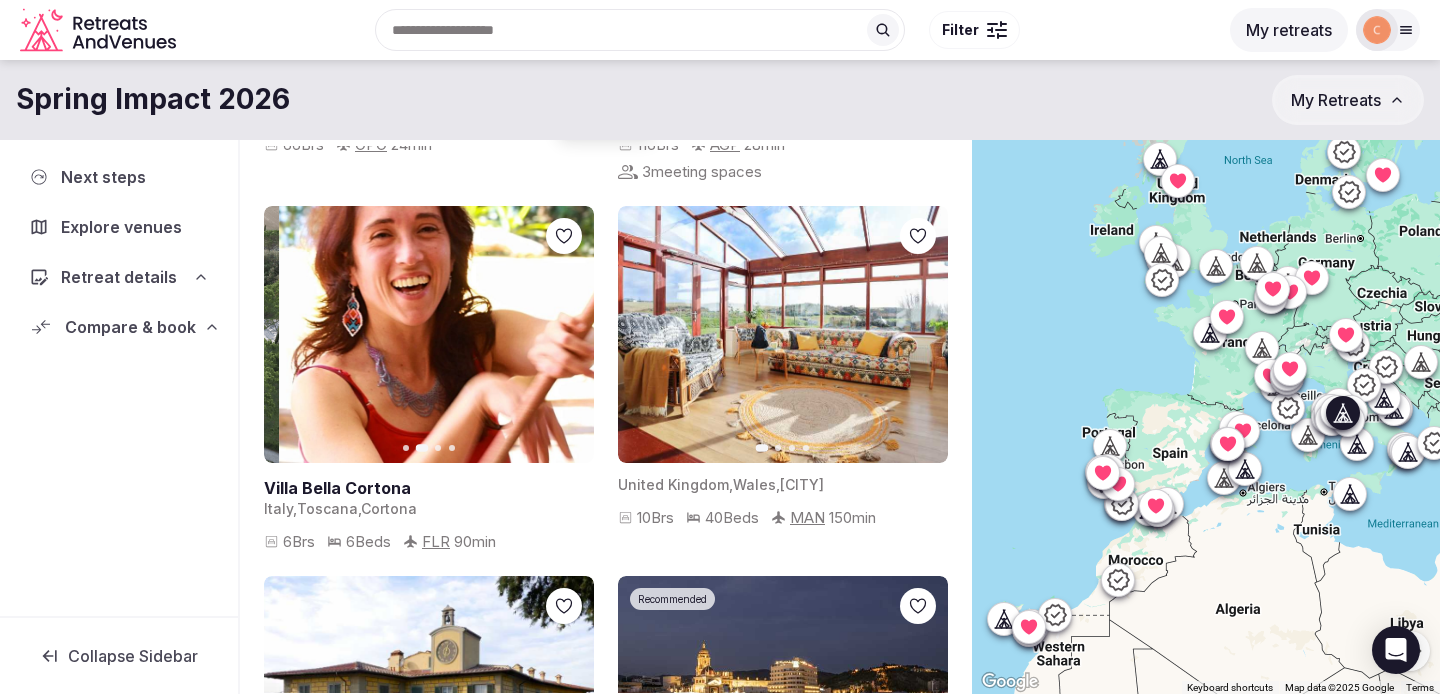 click 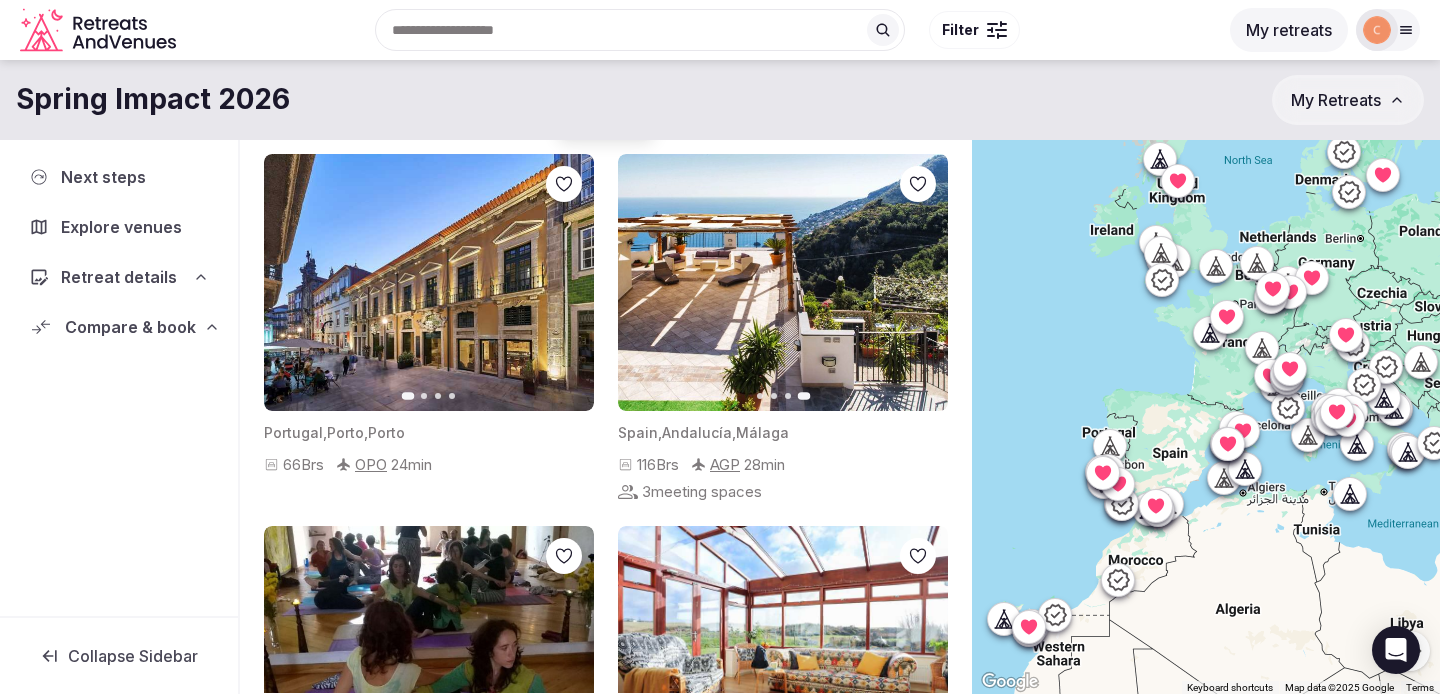 scroll, scrollTop: 119, scrollLeft: 0, axis: vertical 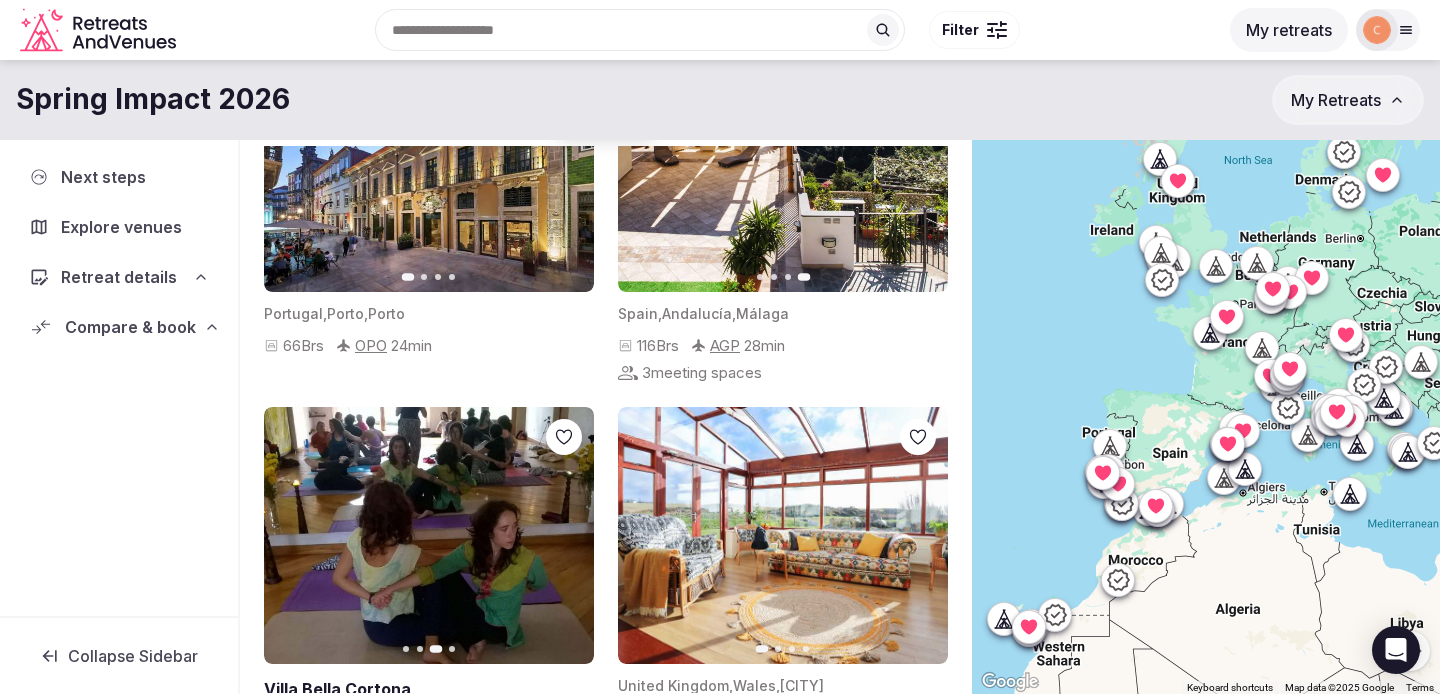 click on "Filter" at bounding box center (960, 30) 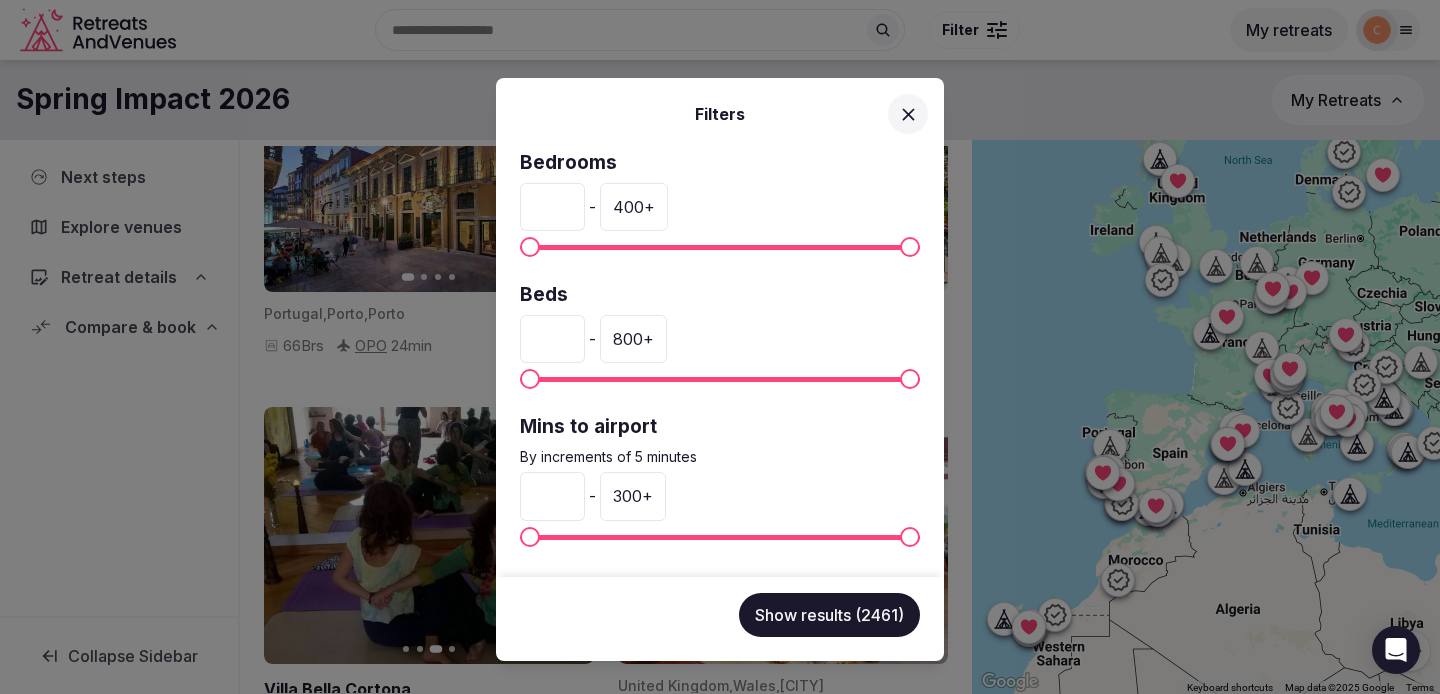 click on "*" at bounding box center (552, 207) 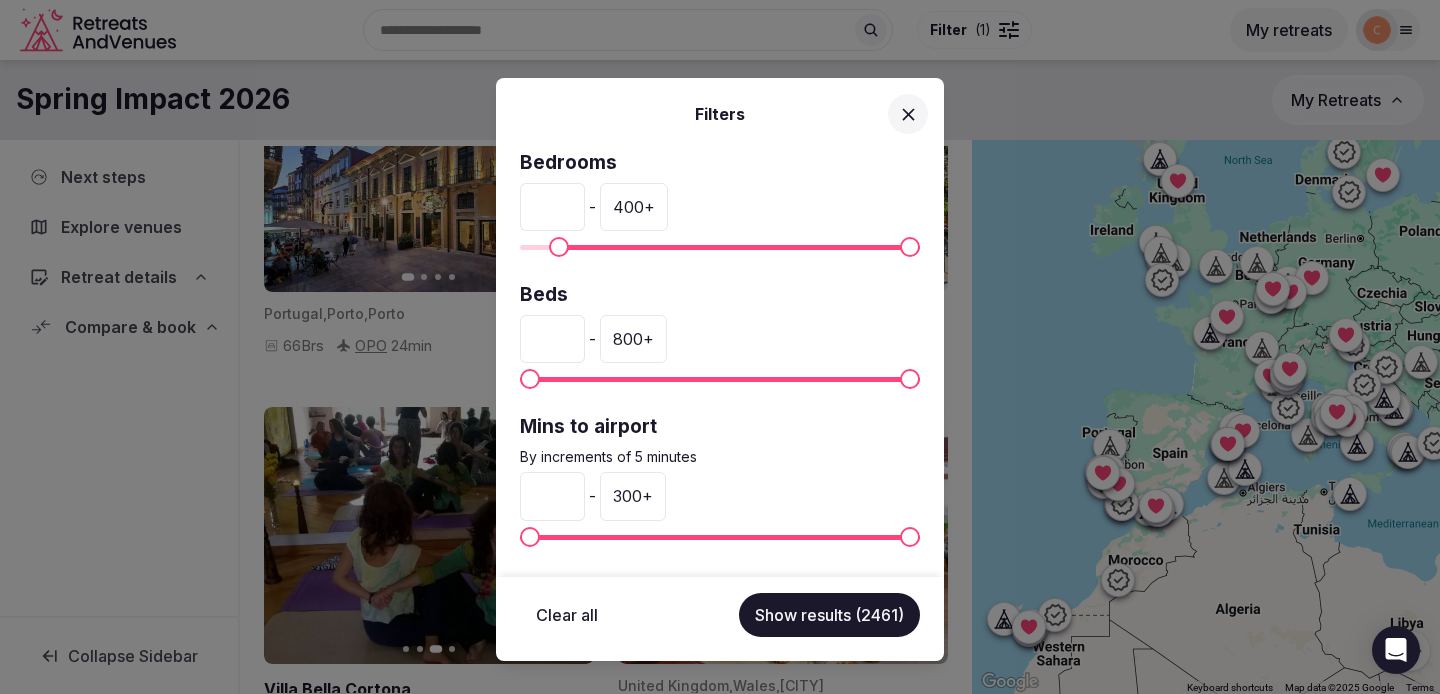 type on "**" 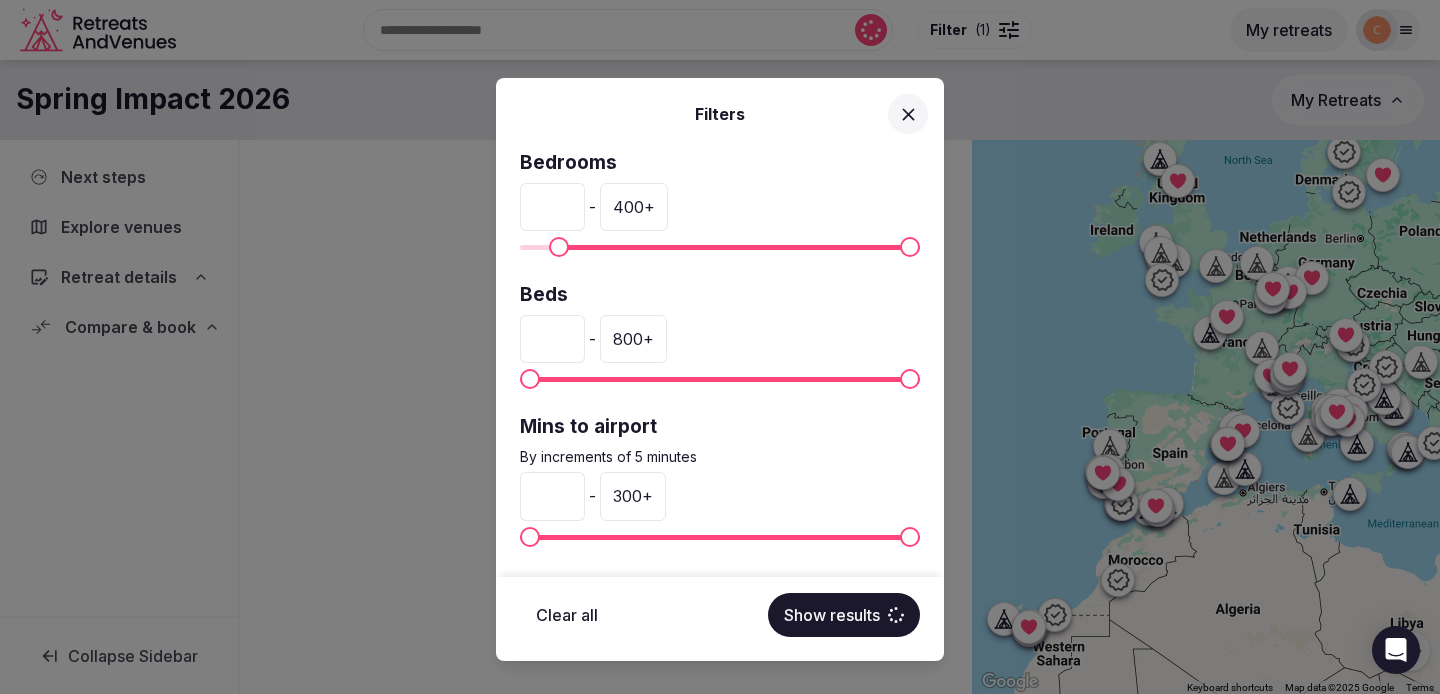 click on "*" at bounding box center (552, 339) 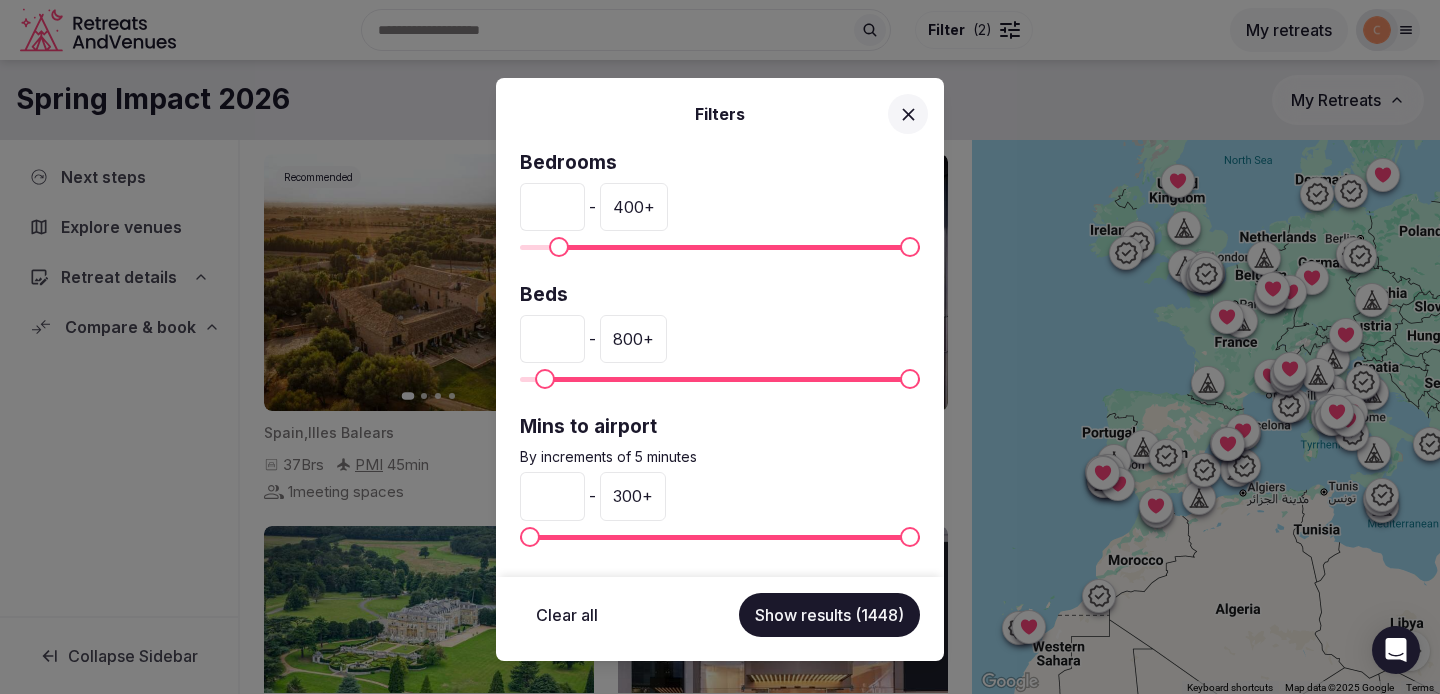type on "**" 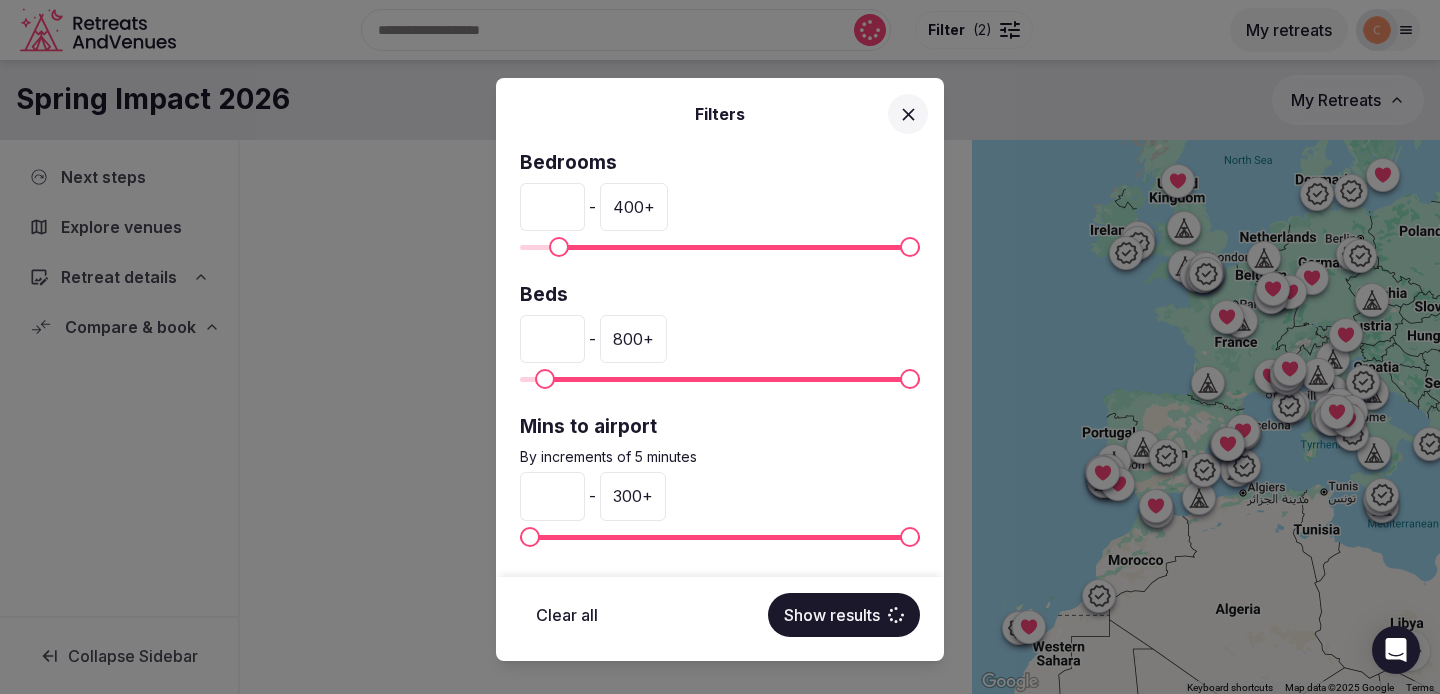 click on "300  +" at bounding box center (633, 496) 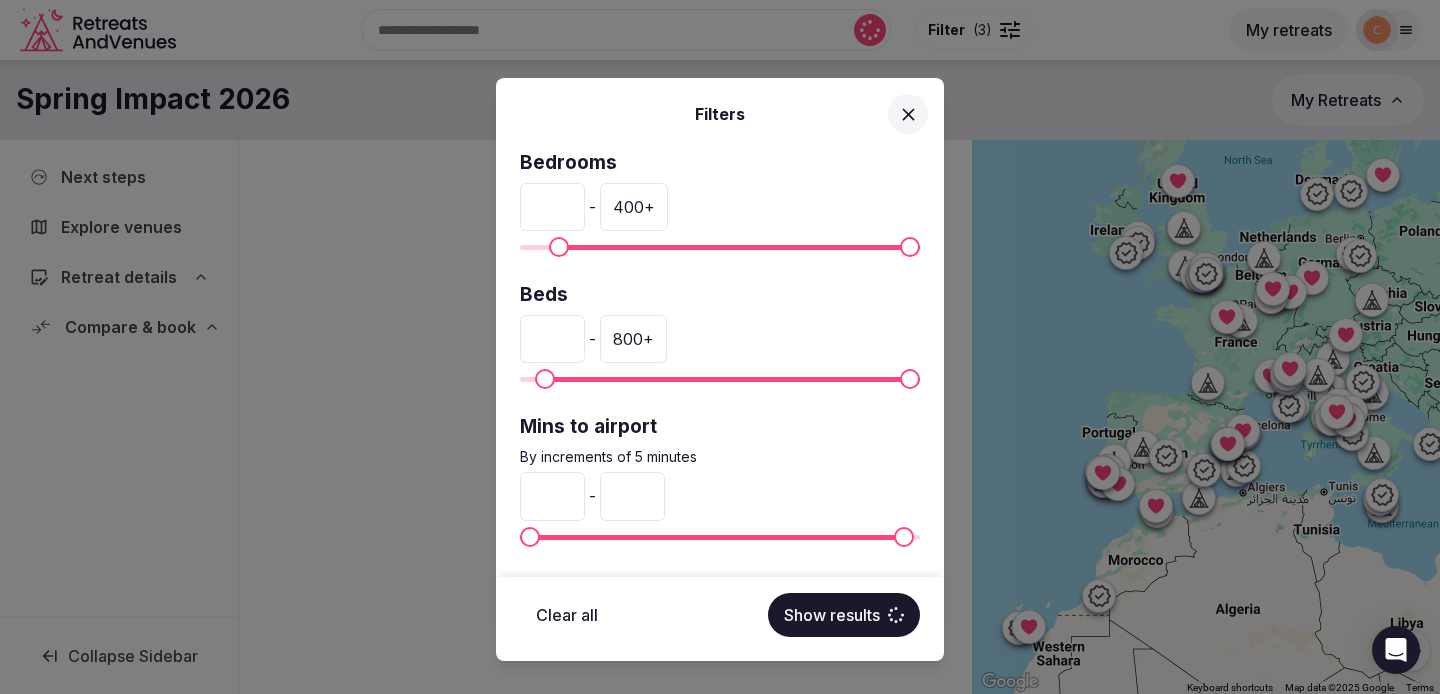 click on "***" at bounding box center [632, 496] 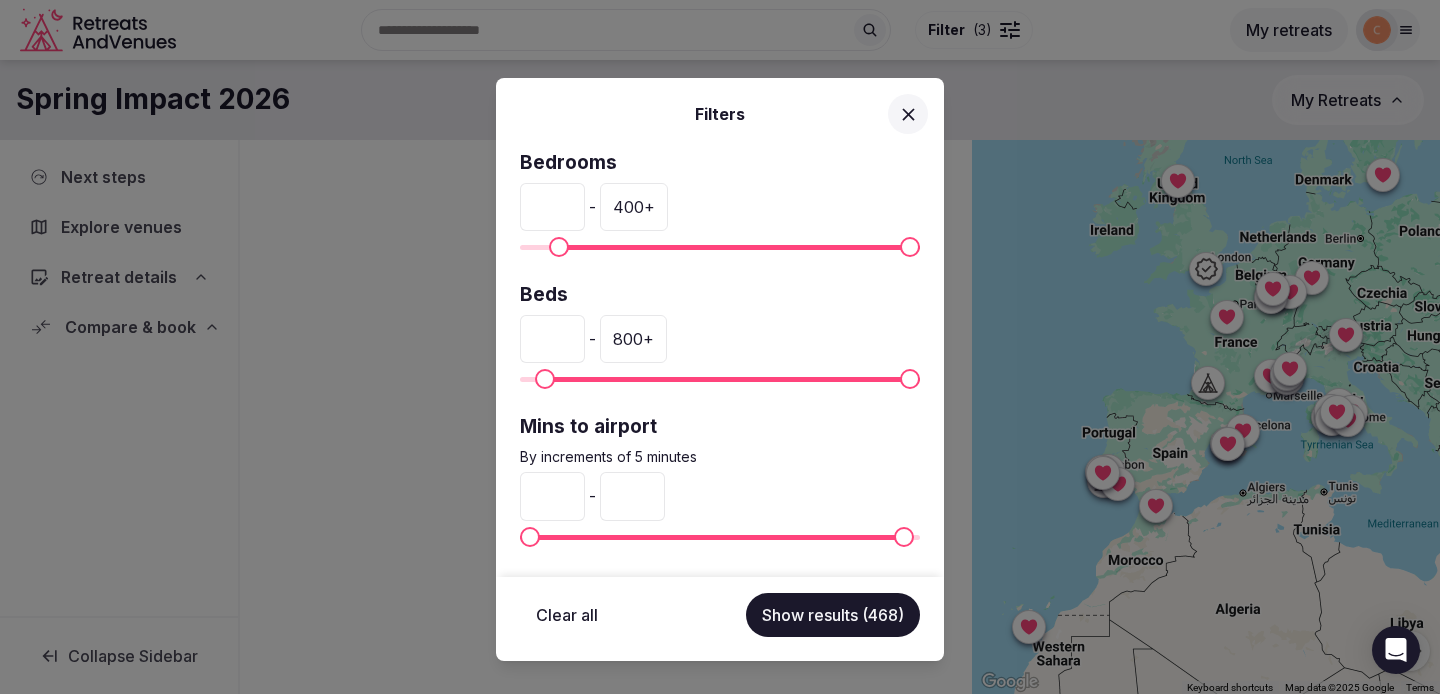 click on "***" at bounding box center (632, 496) 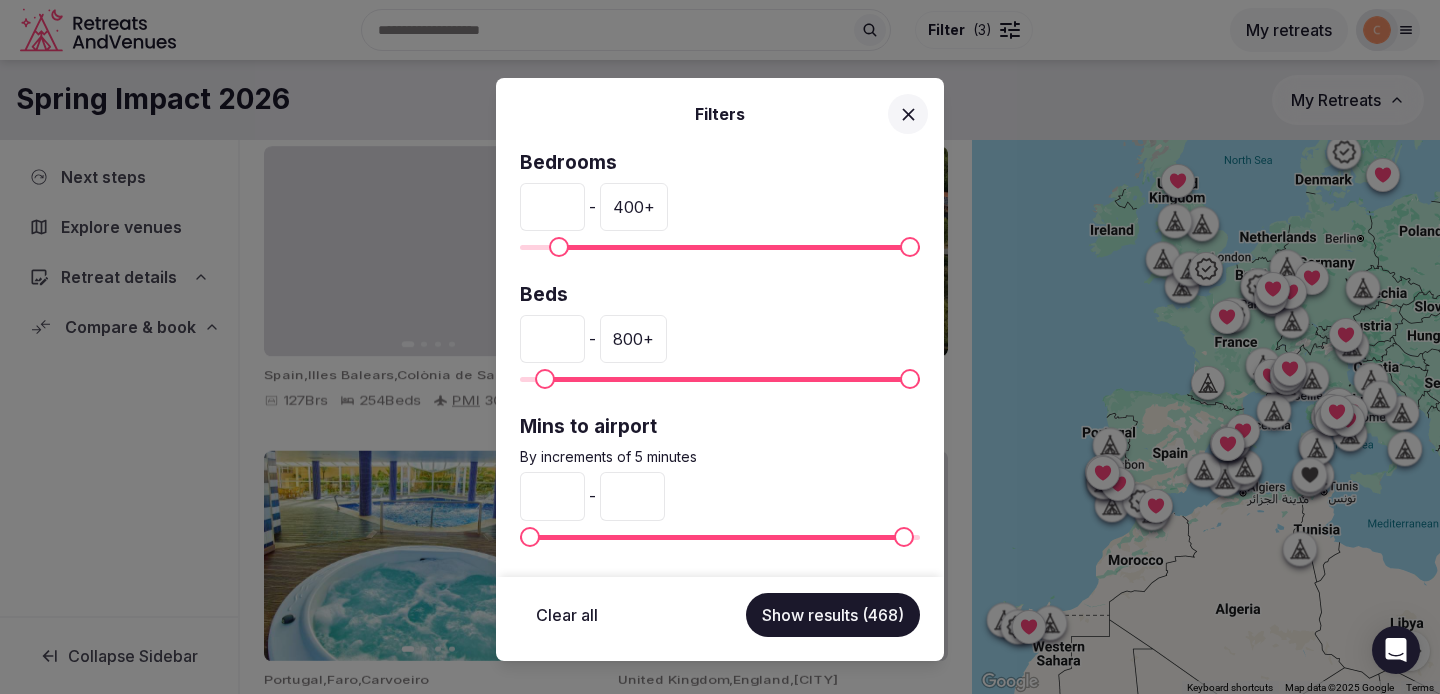 click on "***" at bounding box center [632, 496] 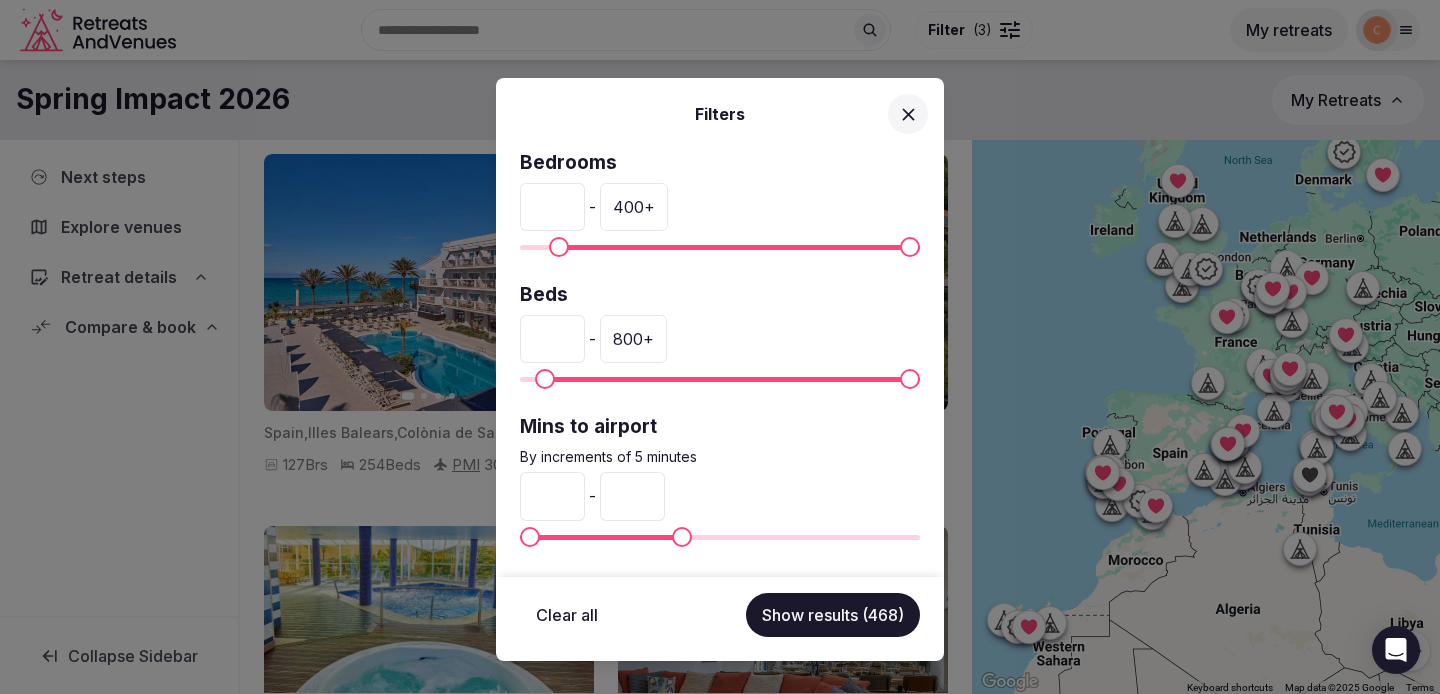 type on "***" 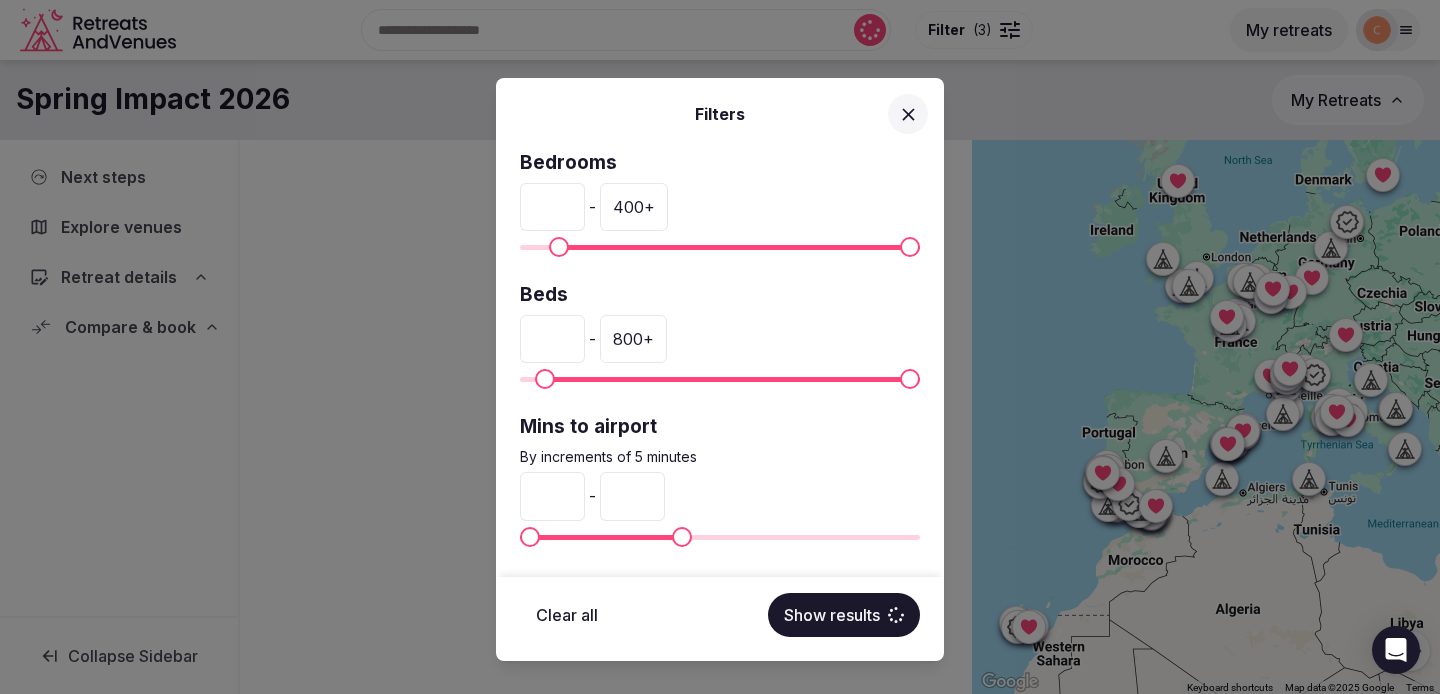 scroll, scrollTop: 2, scrollLeft: 0, axis: vertical 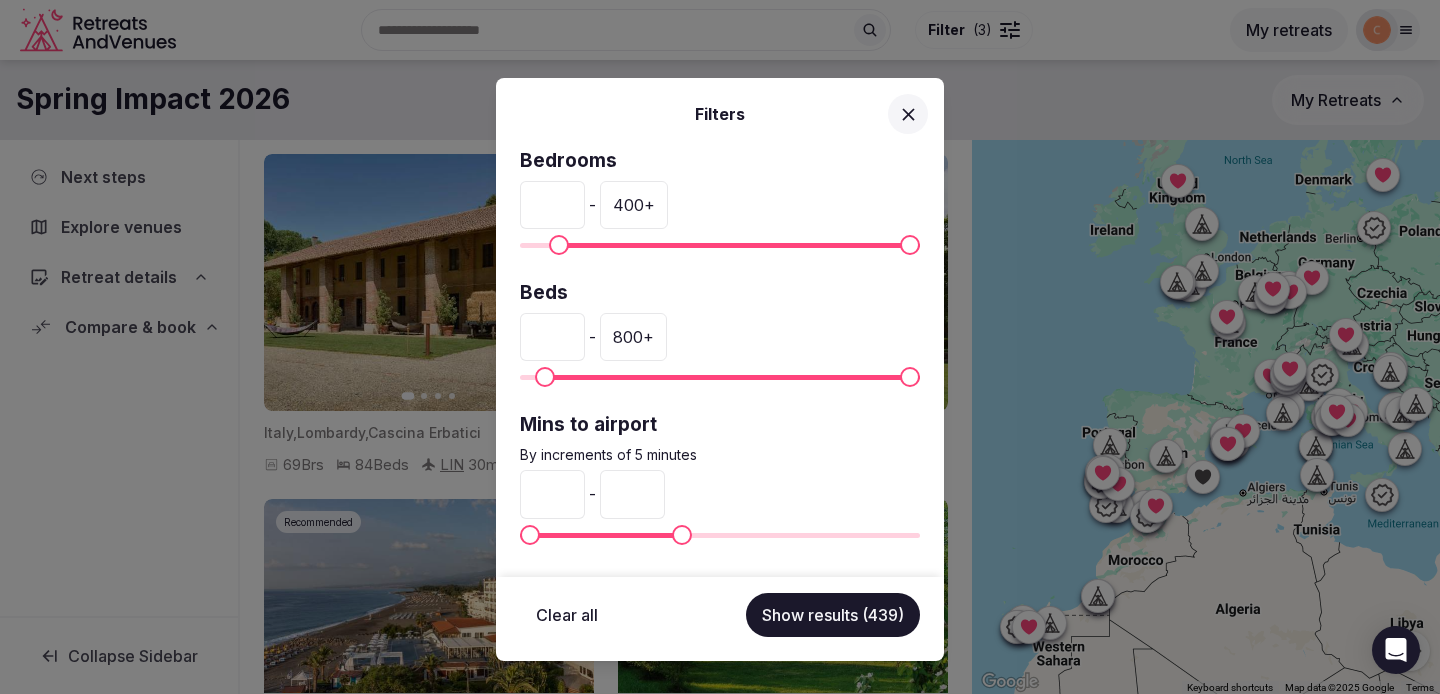 click on "Show results   (439)" at bounding box center [833, 615] 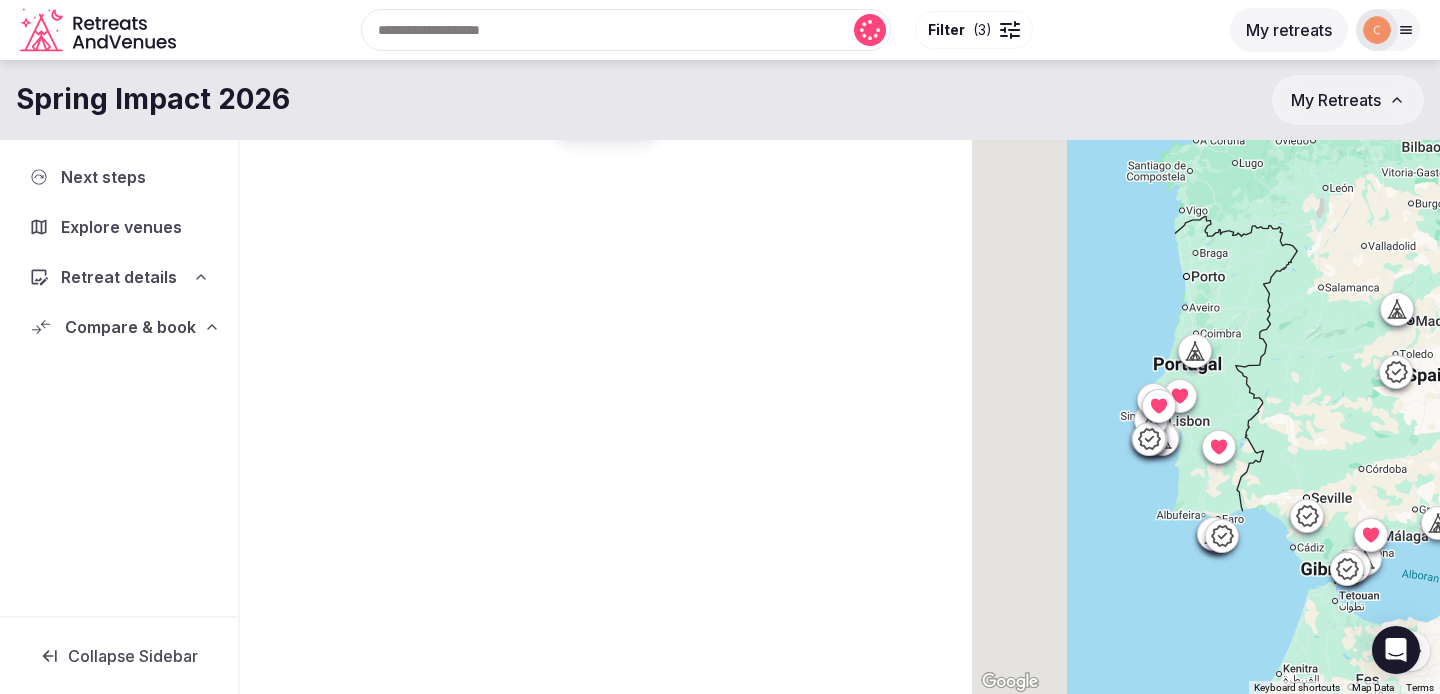 drag, startPoint x: 1067, startPoint y: 500, endPoint x: 1301, endPoint y: 409, distance: 251.0717 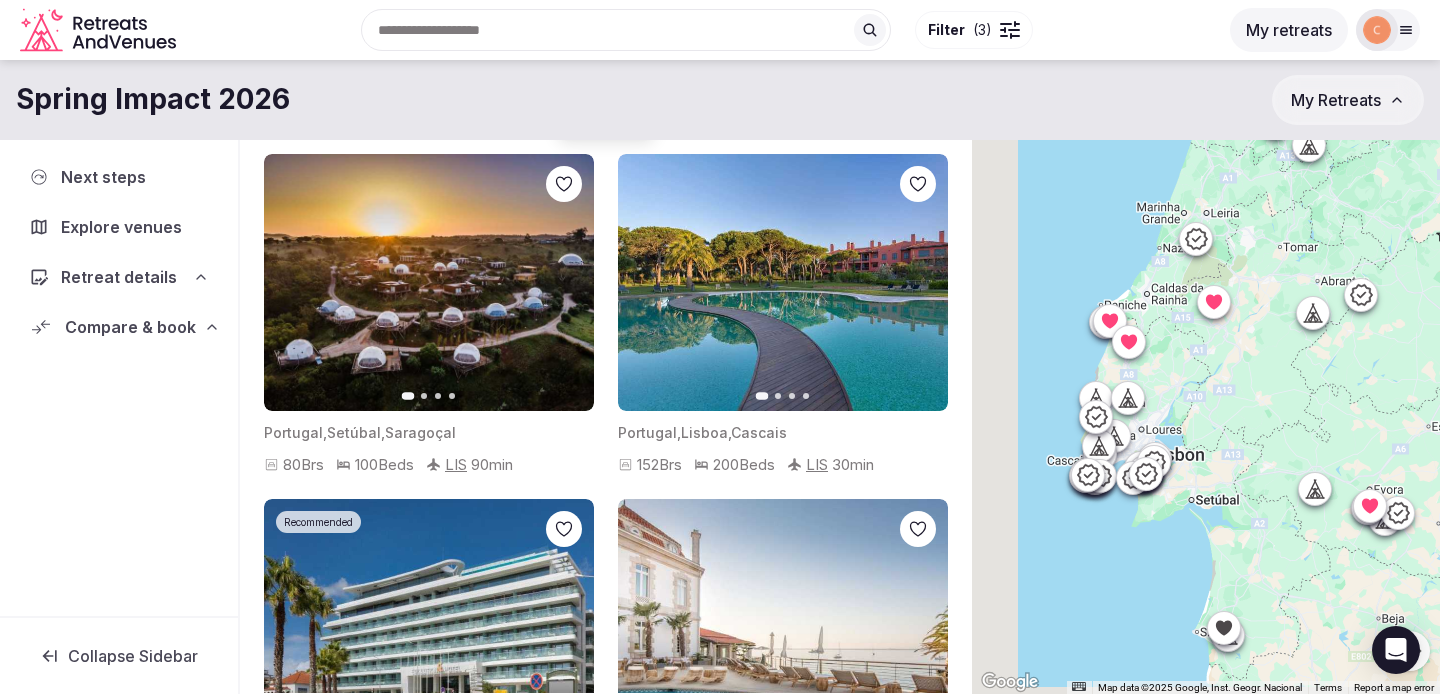 drag, startPoint x: 1089, startPoint y: 472, endPoint x: 1182, endPoint y: 397, distance: 119.47385 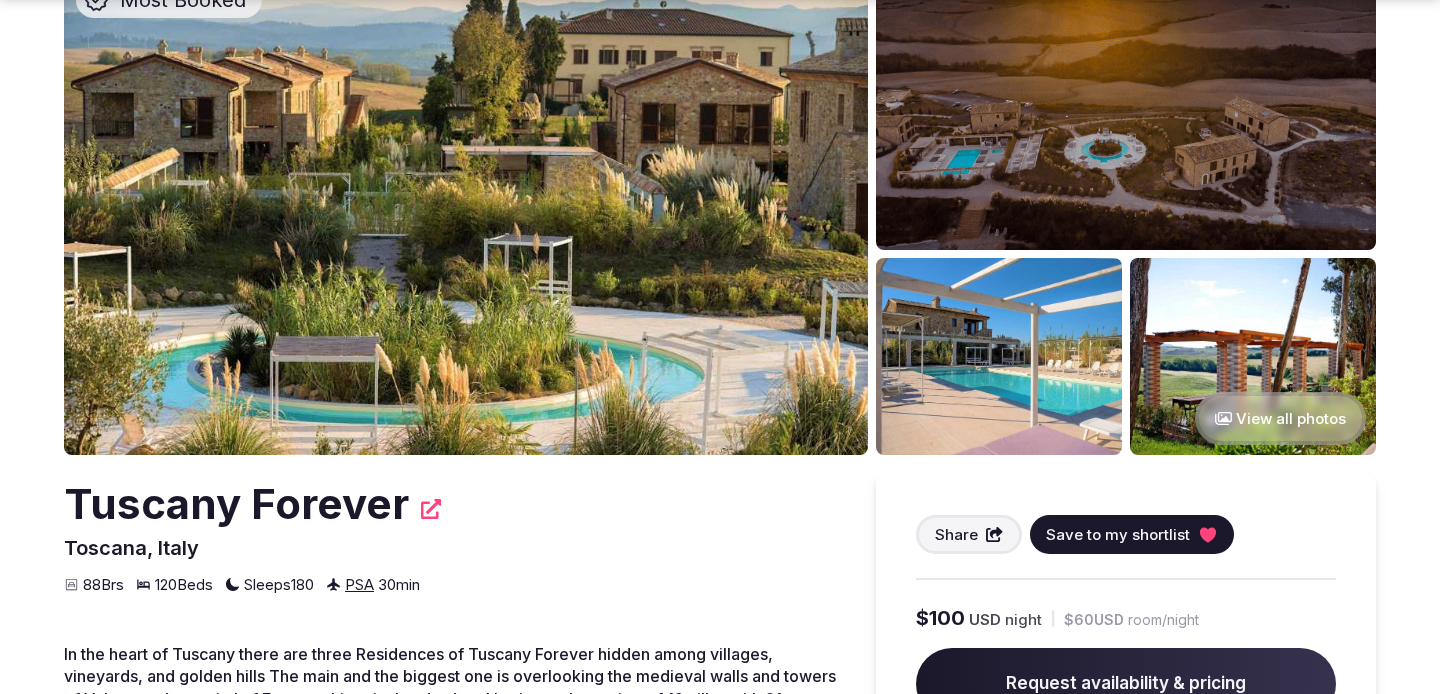 scroll, scrollTop: 131, scrollLeft: 0, axis: vertical 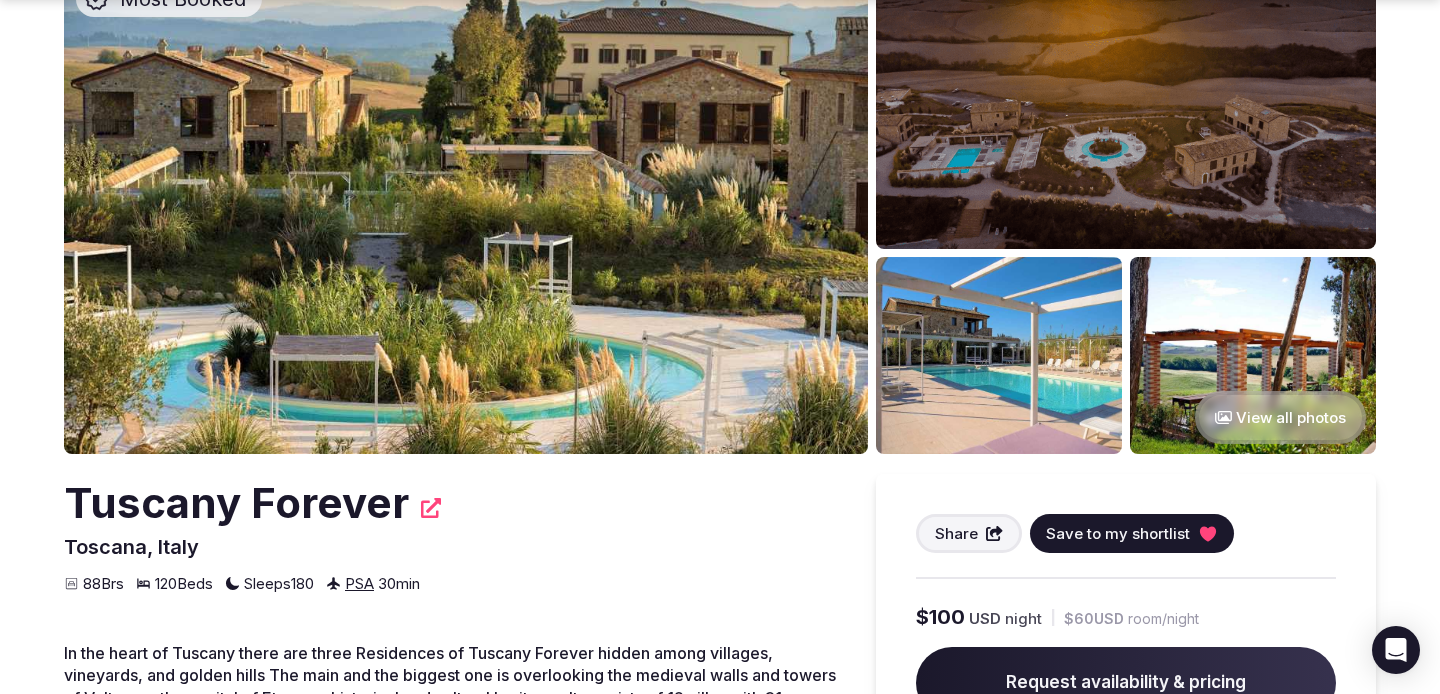 click on "View all photos" at bounding box center [1280, 417] 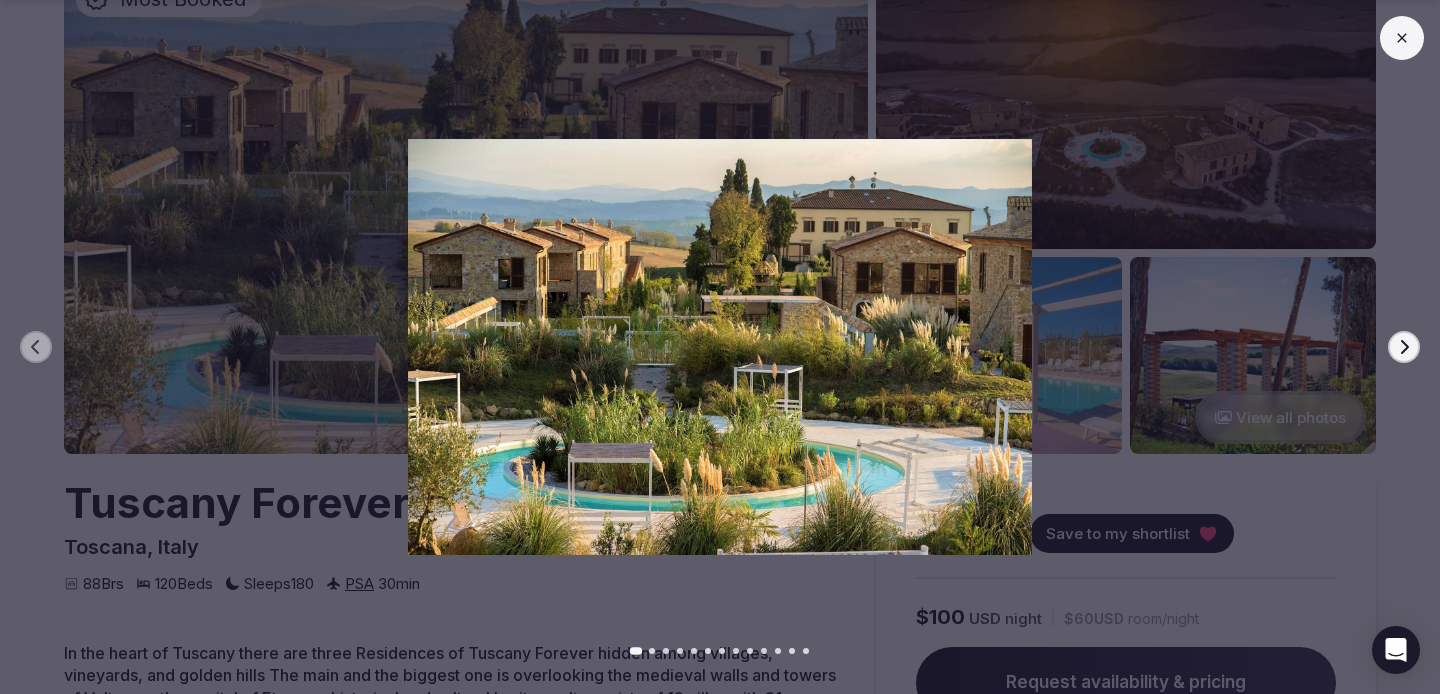 click 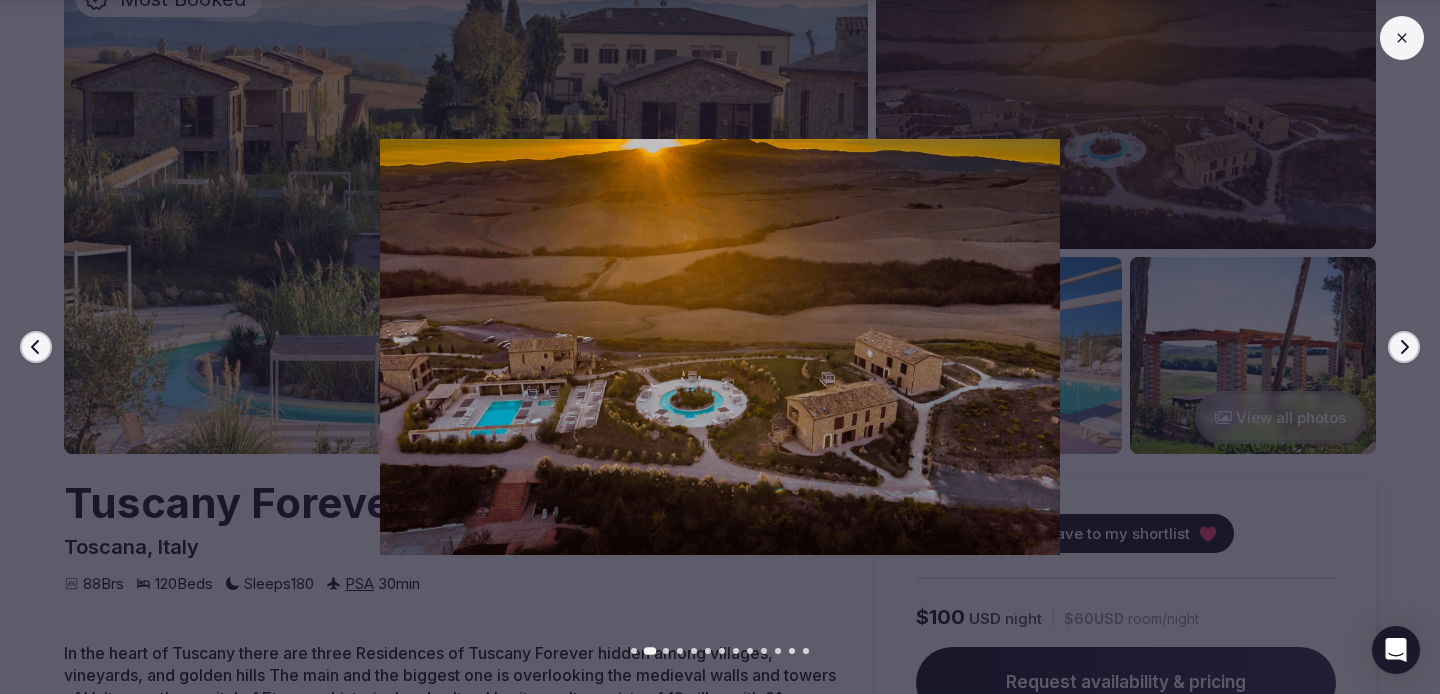 click 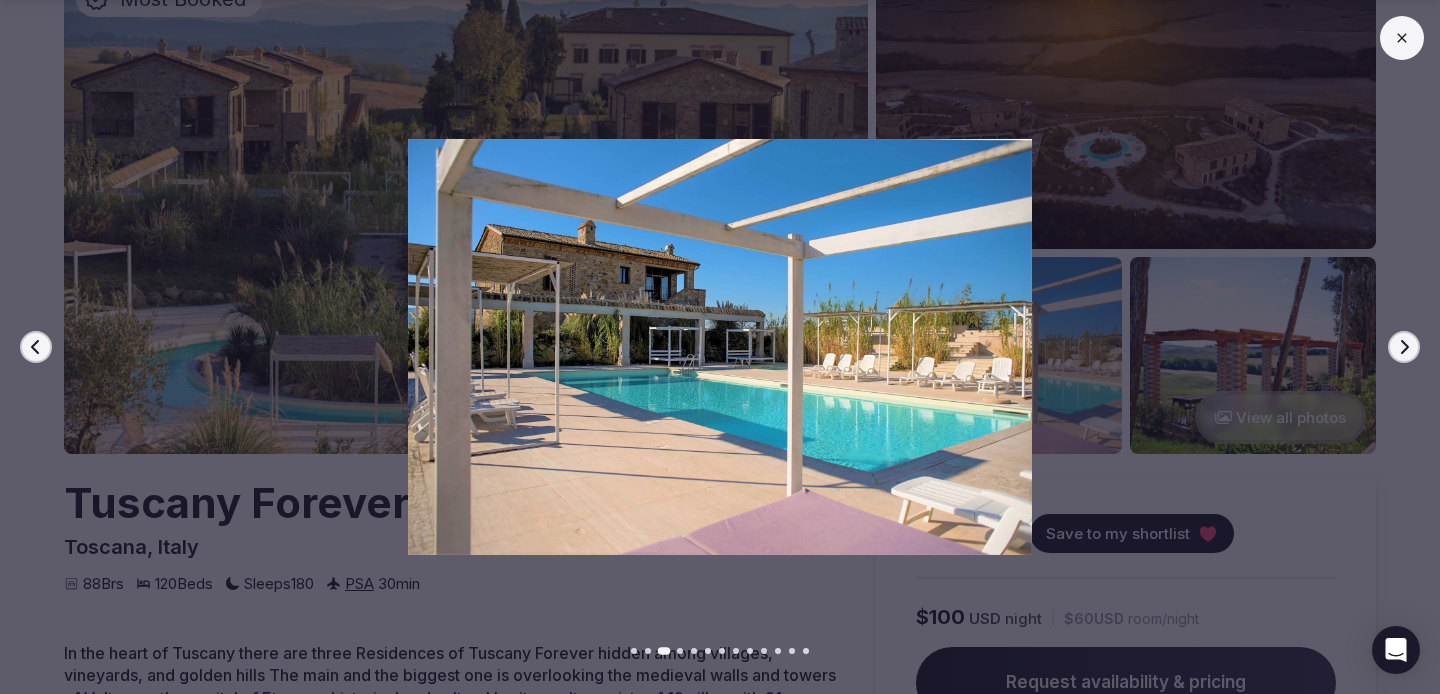 click 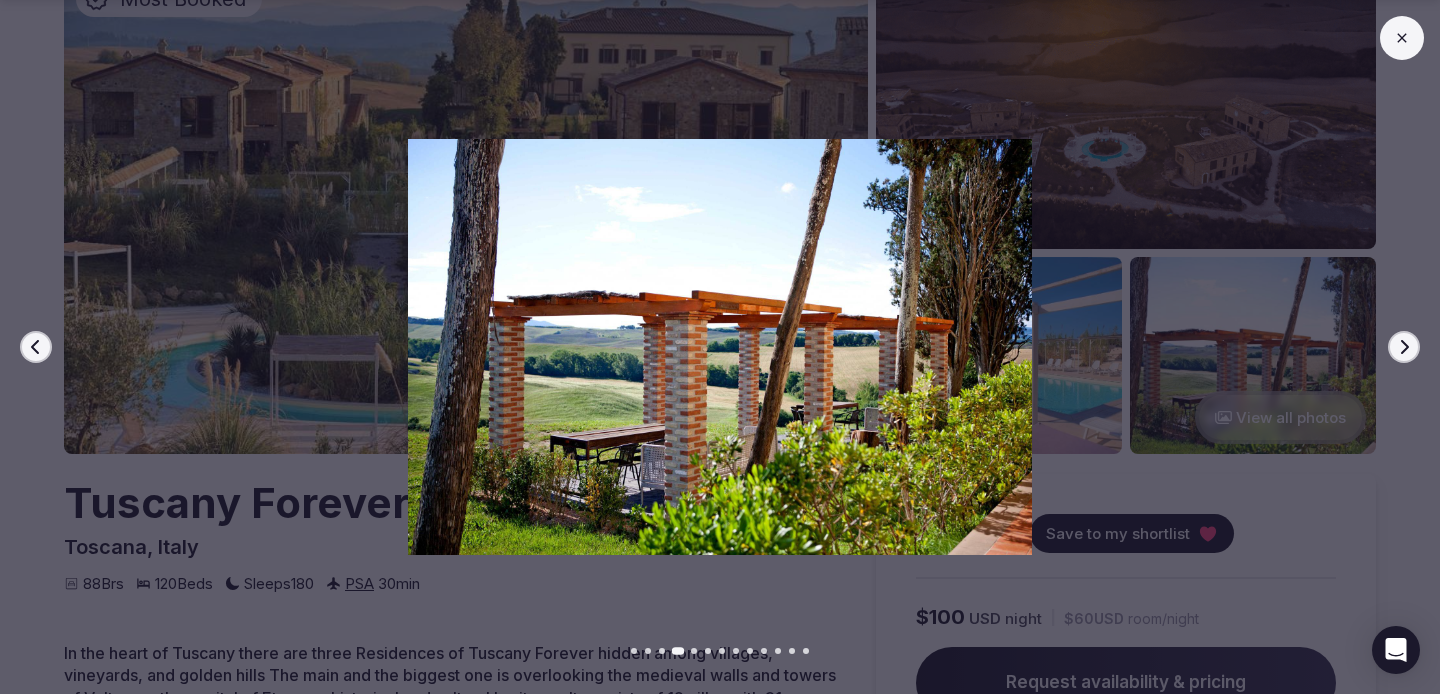 click 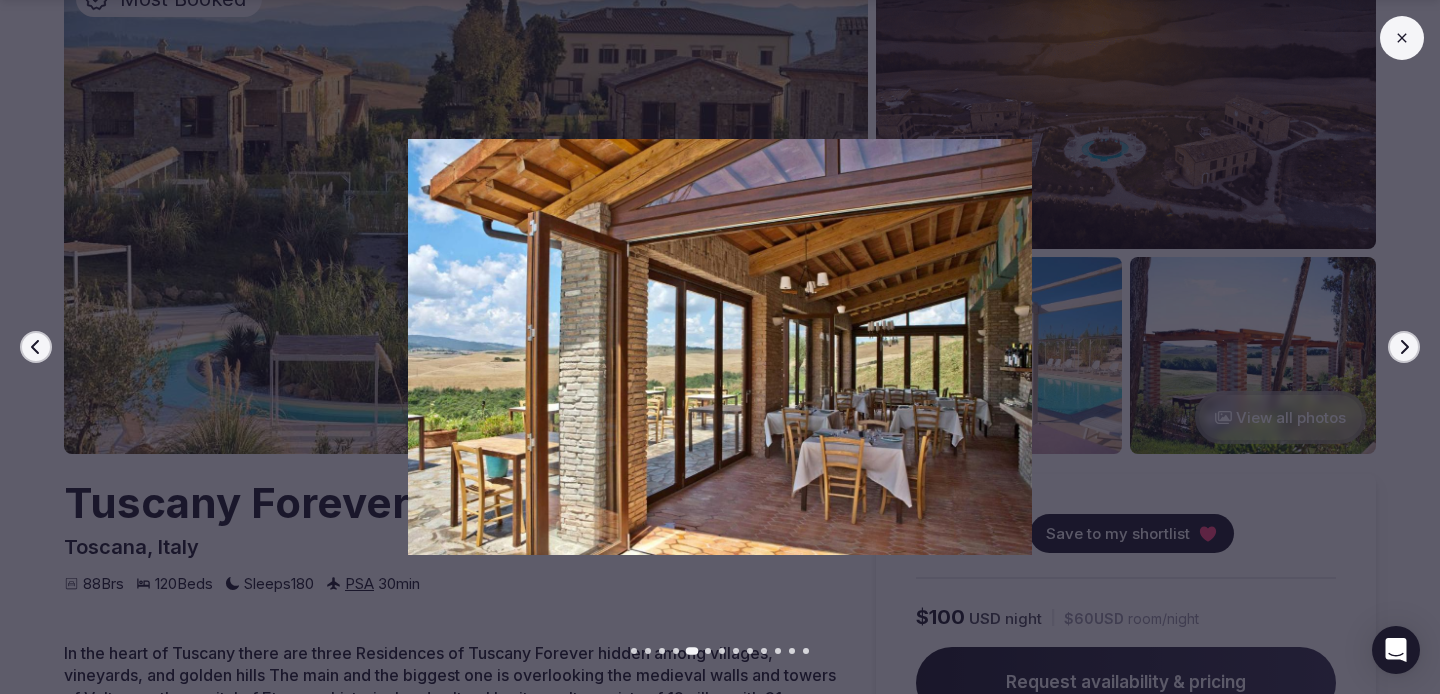 click 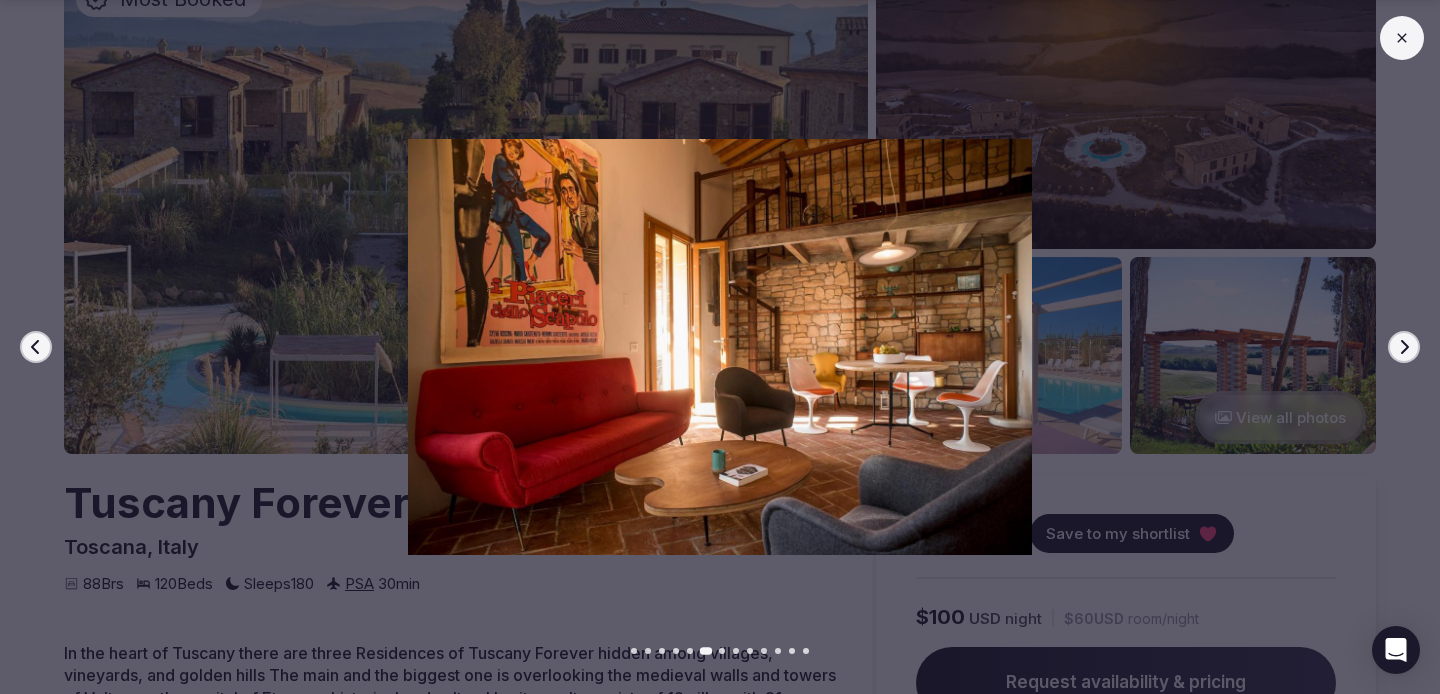 click 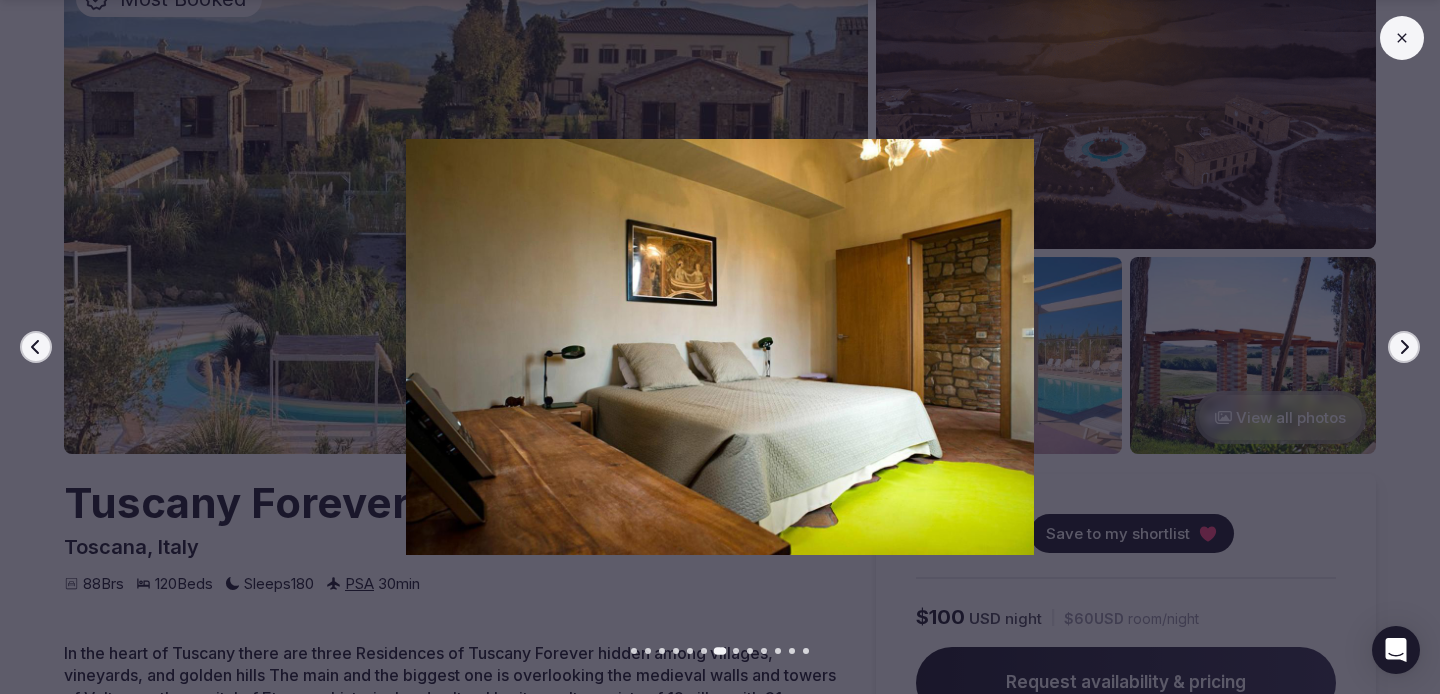 click 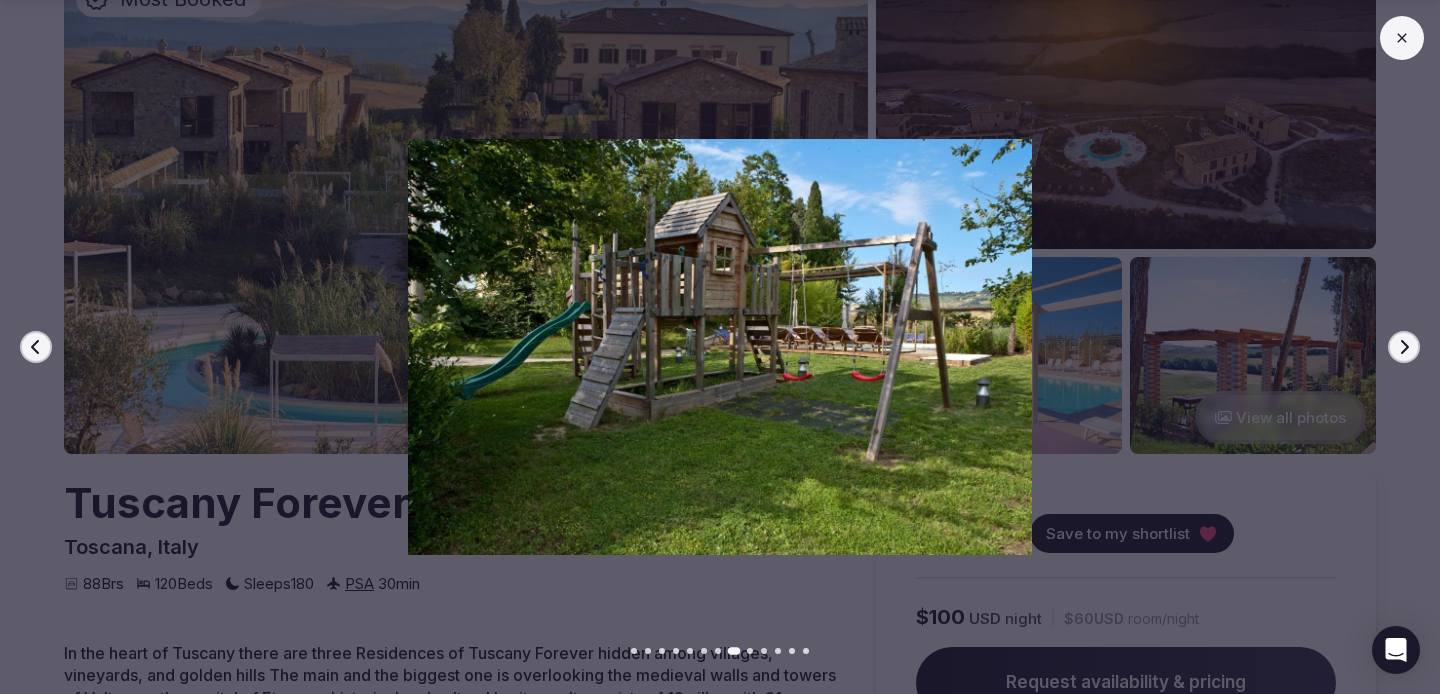 click 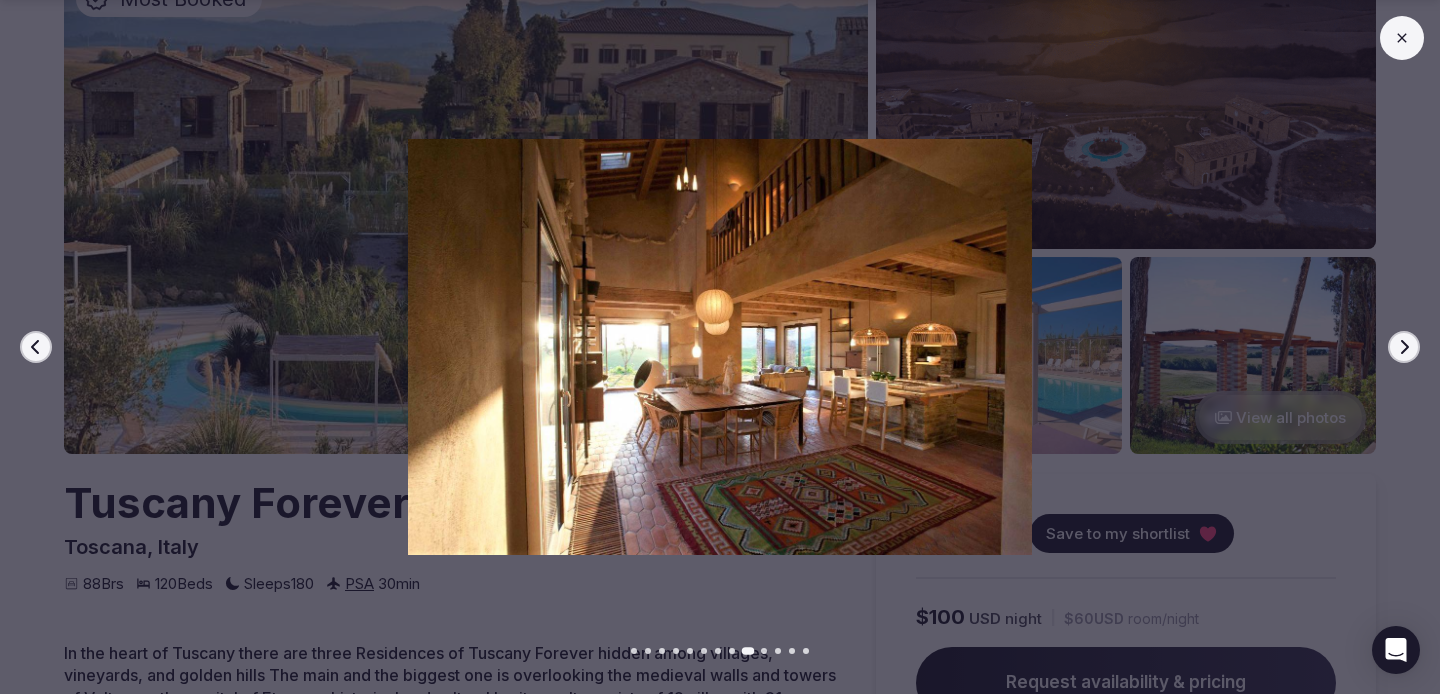 click 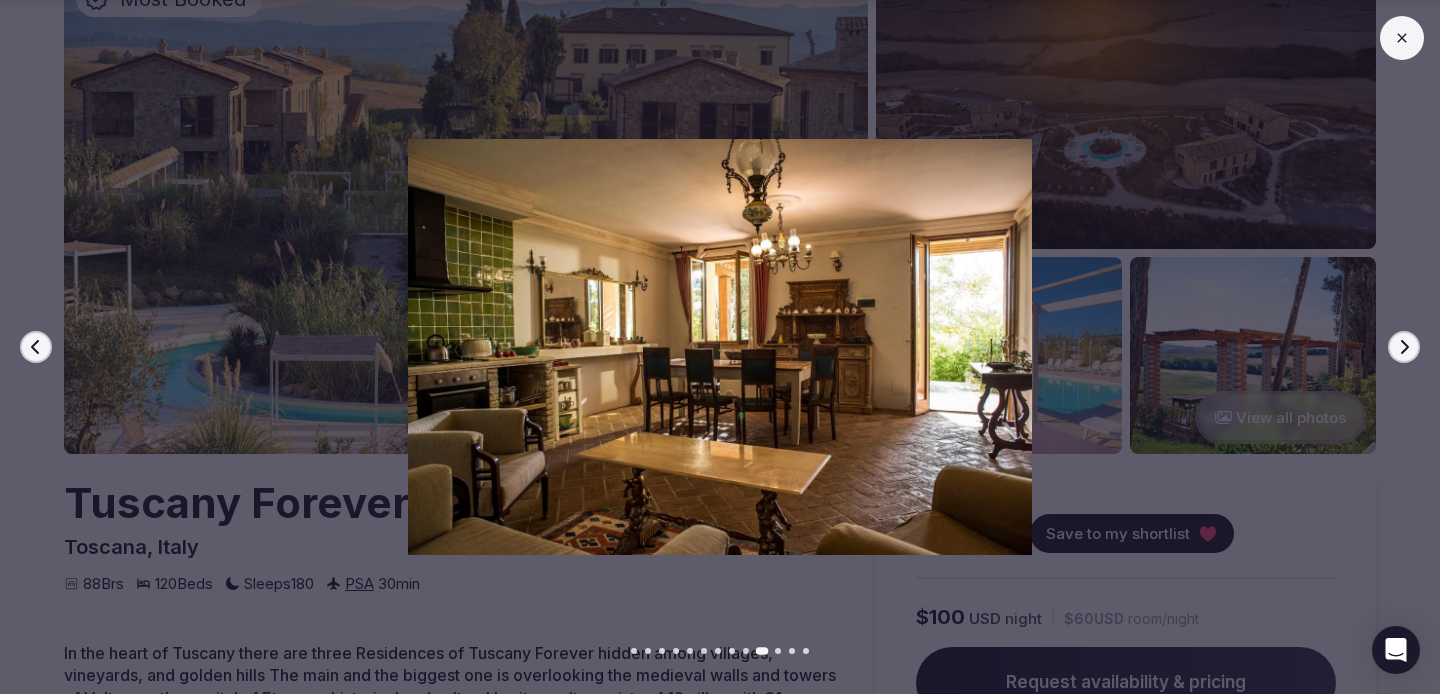 click 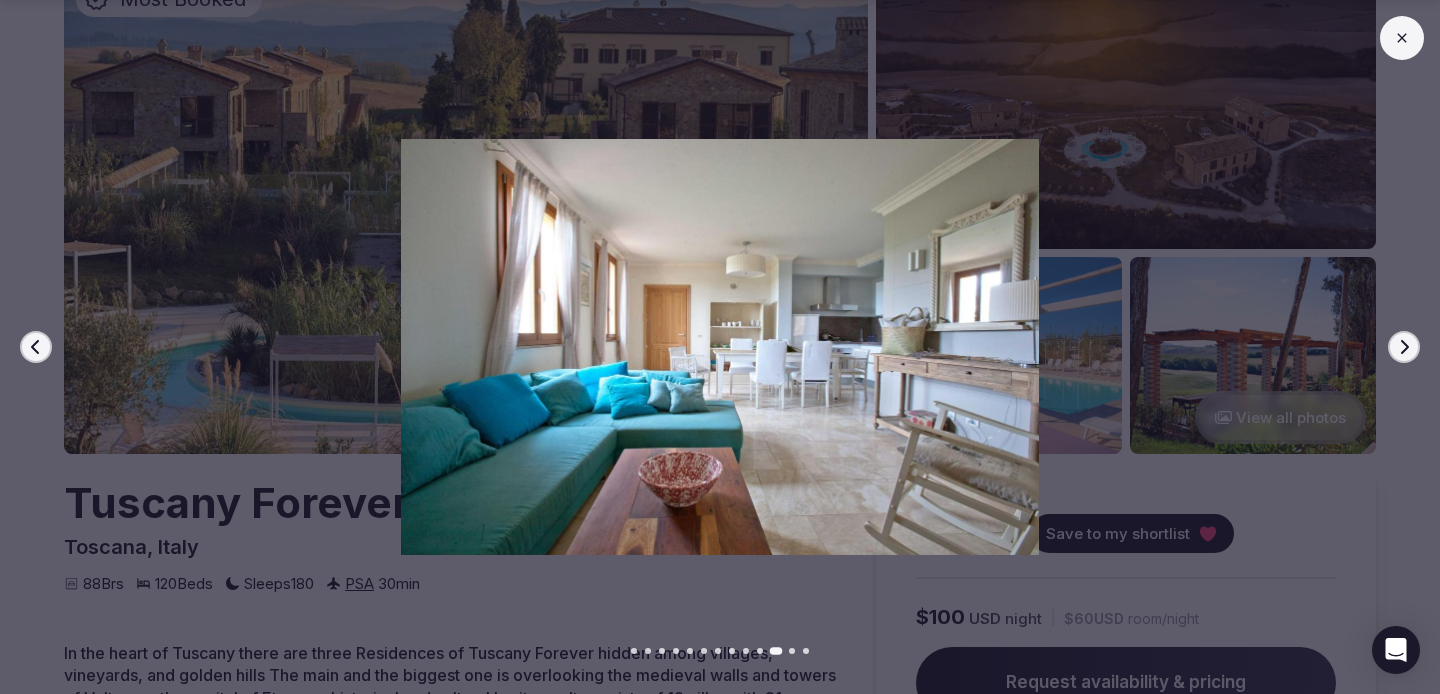 click 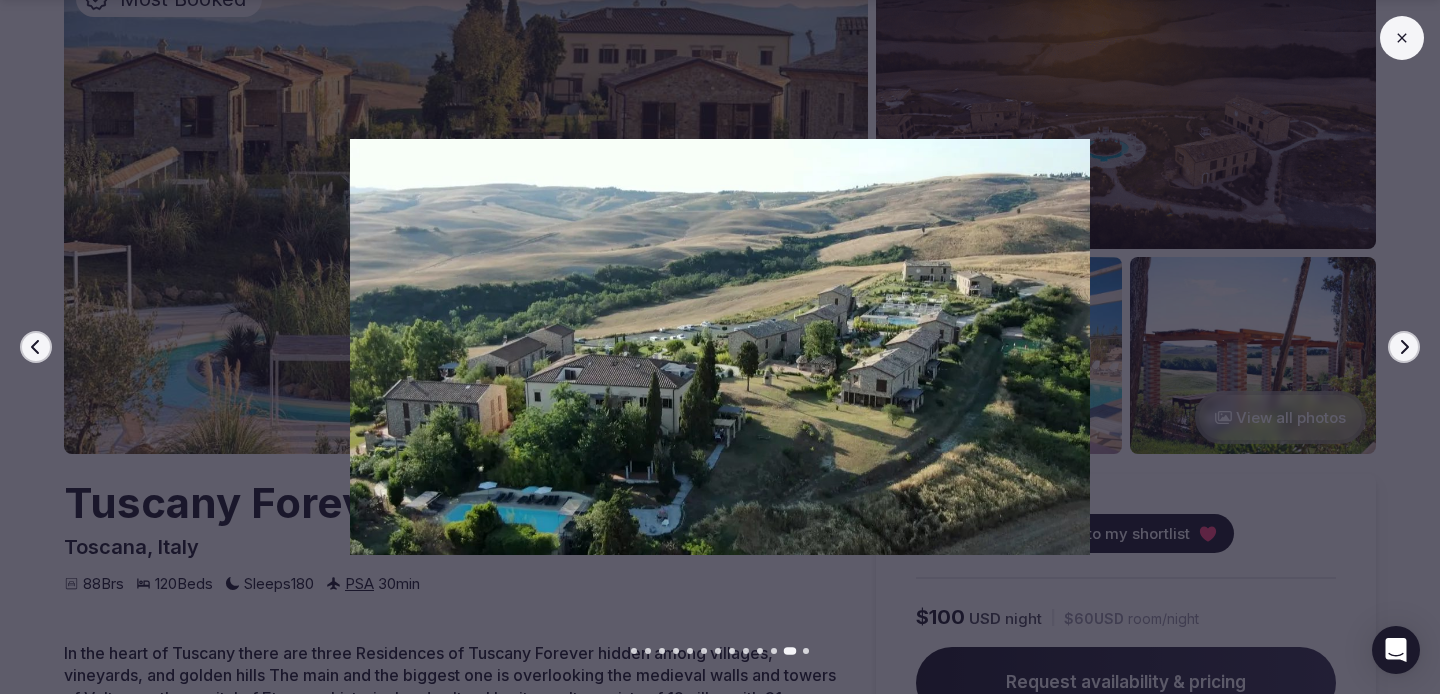 click 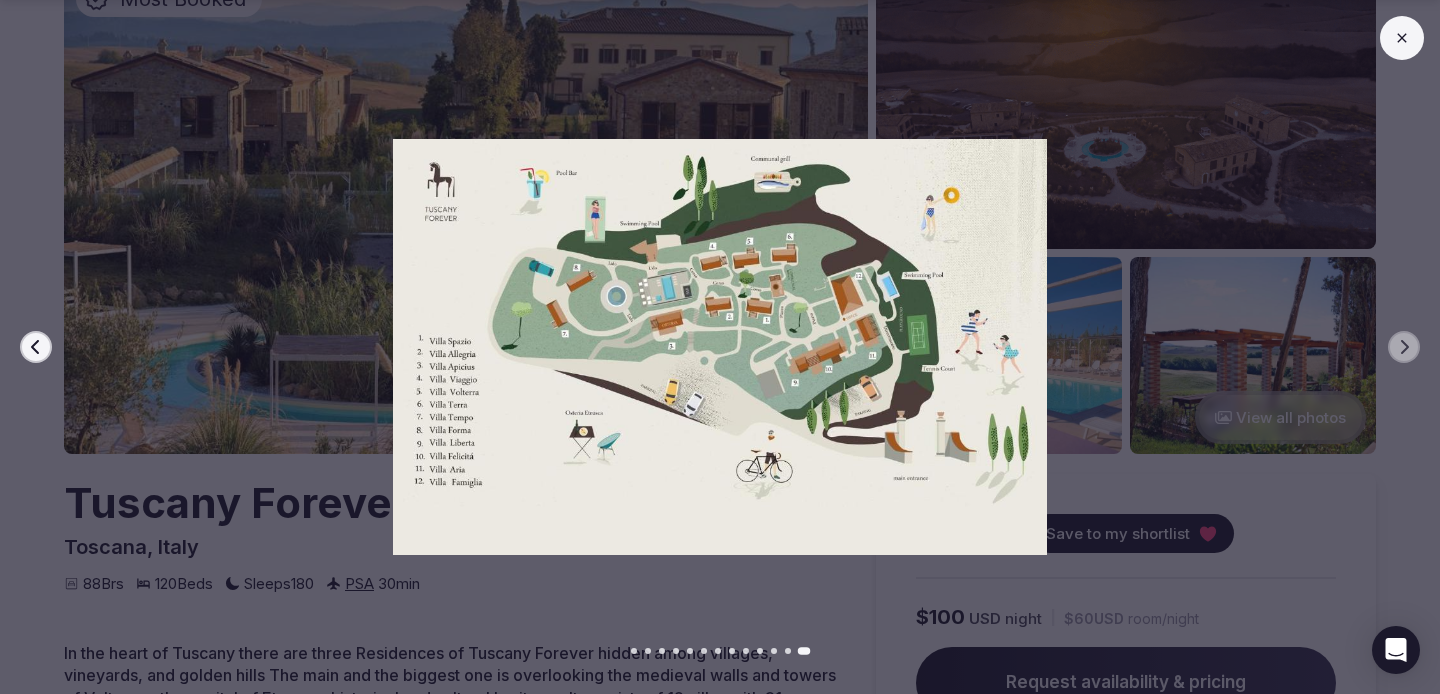 click 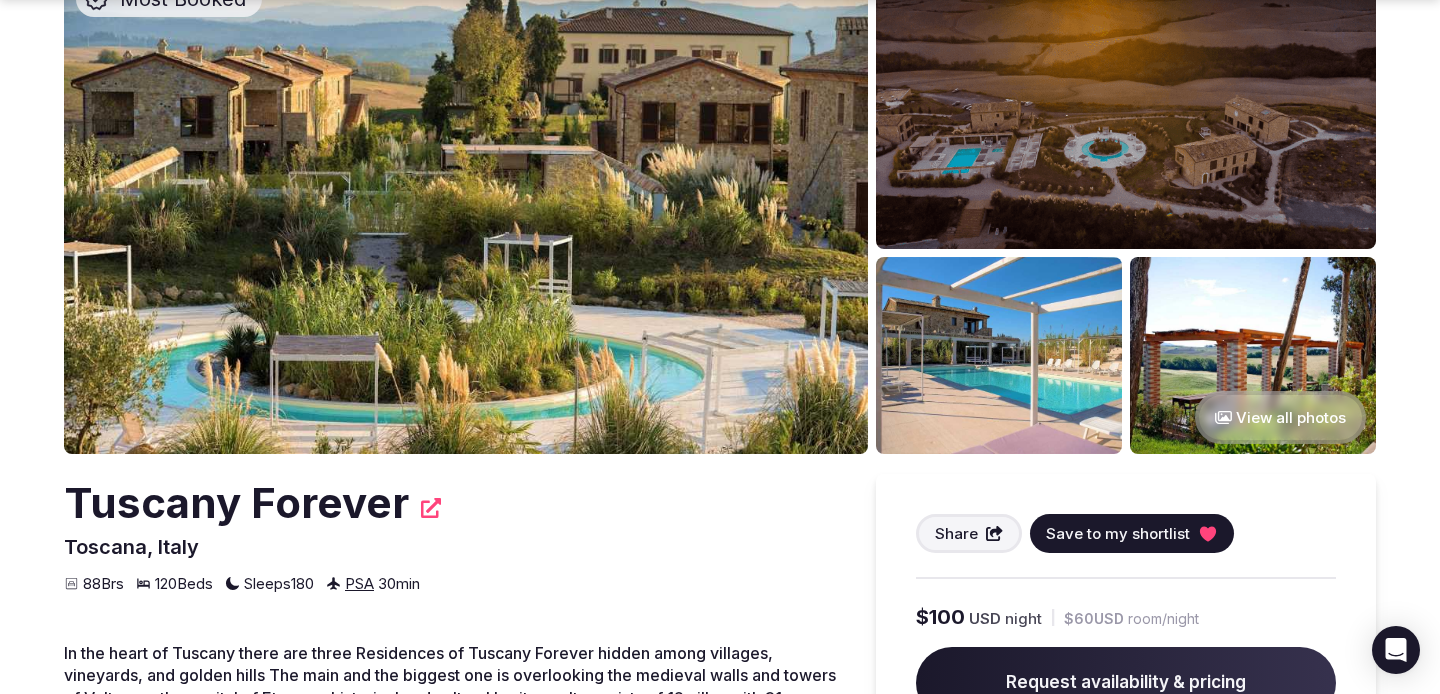 scroll, scrollTop: 0, scrollLeft: 0, axis: both 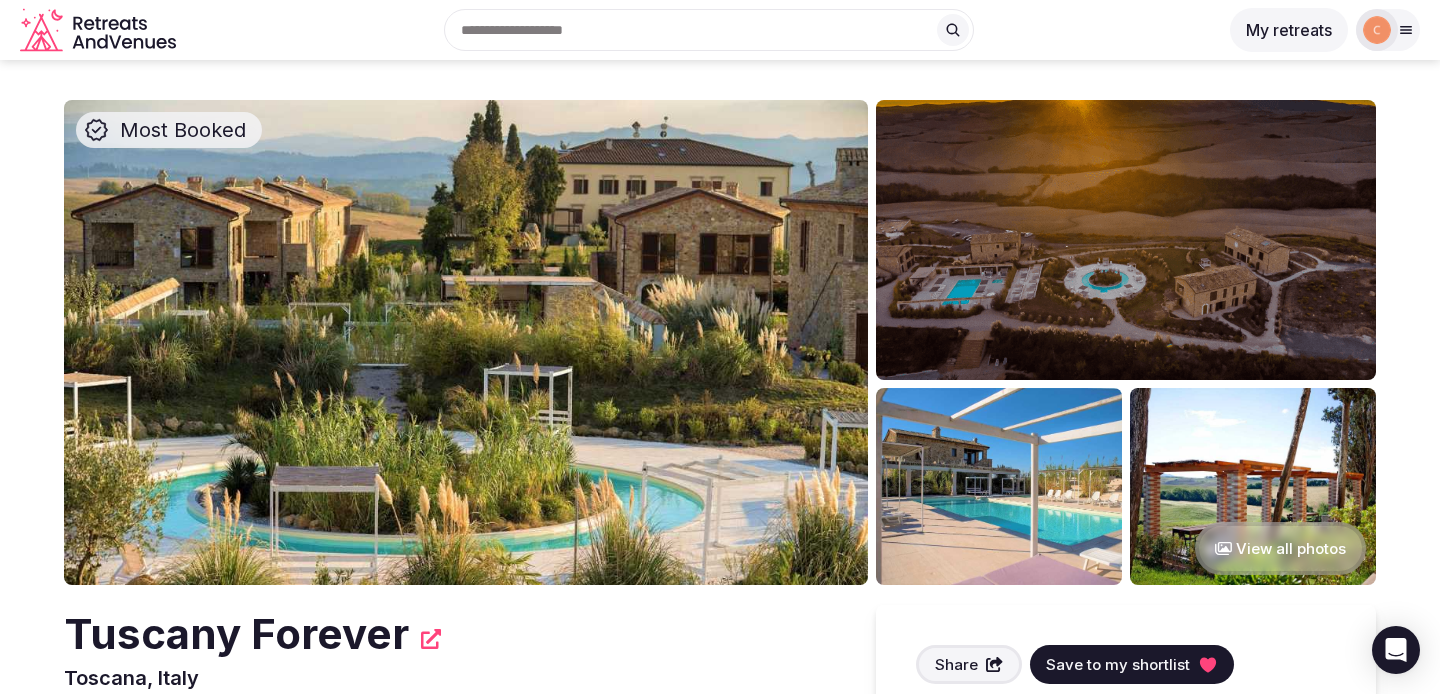 click 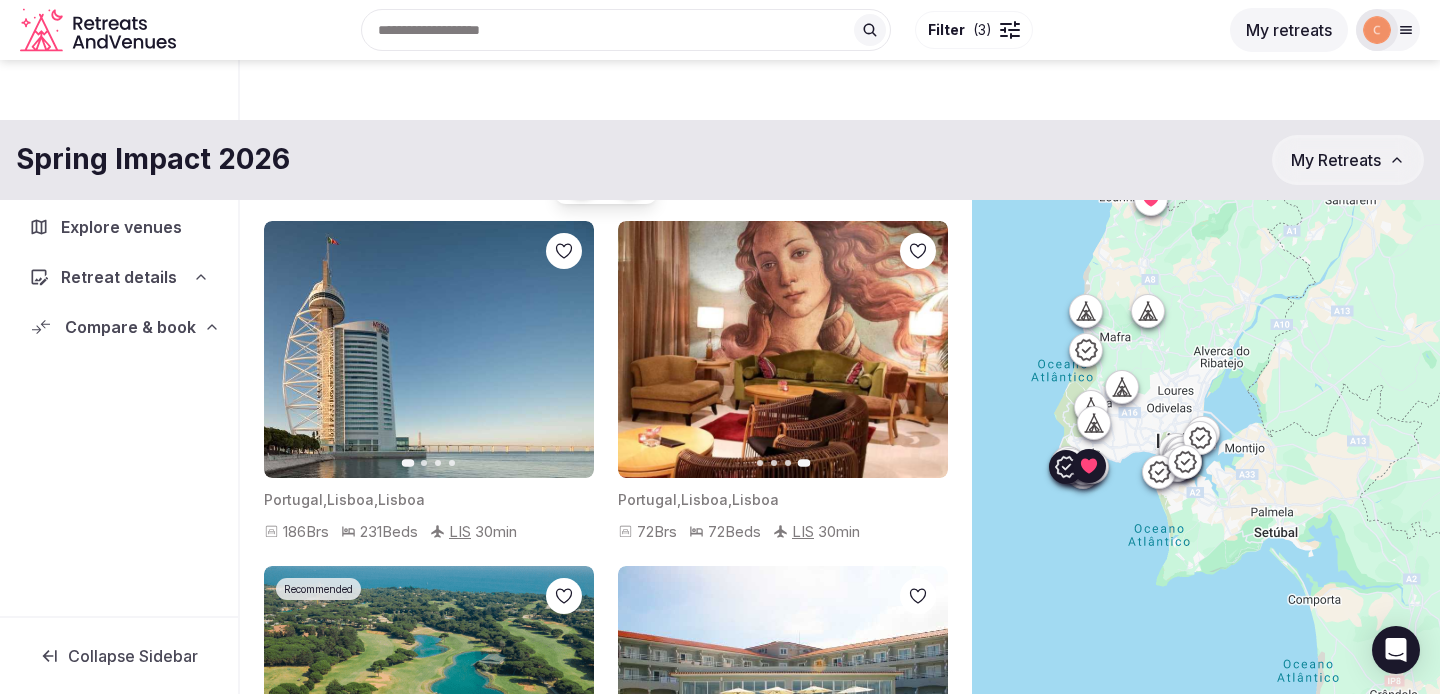scroll, scrollTop: 67, scrollLeft: 0, axis: vertical 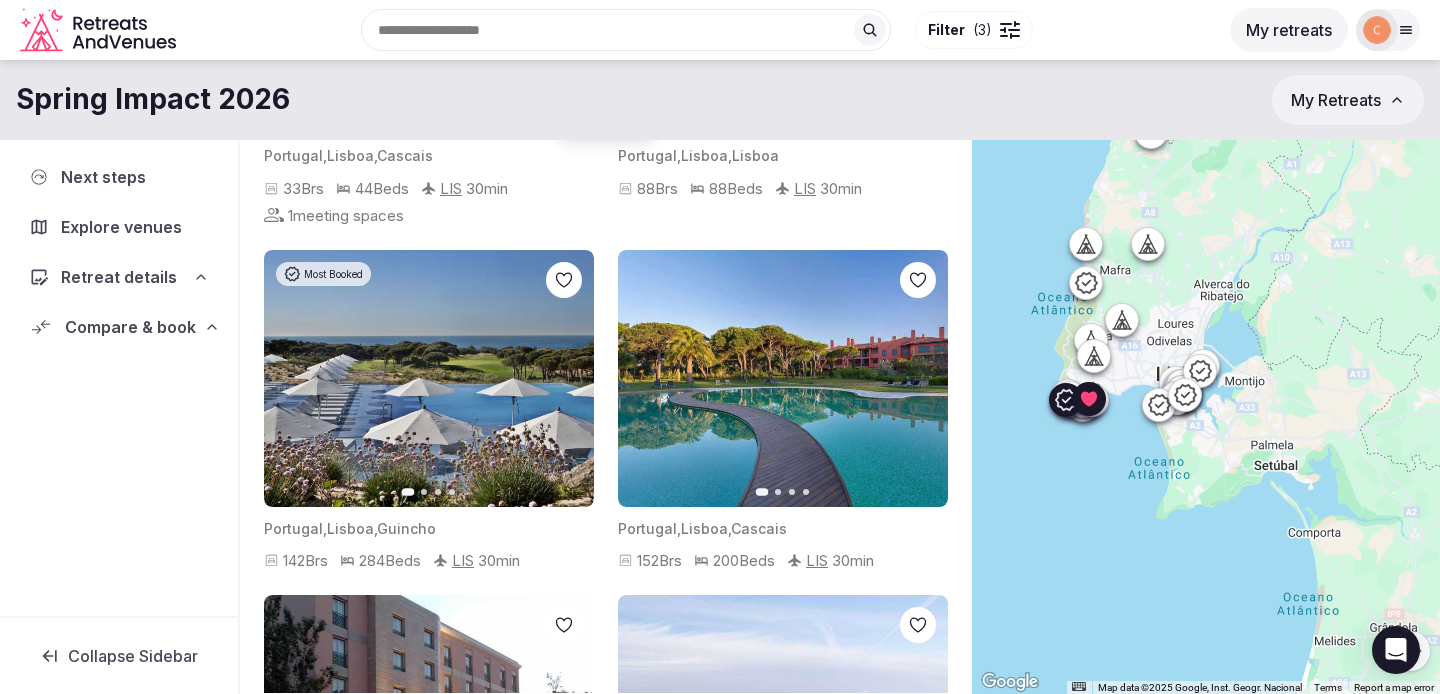 click on "Next slide" at bounding box center (566, 378) 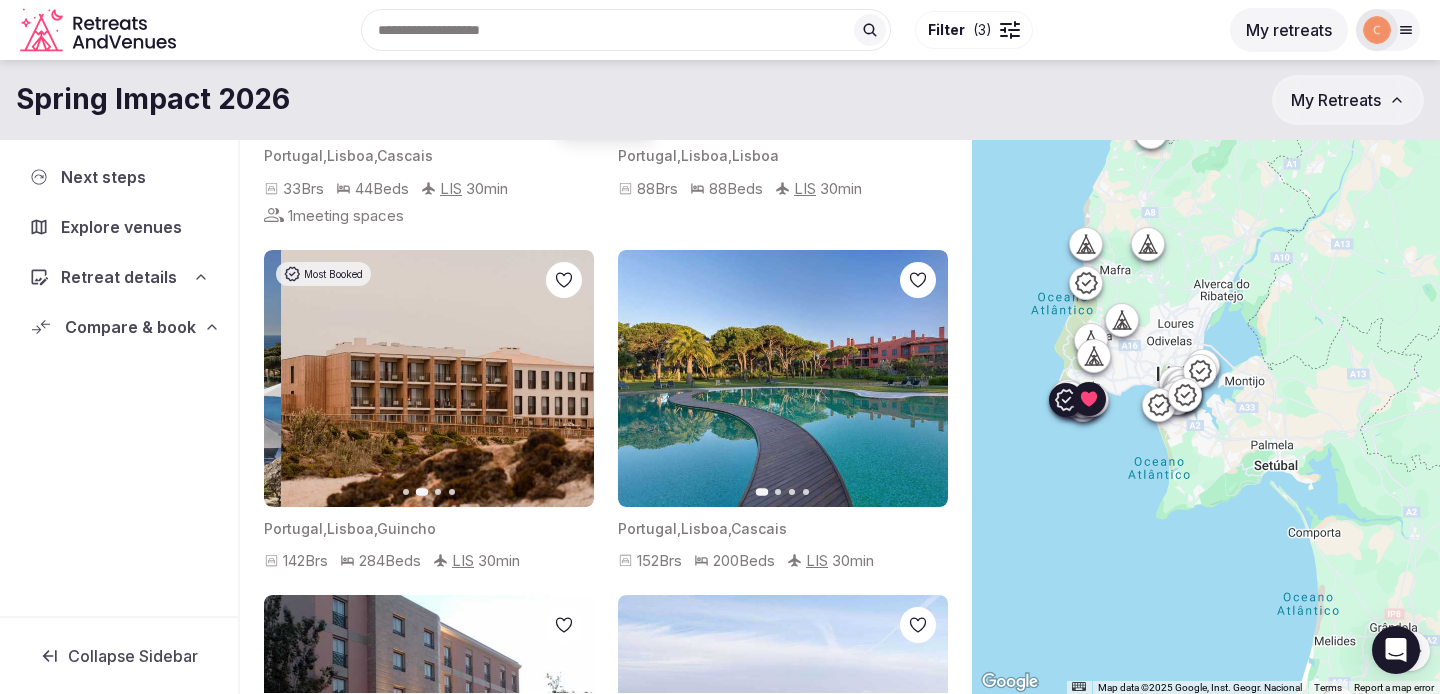 click on "Next slide" at bounding box center (566, 378) 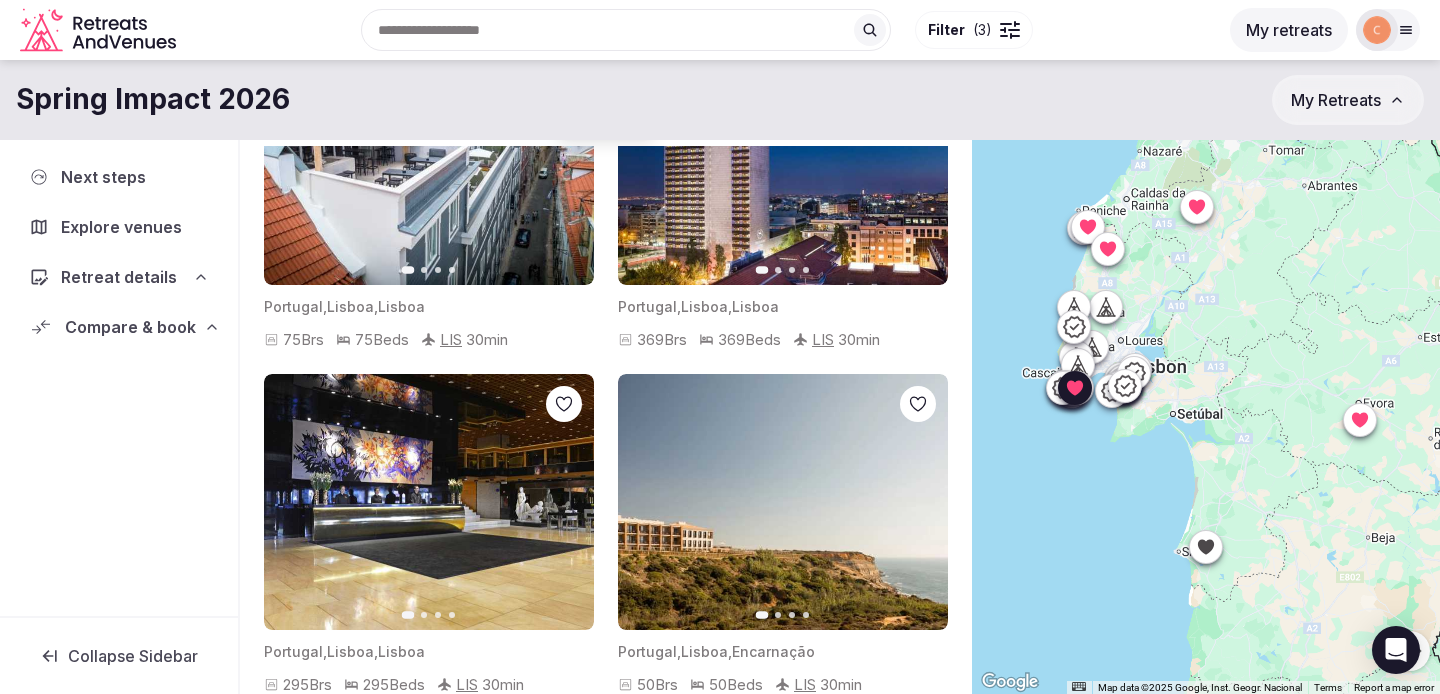 scroll, scrollTop: 0, scrollLeft: 0, axis: both 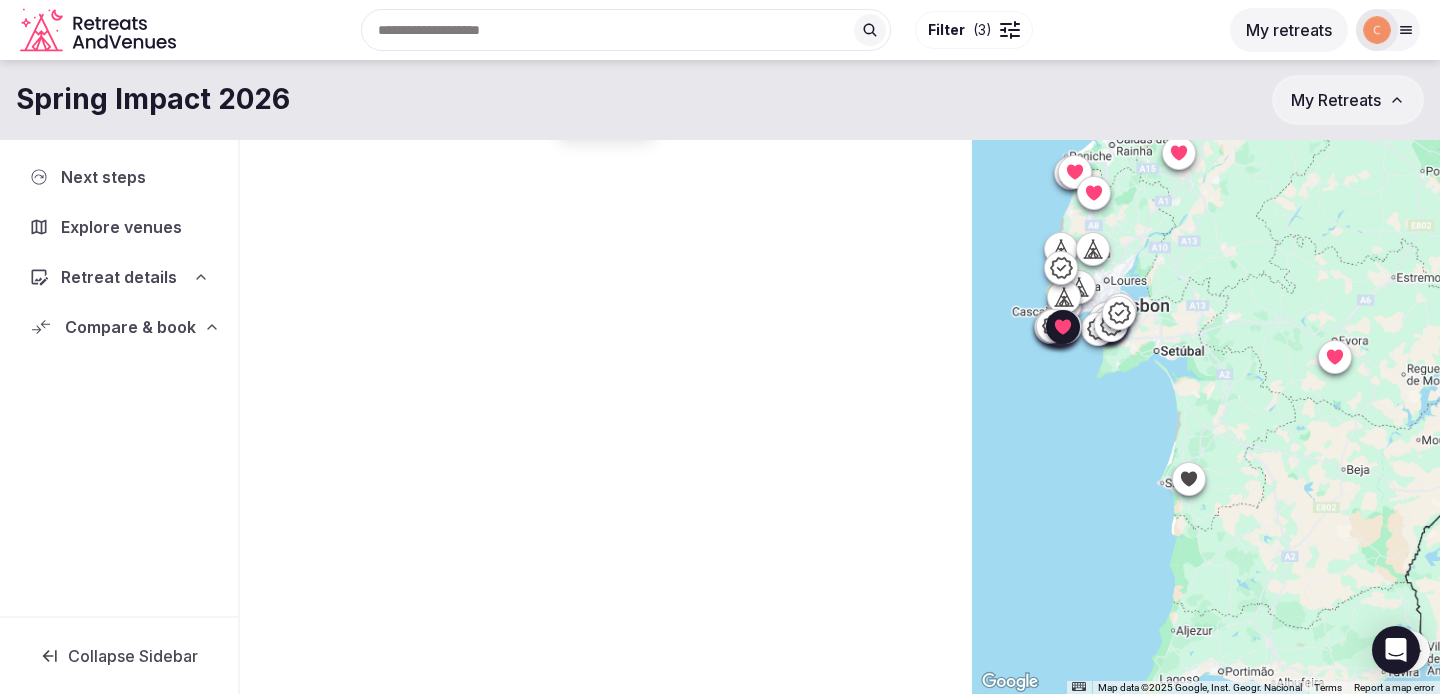 drag, startPoint x: 1235, startPoint y: 450, endPoint x: 1219, endPoint y: 370, distance: 81.58431 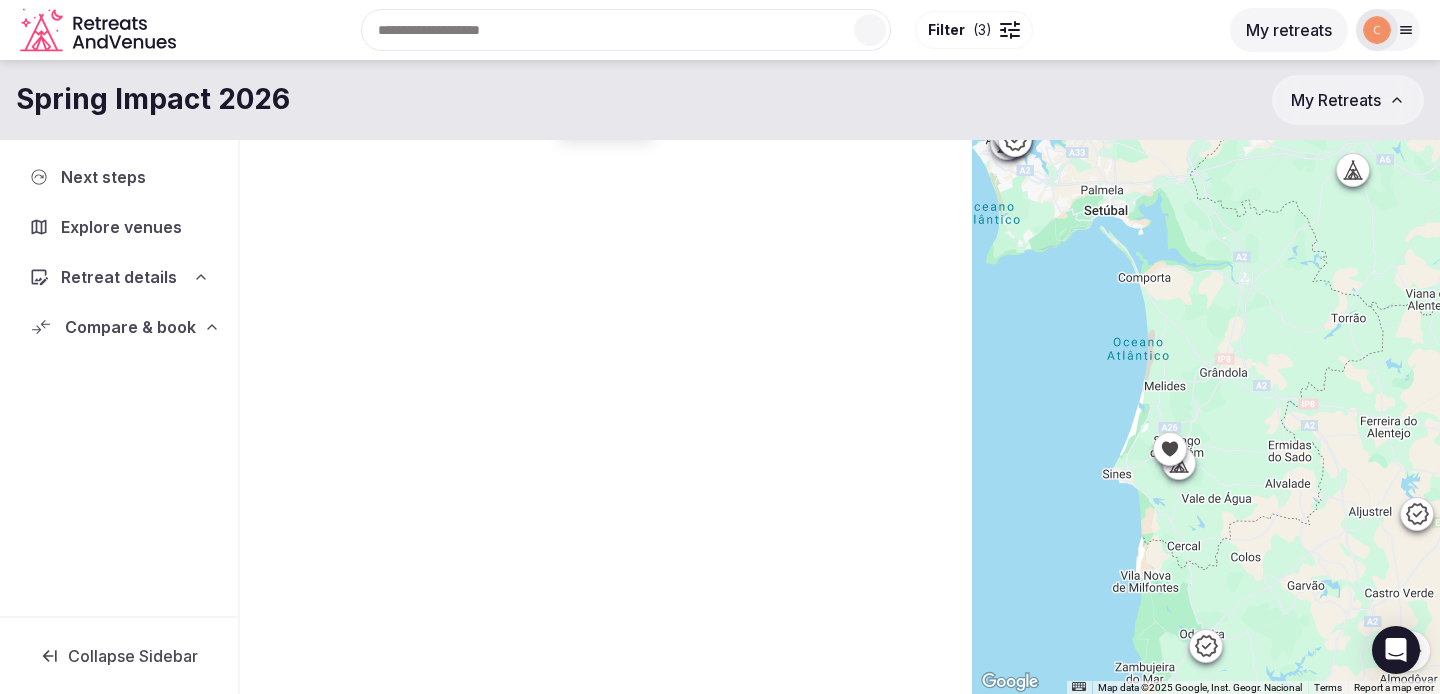 click at bounding box center (1206, 384) 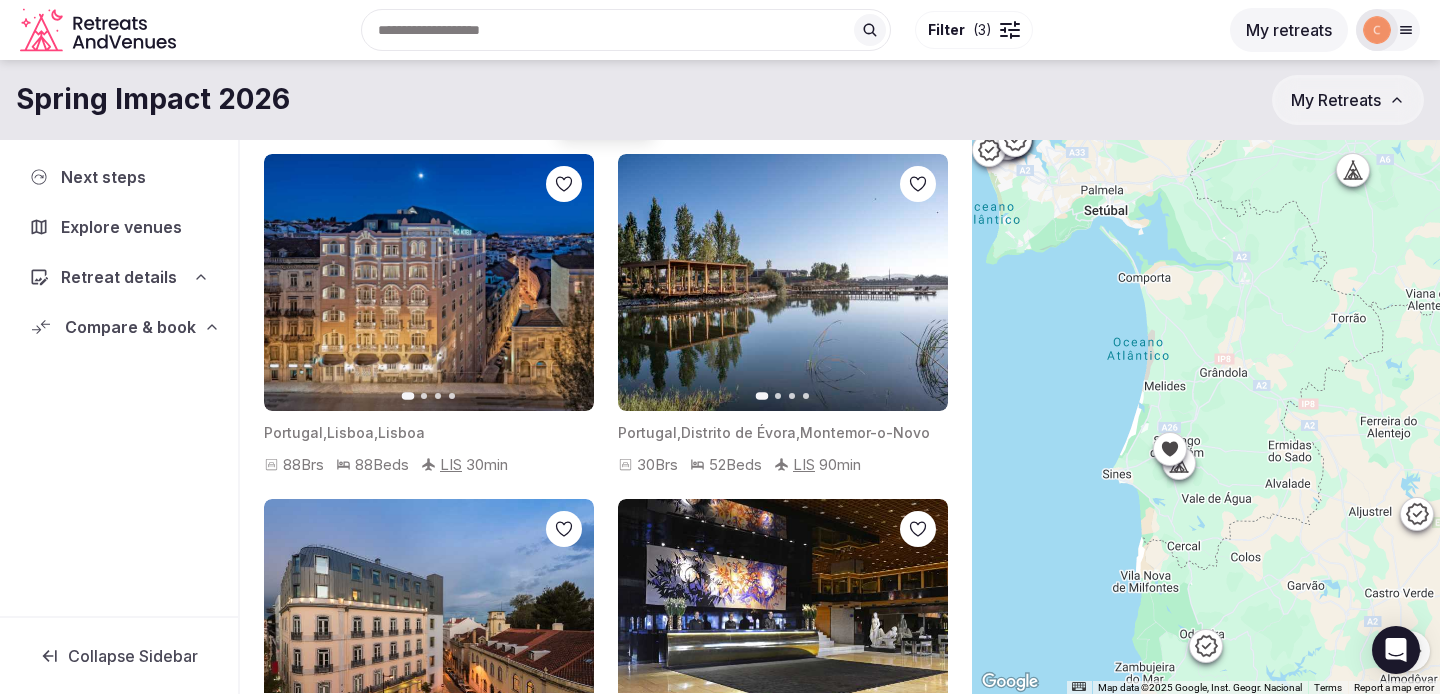 click at bounding box center (1179, 463) 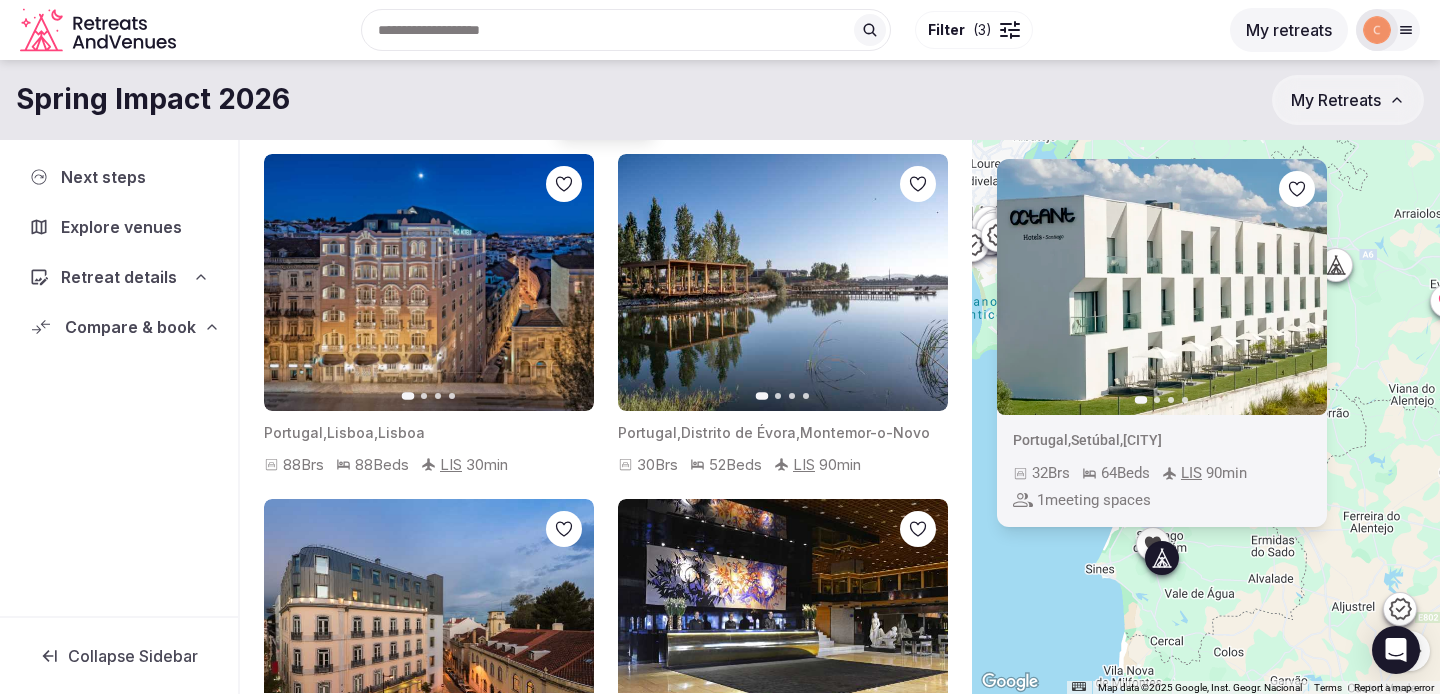drag, startPoint x: 1275, startPoint y: 489, endPoint x: 1256, endPoint y: 586, distance: 98.84331 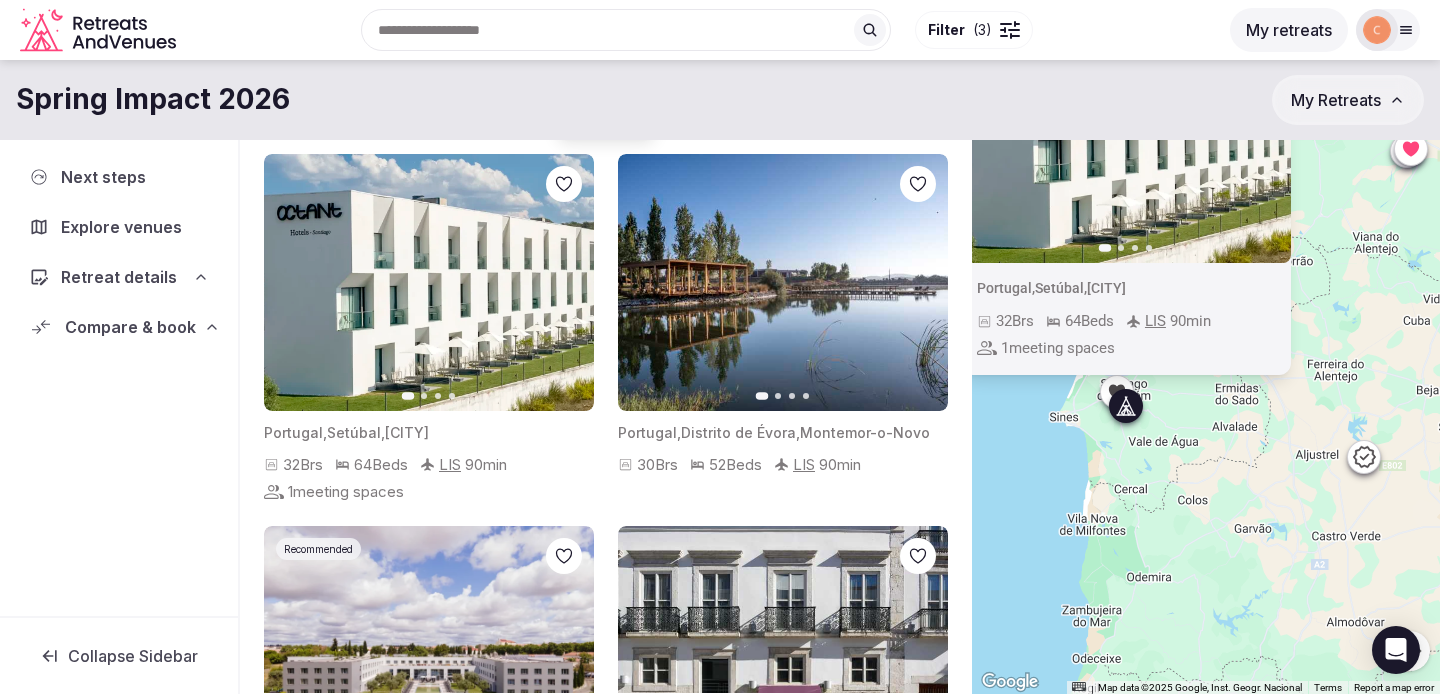 drag, startPoint x: 1297, startPoint y: 641, endPoint x: 1232, endPoint y: 413, distance: 237.08437 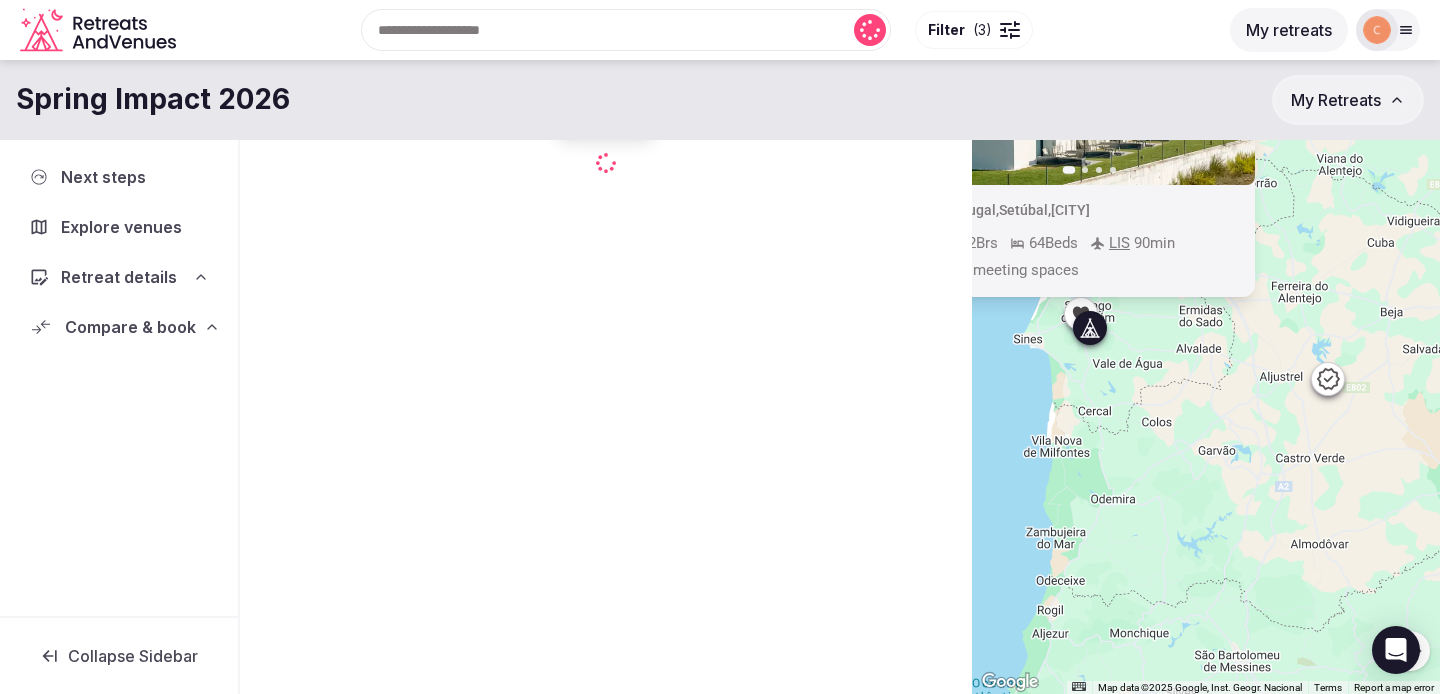 click 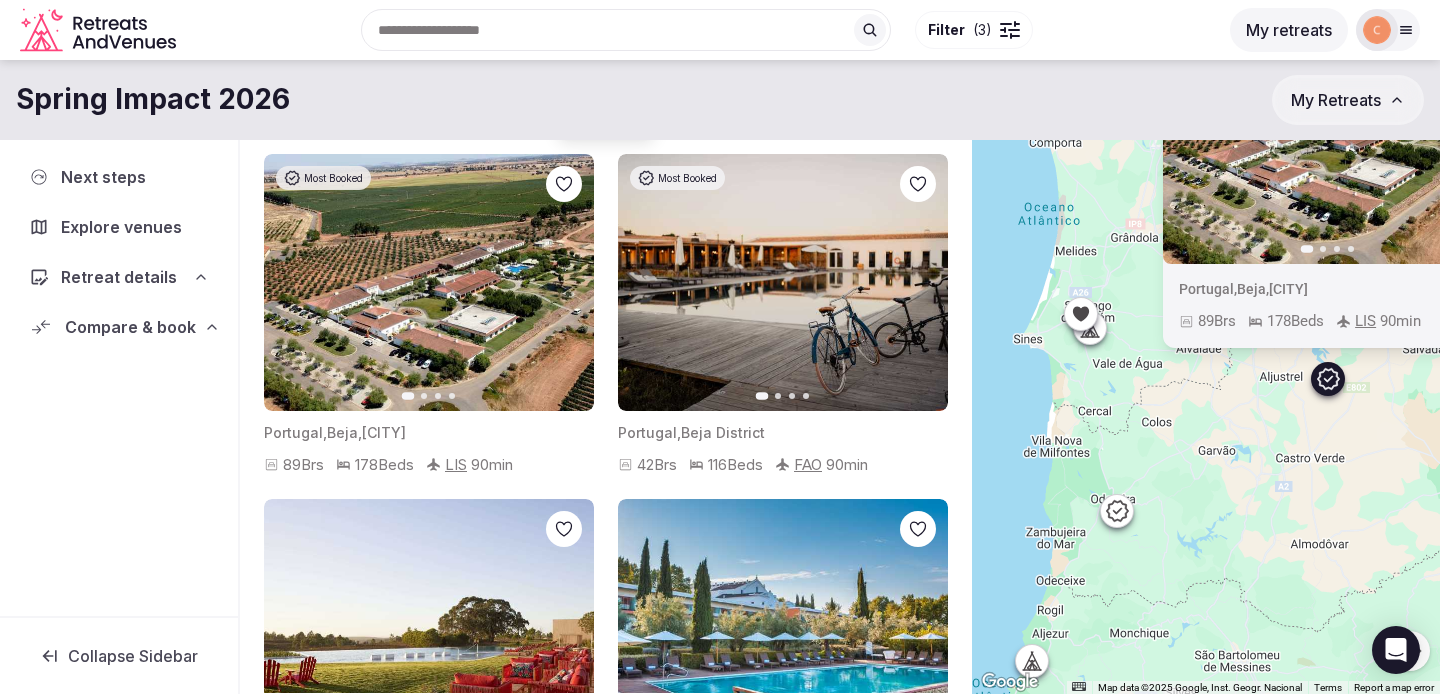 click 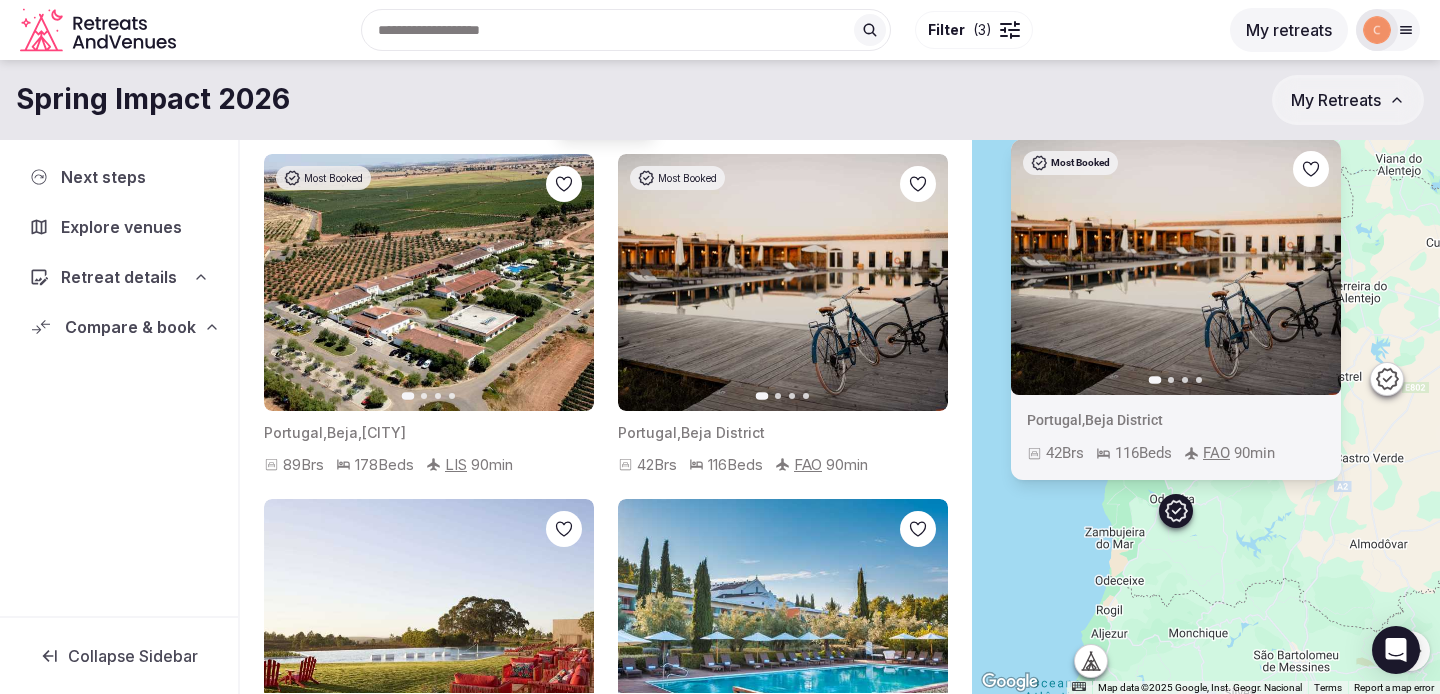 drag, startPoint x: 1055, startPoint y: 566, endPoint x: 1117, endPoint y: 565, distance: 62.008064 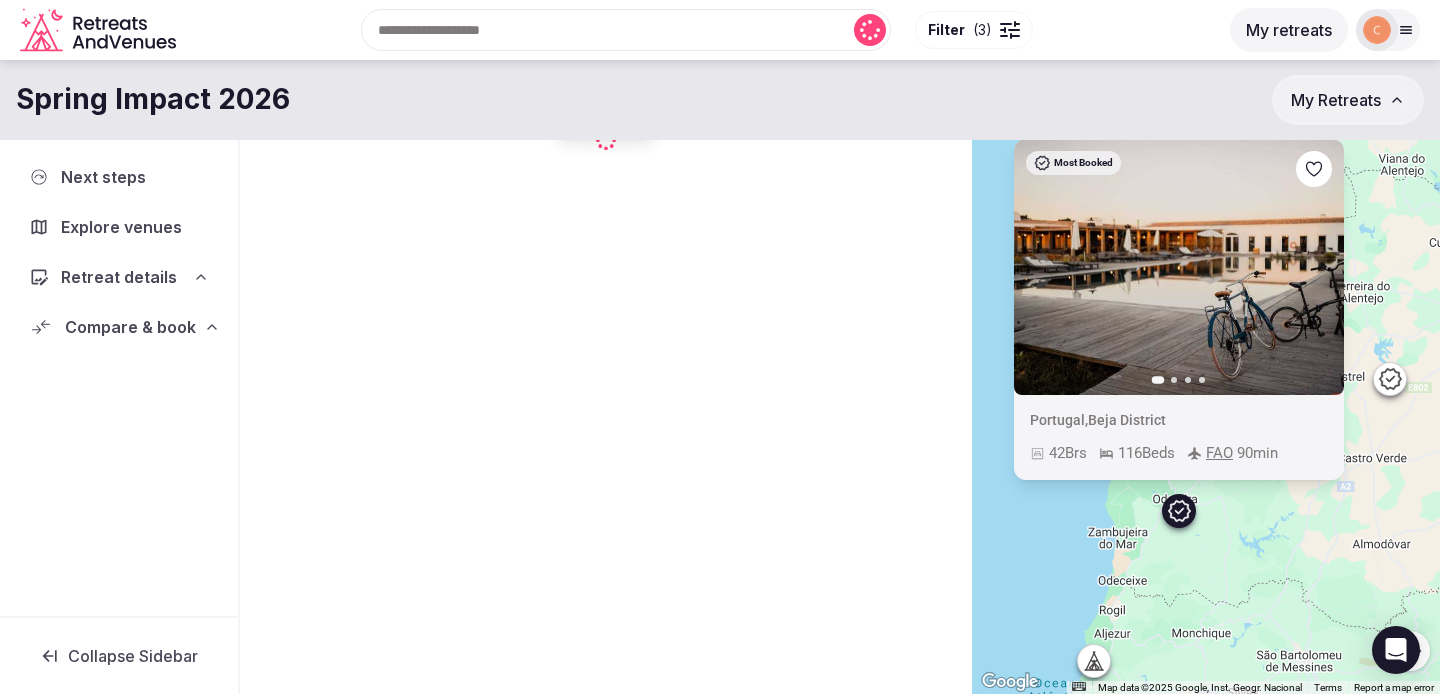 click 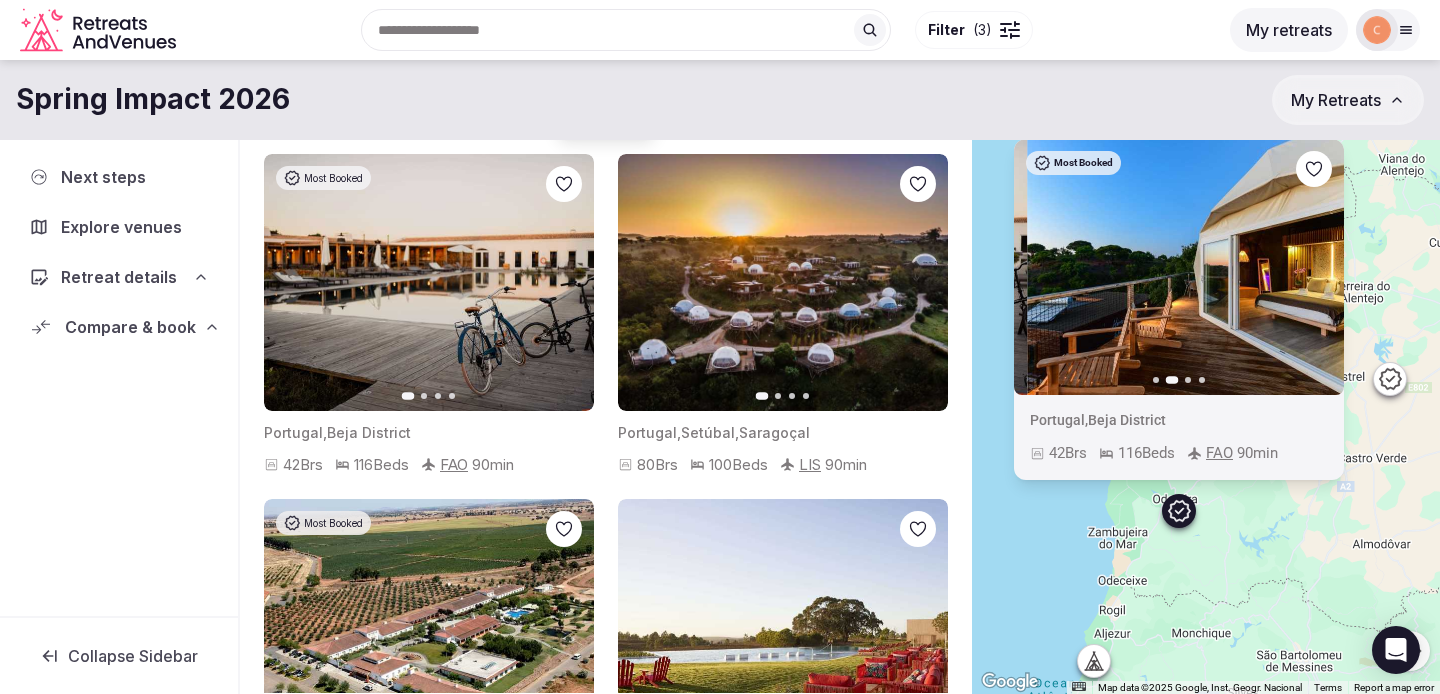 click 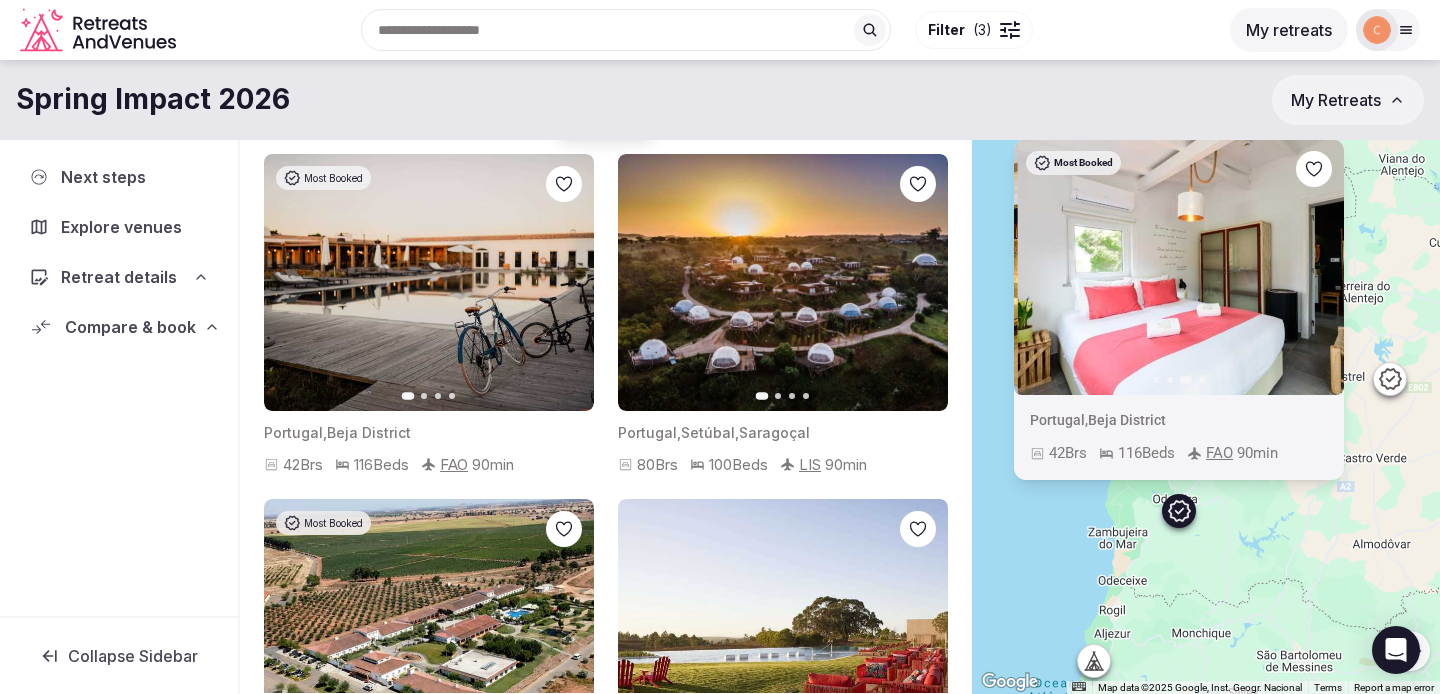 click 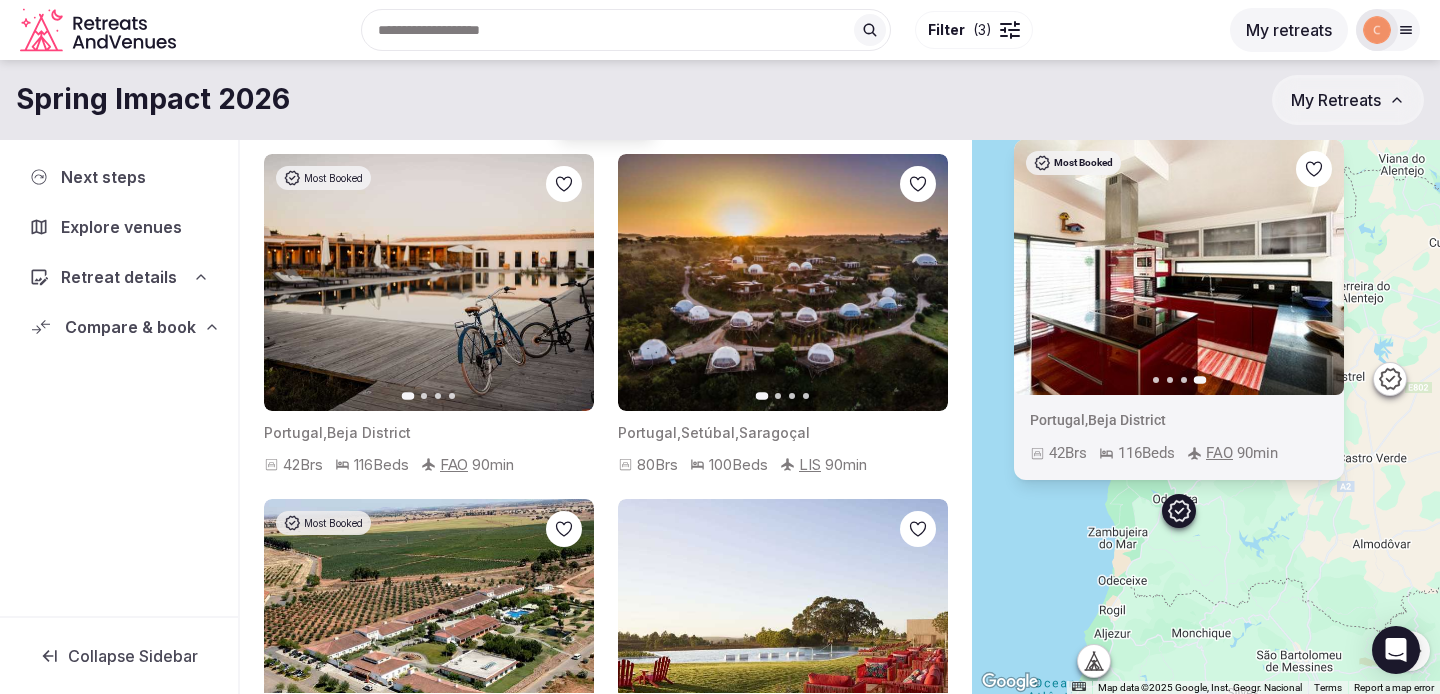 click at bounding box center [1179, 267] 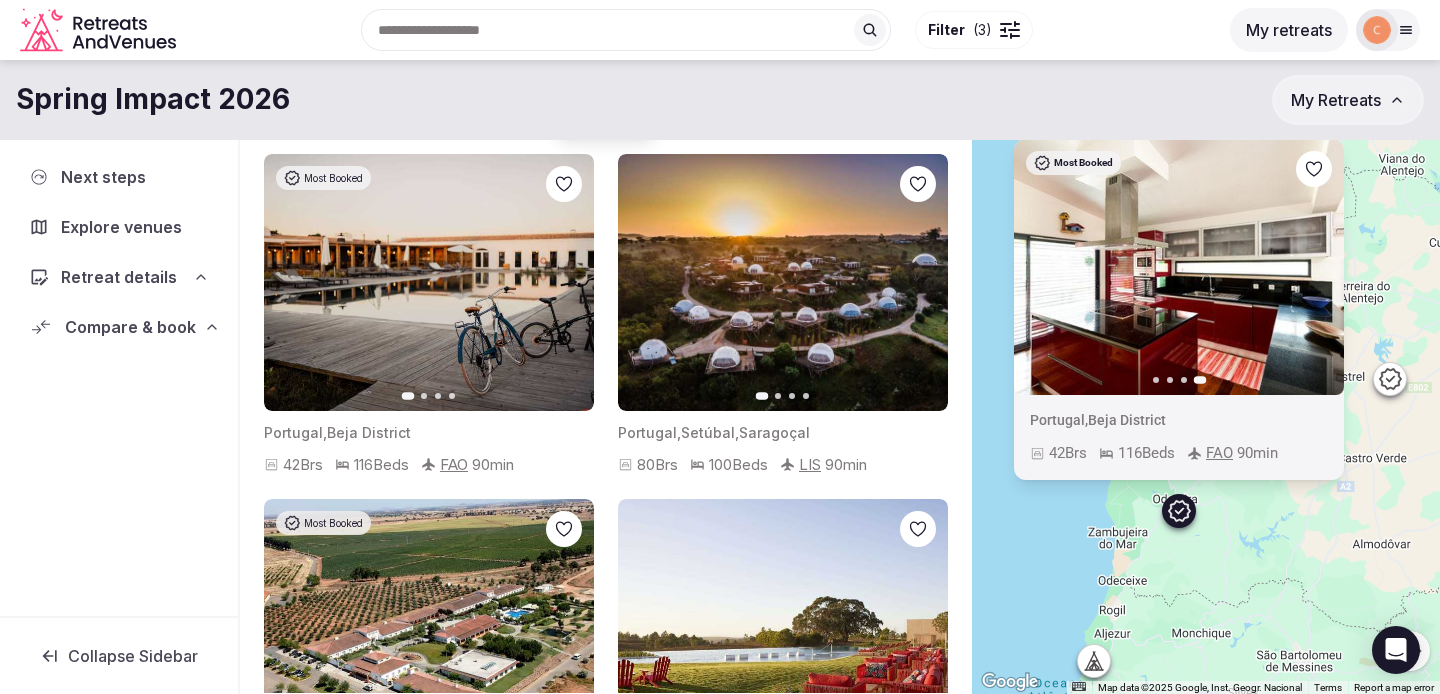click 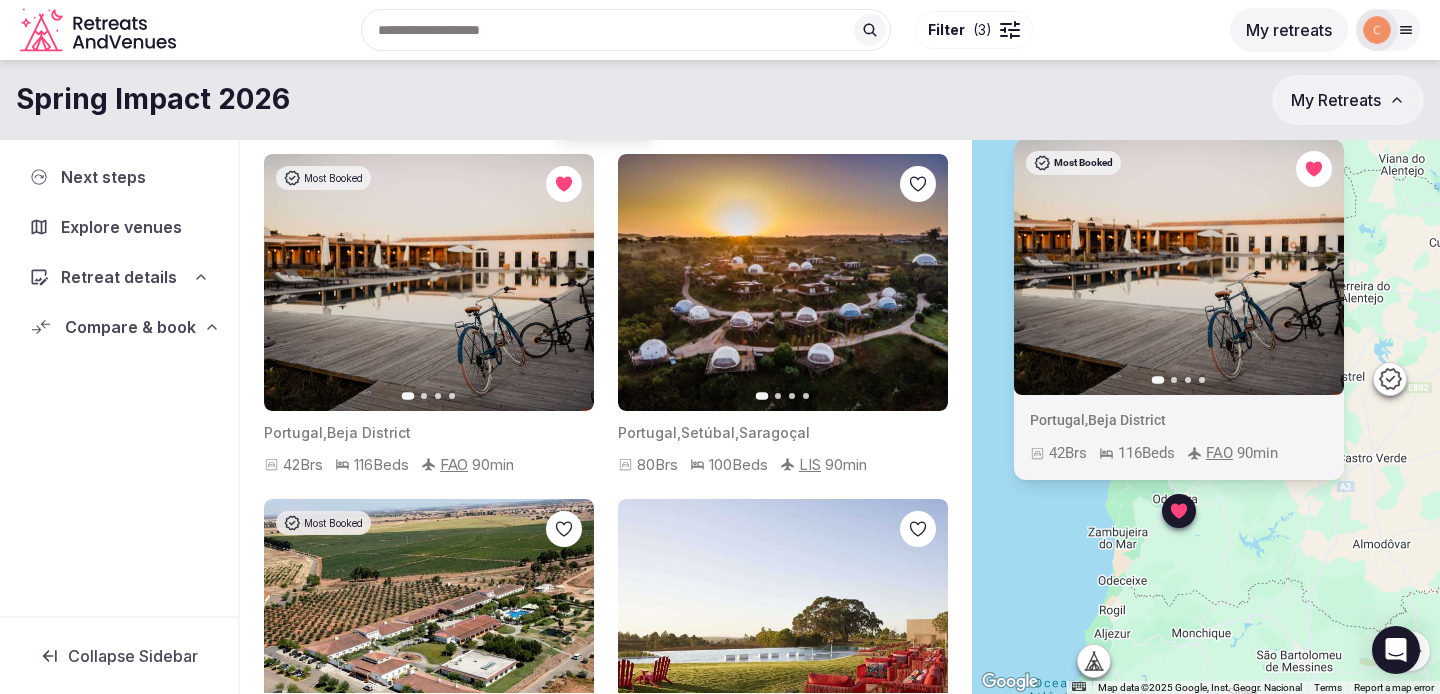click at bounding box center [1094, 661] 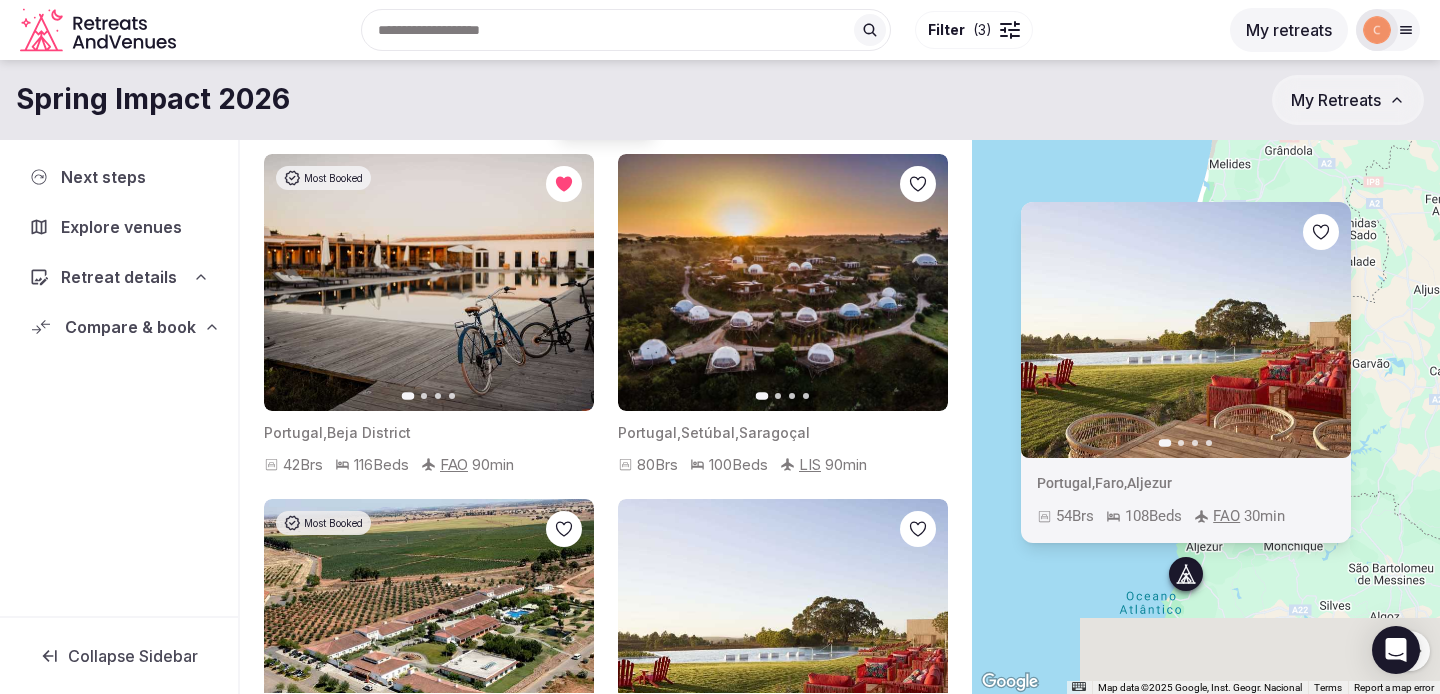 drag, startPoint x: 1178, startPoint y: 669, endPoint x: 1292, endPoint y: 557, distance: 159.8124 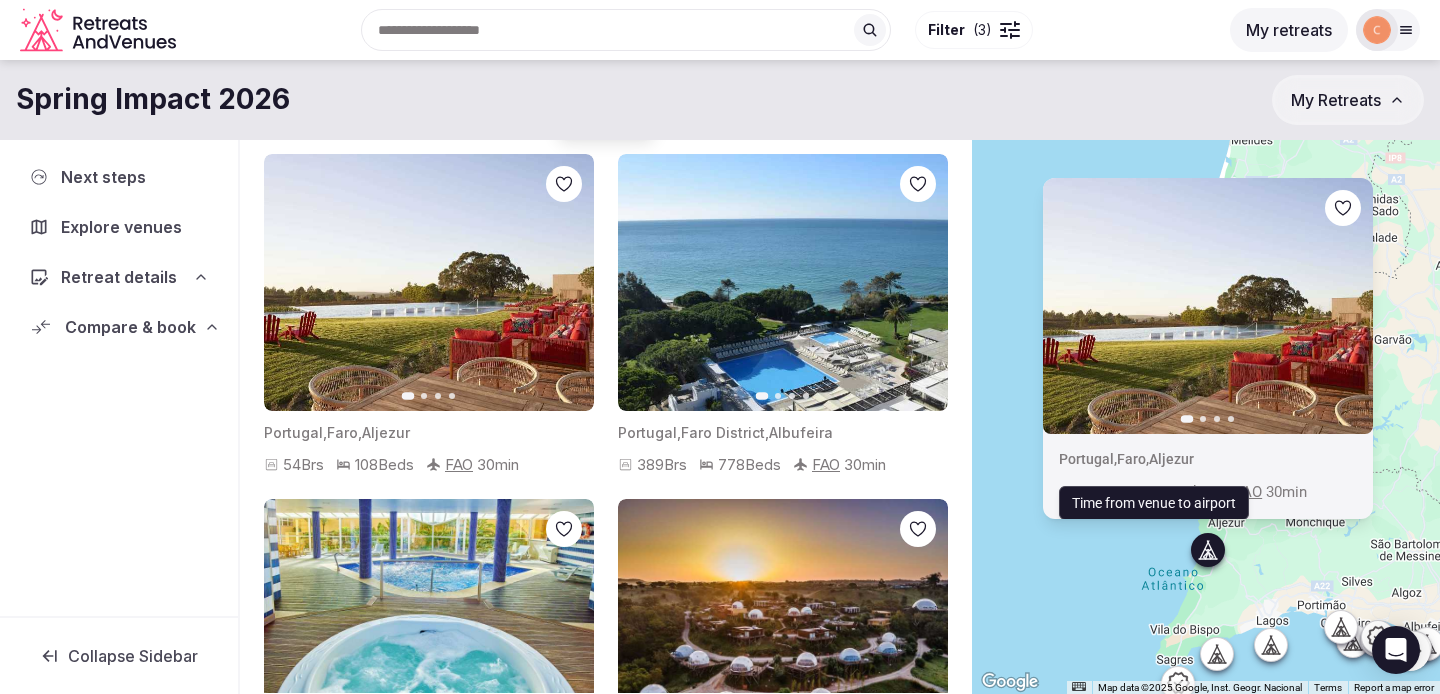 click 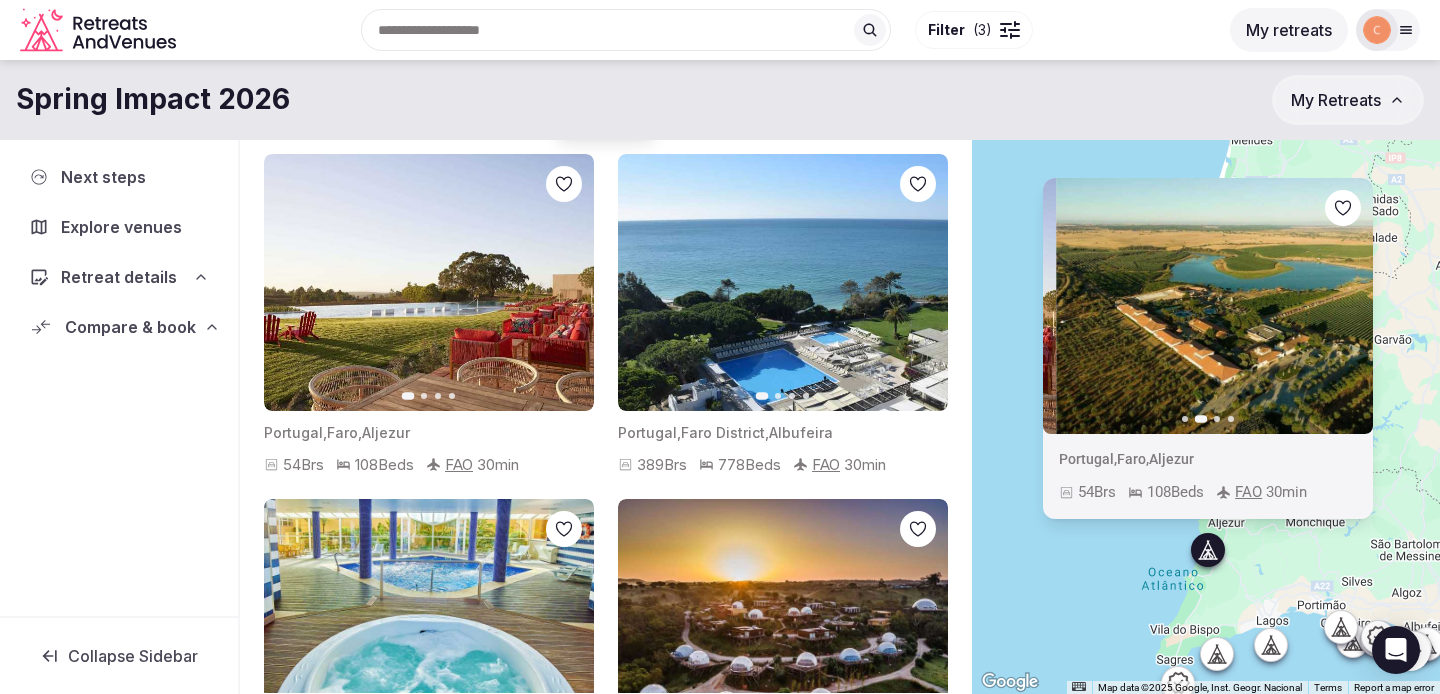 click 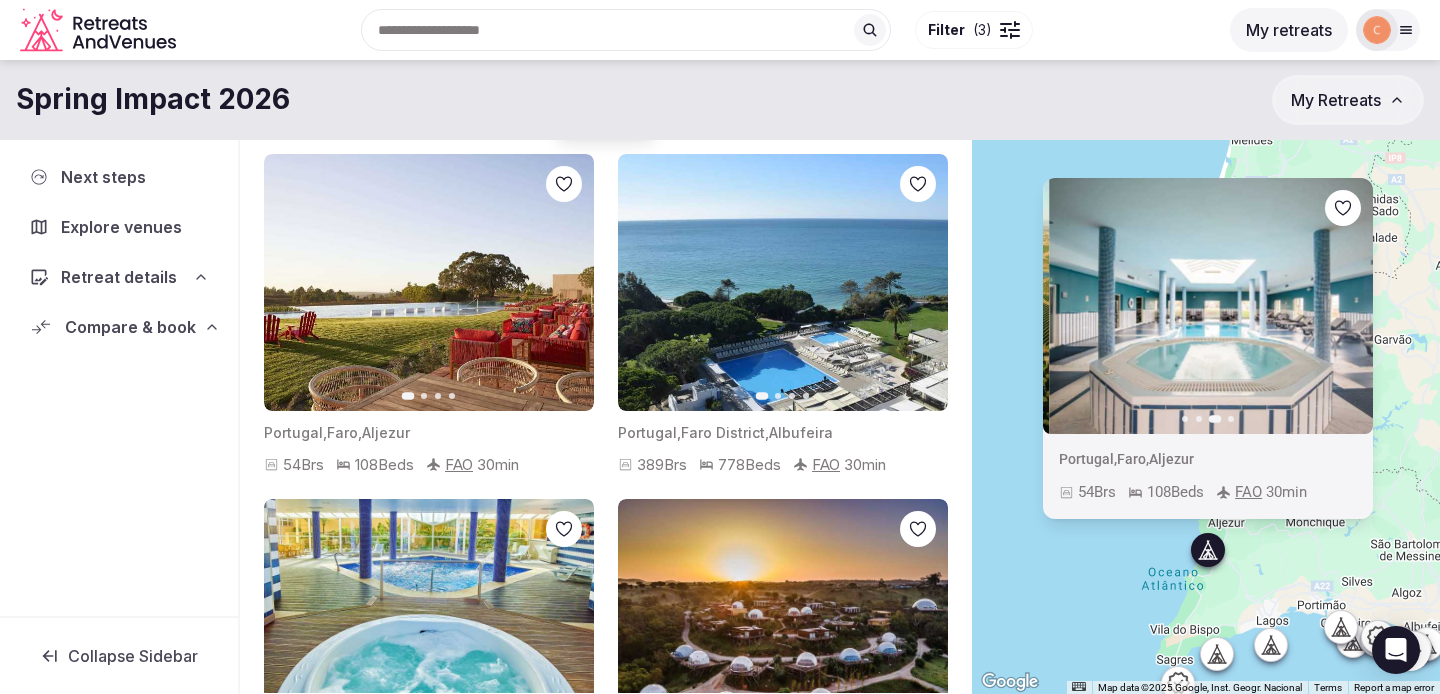 click 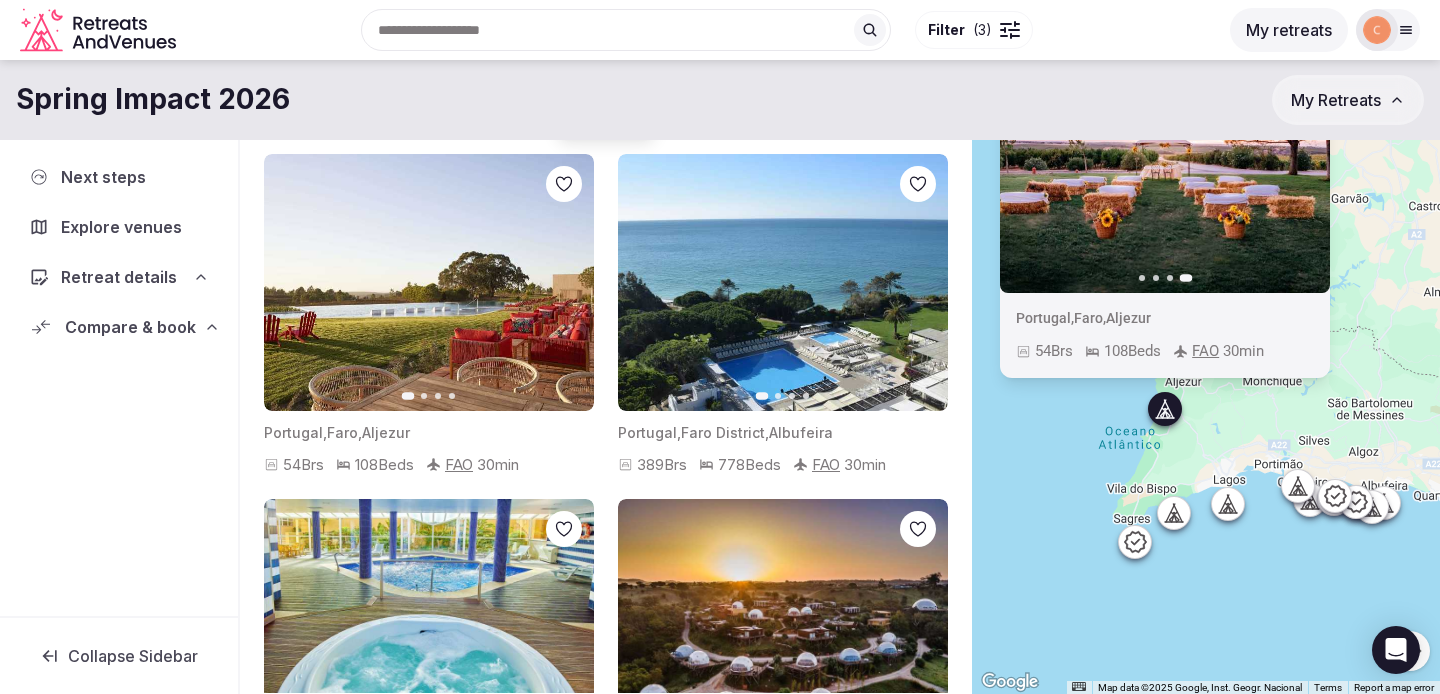 drag, startPoint x: 1319, startPoint y: 593, endPoint x: 1273, endPoint y: 440, distance: 159.76546 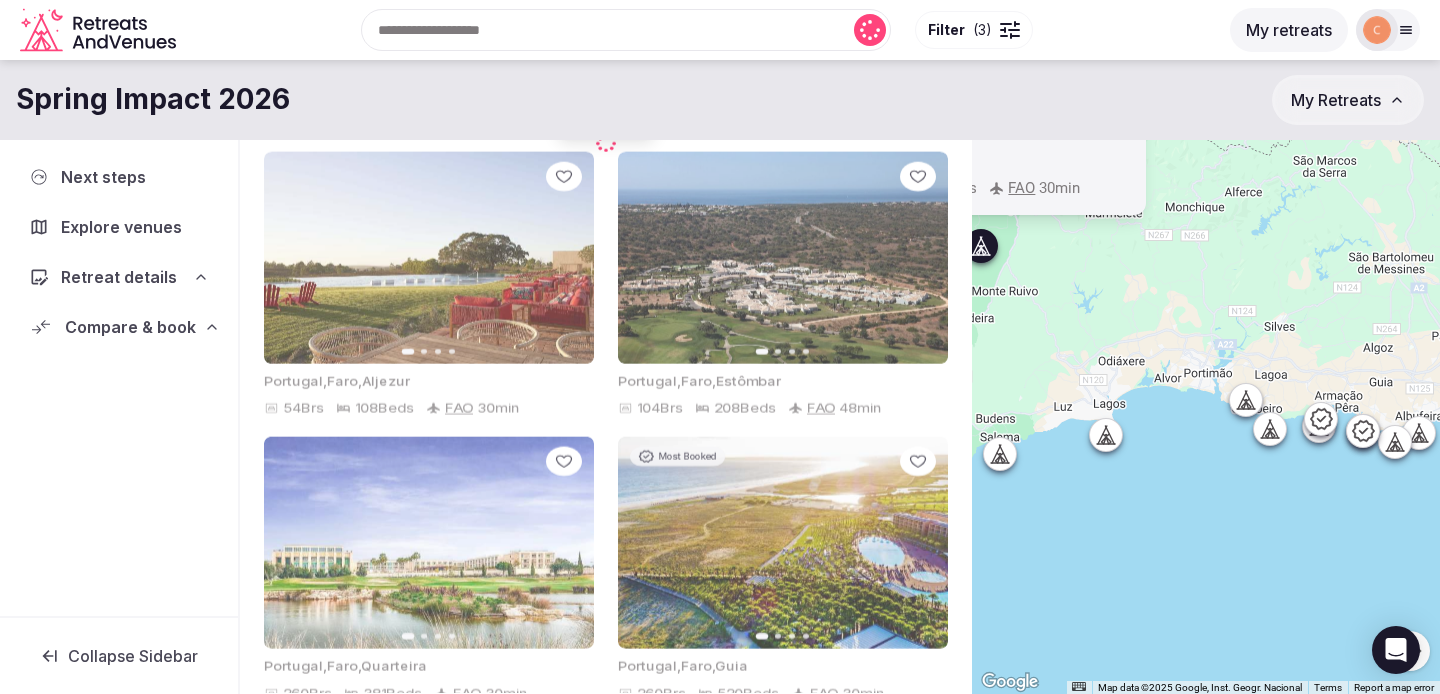 drag, startPoint x: 1362, startPoint y: 540, endPoint x: 1191, endPoint y: 535, distance: 171.07309 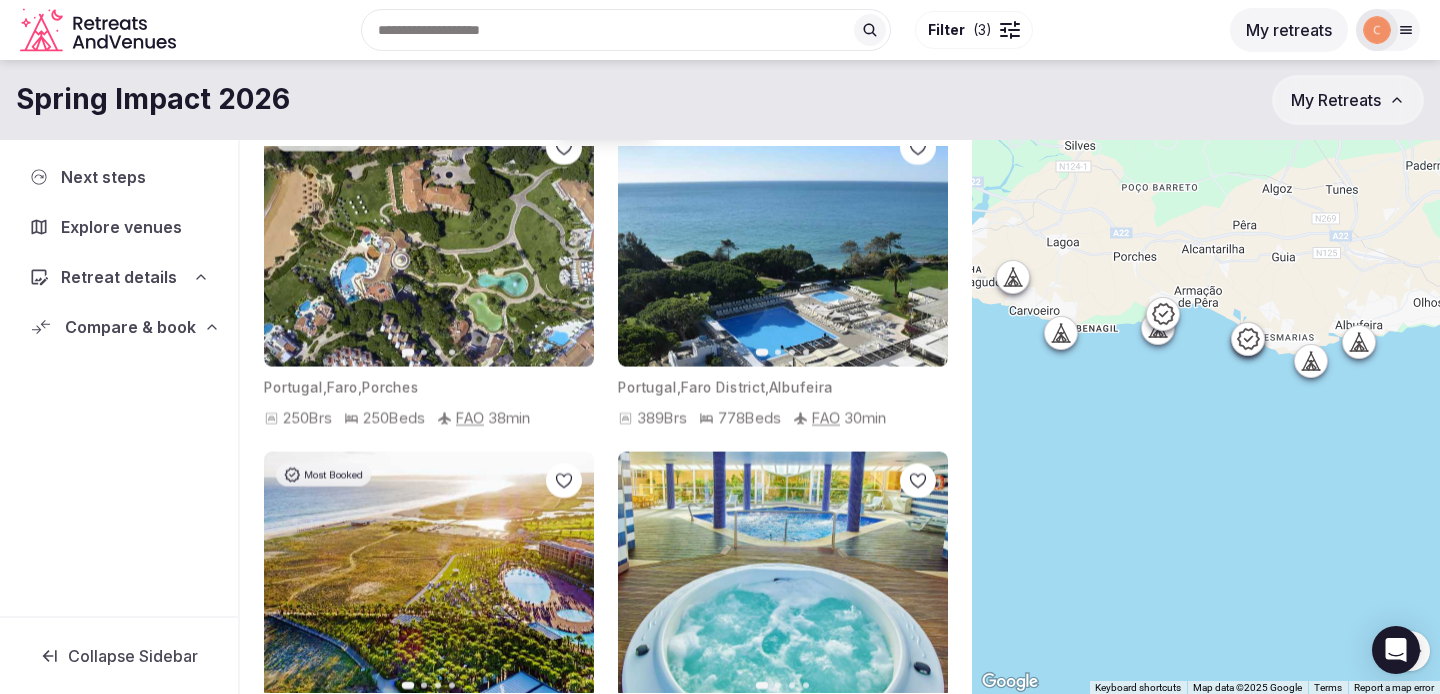 drag, startPoint x: 1137, startPoint y: 397, endPoint x: 1194, endPoint y: 411, distance: 58.694122 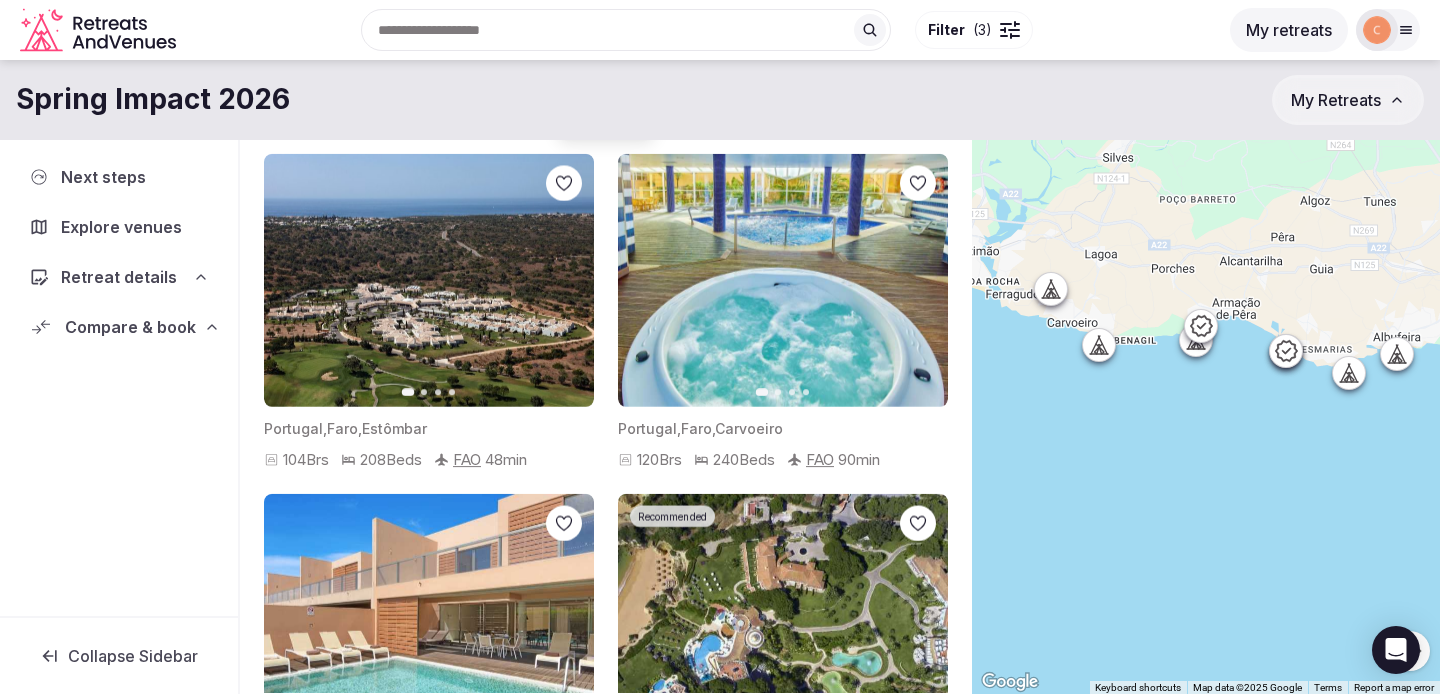 click 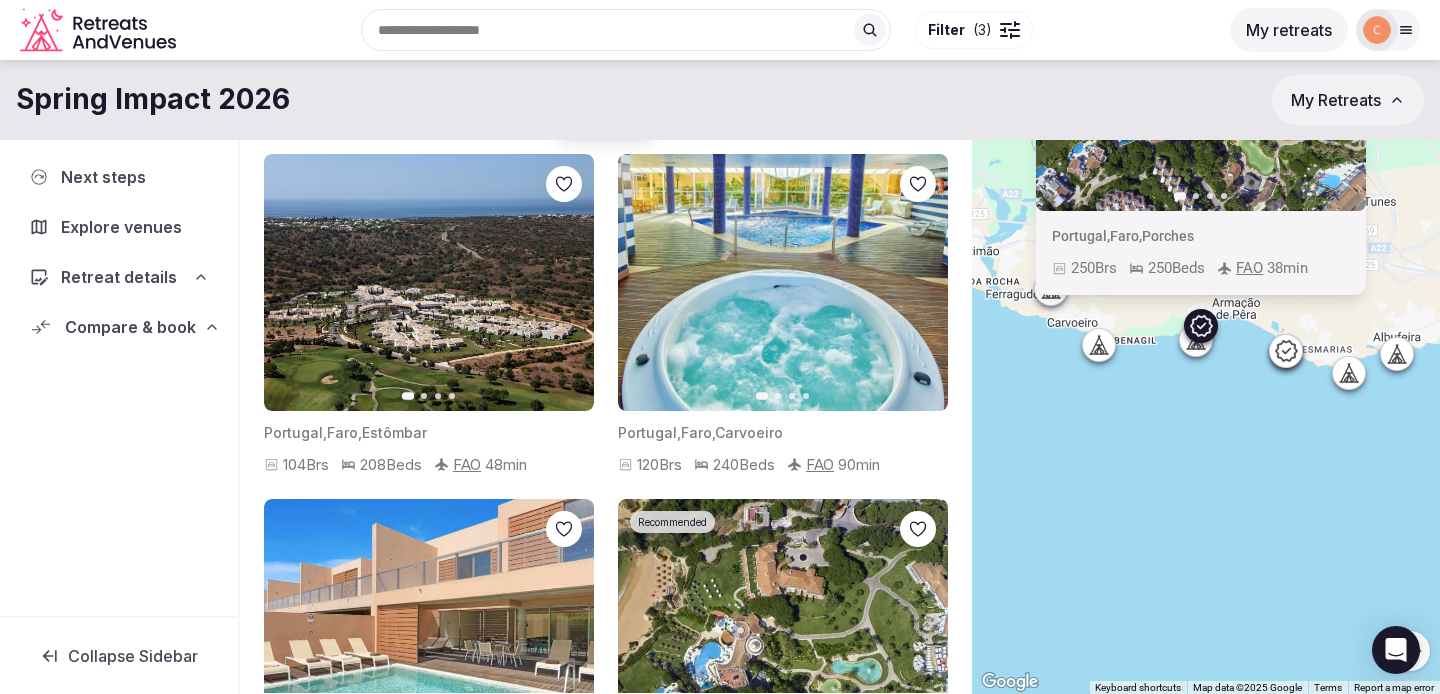 click 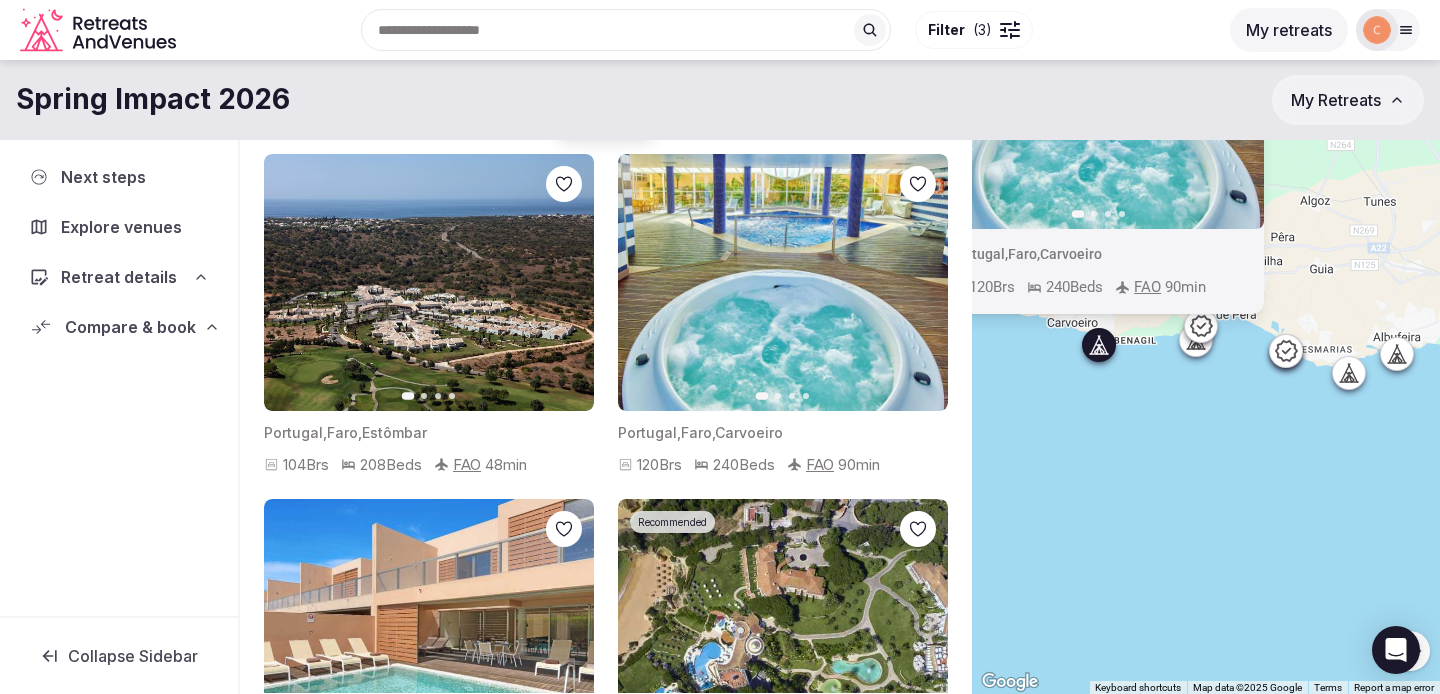click at bounding box center [1196, 340] 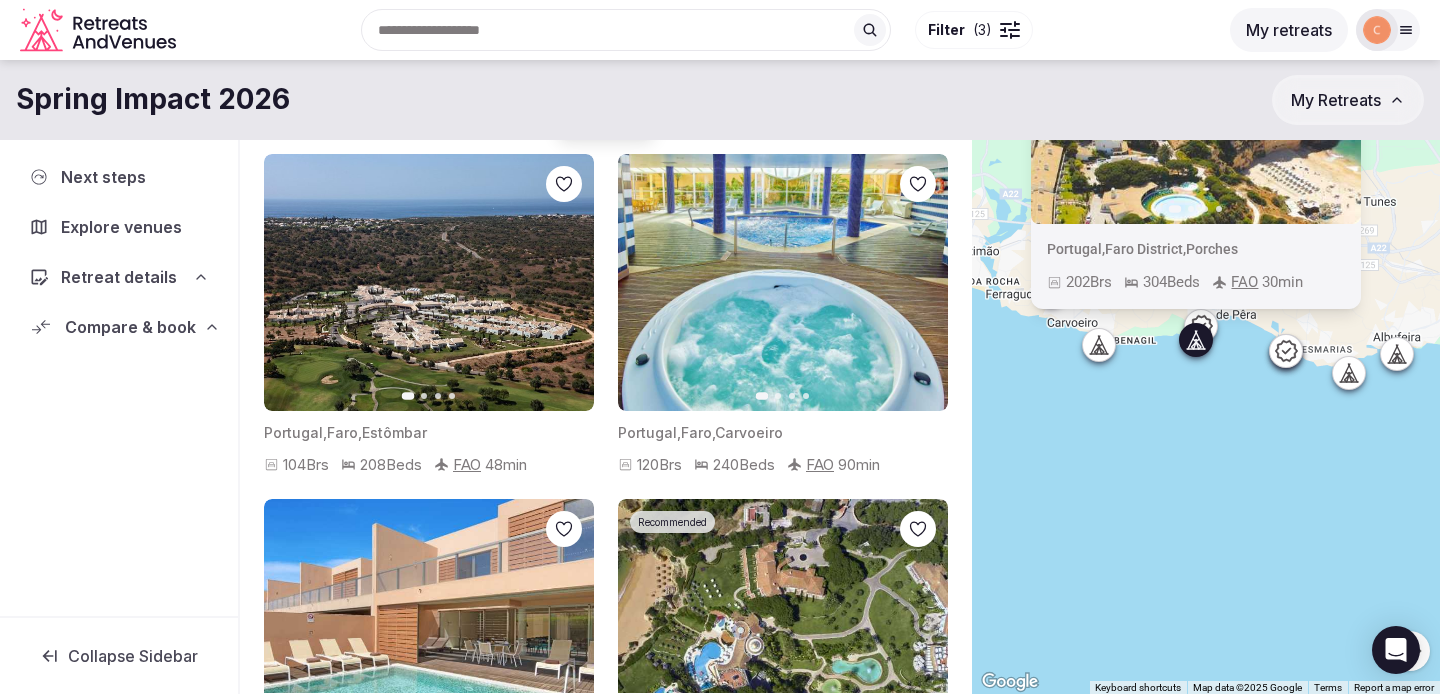 click 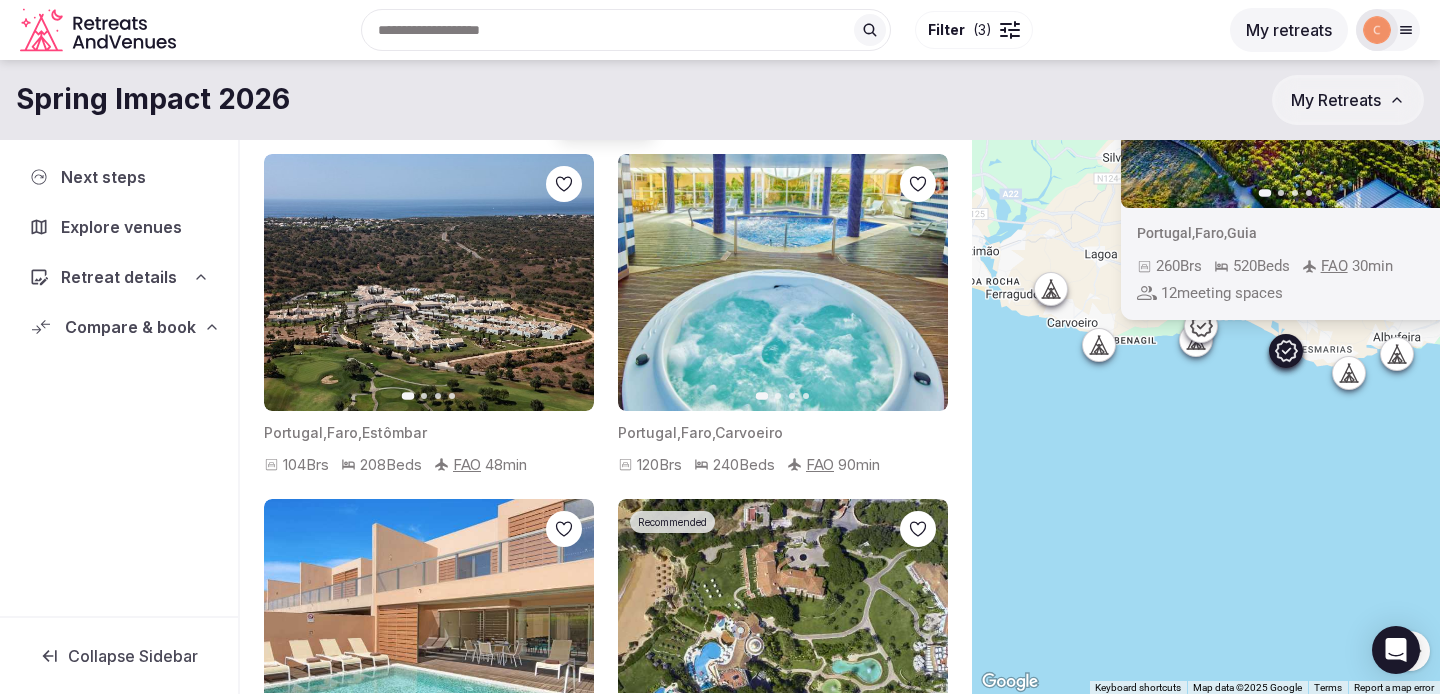 click at bounding box center [1051, 289] 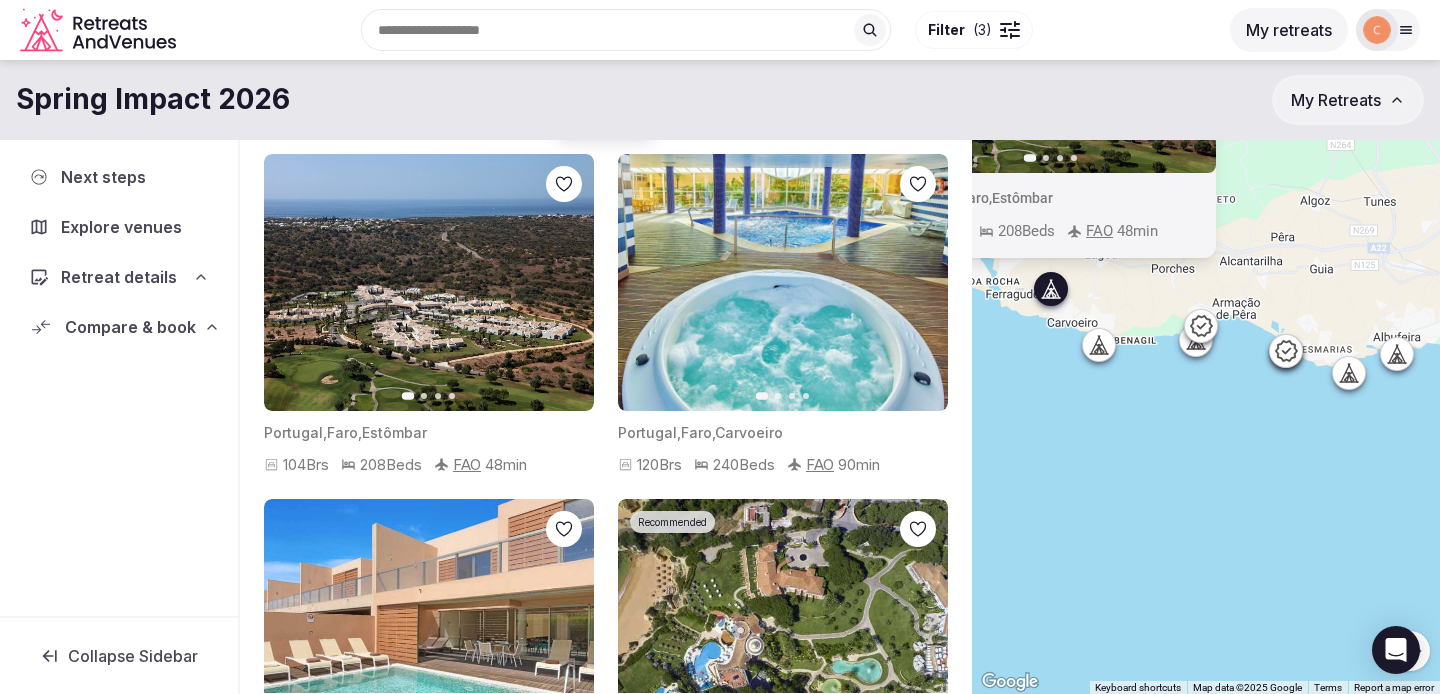 click on "Filter" at bounding box center (946, 30) 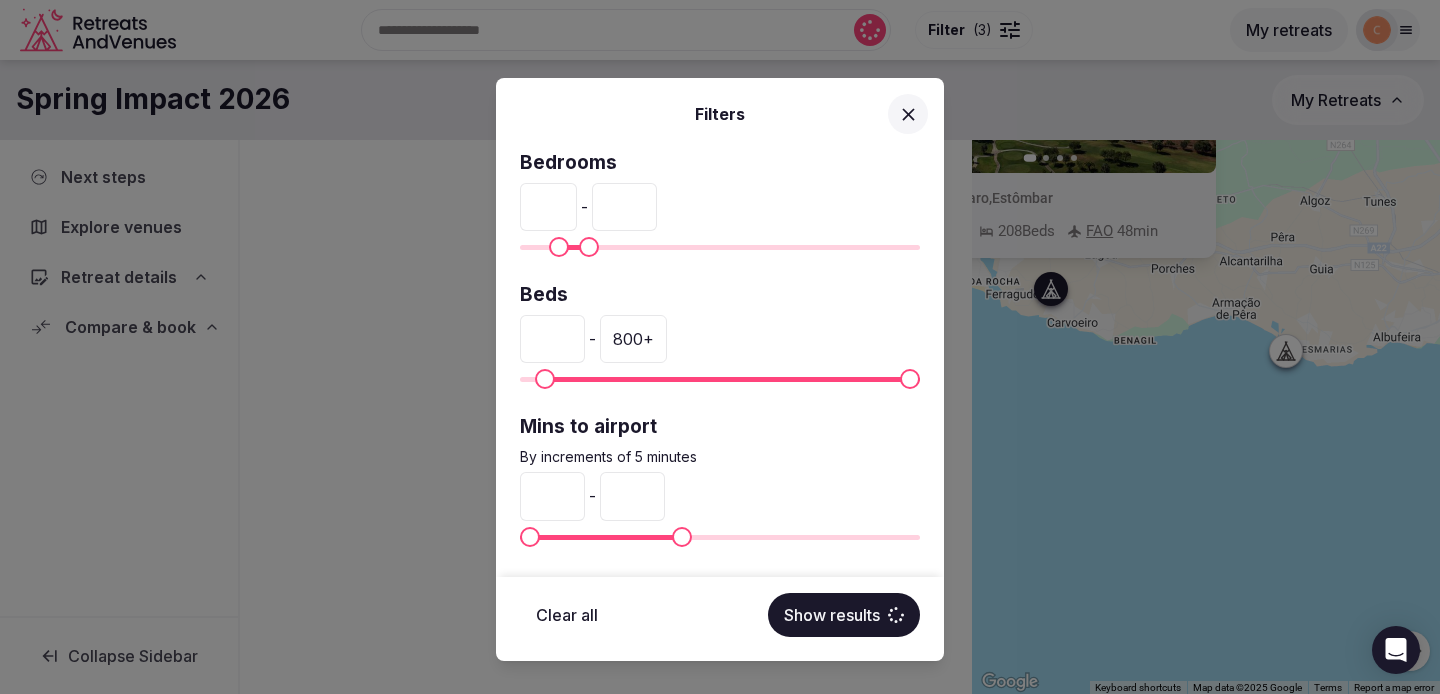 type on "**" 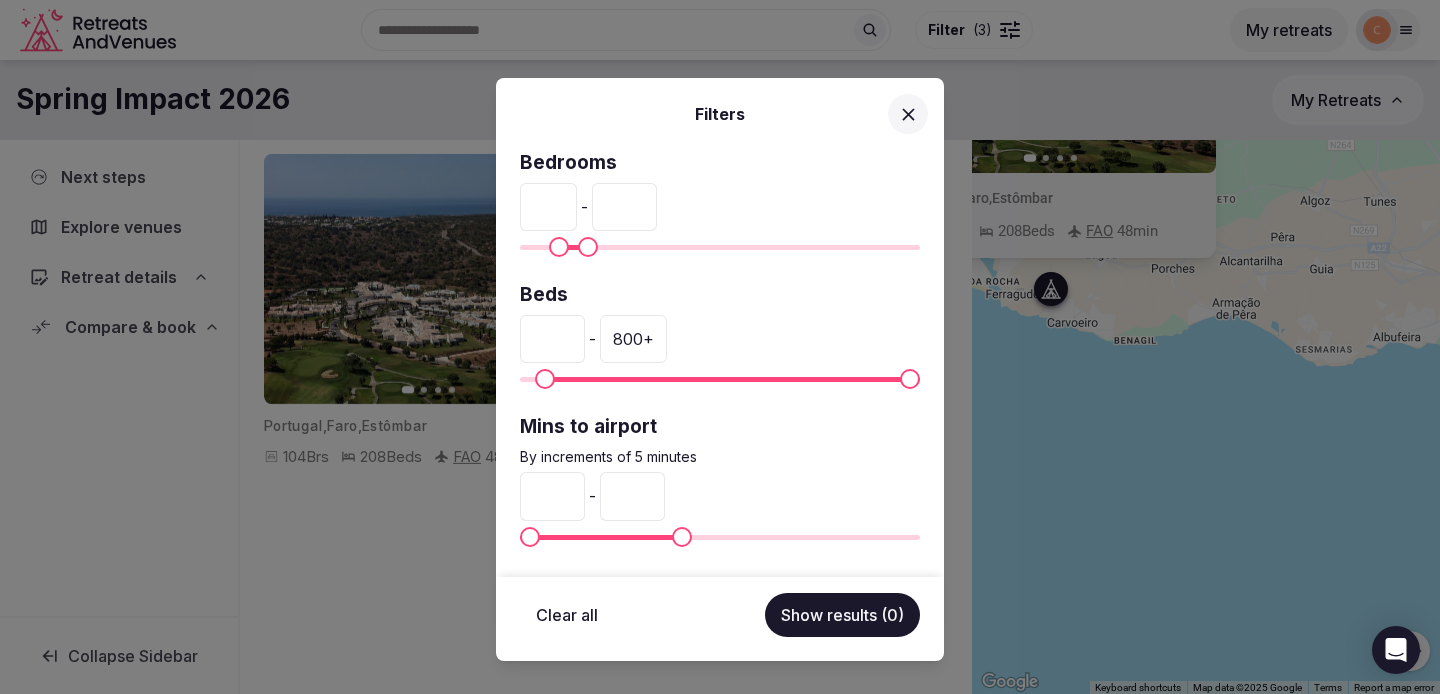 click at bounding box center [588, 247] 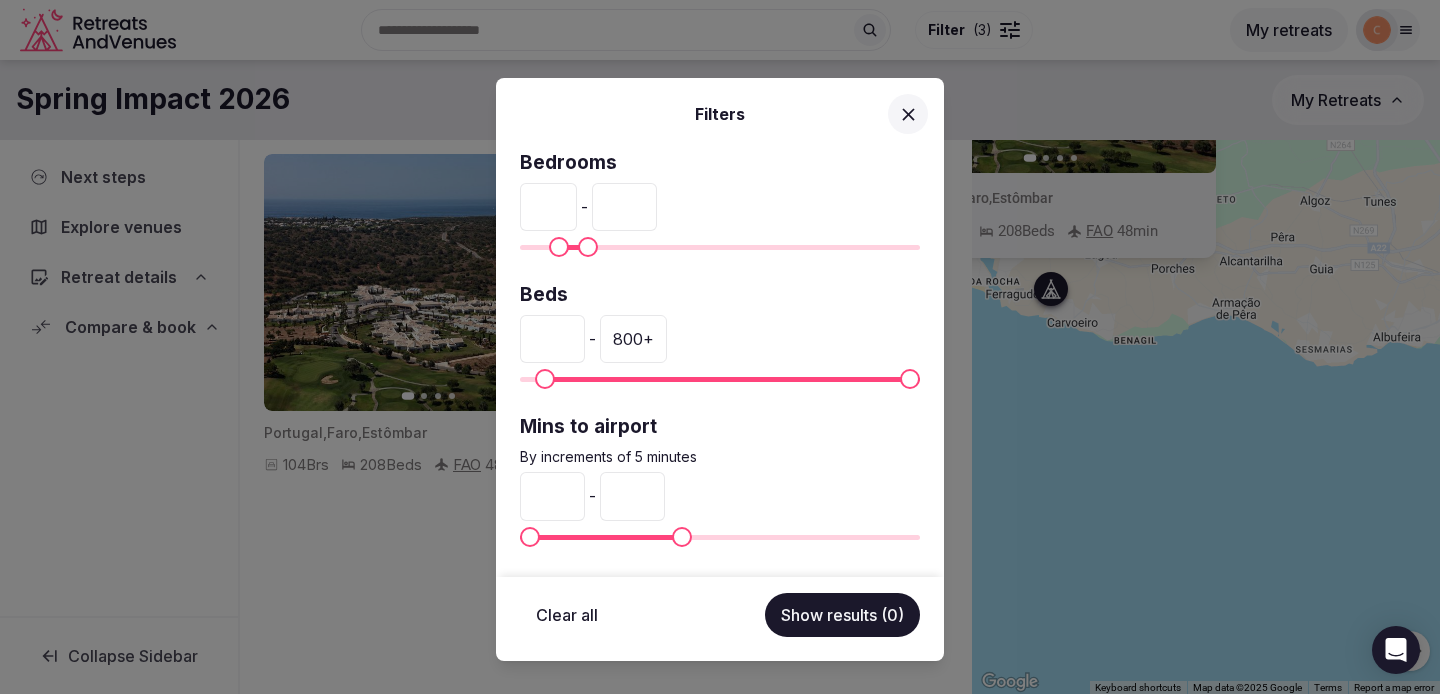 click on "Show results   (0)" at bounding box center (842, 615) 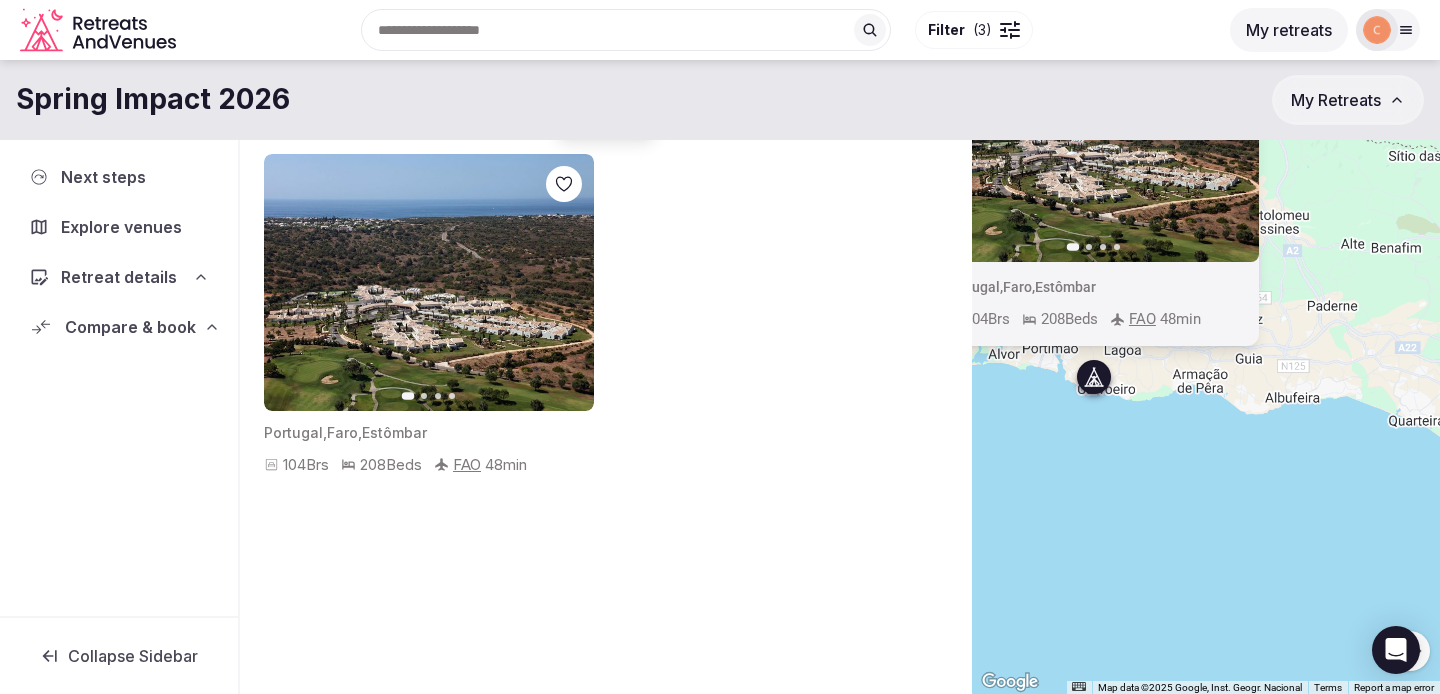 click on "Previous slide Next slide Portugal ,  Faro ,  Estômbar 104  Brs 208  Beds FAO 48  min" at bounding box center (1206, 384) 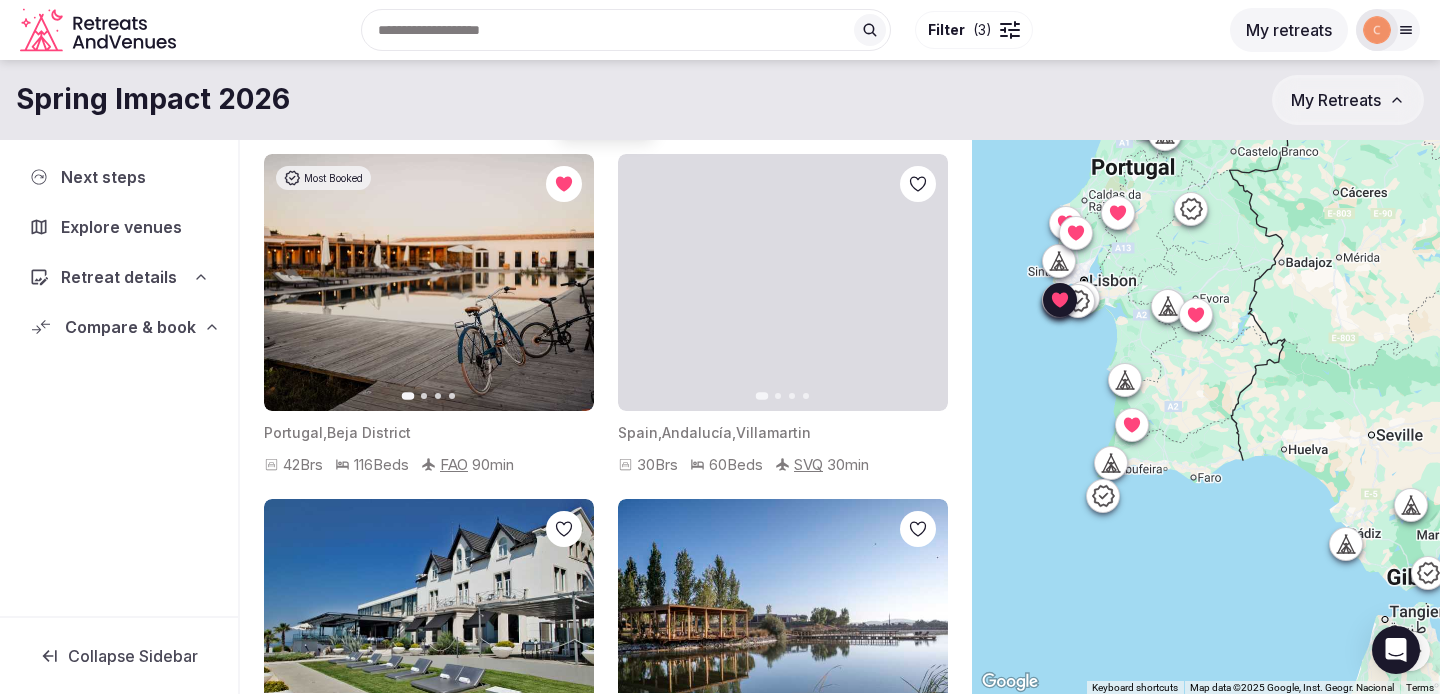 click 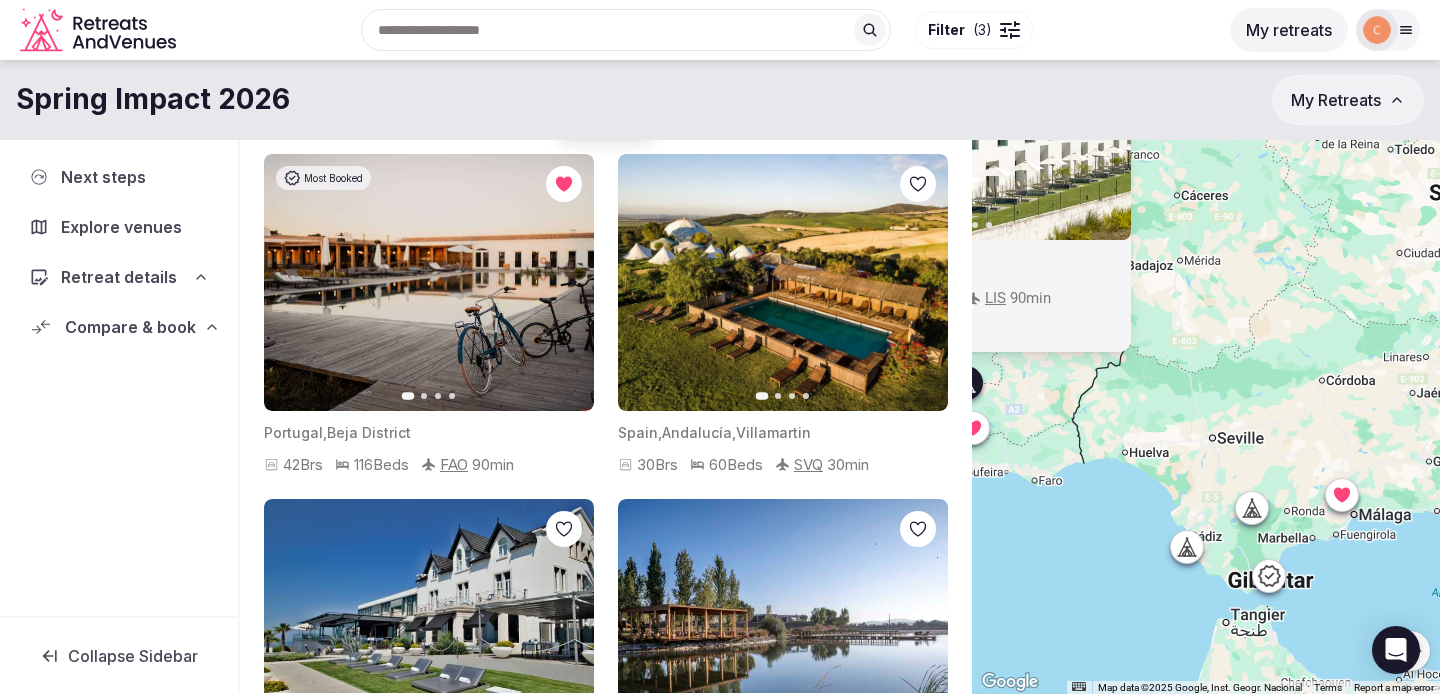 drag, startPoint x: 1232, startPoint y: 408, endPoint x: 1071, endPoint y: 411, distance: 161.02795 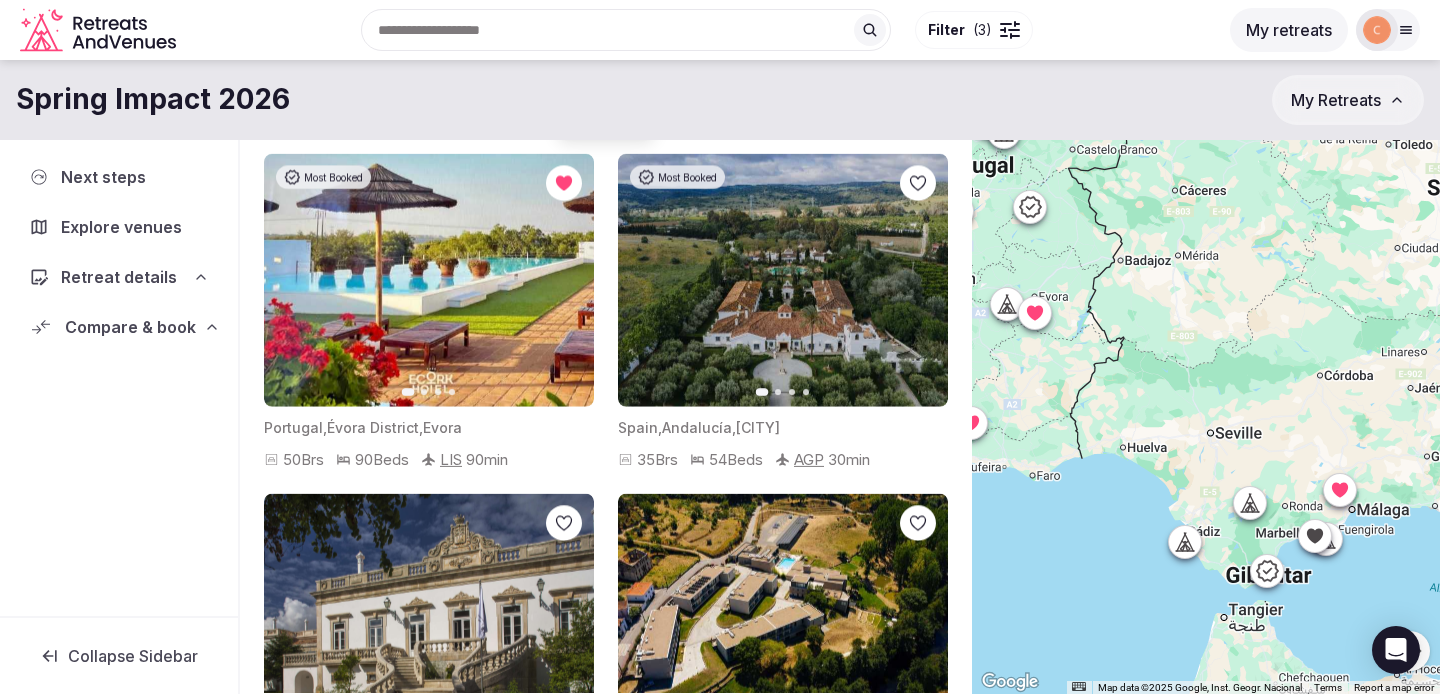 click 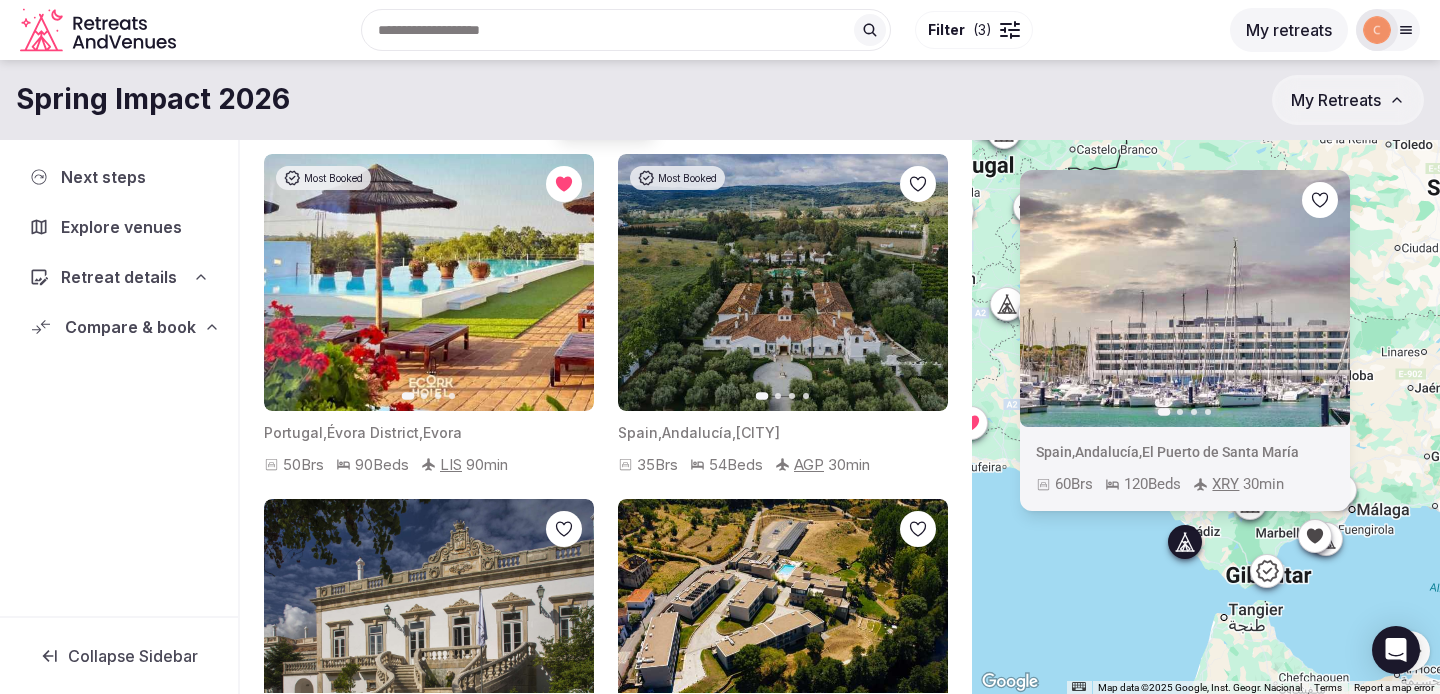click at bounding box center [1250, 503] 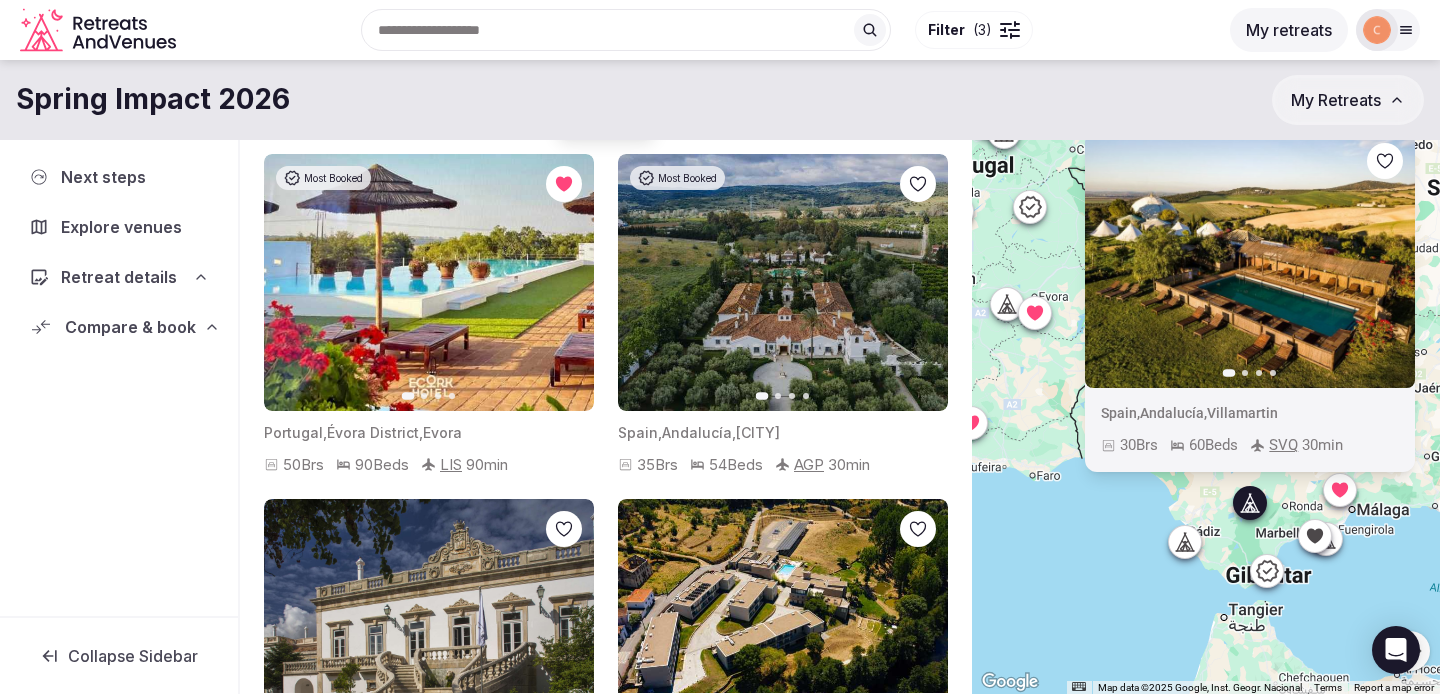 click at bounding box center [1250, 259] 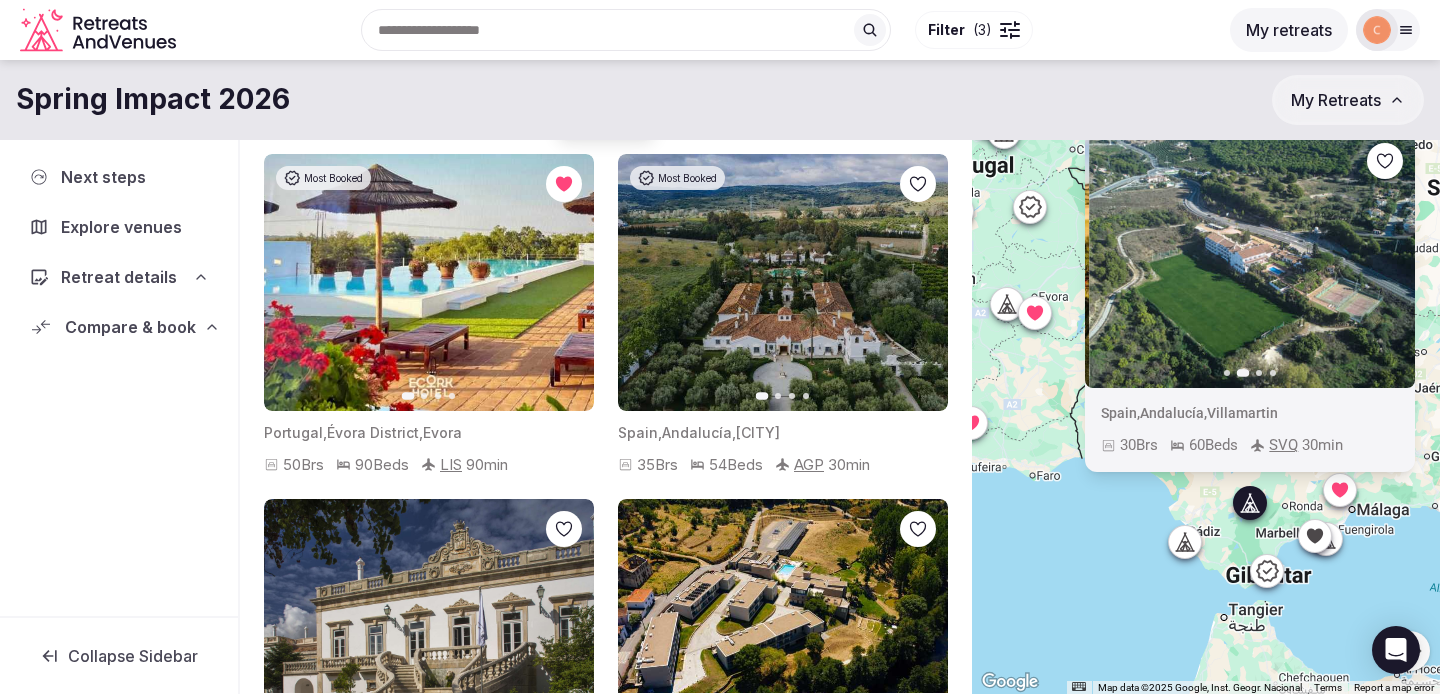 click 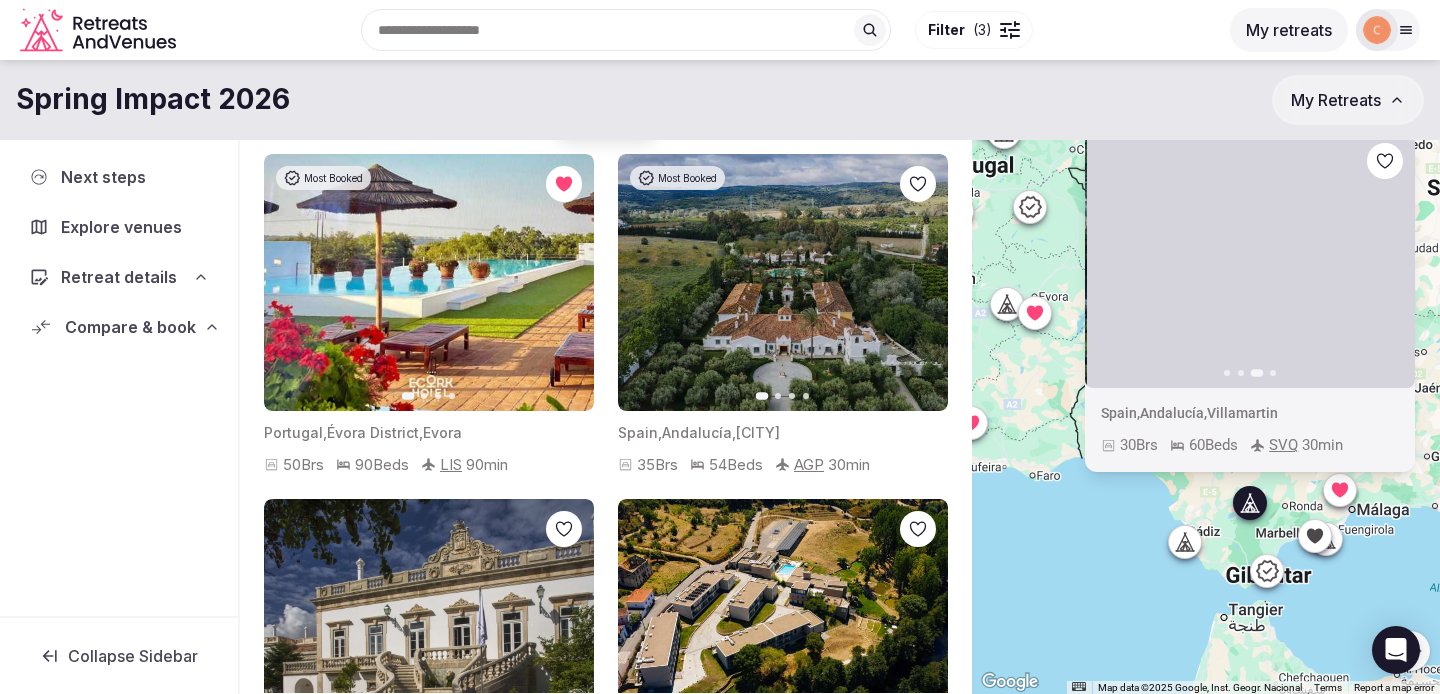 click 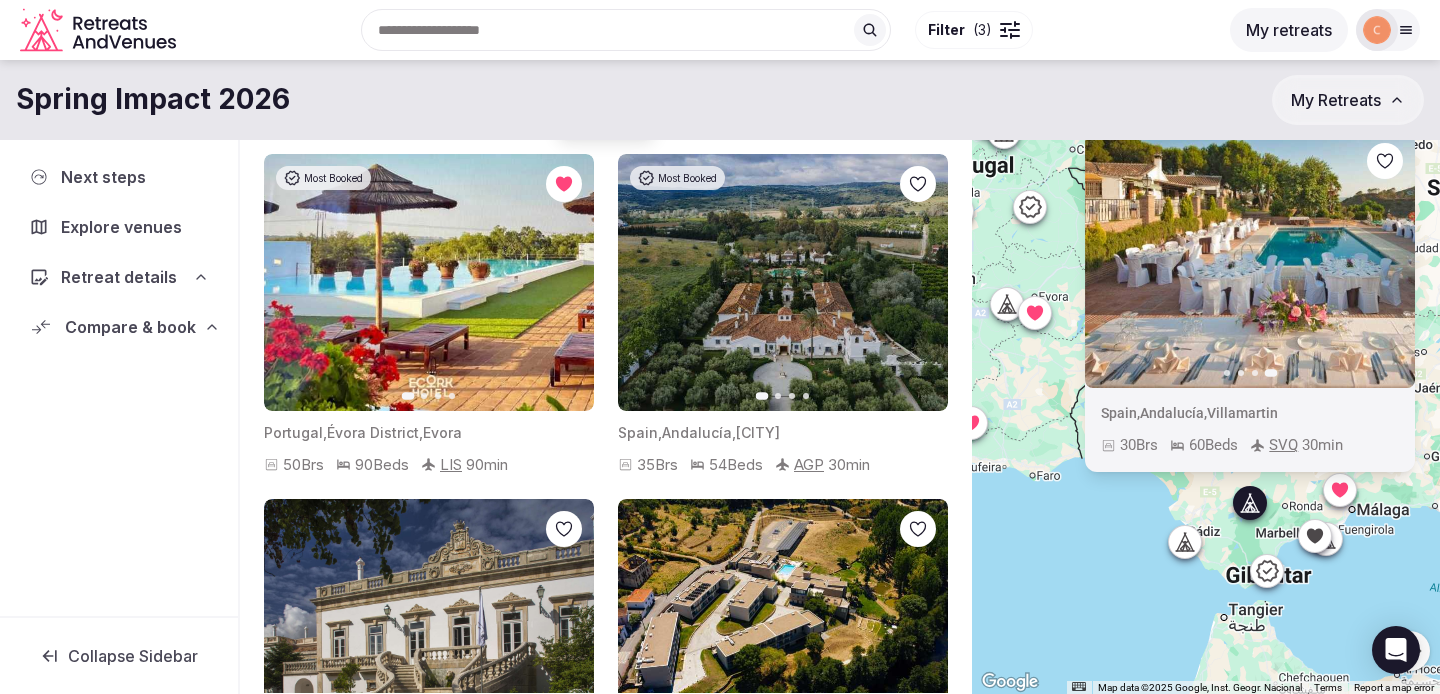 click 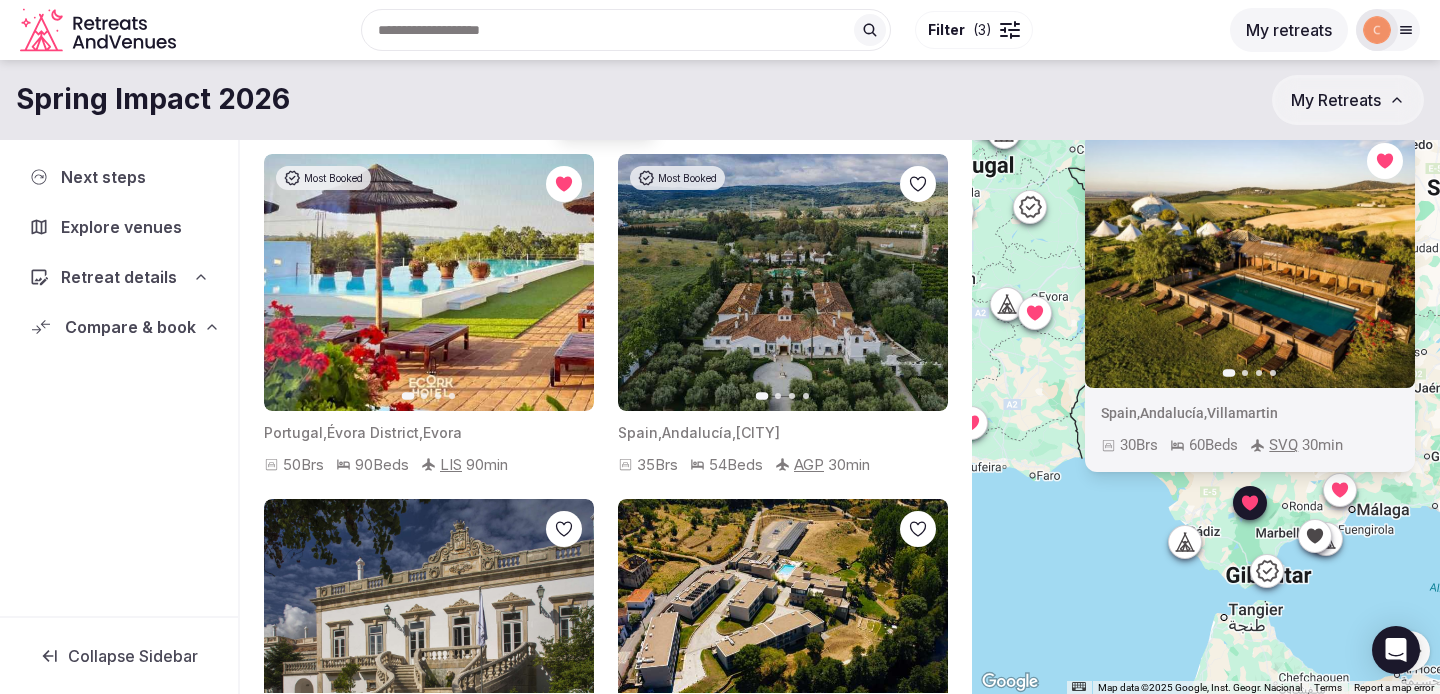 click 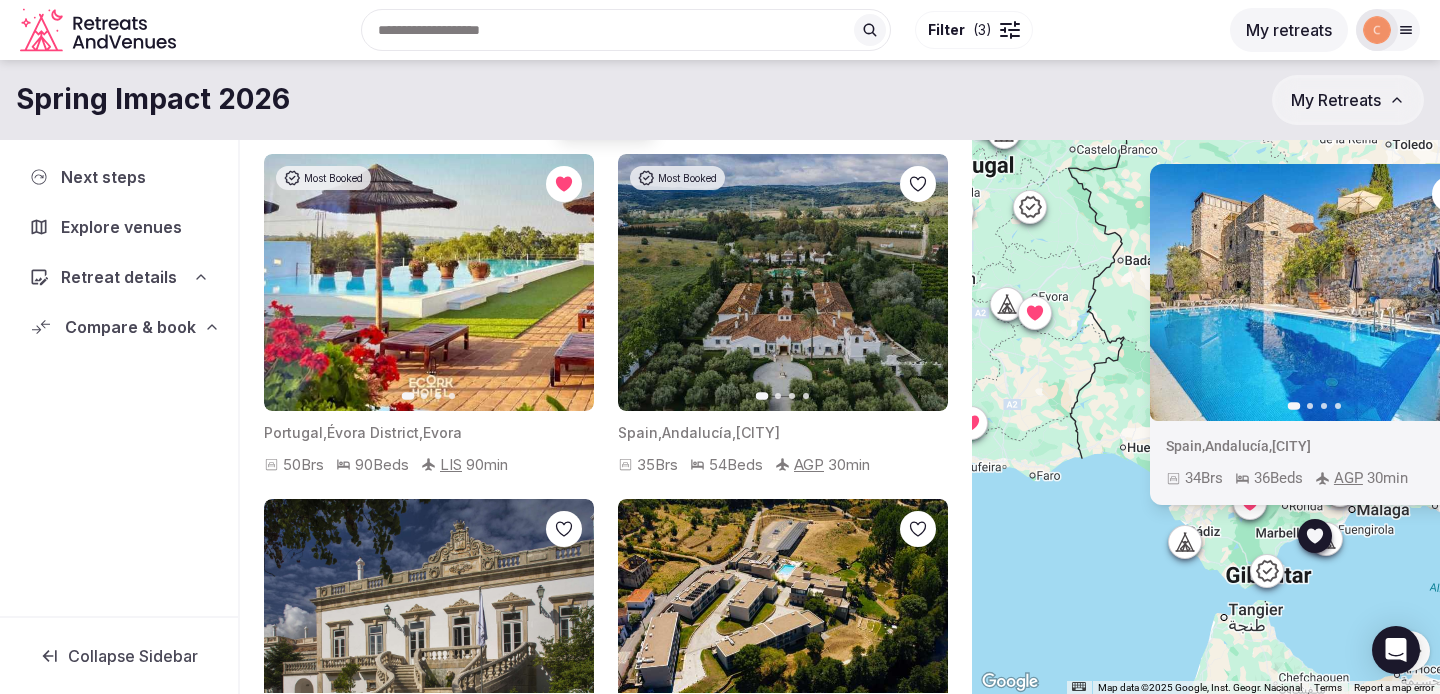click at bounding box center (1326, 539) 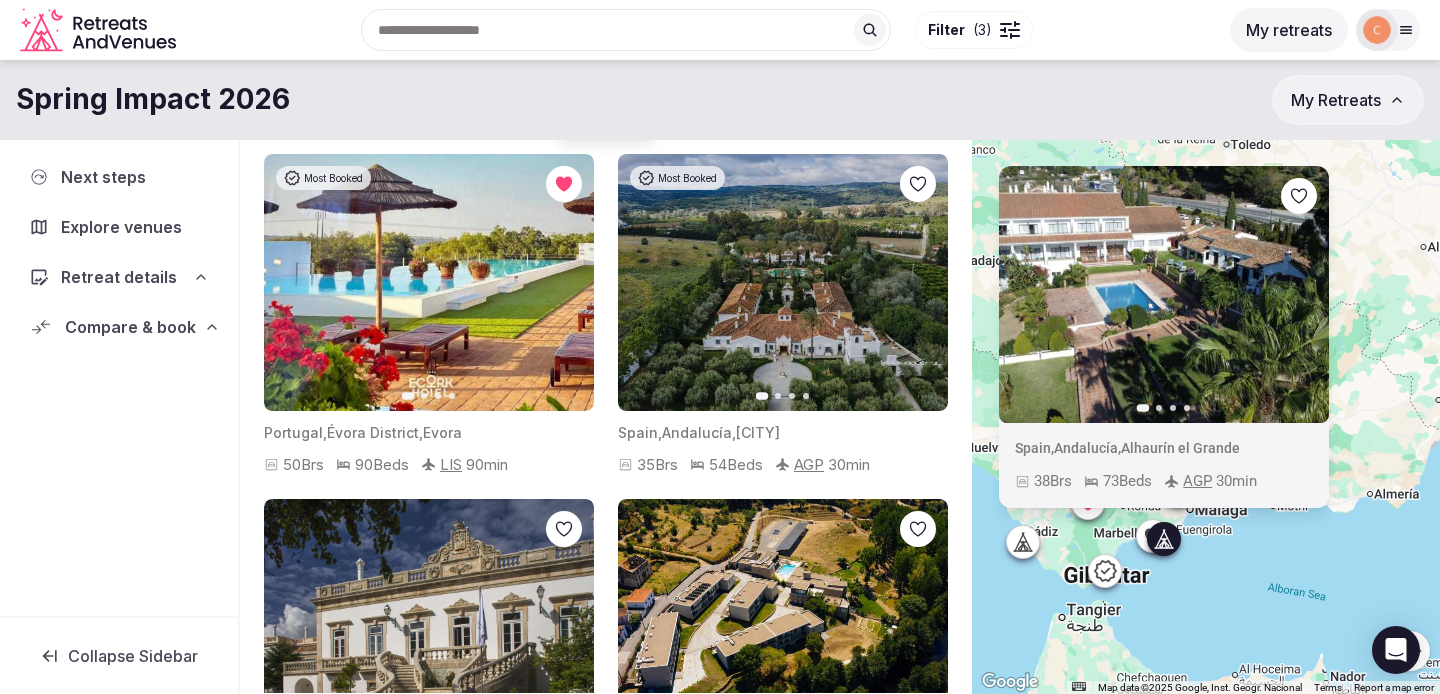 drag, startPoint x: 1354, startPoint y: 590, endPoint x: 1188, endPoint y: 590, distance: 166 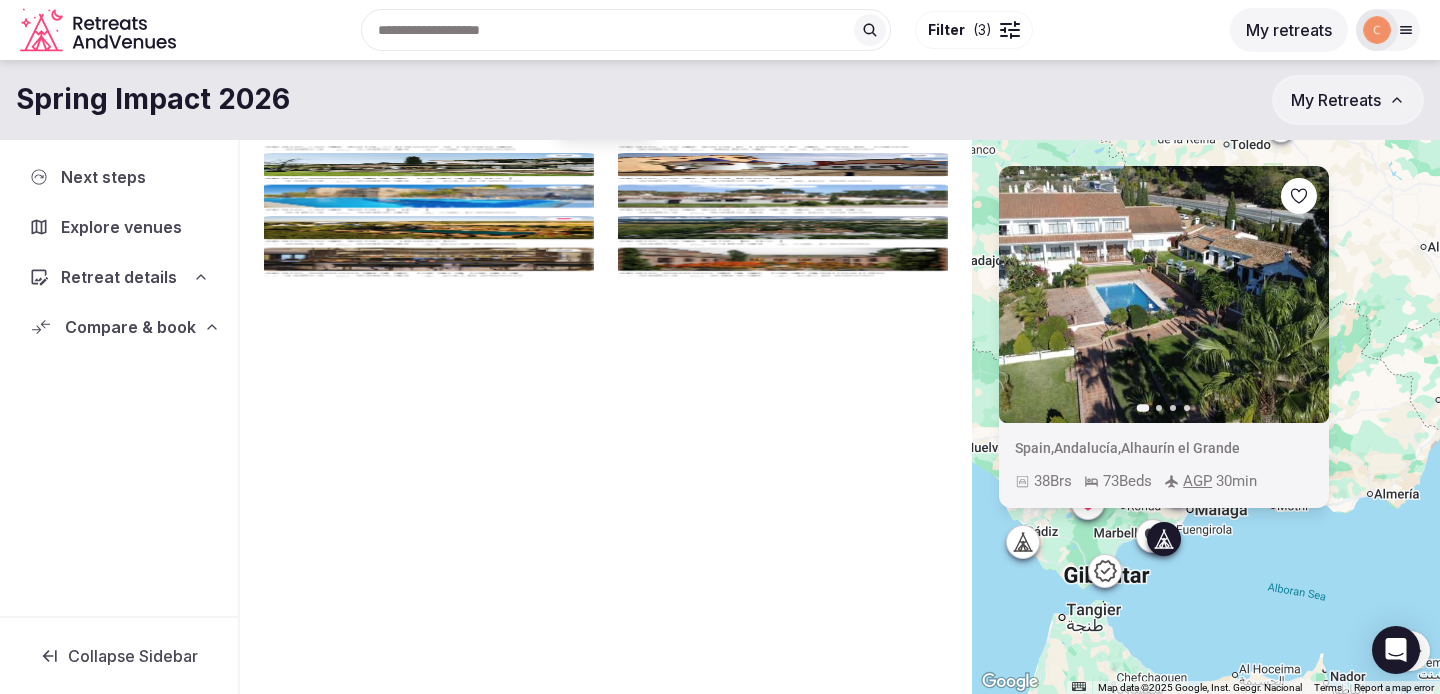 click on "Next slide" at bounding box center [1301, 295] 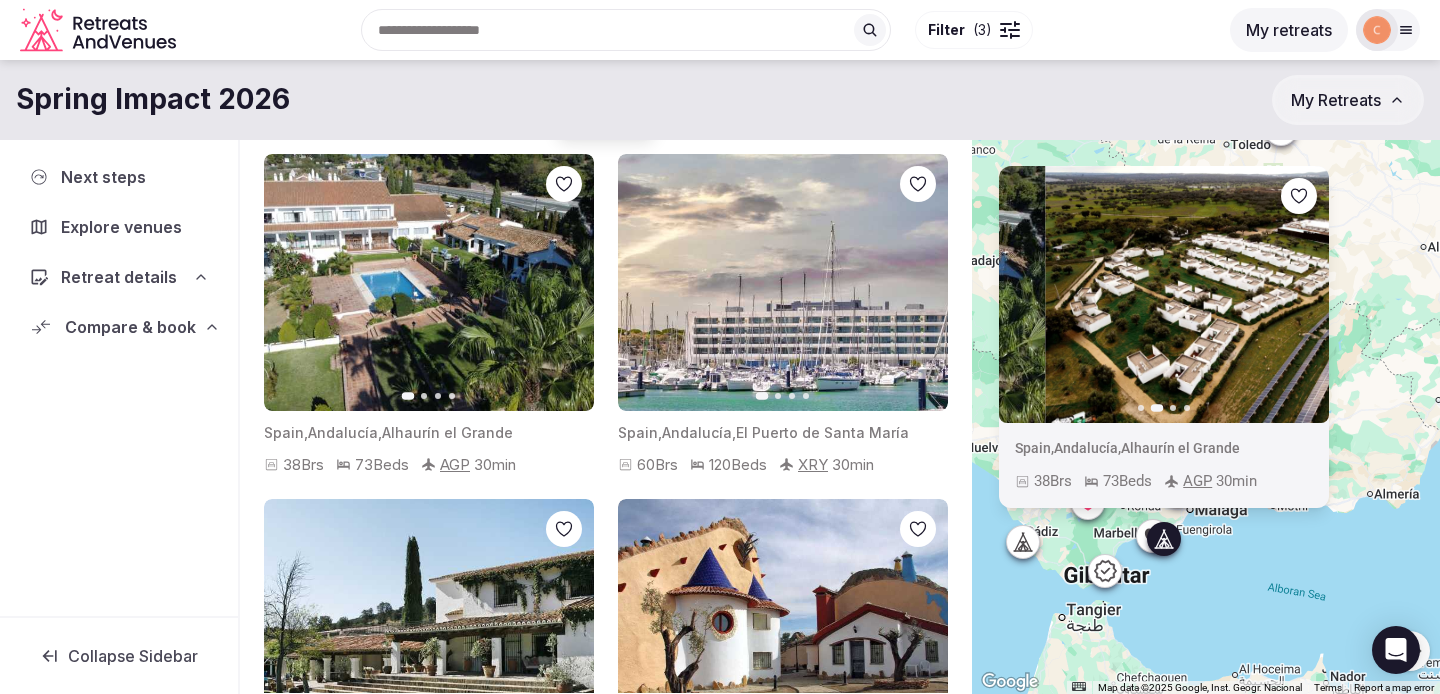 click on "Next slide" at bounding box center (1301, 295) 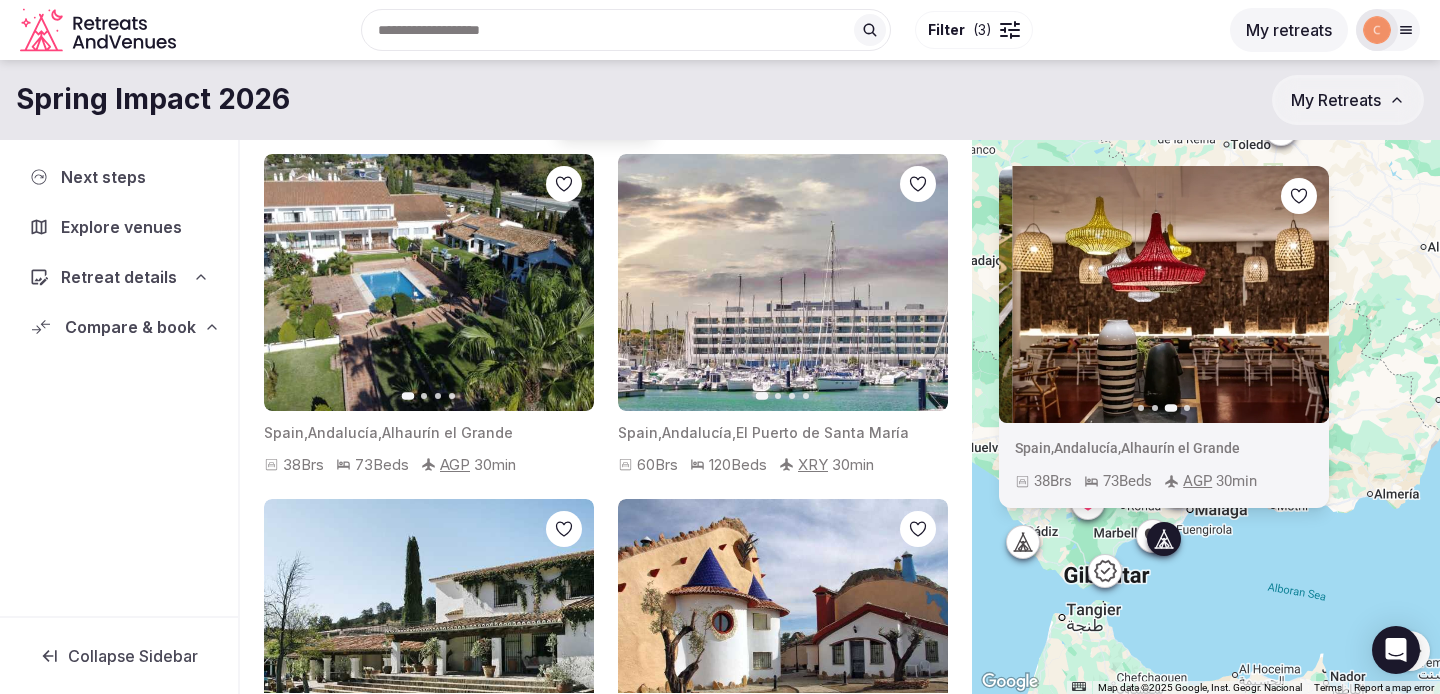 click on "Next slide" at bounding box center (1301, 295) 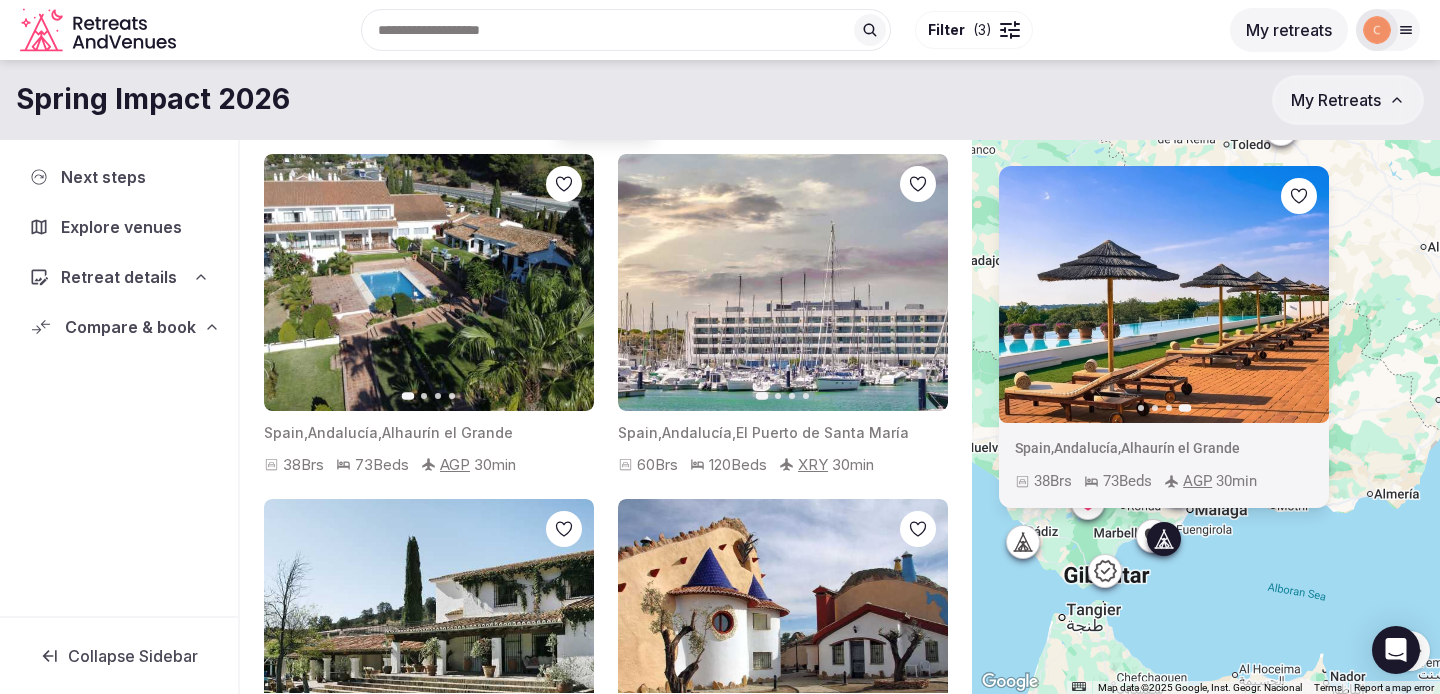 click on "Previous slide Next slide Spain ,  Andalucía ,  Alhaurín el Grande 38  Brs 73  Beds AGP 30  min" at bounding box center [1206, 384] 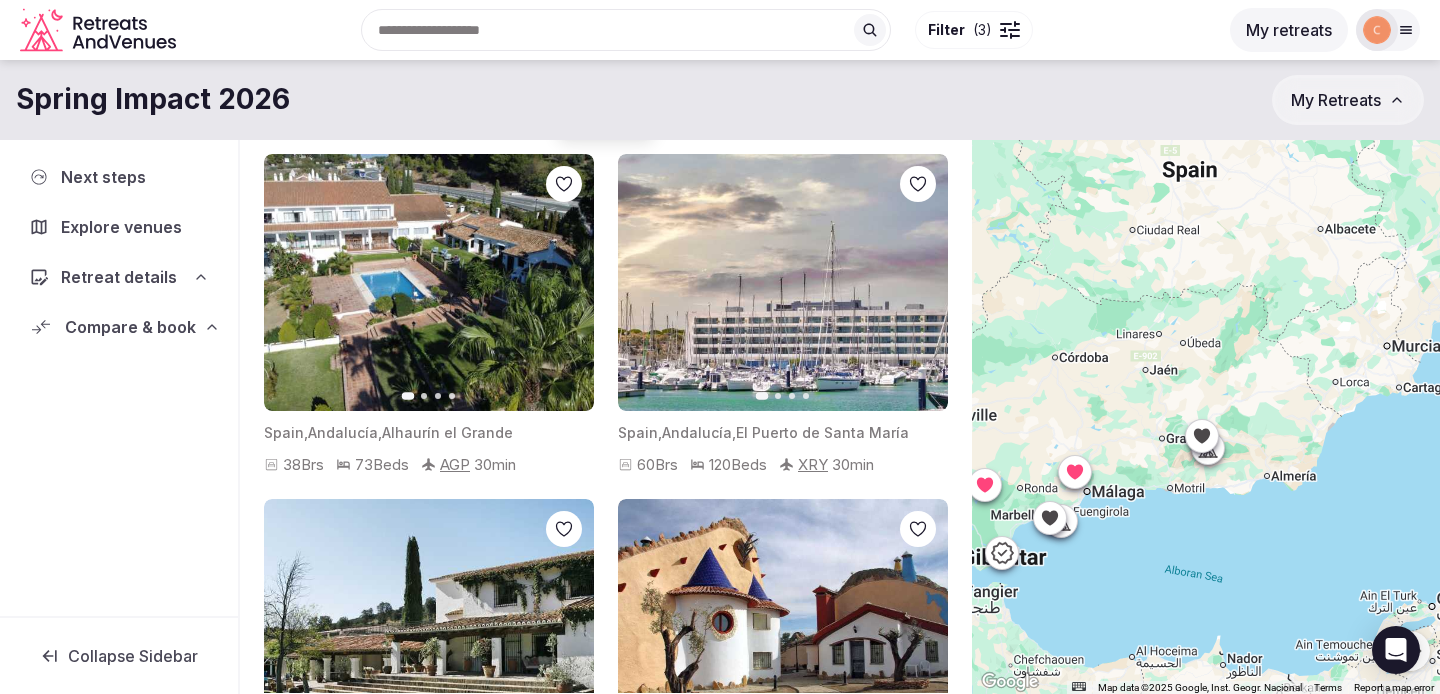drag, startPoint x: 1329, startPoint y: 252, endPoint x: 1204, endPoint y: 219, distance: 129.28264 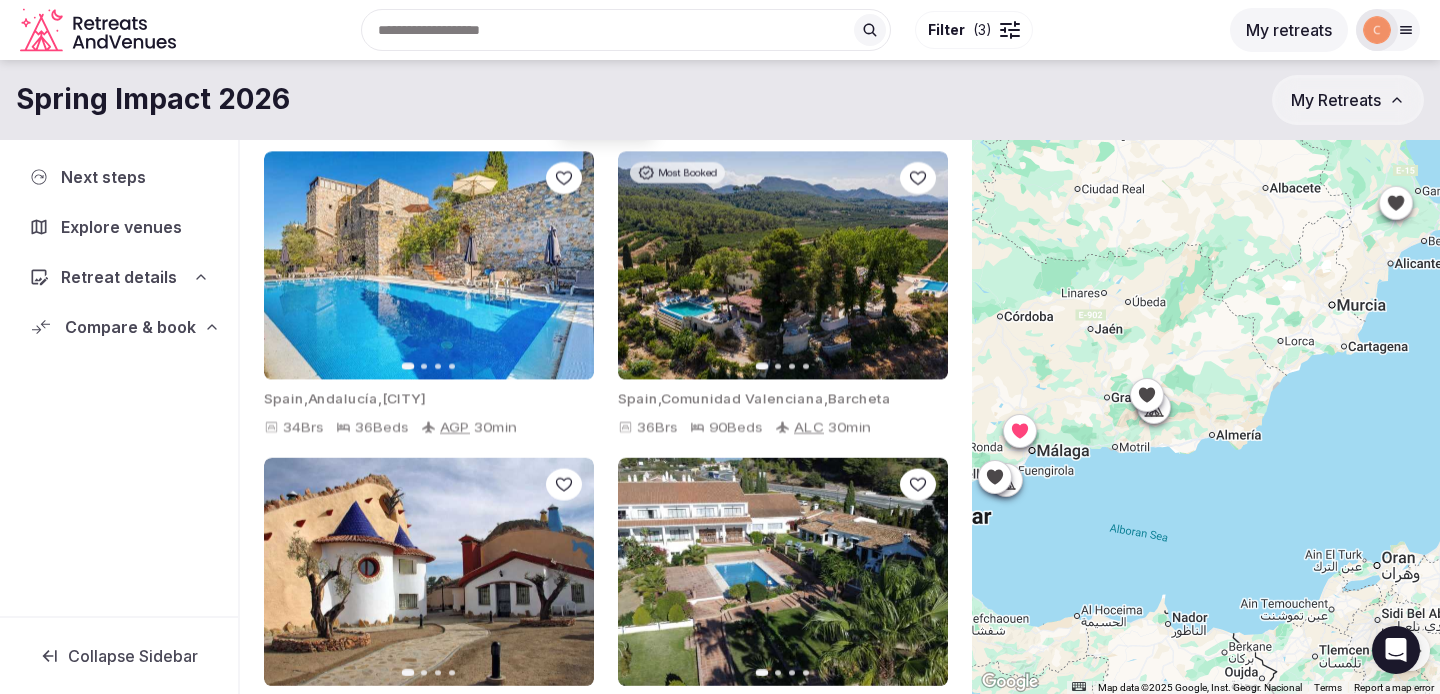click at bounding box center (1154, 407) 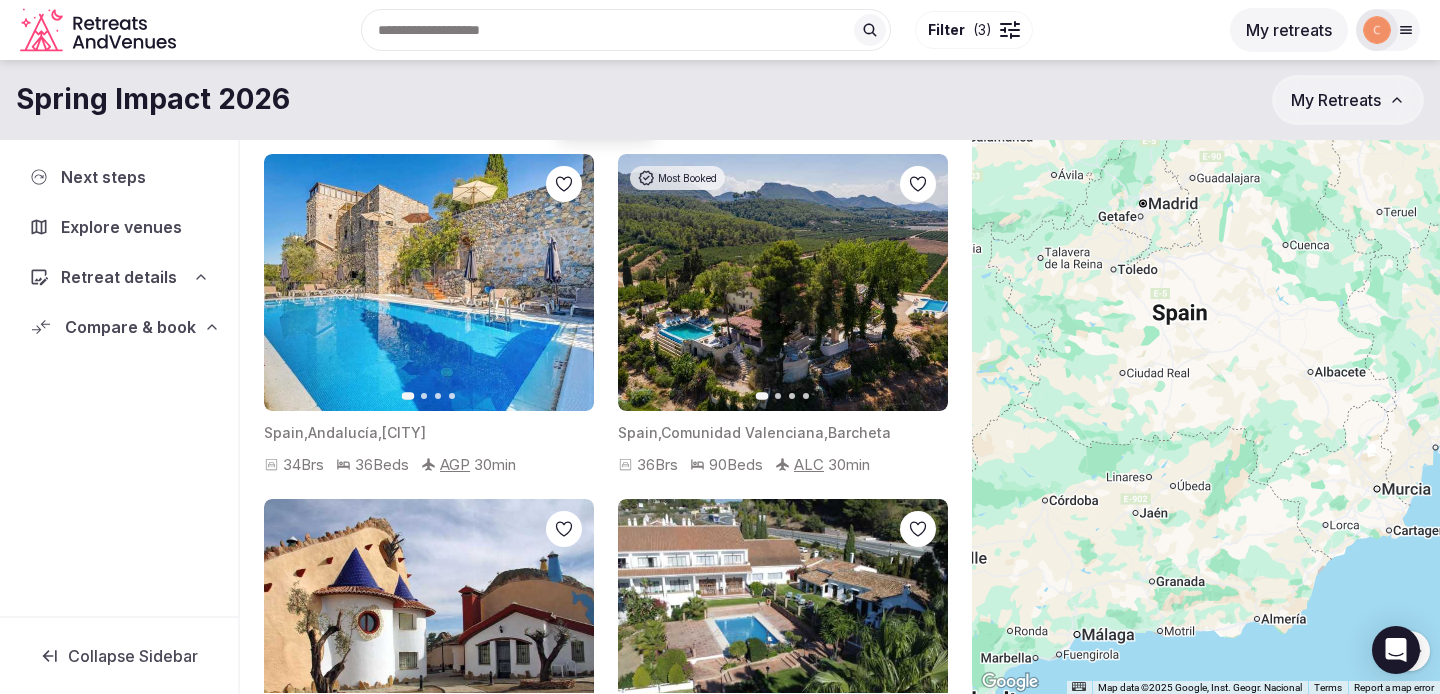 drag, startPoint x: 1095, startPoint y: 430, endPoint x: 1140, endPoint y: 617, distance: 192.33824 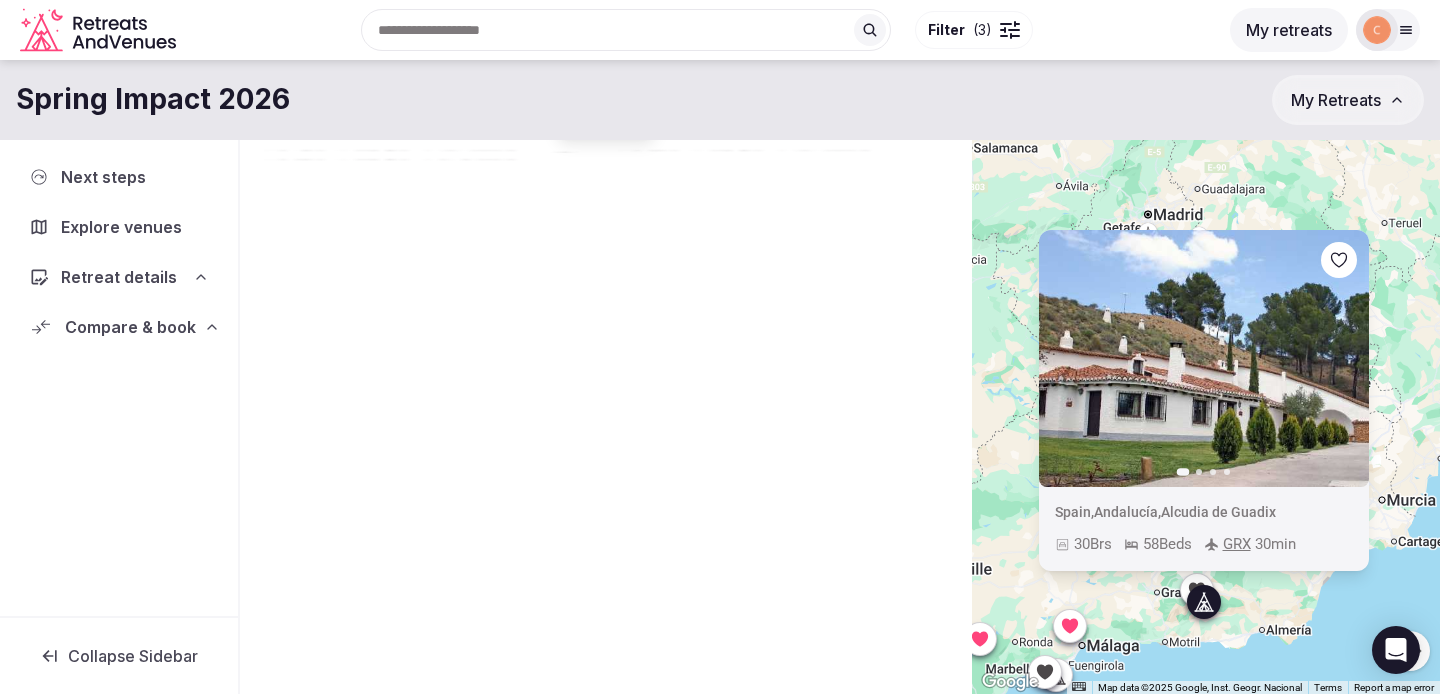 click on "Next slide" at bounding box center [1341, 358] 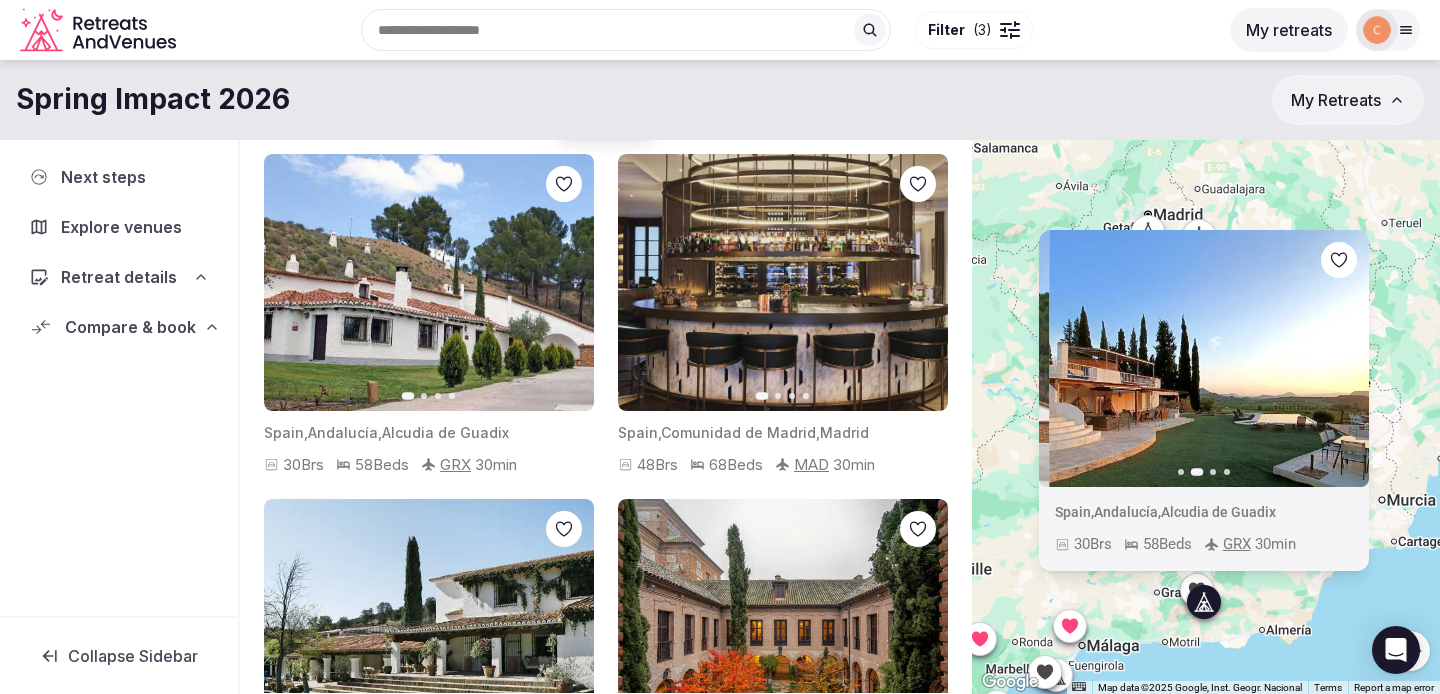 click on "Next slide" at bounding box center [1341, 358] 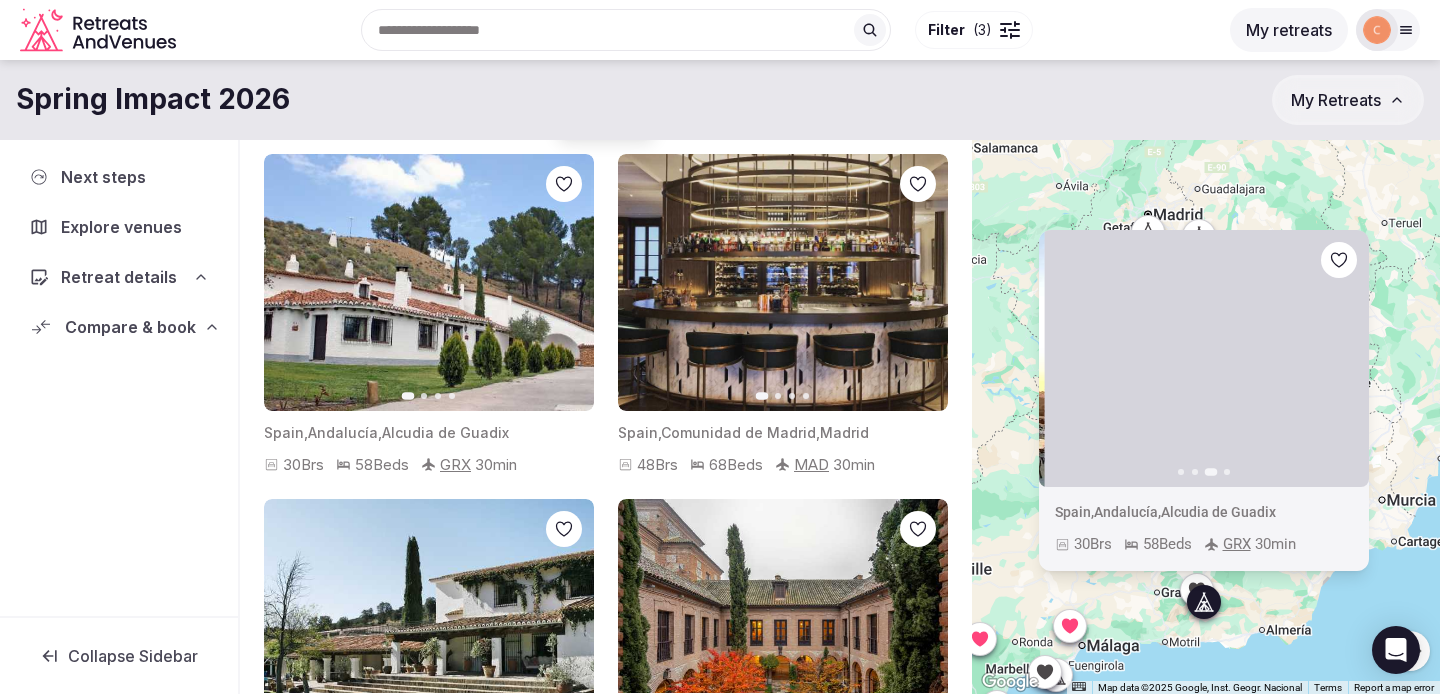 click 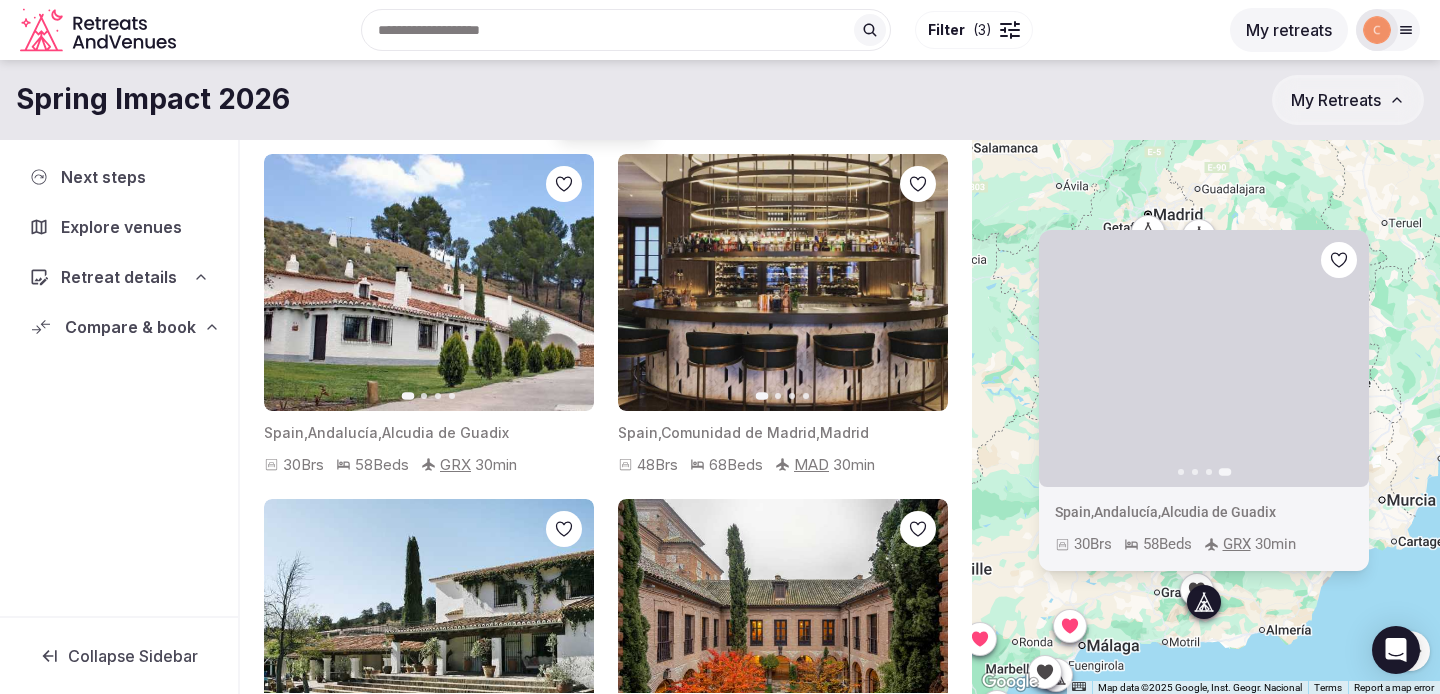 click at bounding box center [1339, 260] 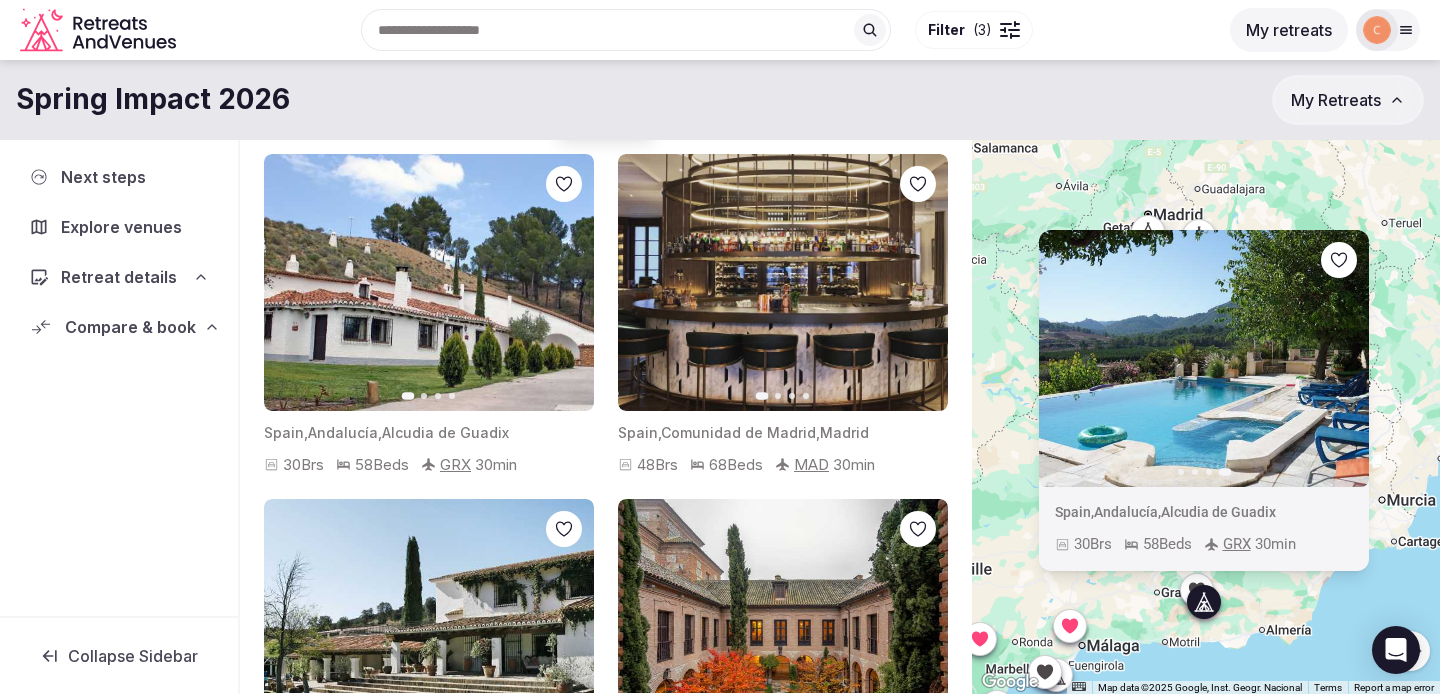 click 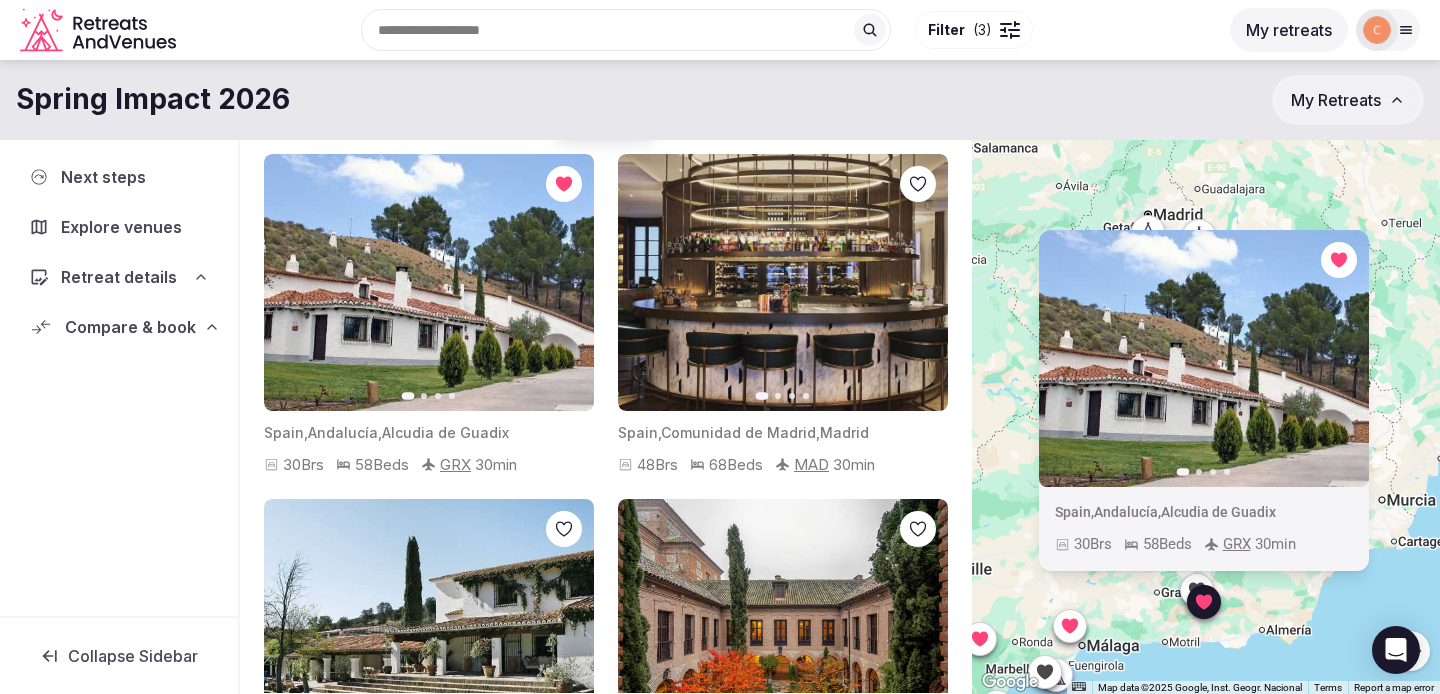 click at bounding box center [1377, 30] 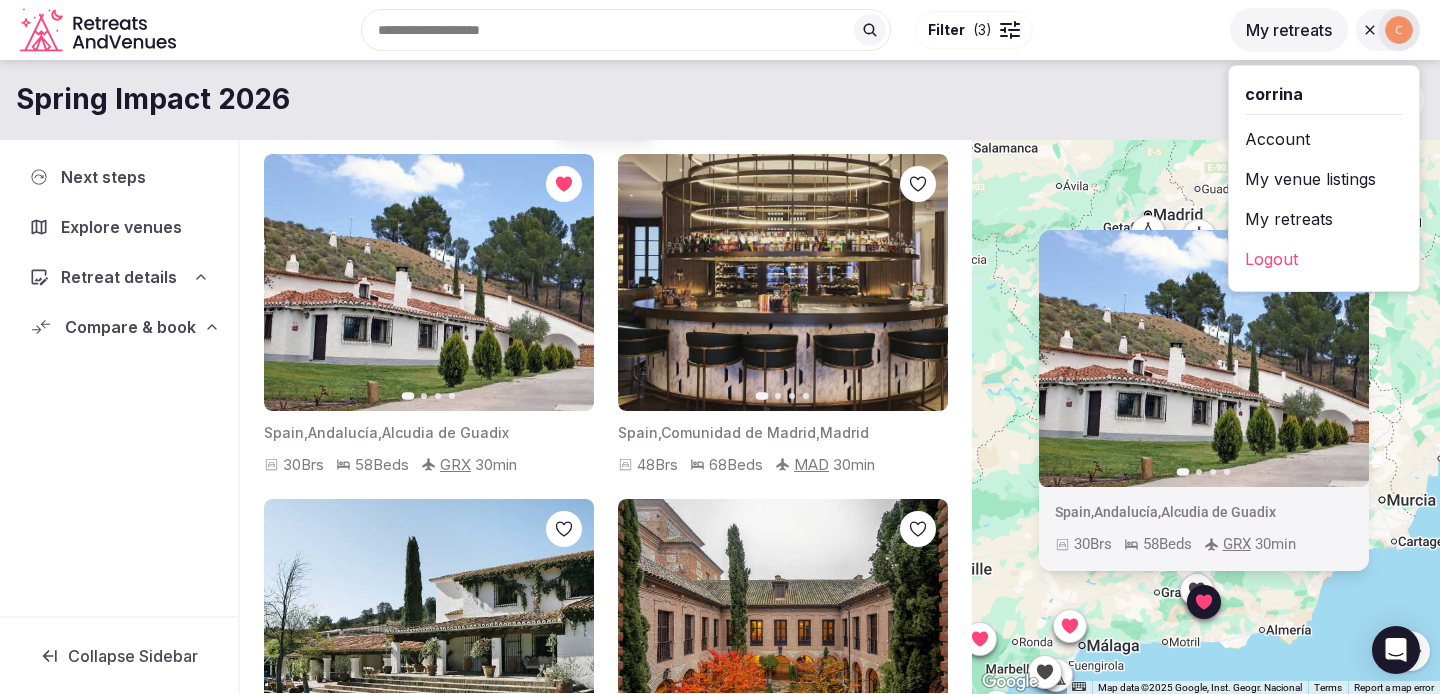 click on "Compare & book" at bounding box center [130, 327] 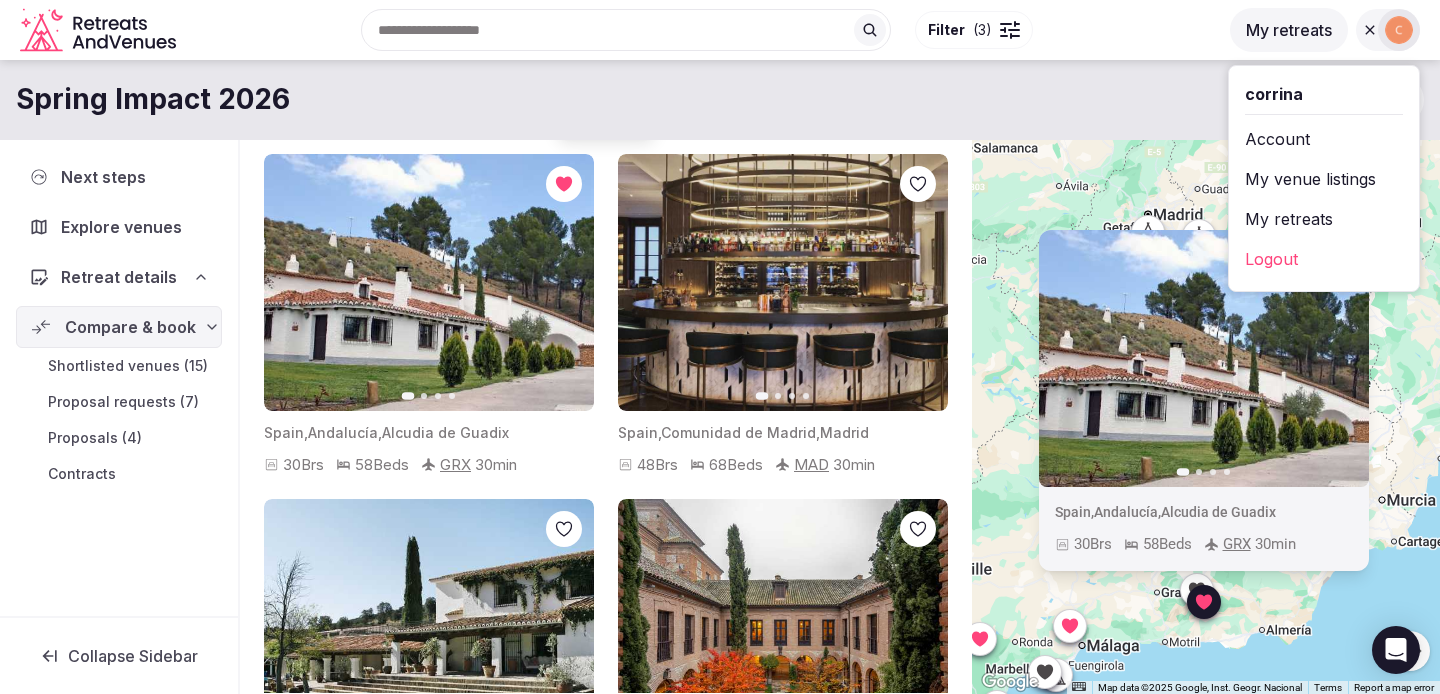 click on "Shortlisted venues (15)" at bounding box center (119, 366) 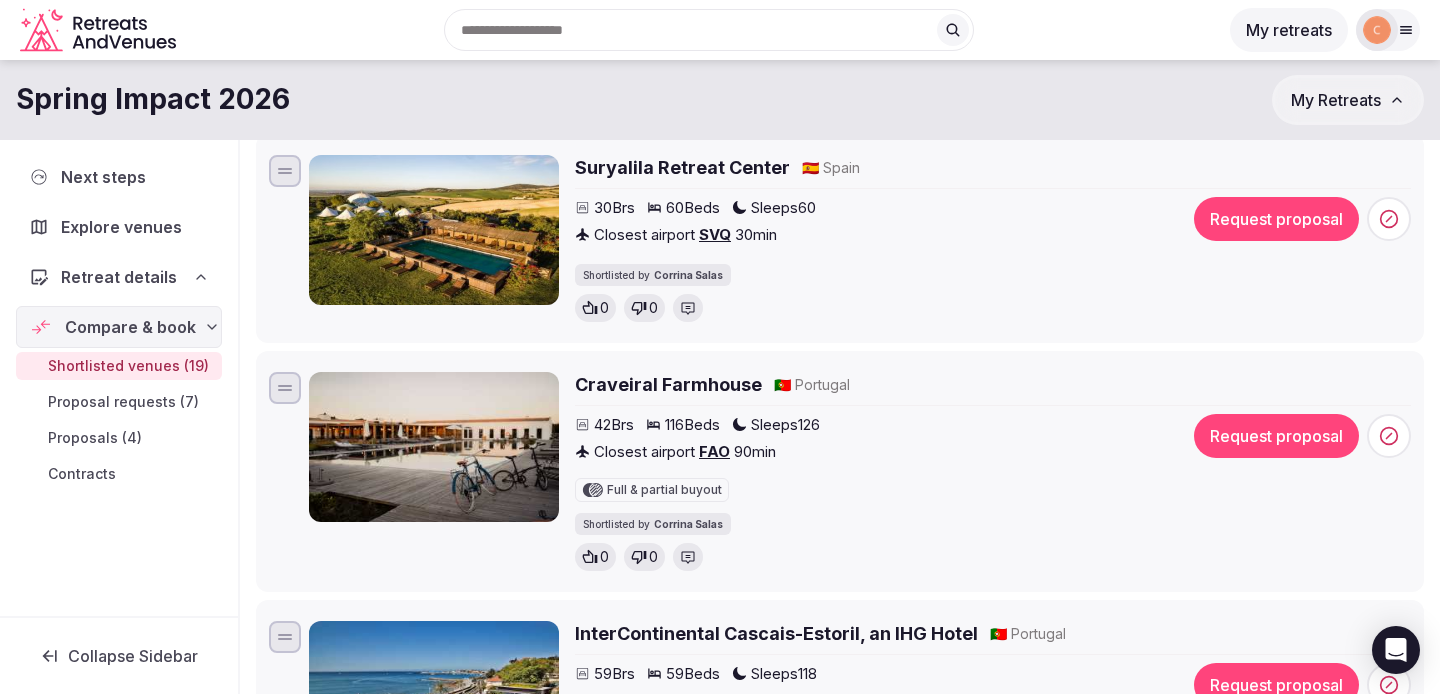 scroll, scrollTop: 4467, scrollLeft: 0, axis: vertical 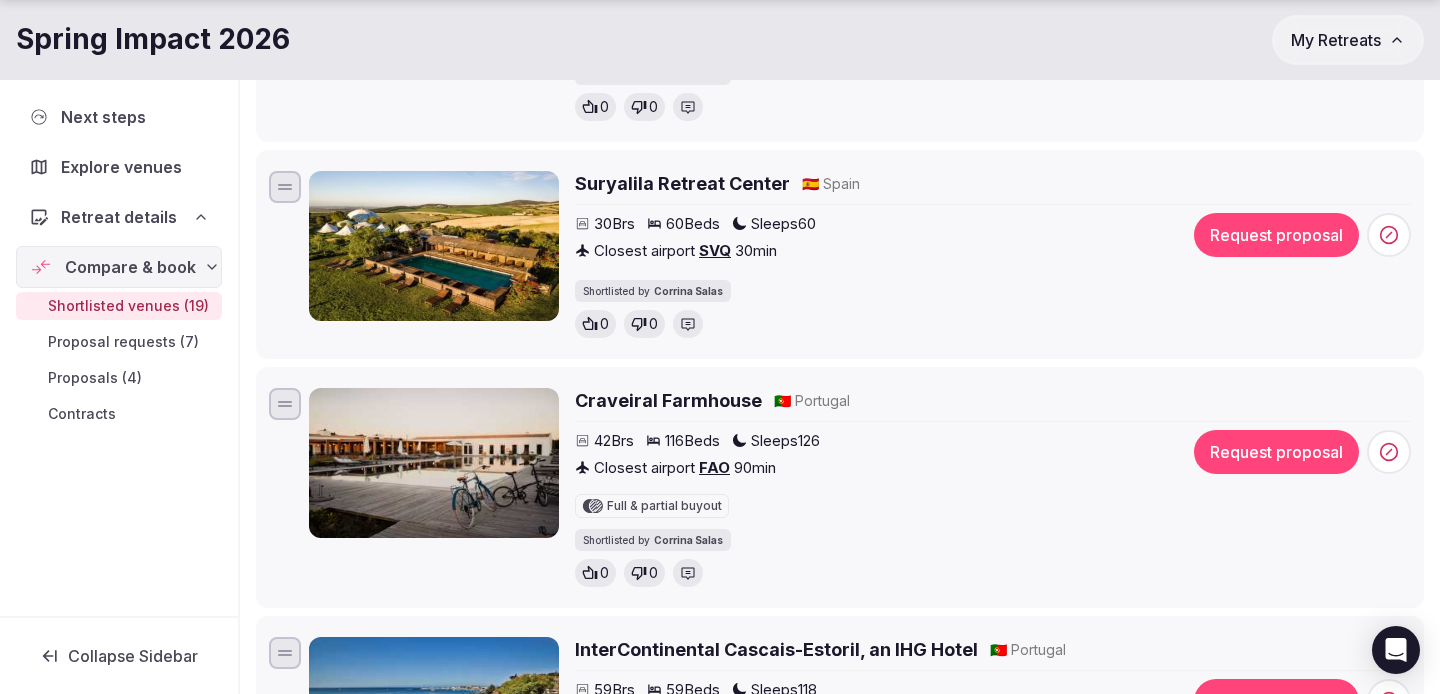 click on "Suryalila Retreat Center" at bounding box center (682, 183) 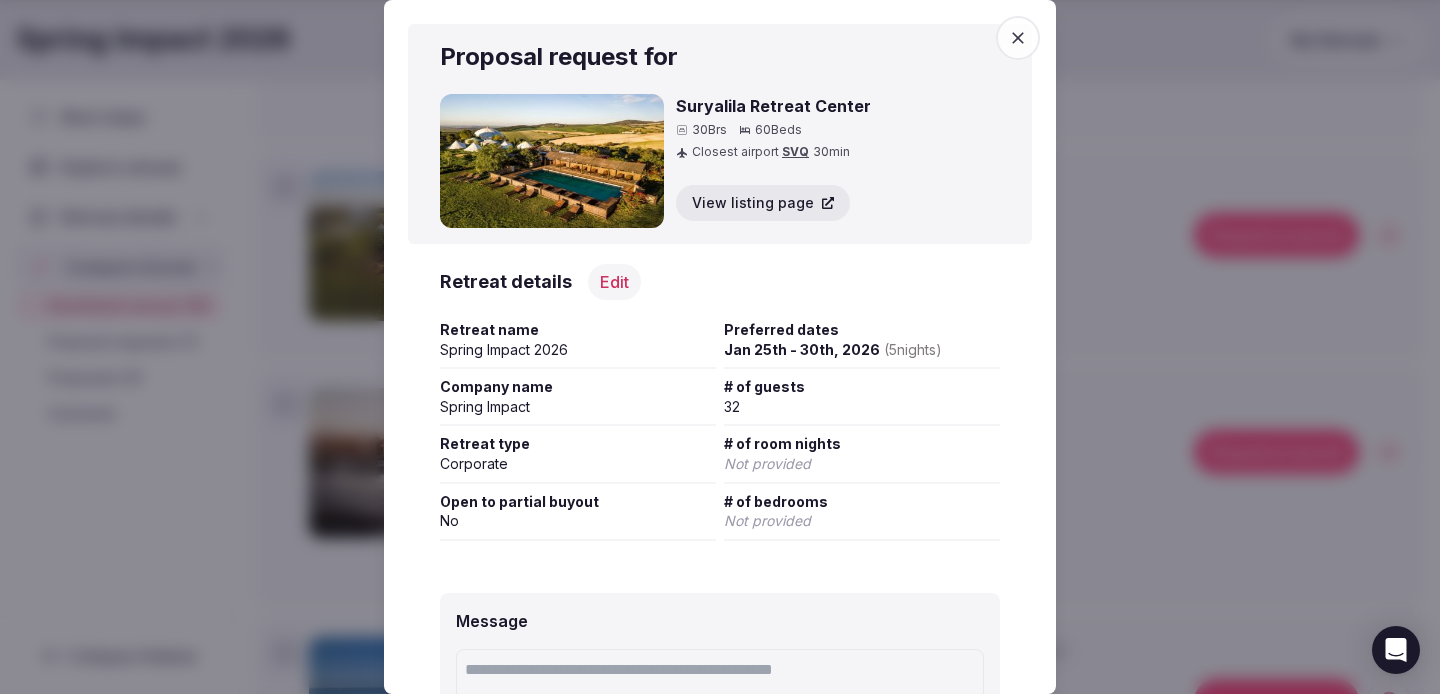 scroll, scrollTop: 213, scrollLeft: 0, axis: vertical 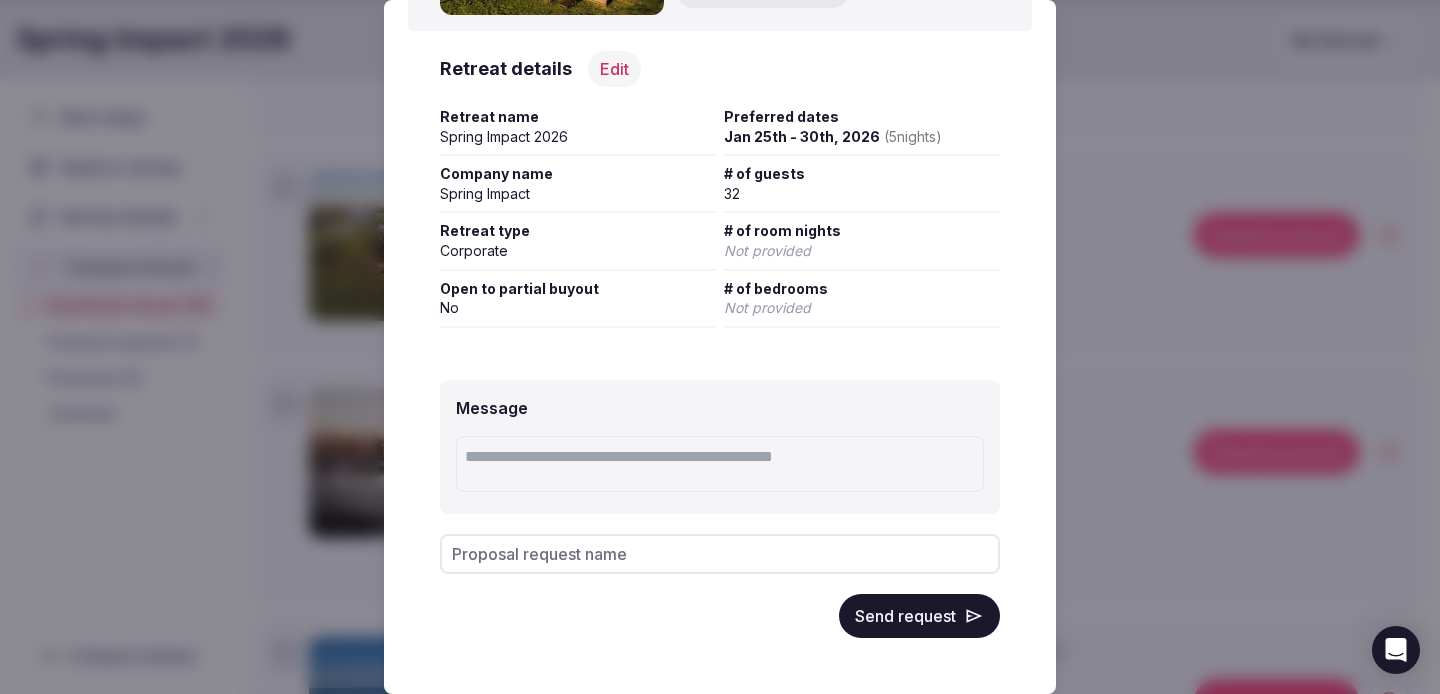 click on "Send request" at bounding box center (919, 616) 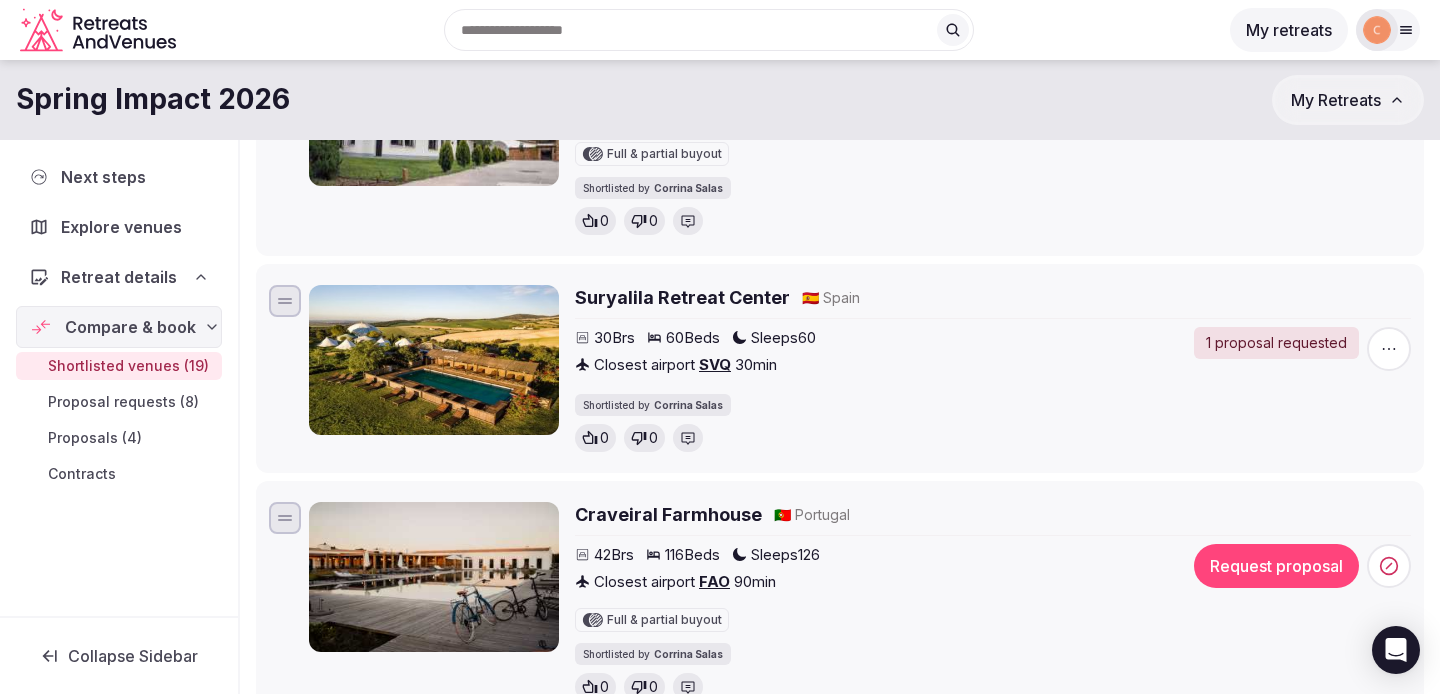 scroll, scrollTop: 4158, scrollLeft: 0, axis: vertical 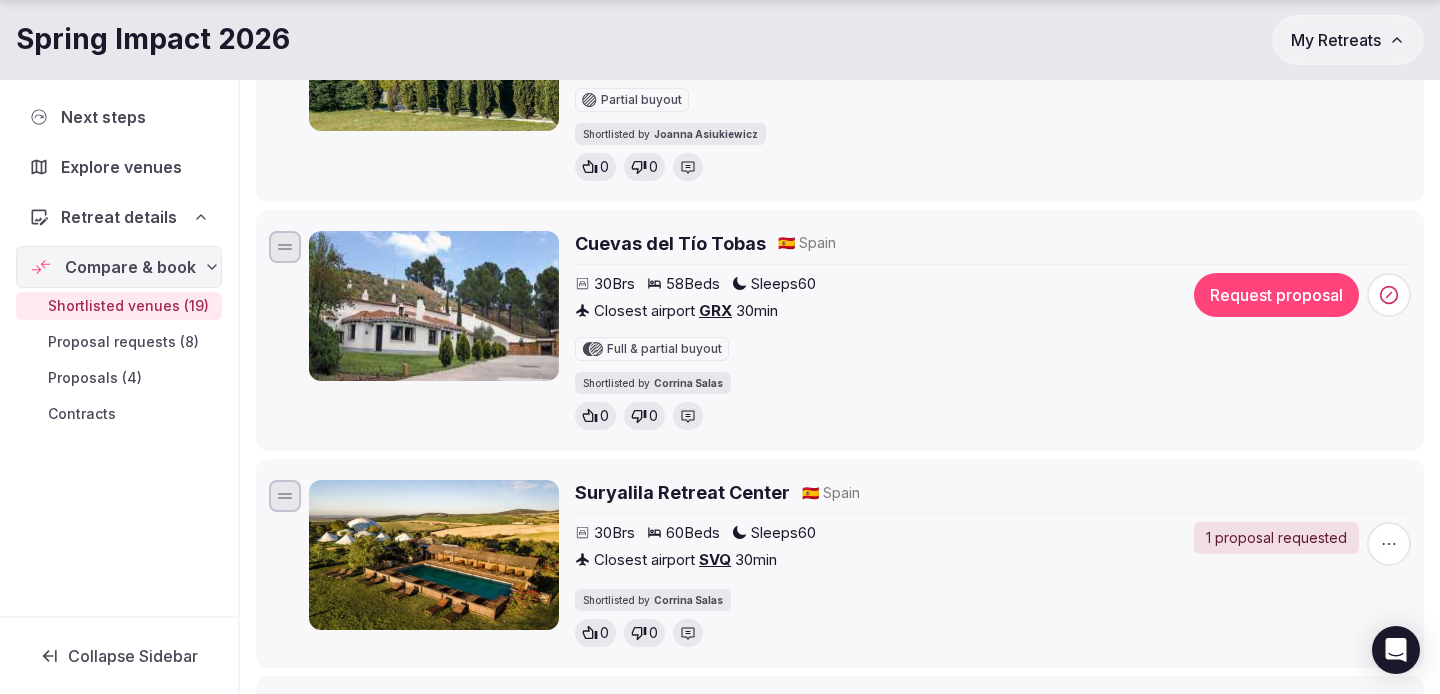 click on "Cuevas del Tío Tobas" at bounding box center [670, 243] 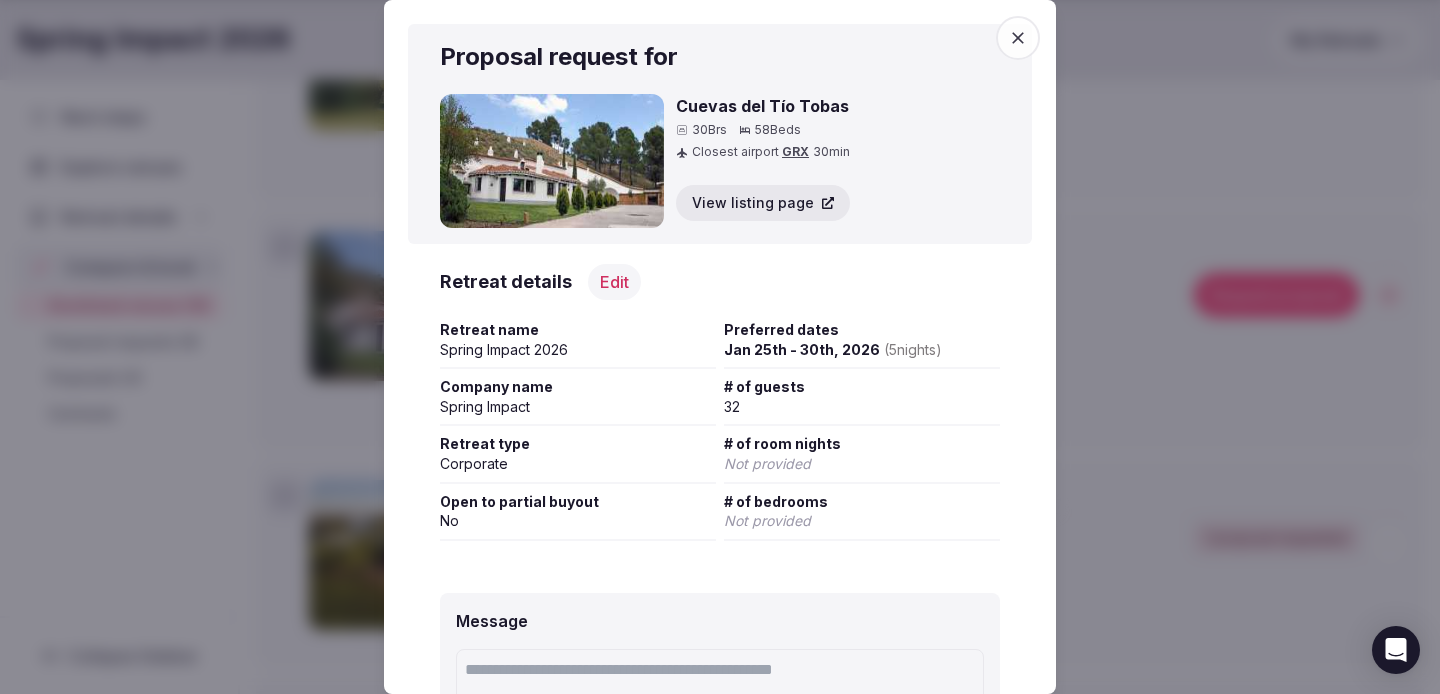 scroll, scrollTop: 213, scrollLeft: 0, axis: vertical 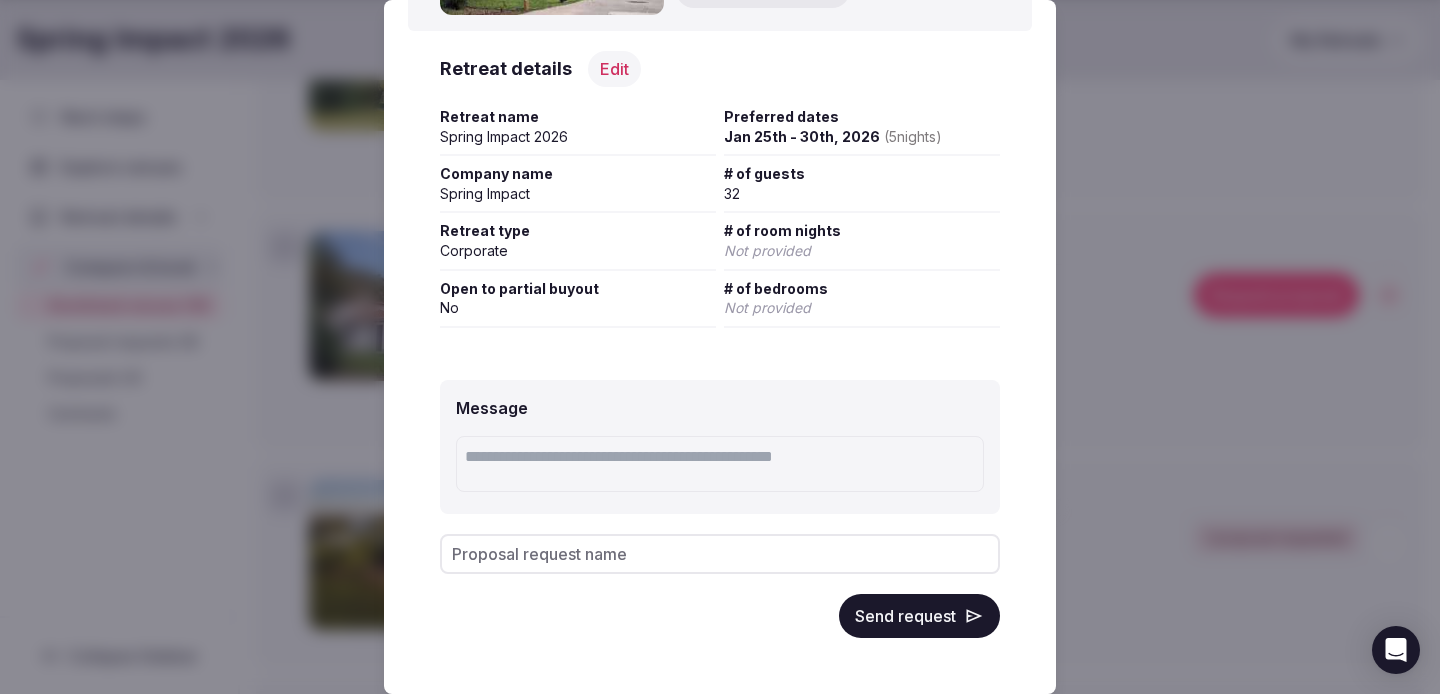 click on "Send request" at bounding box center (919, 616) 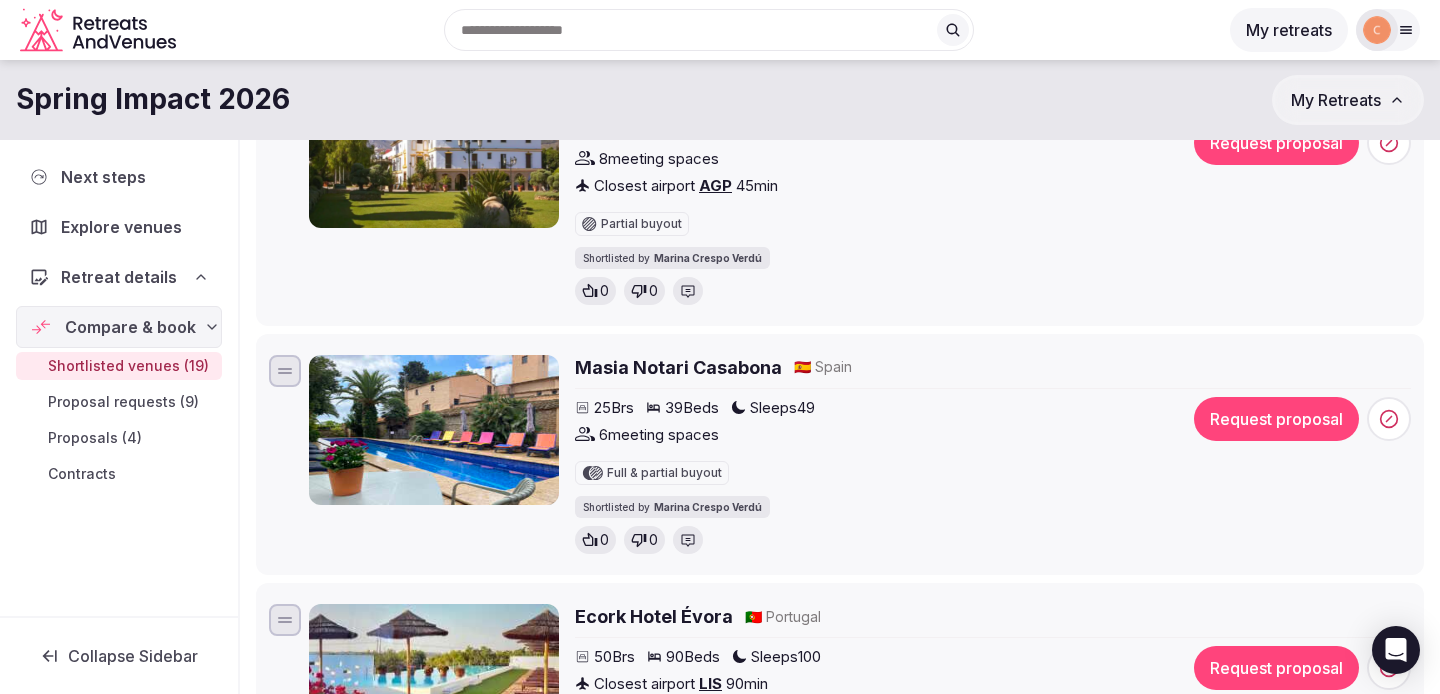 scroll, scrollTop: 803, scrollLeft: 0, axis: vertical 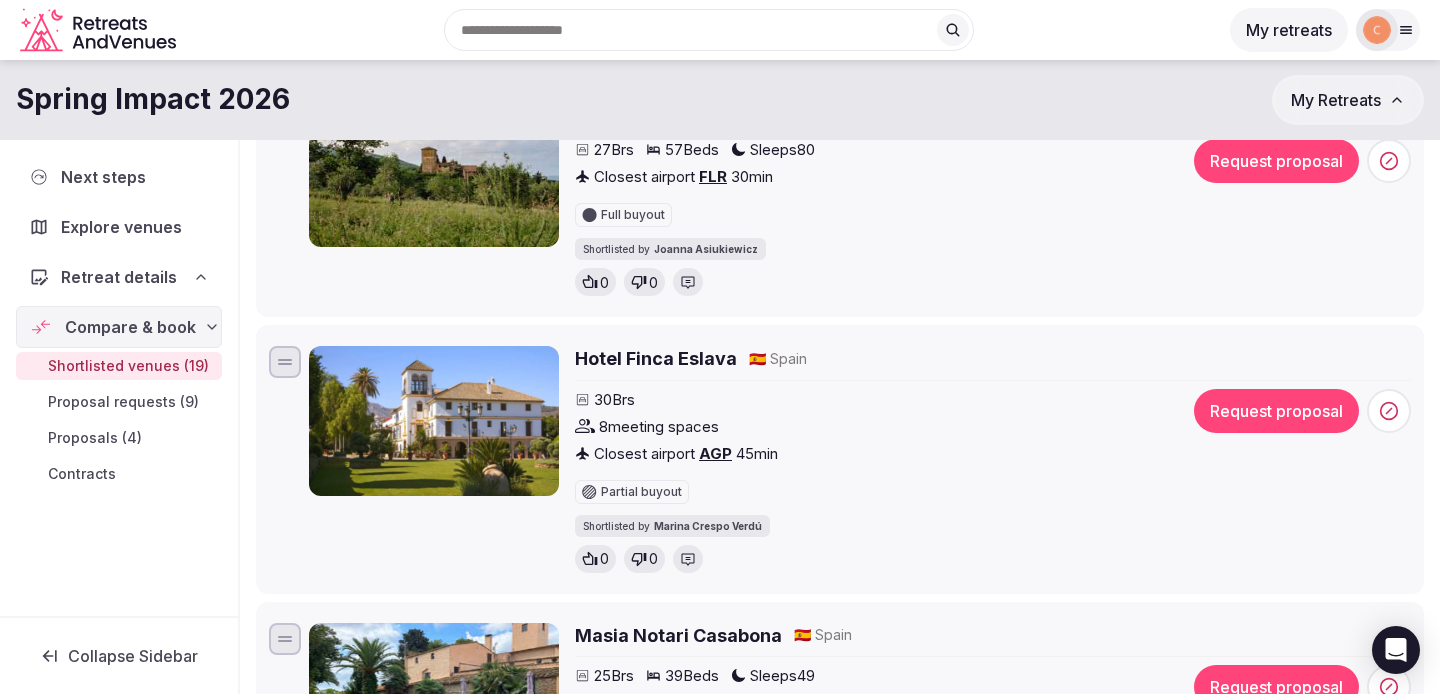 click on "Explore venues" at bounding box center (121, 227) 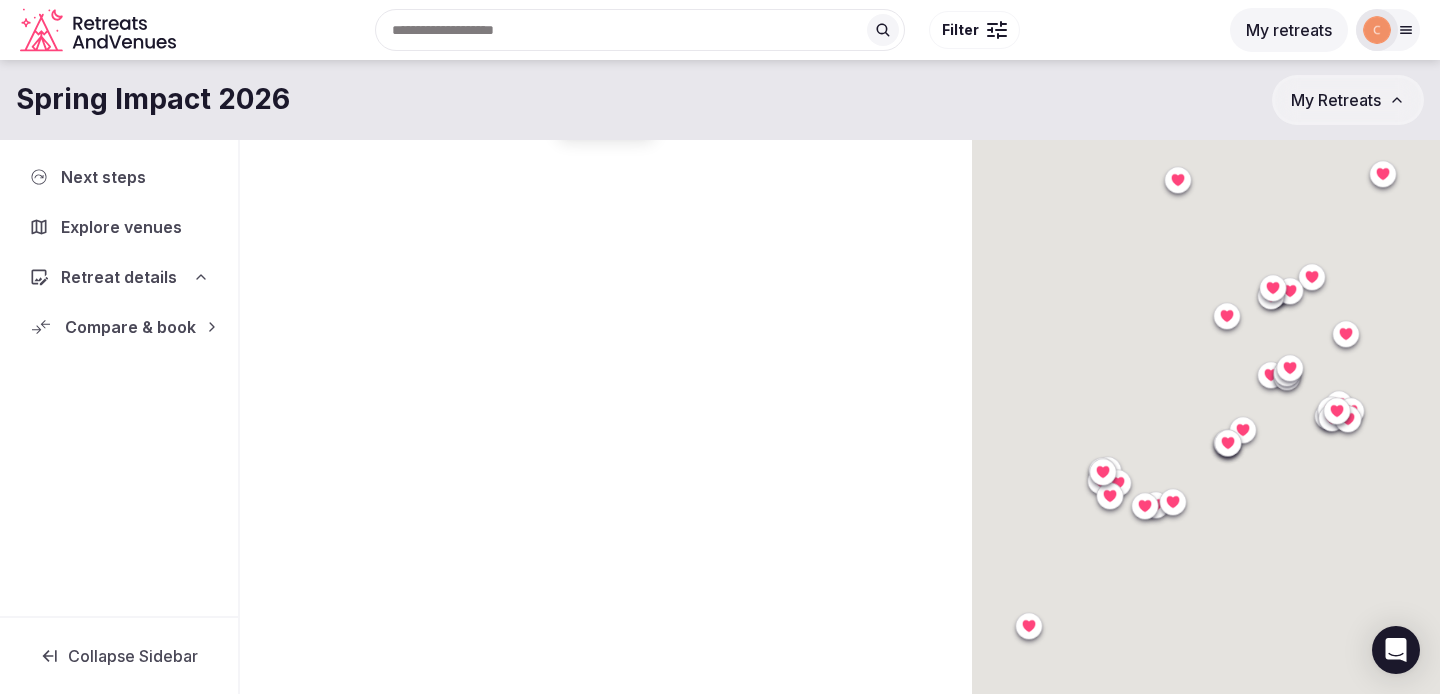 scroll, scrollTop: 68, scrollLeft: 0, axis: vertical 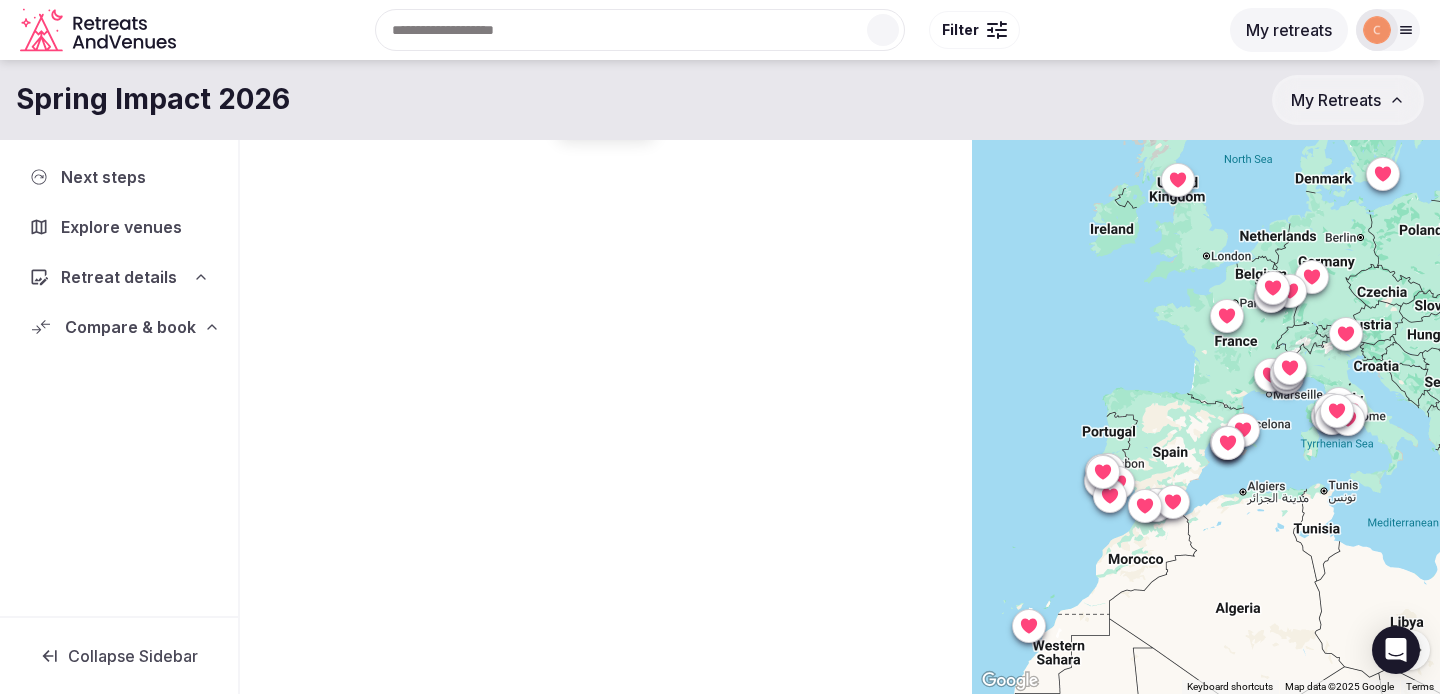 click on "Filter" at bounding box center (960, 30) 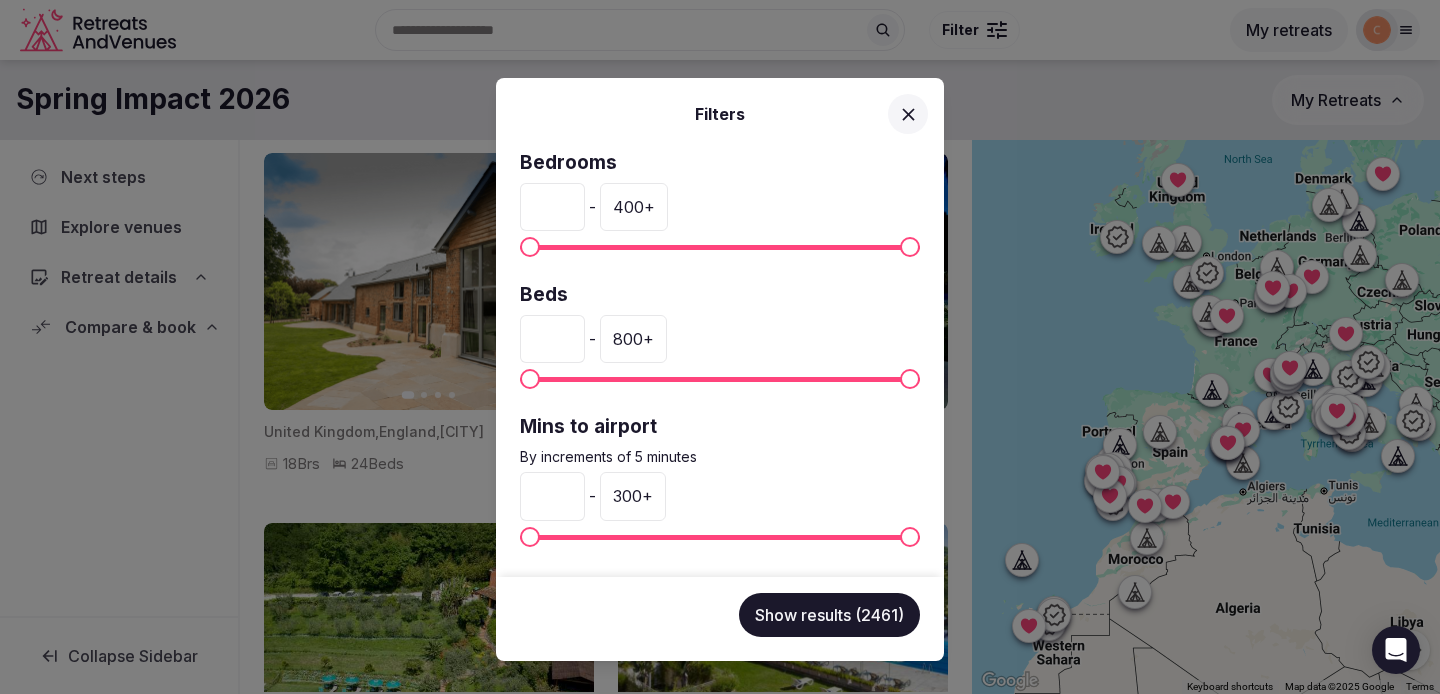 click on "*" at bounding box center [552, 207] 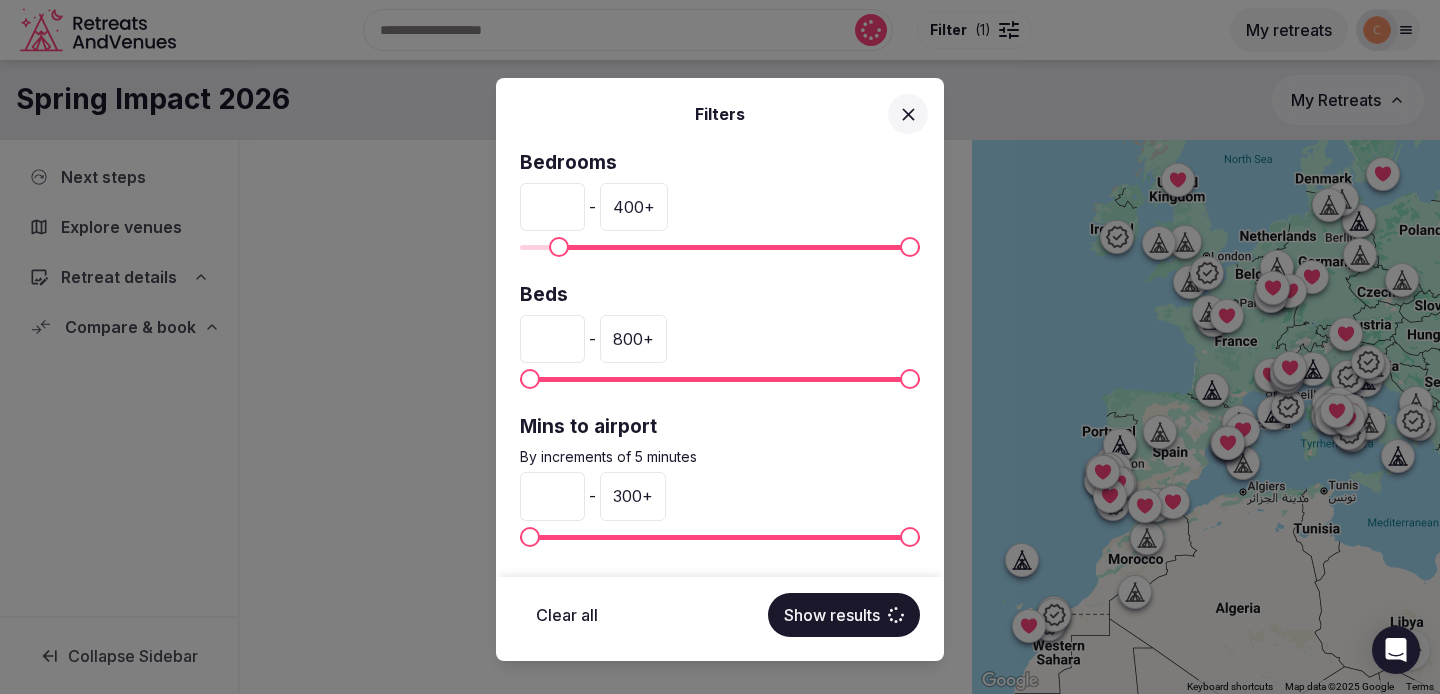 type on "**" 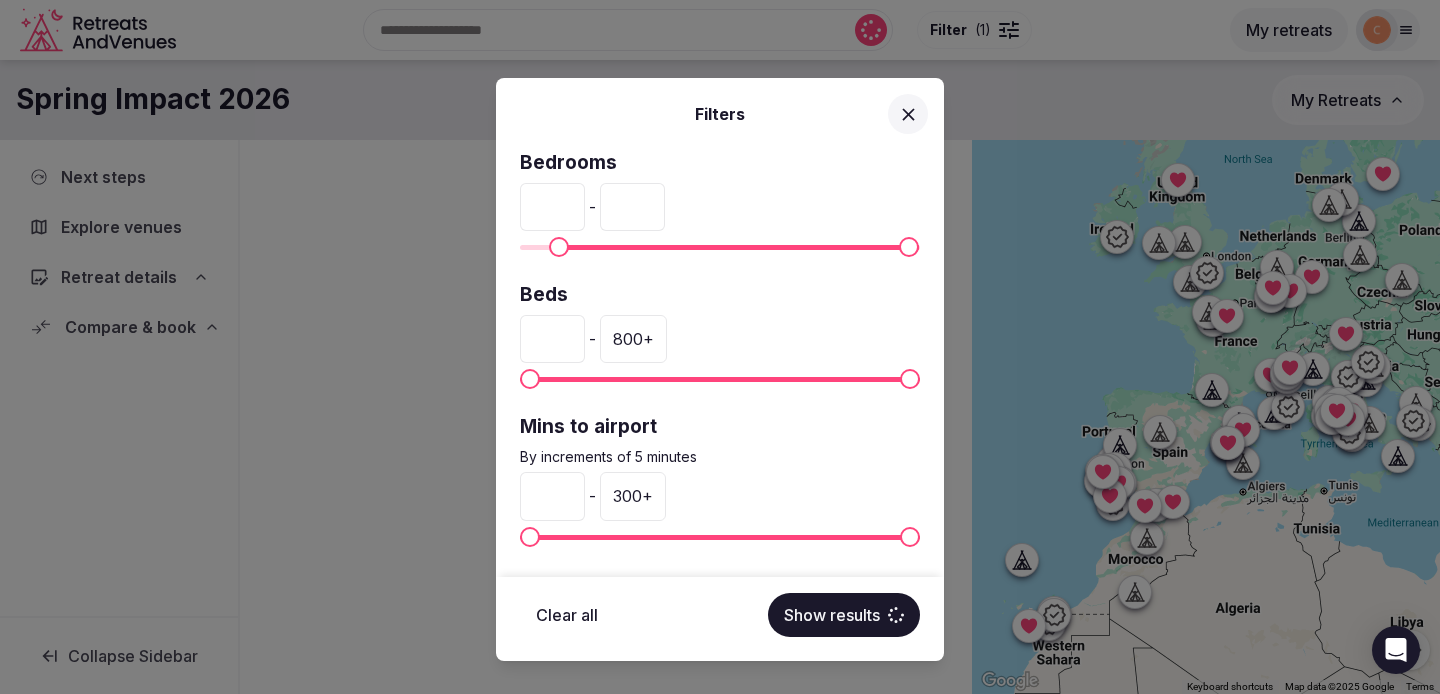 click on "***" at bounding box center [632, 207] 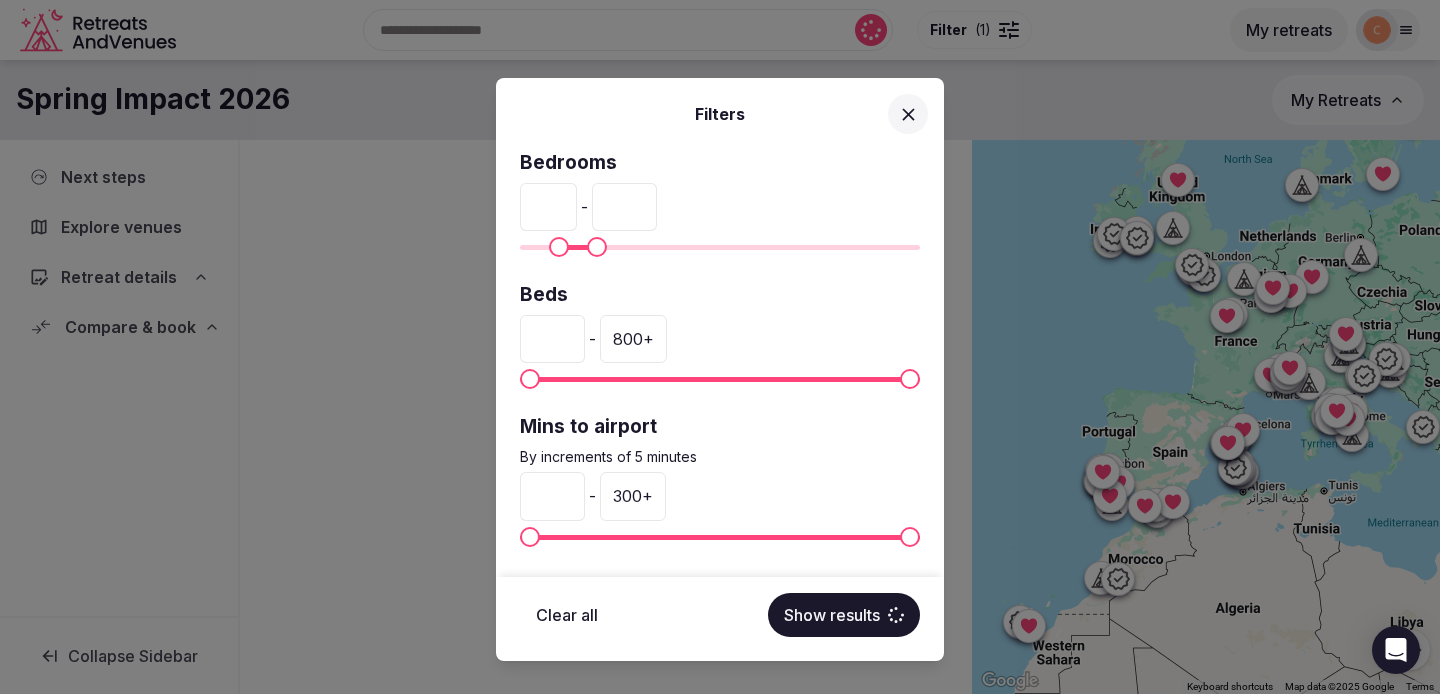 type on "**" 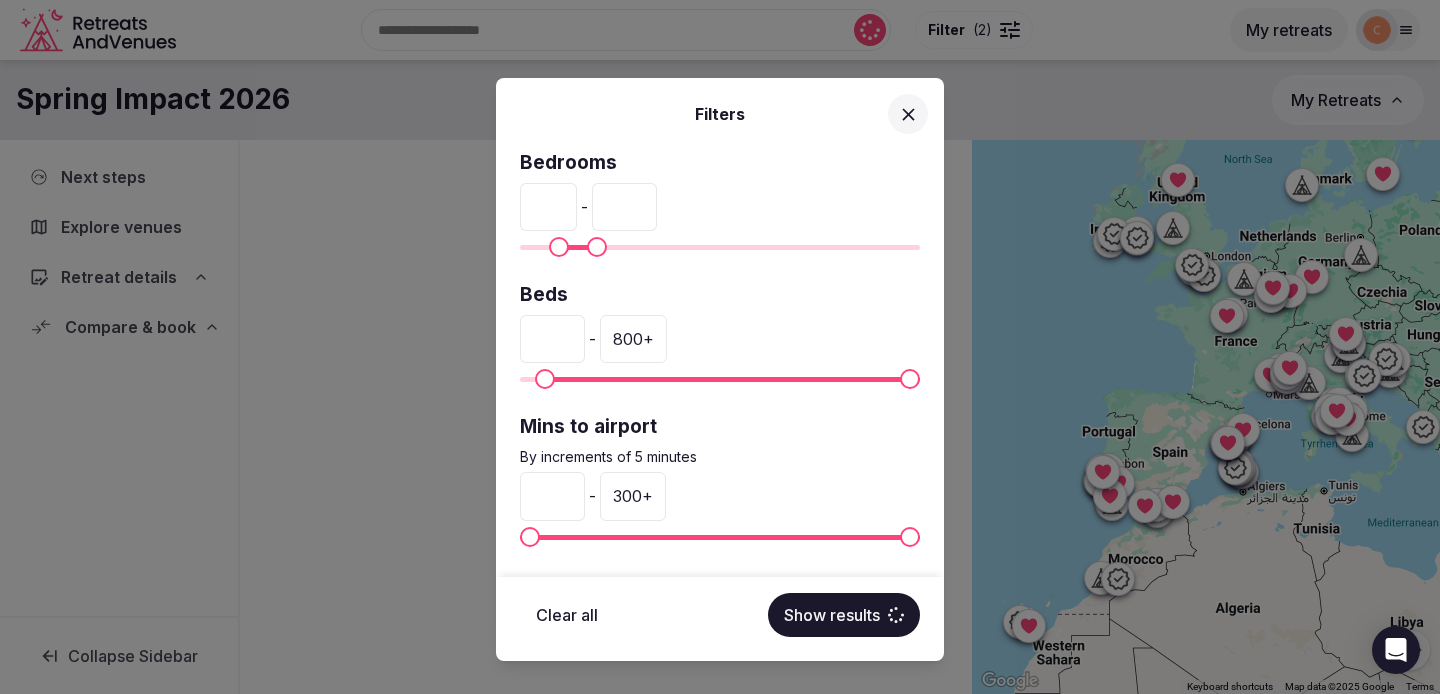 type on "**" 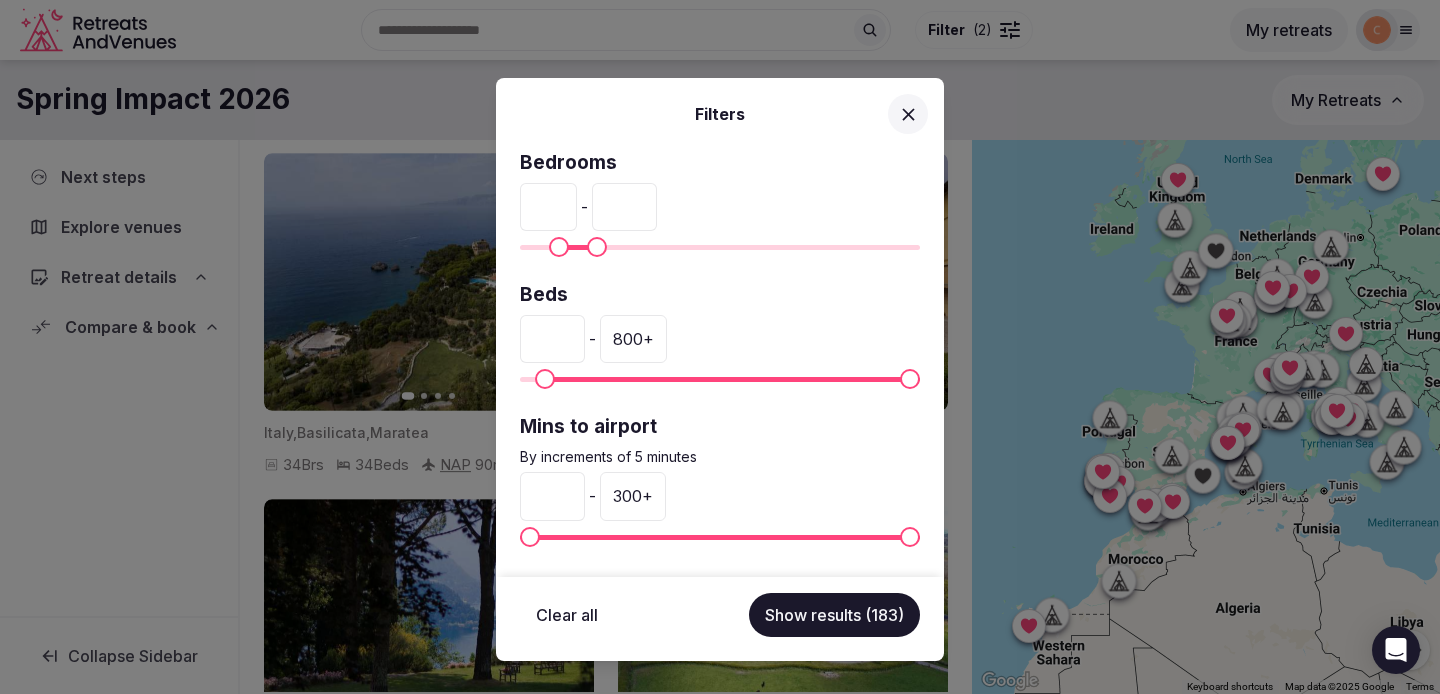 click on "*" at bounding box center (552, 496) 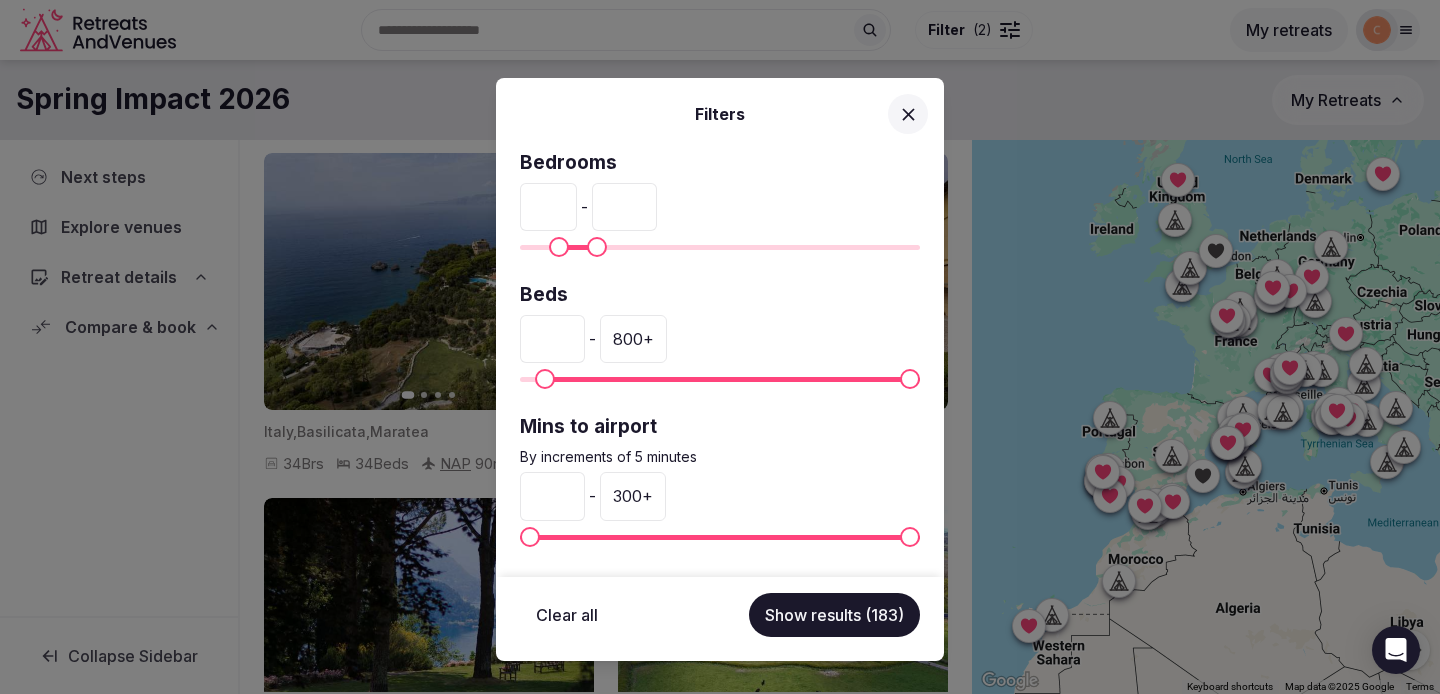 click on "300  +" at bounding box center (633, 496) 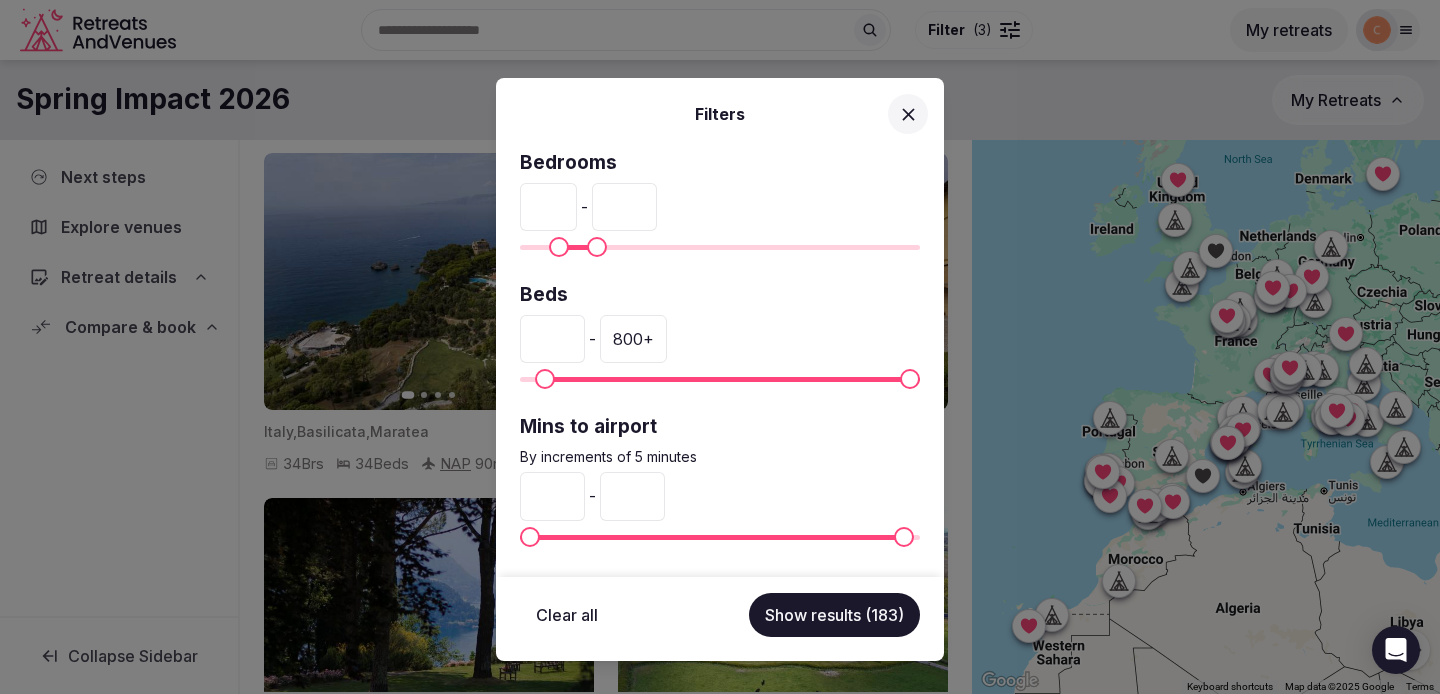 click on "***" at bounding box center (632, 496) 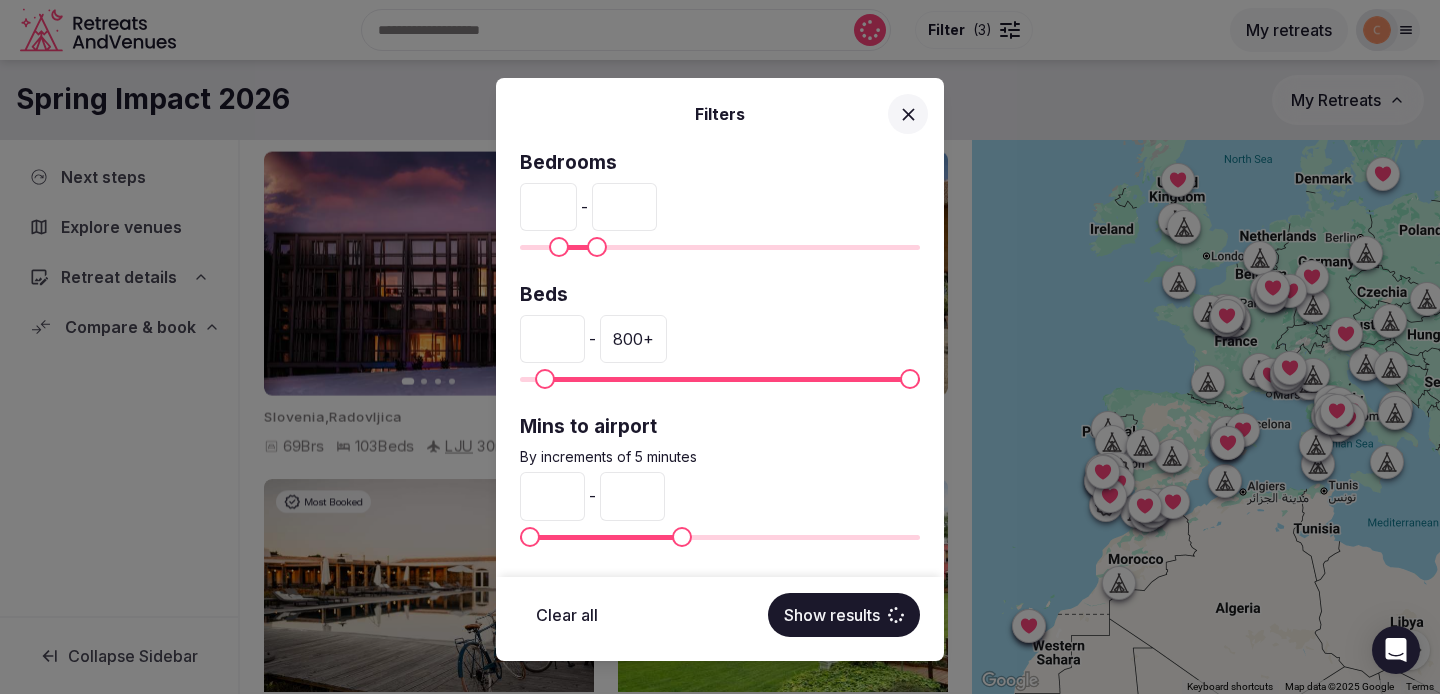 type on "***" 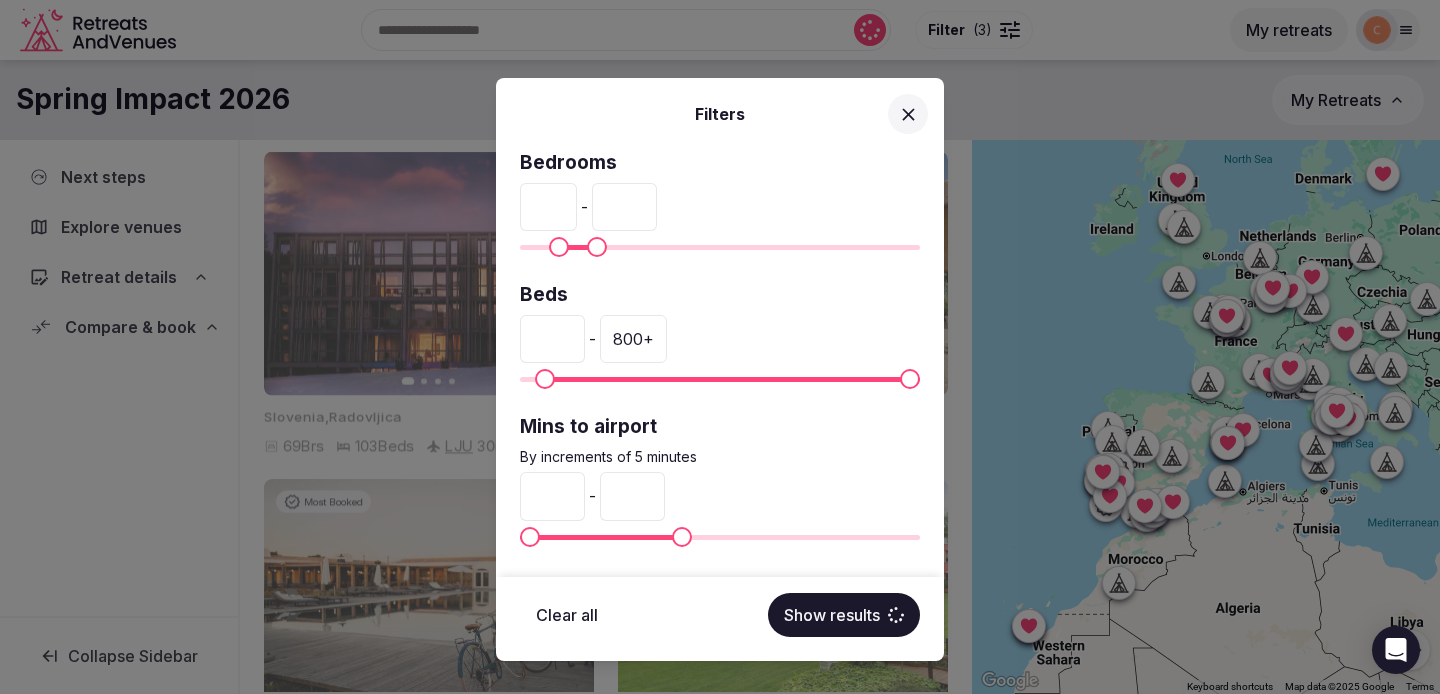 click on "Show results" at bounding box center [844, 615] 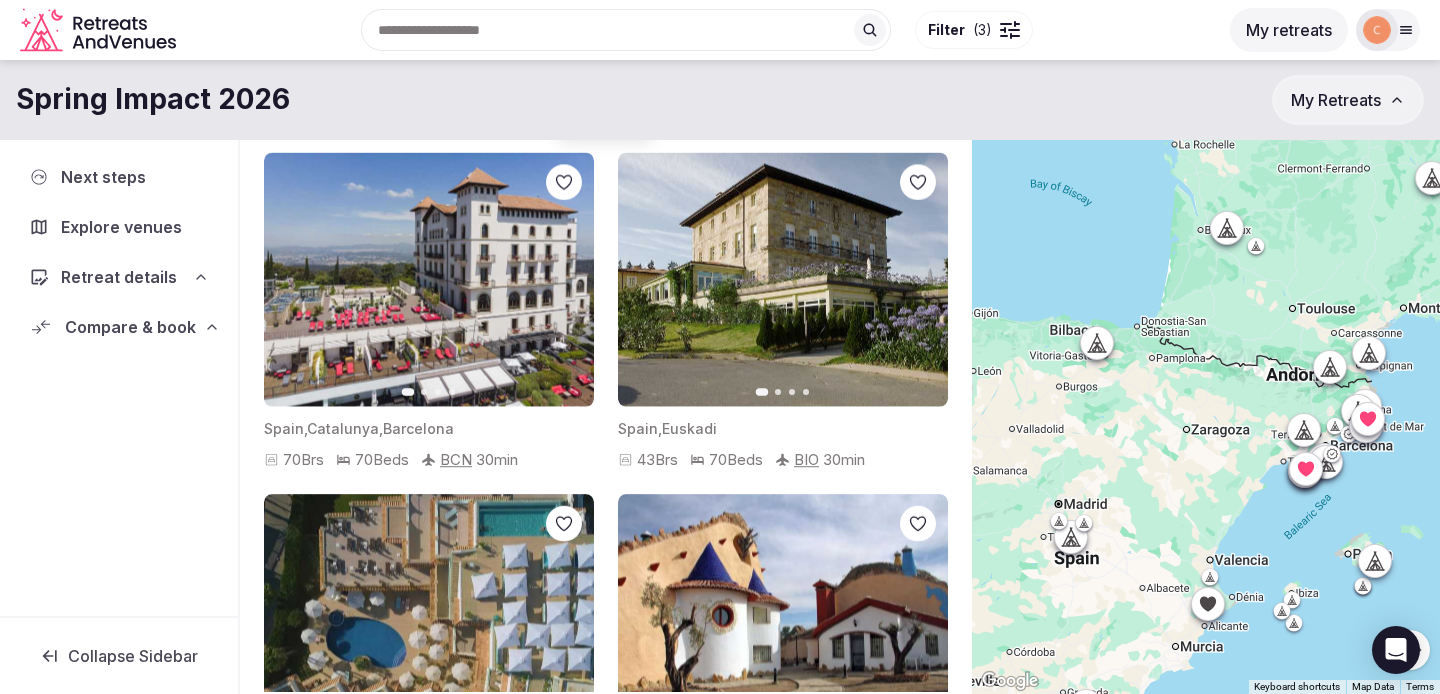 click 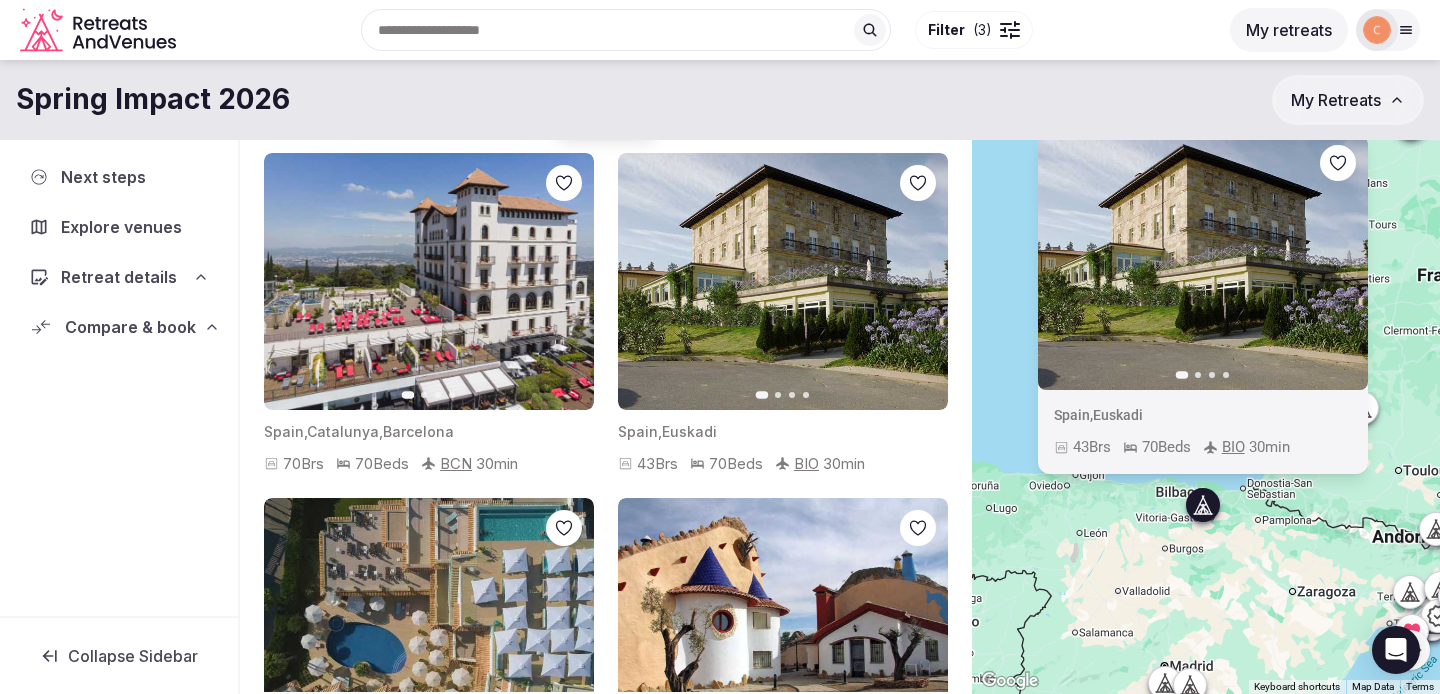 drag, startPoint x: 1153, startPoint y: 403, endPoint x: 1259, endPoint y: 566, distance: 194.43507 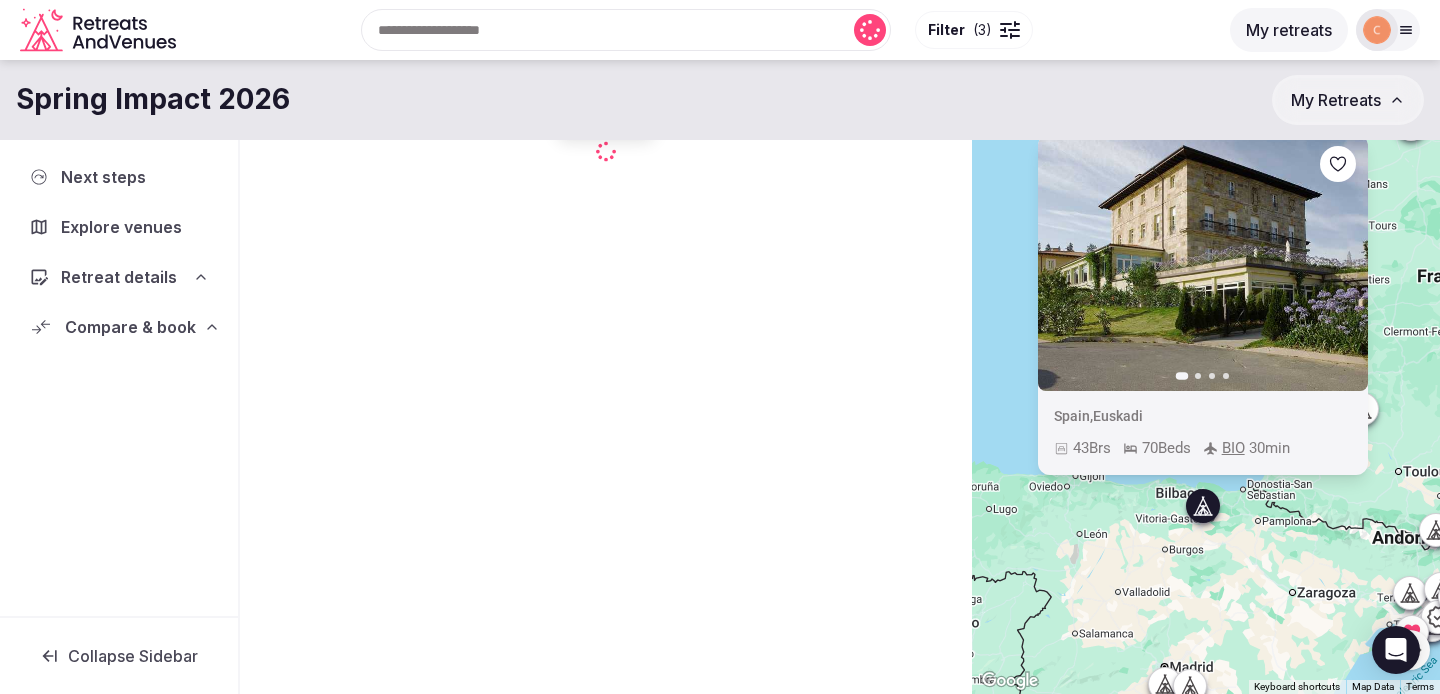 click 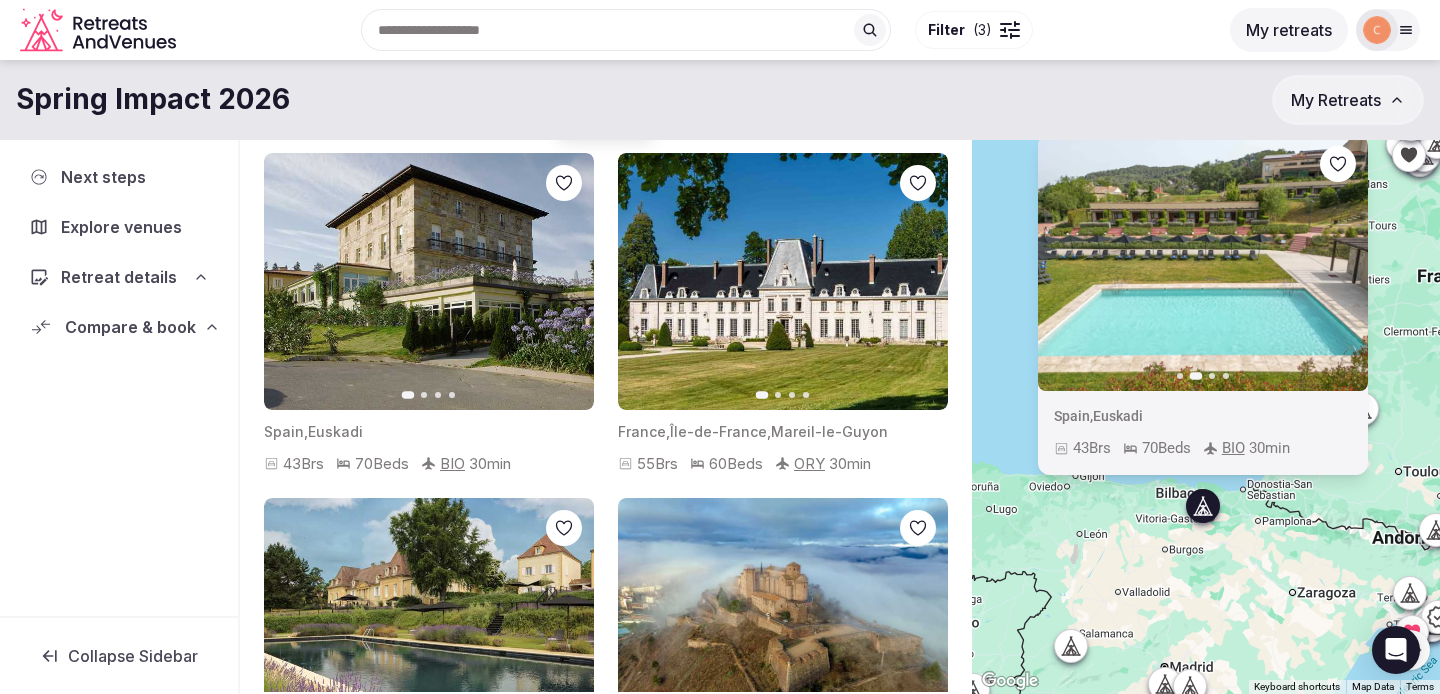 click 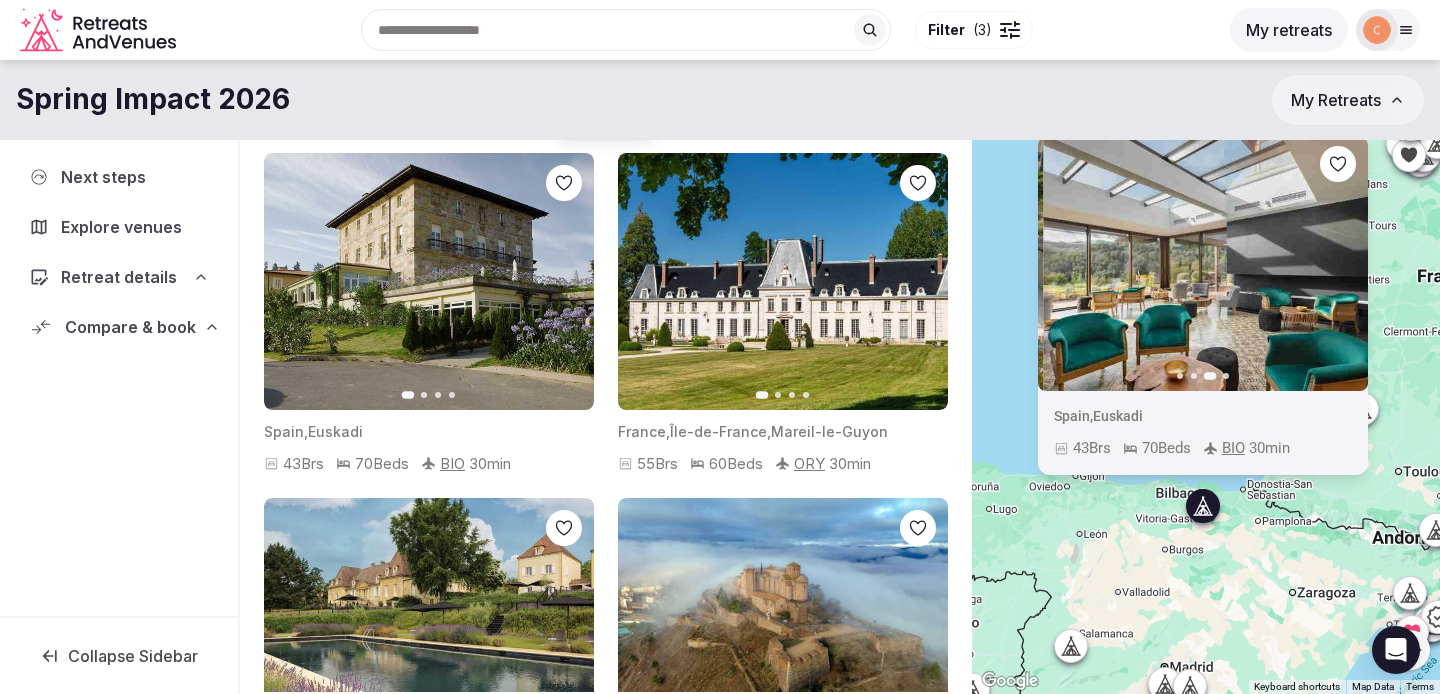 click 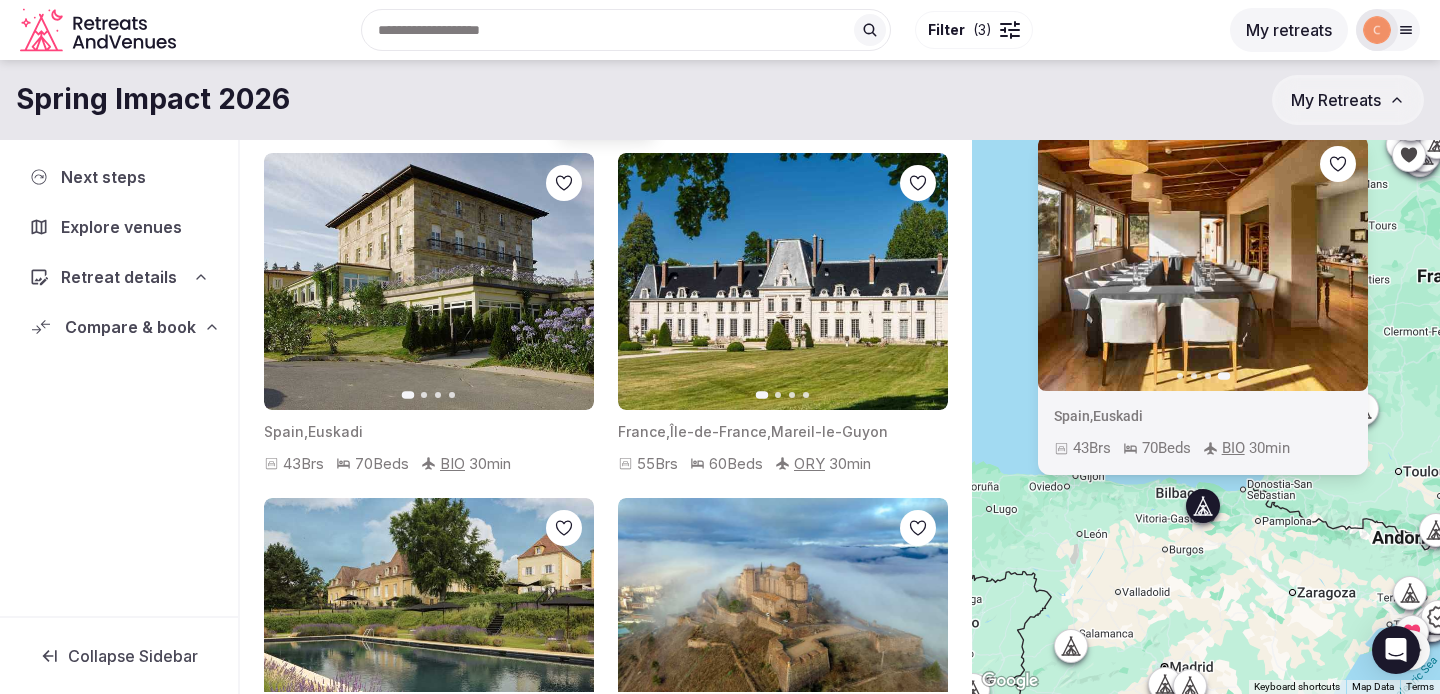 click 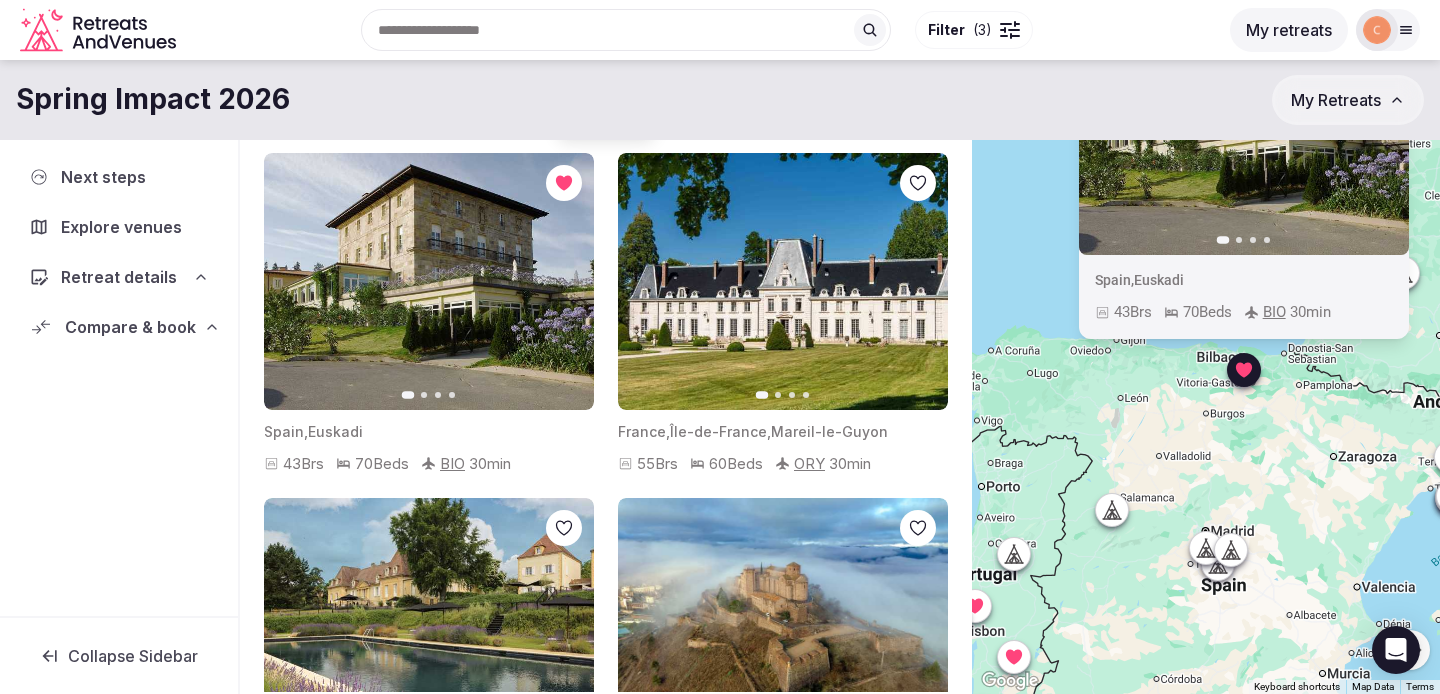 drag, startPoint x: 1134, startPoint y: 596, endPoint x: 1175, endPoint y: 453, distance: 148.76155 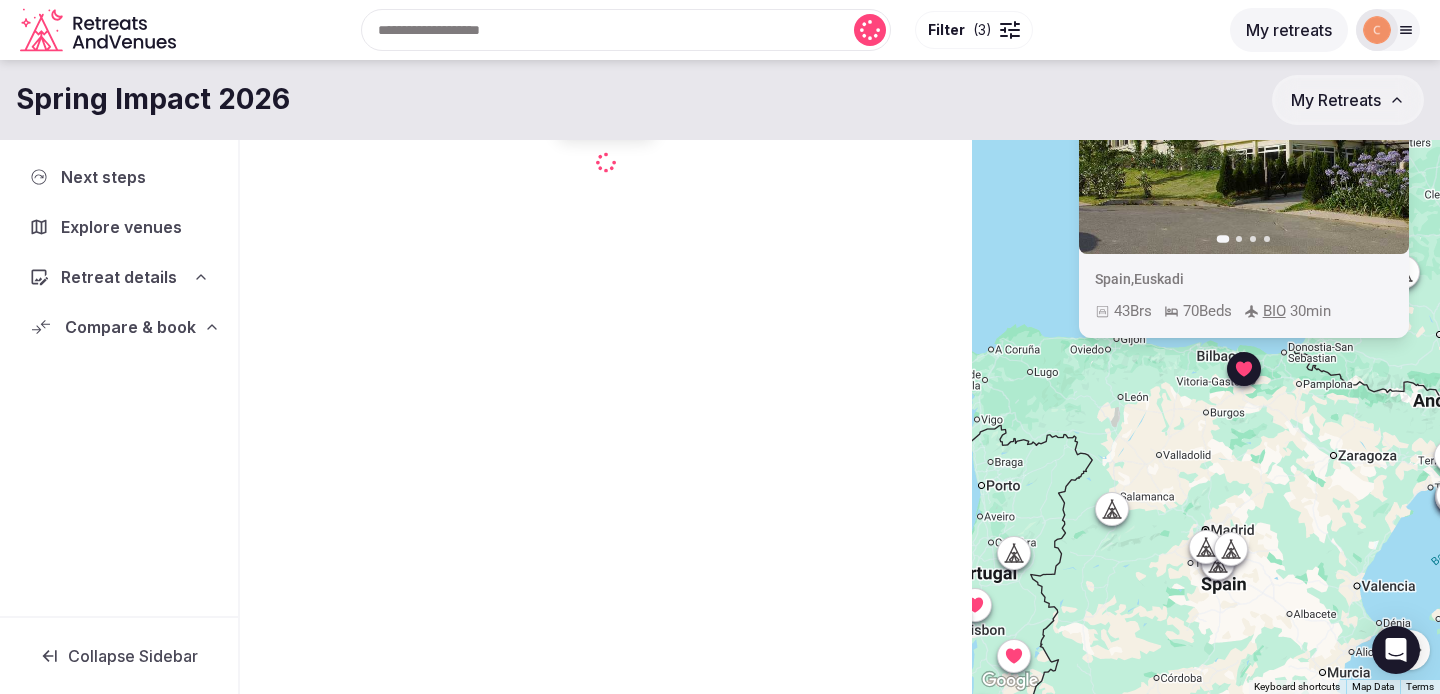 click 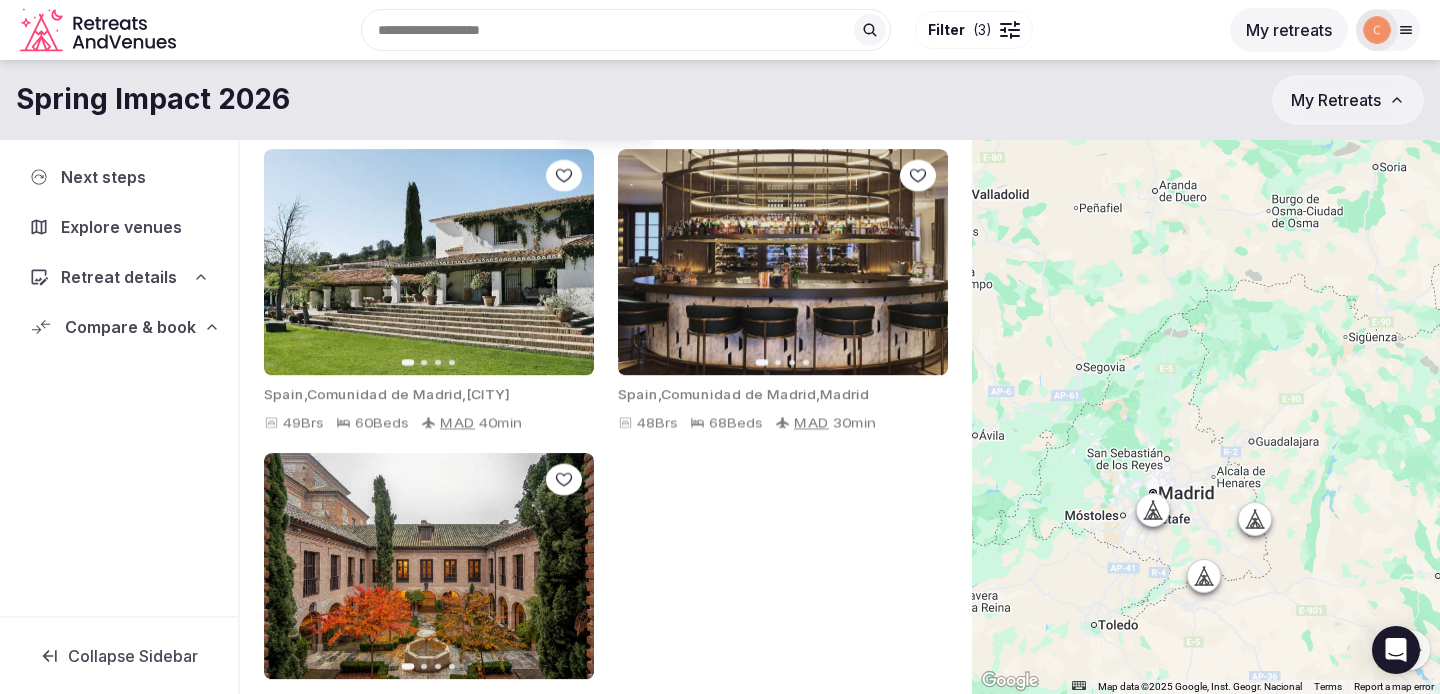 click at bounding box center [1255, 519] 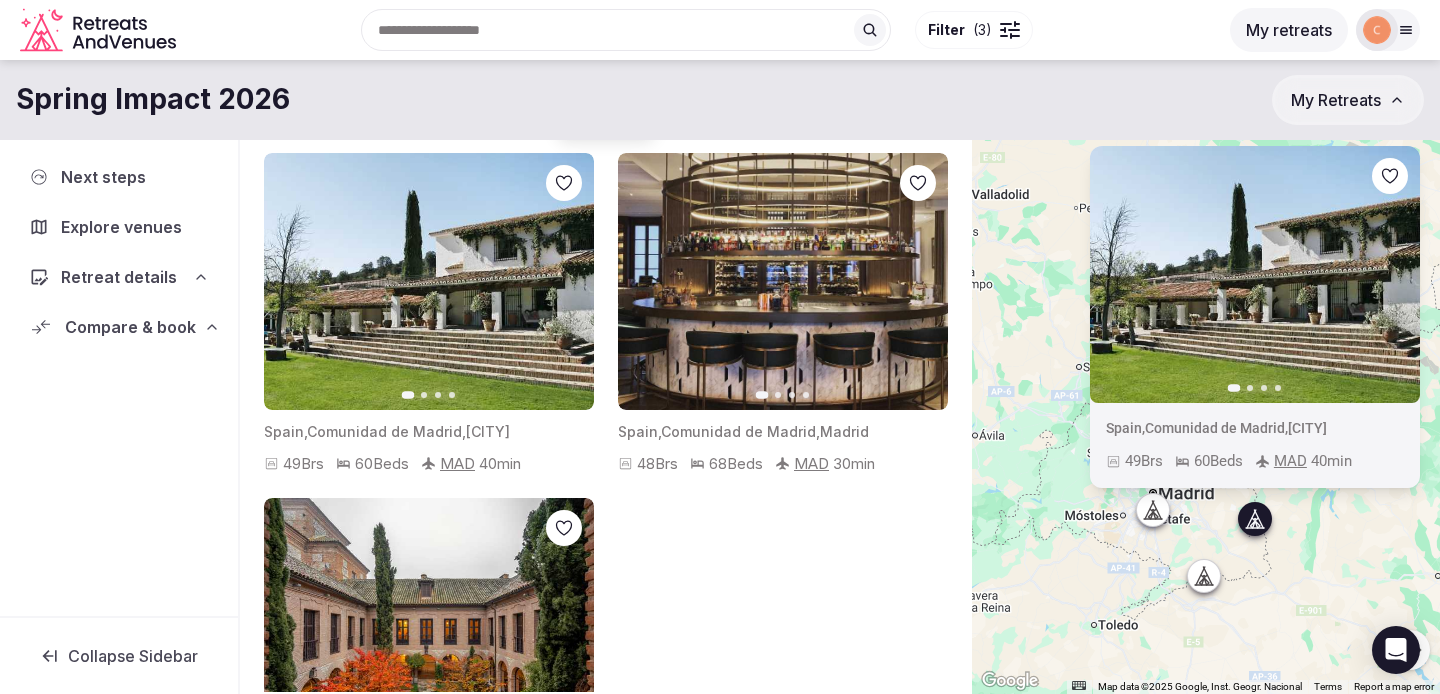click 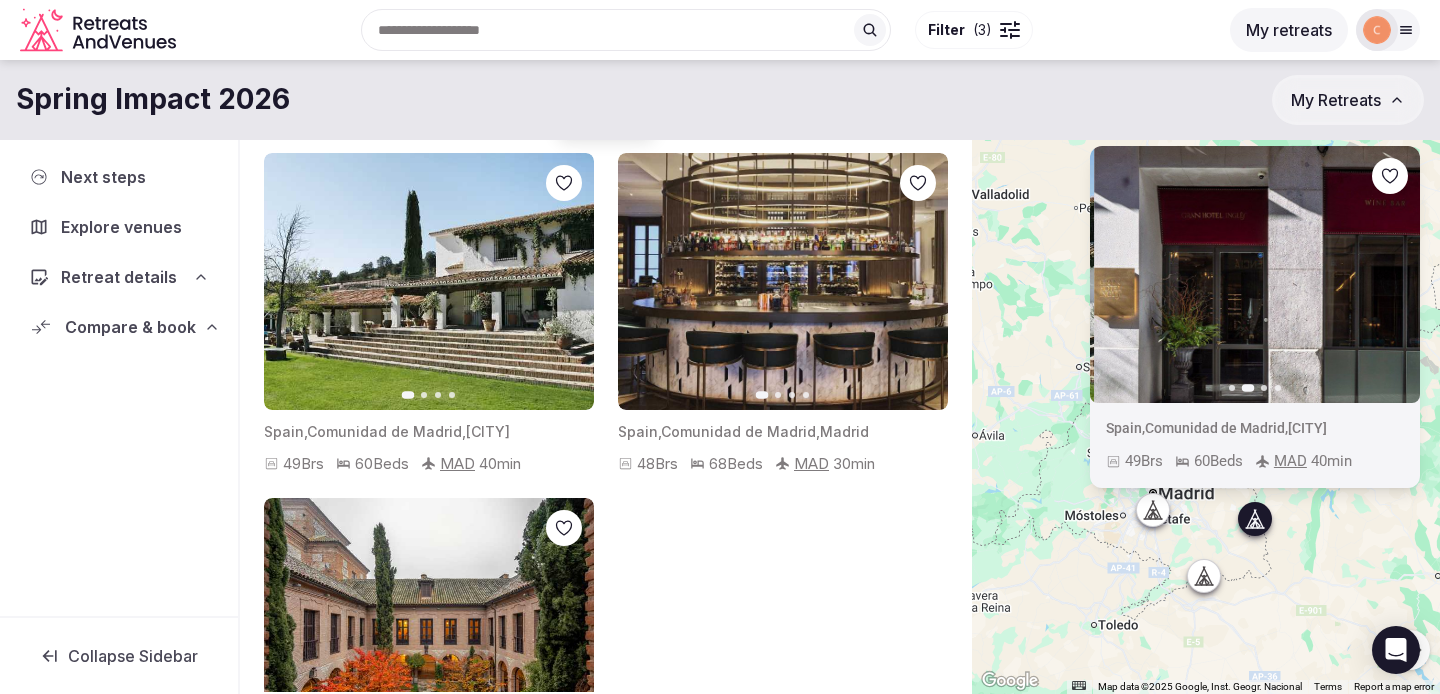 click 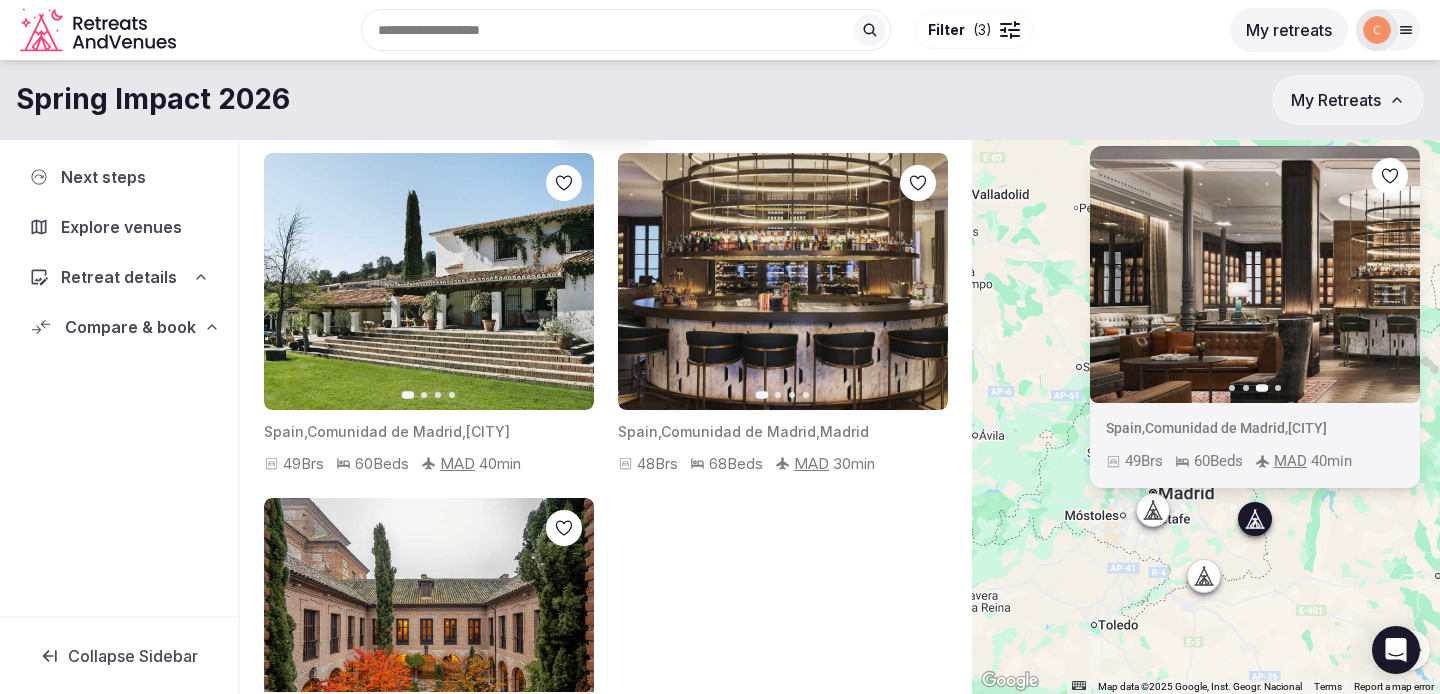 click at bounding box center [1221, 576] 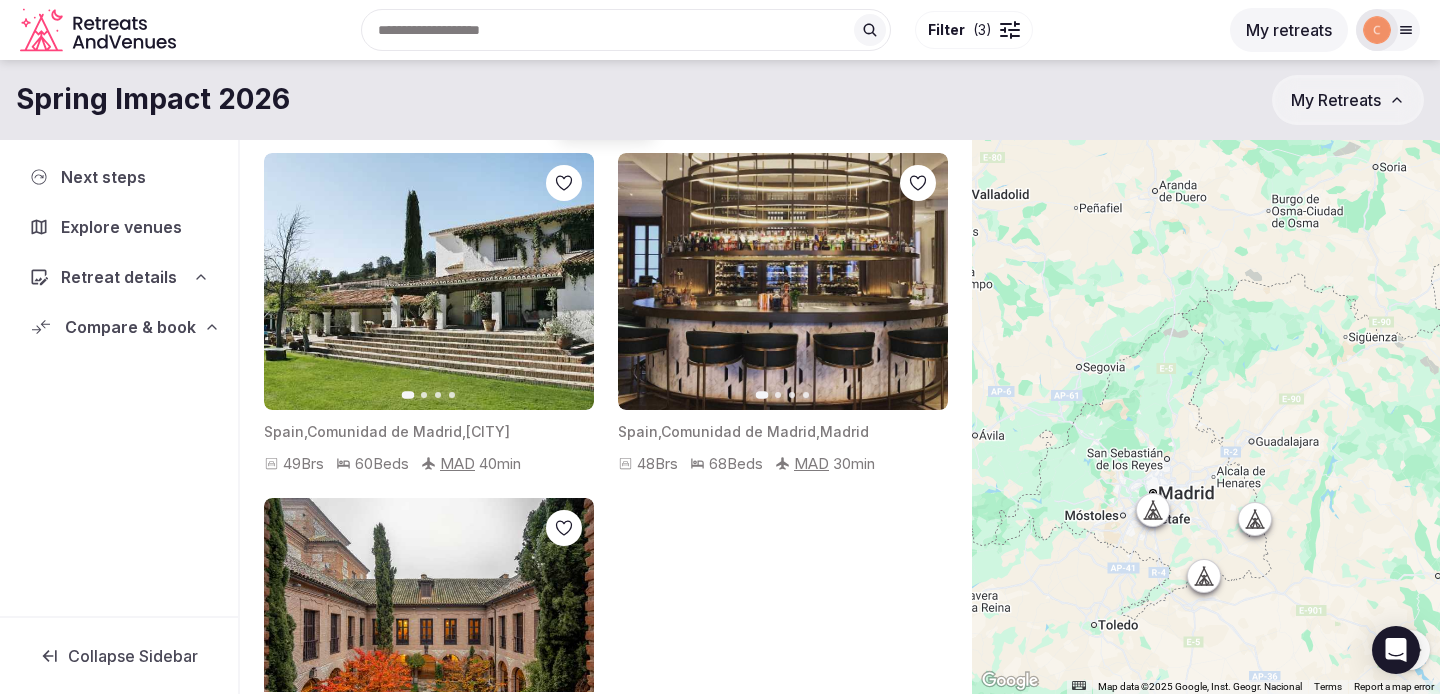 click 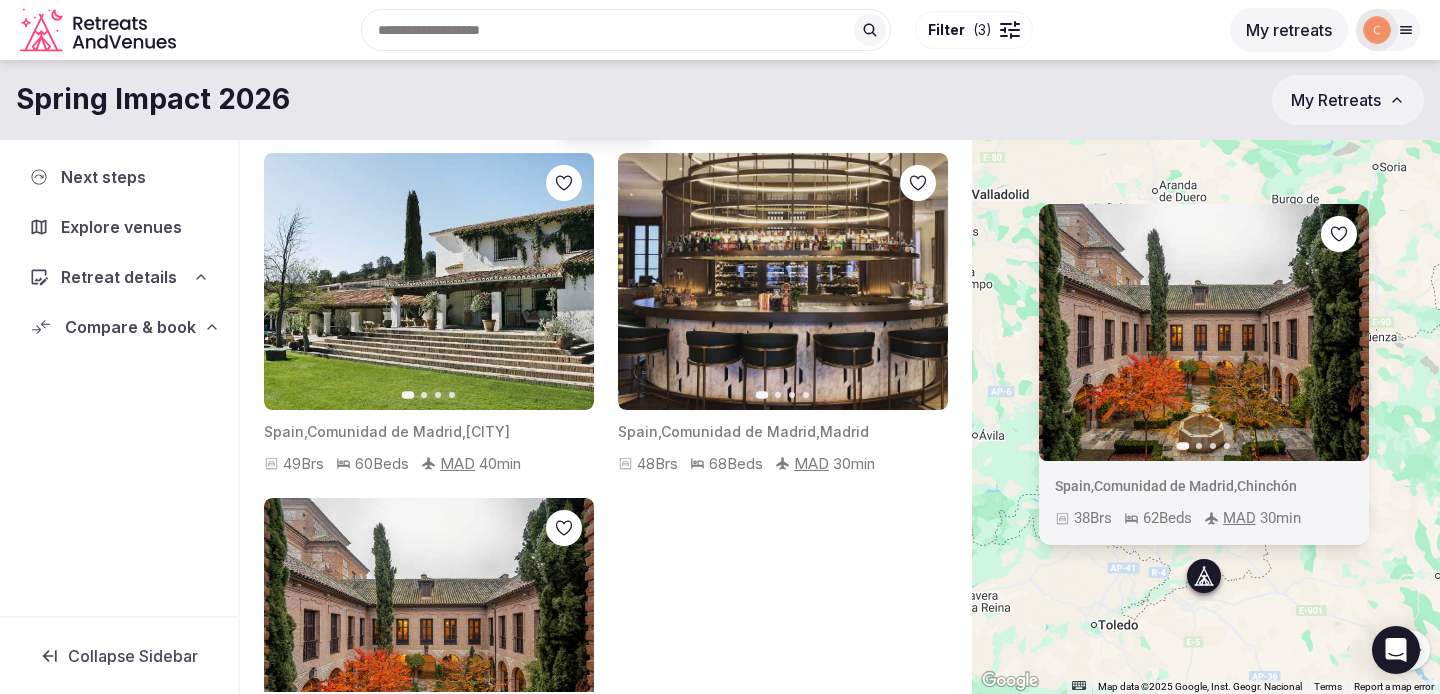 click 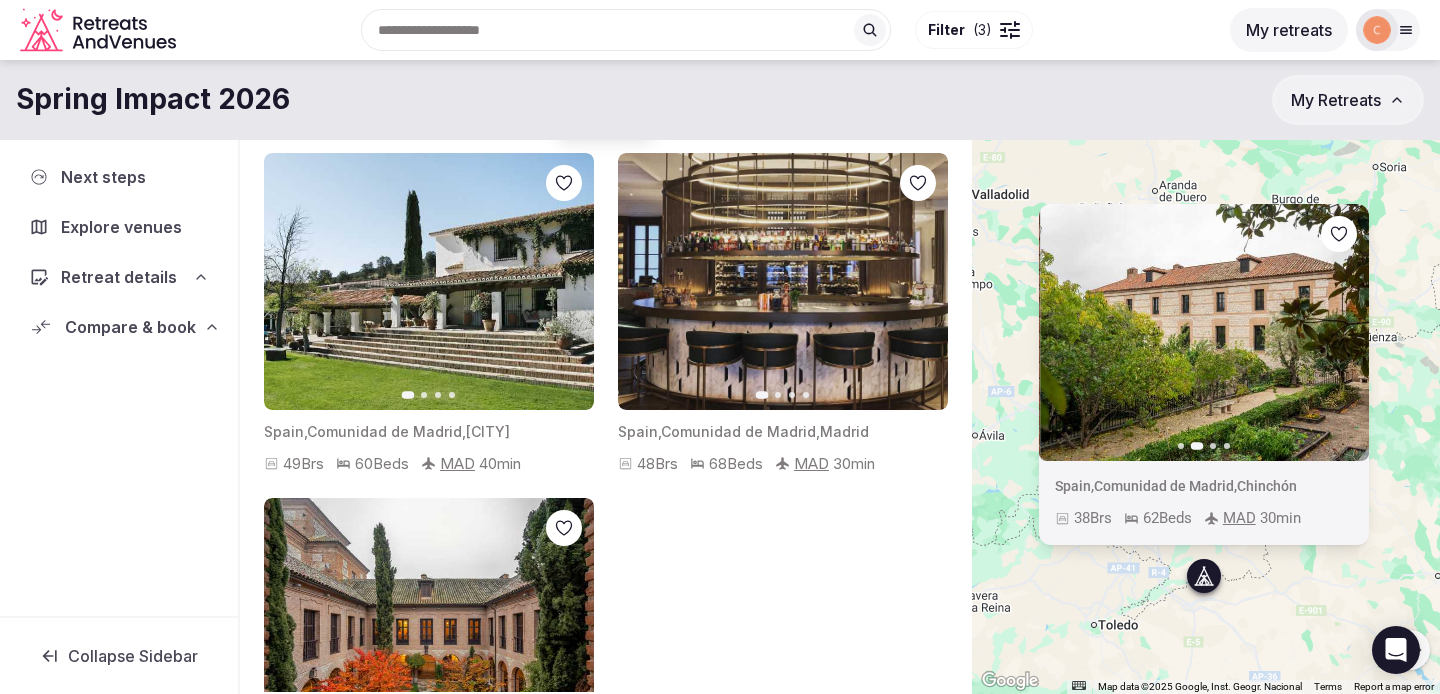 click 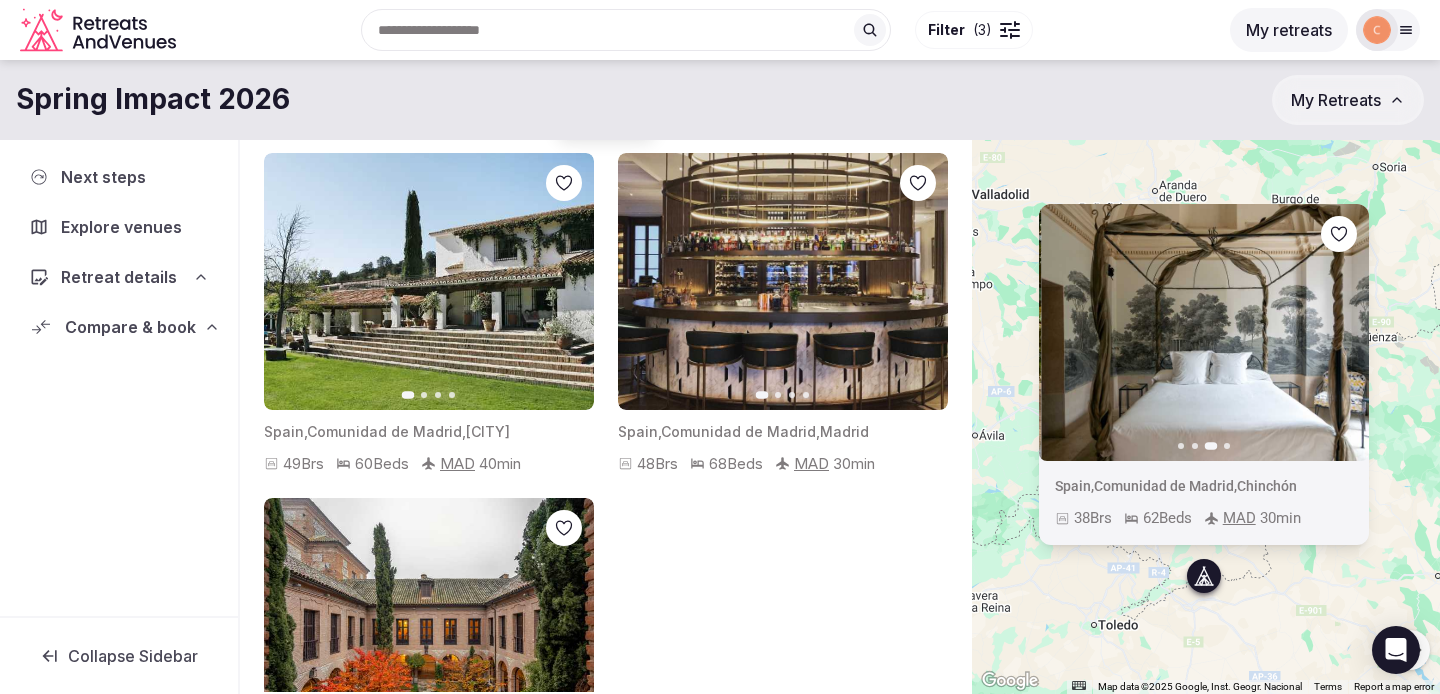 click 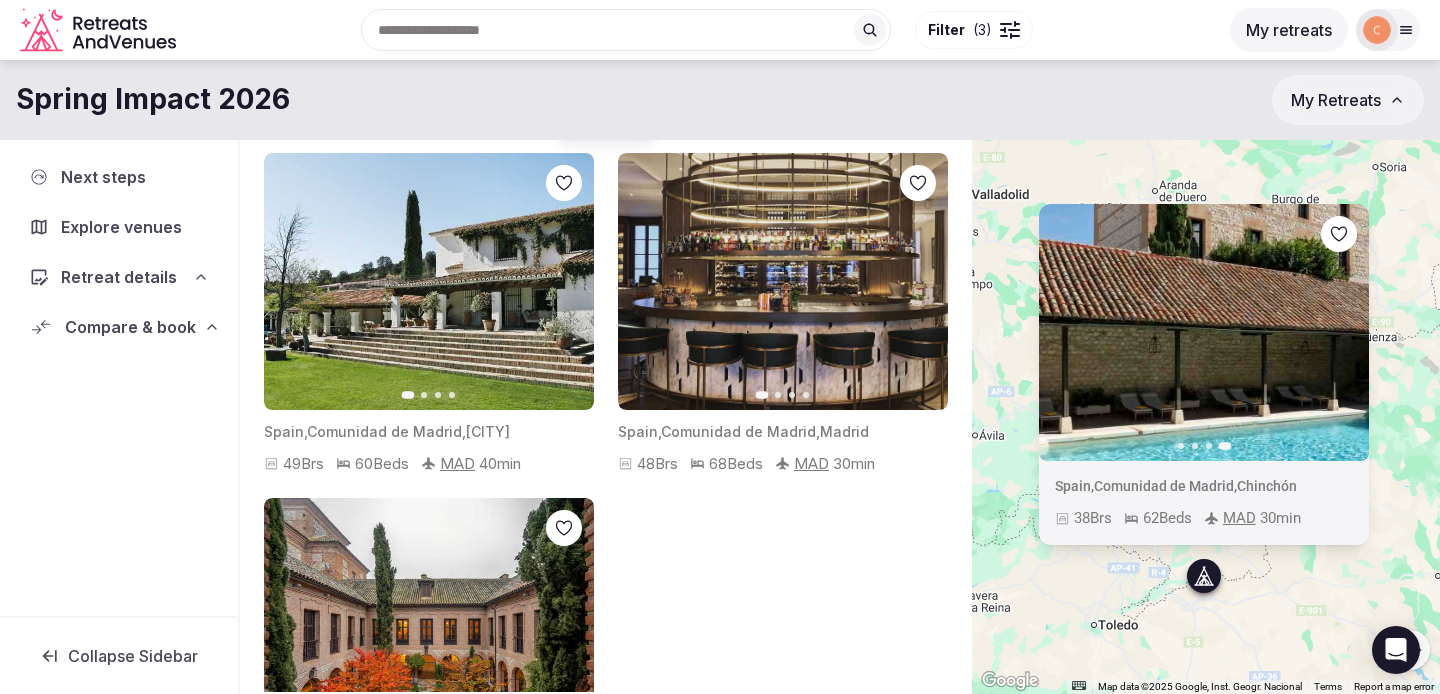 click on "Previous slide Next slide Spain ,  Comunidad de Madrid ,  Chinchón 38  Brs 62  Beds MAD 30  min" at bounding box center [1206, 383] 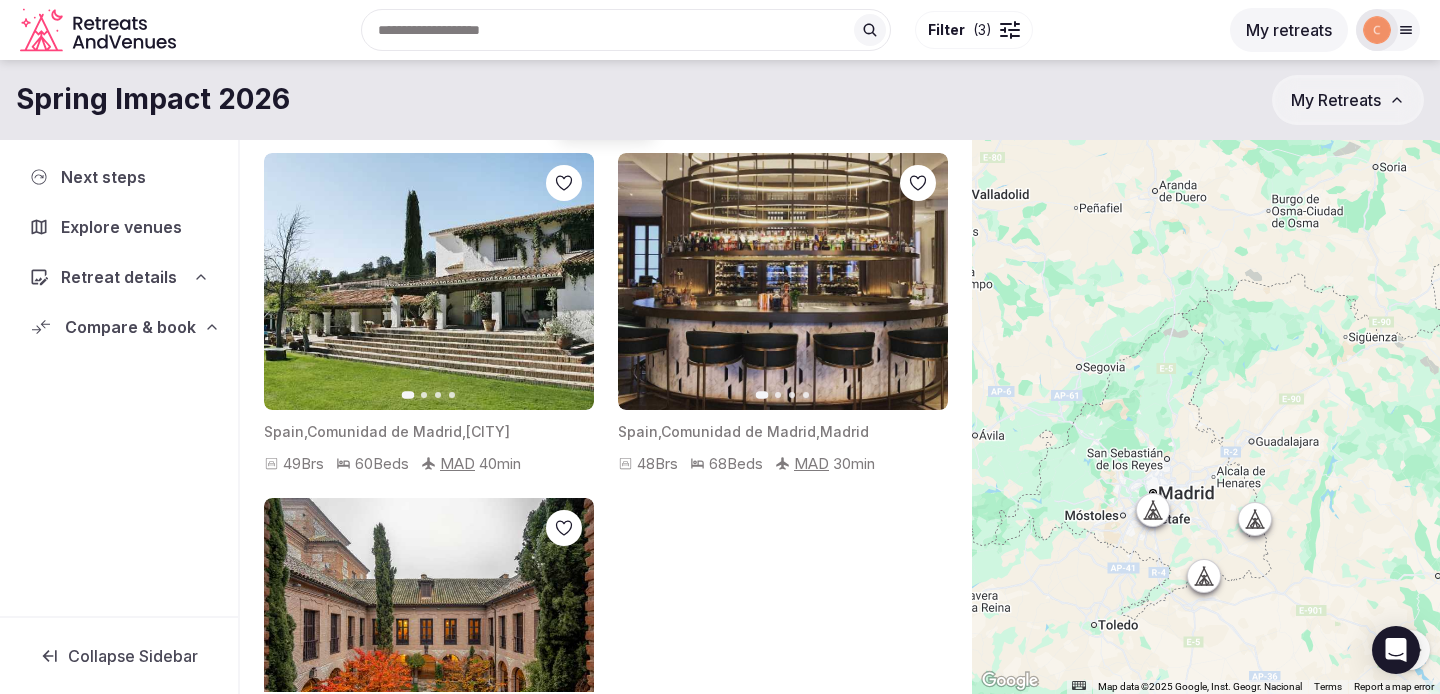 click 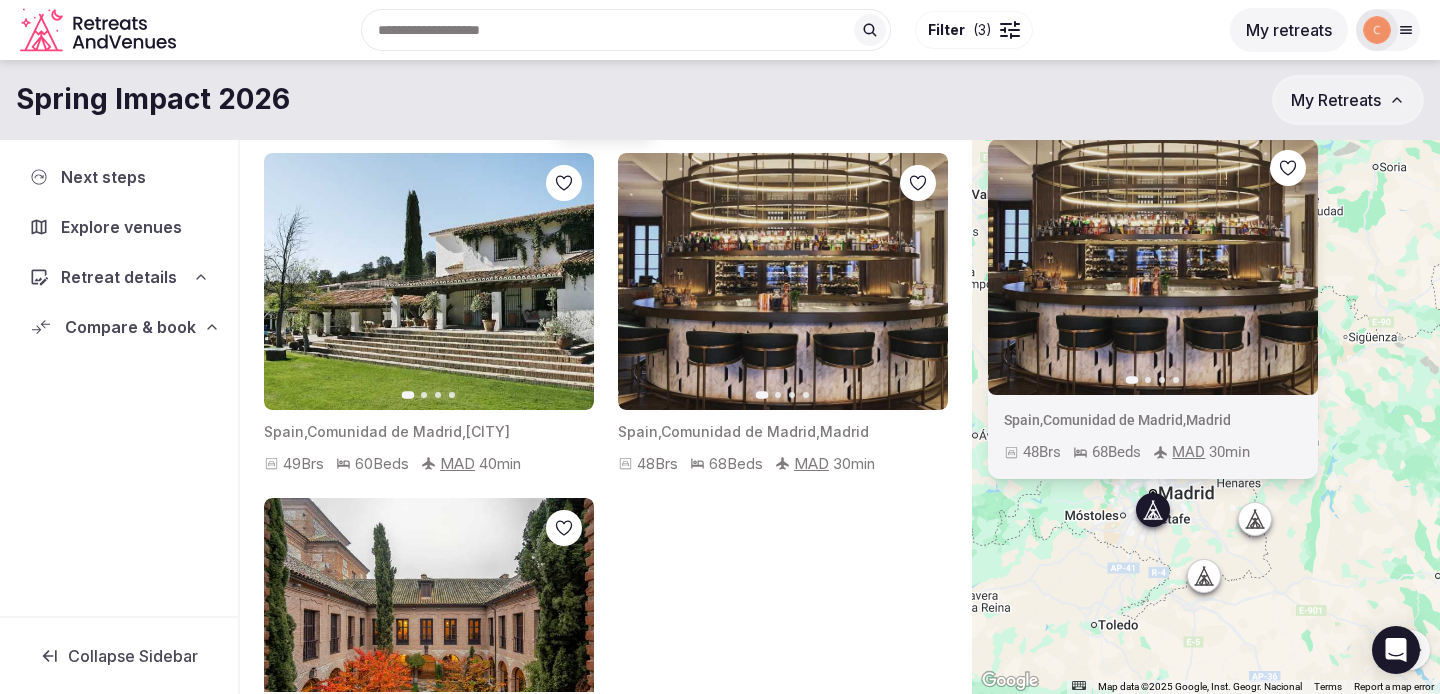 click at bounding box center [1204, 576] 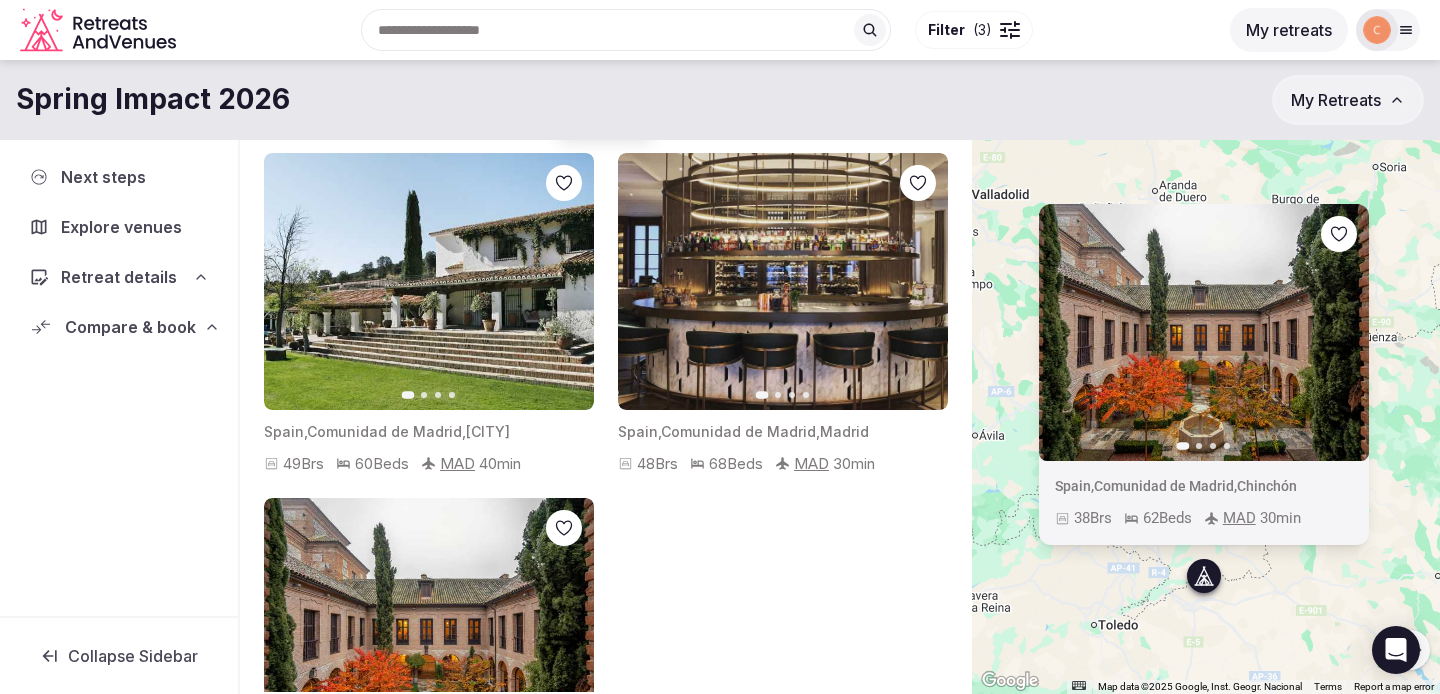 click 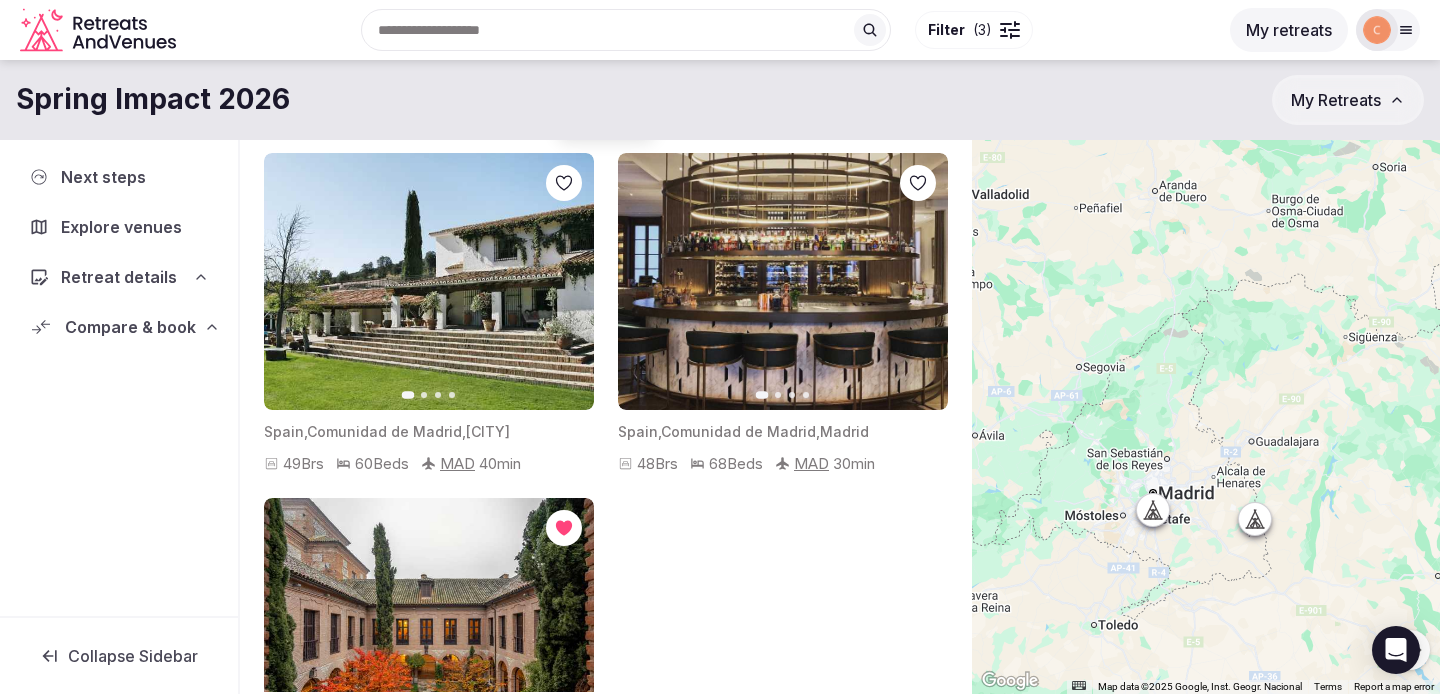 click on "Previous slide Next slide Spain ,  Comunidad de Madrid ,  Chinchón 38  Brs 62  Beds MAD 30  min" at bounding box center [1206, 383] 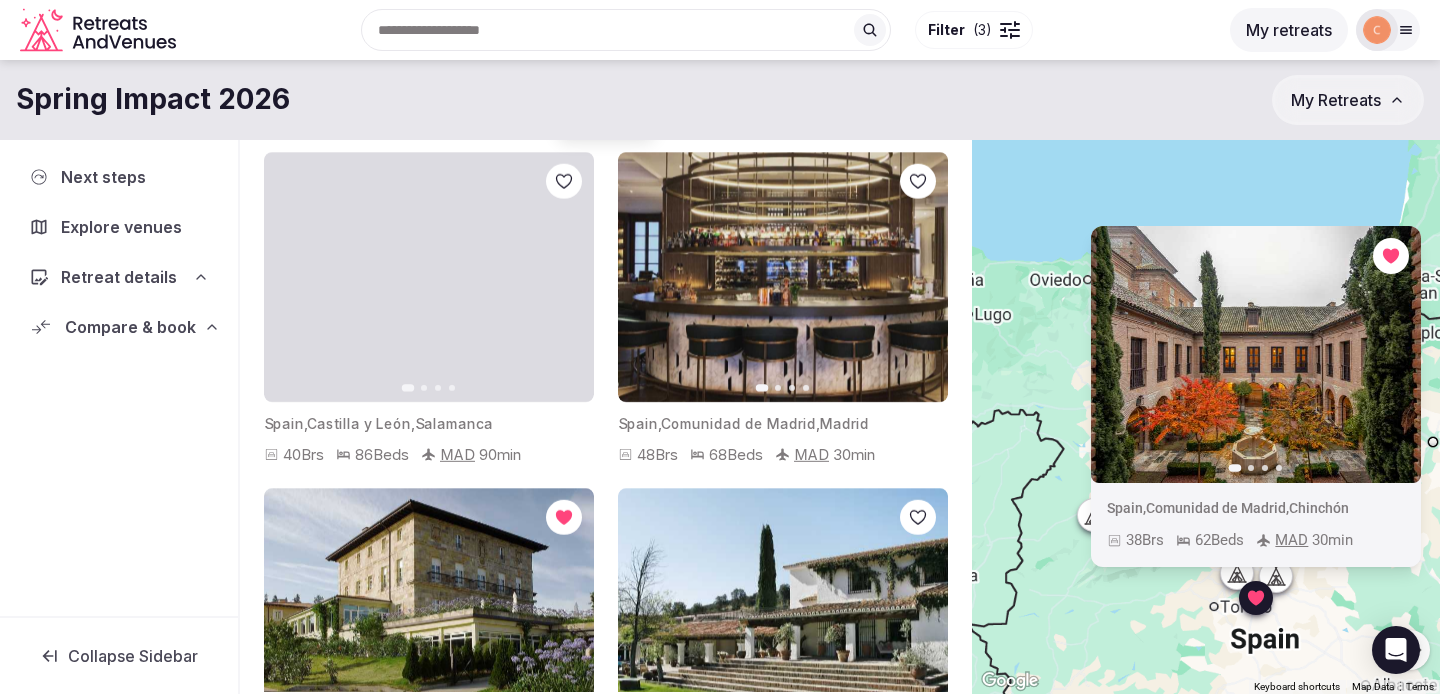 click on "Previous slide Next slide Spain ,  Comunidad de Madrid ,  Chinchón 38  Brs 62  Beds MAD 30  min" at bounding box center [1206, 383] 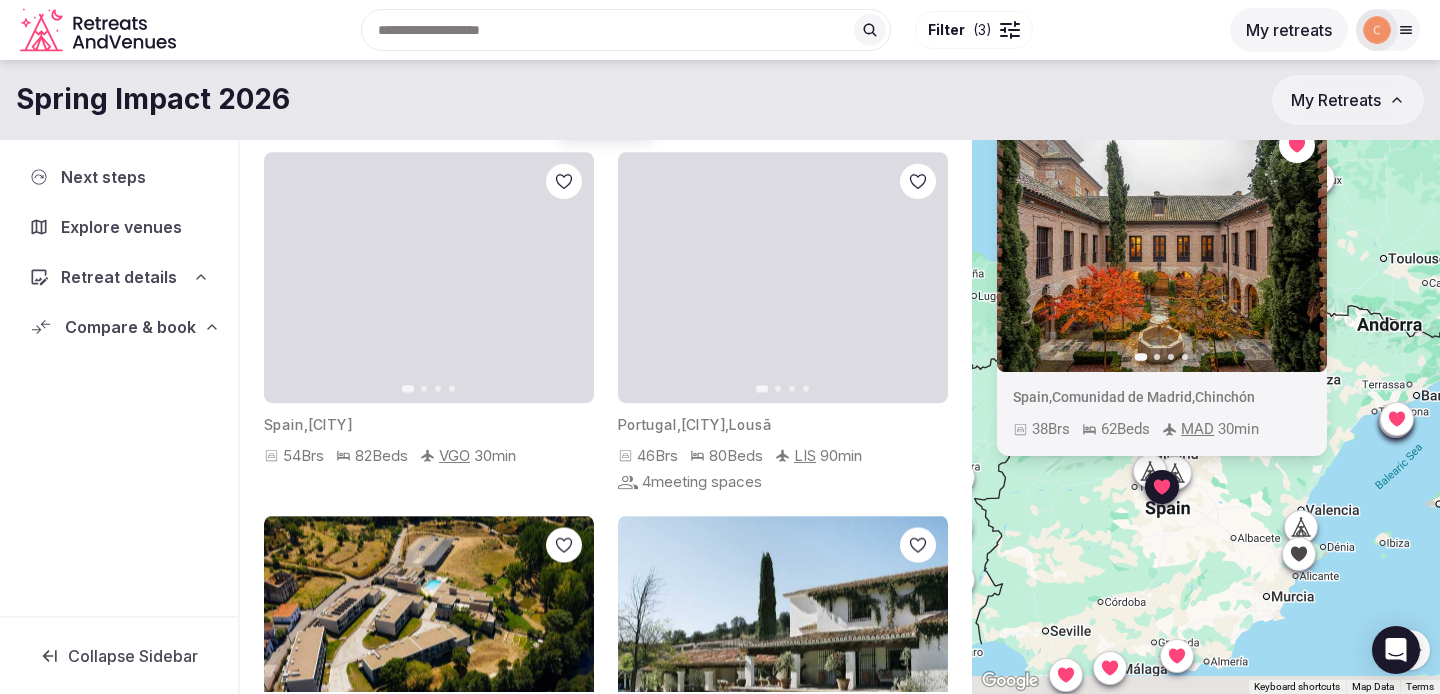 drag, startPoint x: 1209, startPoint y: 652, endPoint x: 1081, endPoint y: 499, distance: 199.48183 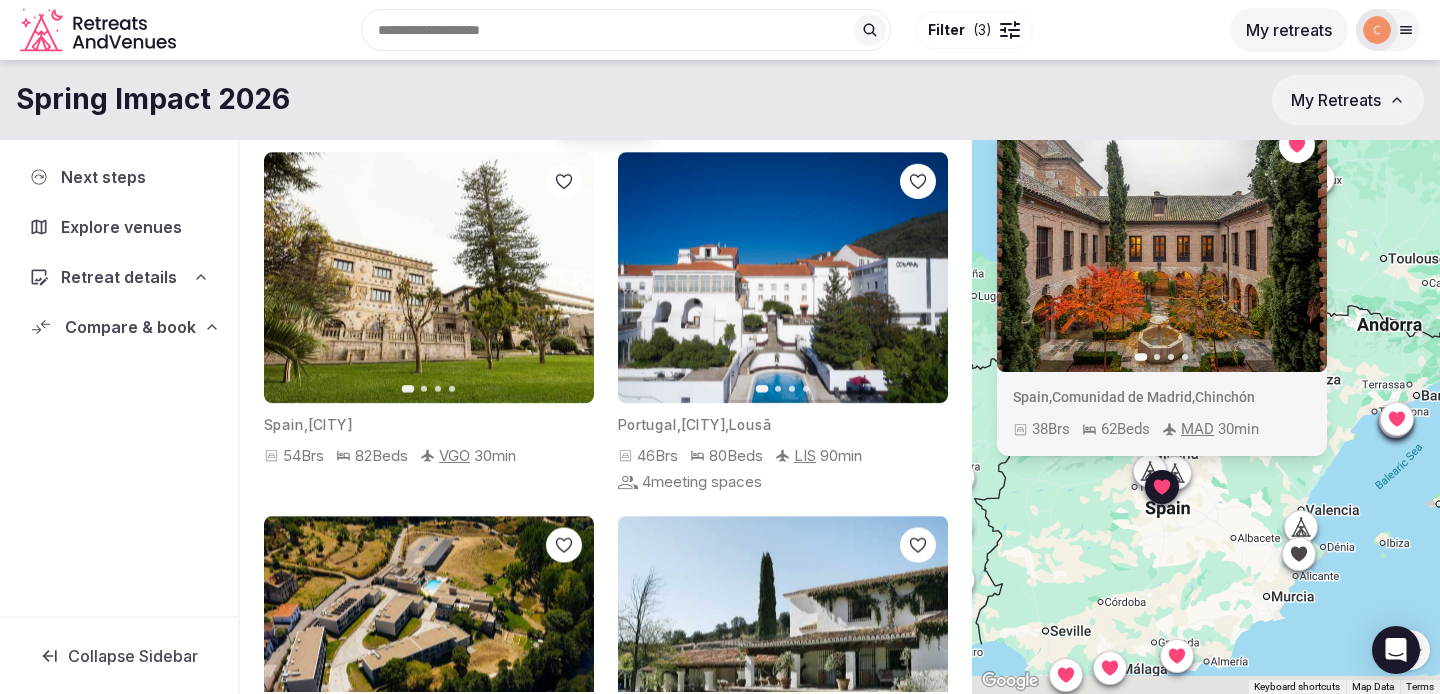 click on "Previous slide Next slide Spain ,  Comunidad de Madrid ,  Chinchón 38  Brs 62  Beds MAD 30  min" at bounding box center [1206, 383] 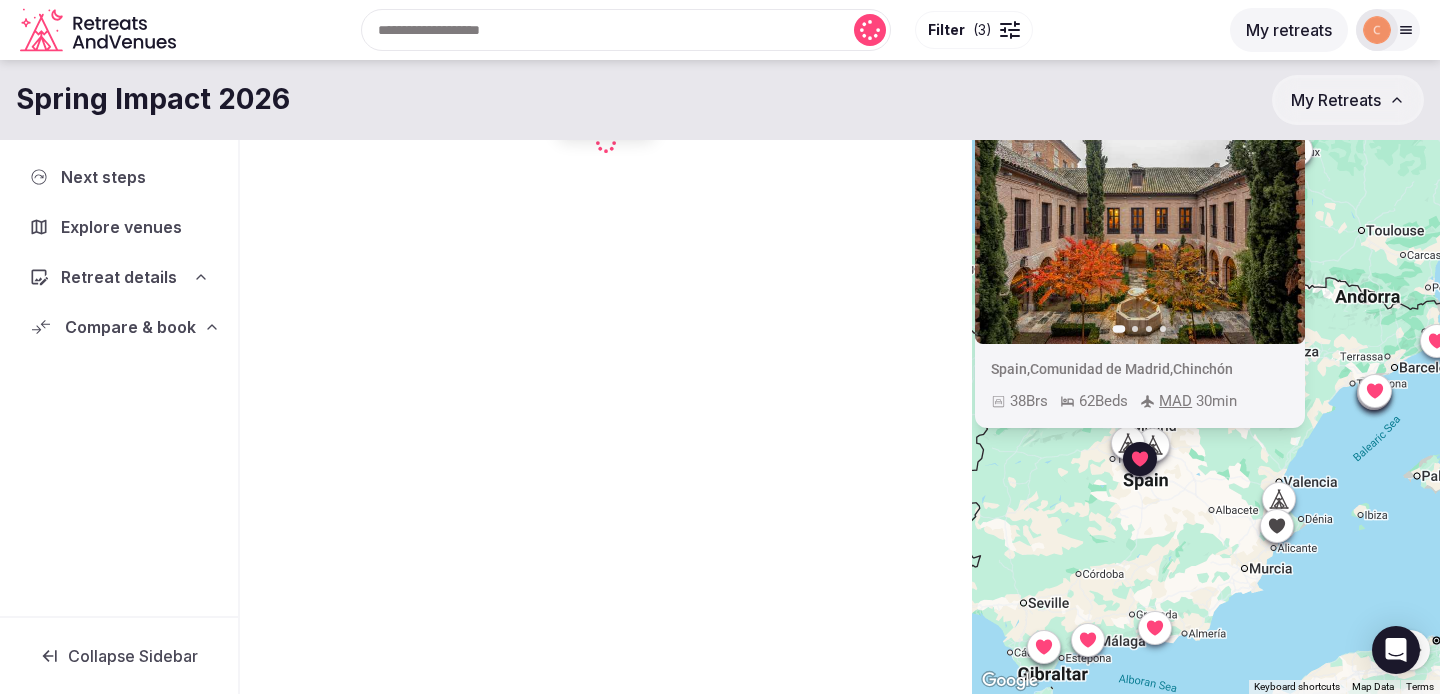 click on "Previous slide Next slide Spain ,  Comunidad de Madrid ,  Chinchón 38  Brs 62  Beds MAD 30  min" at bounding box center [1206, 383] 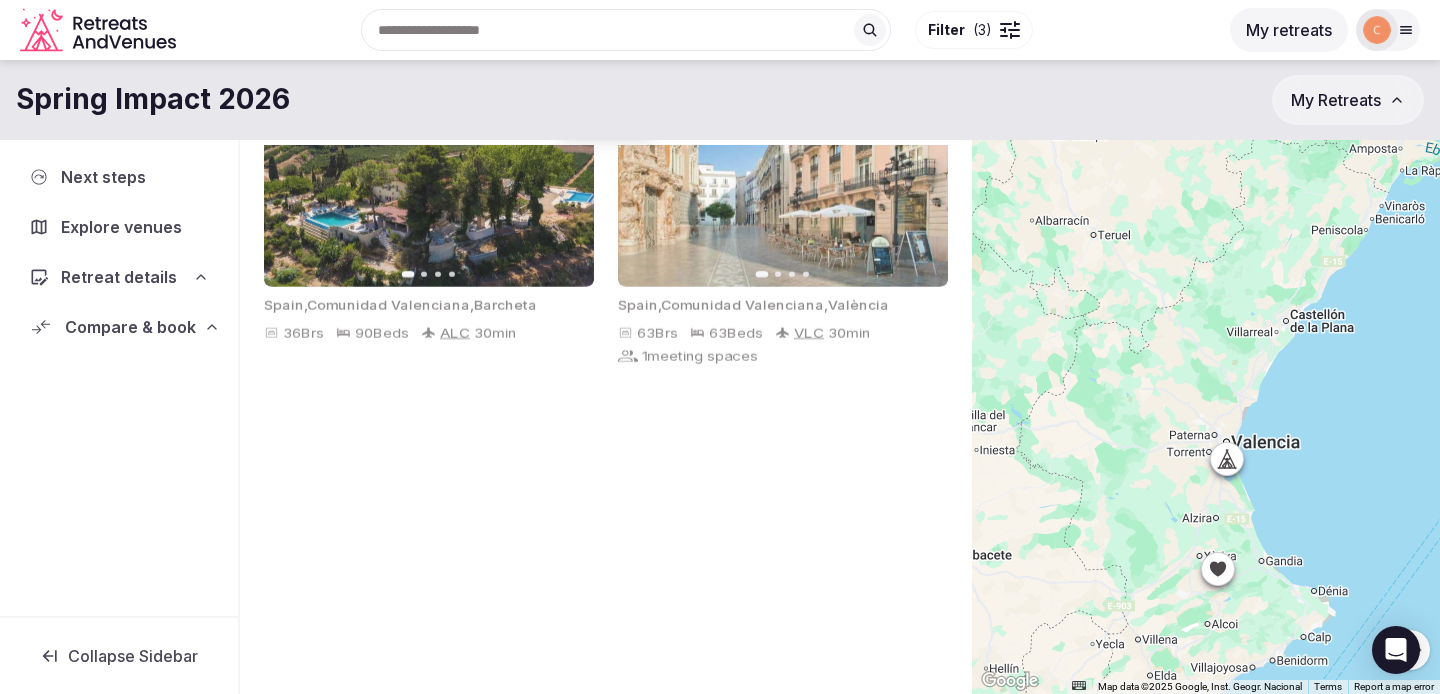 click 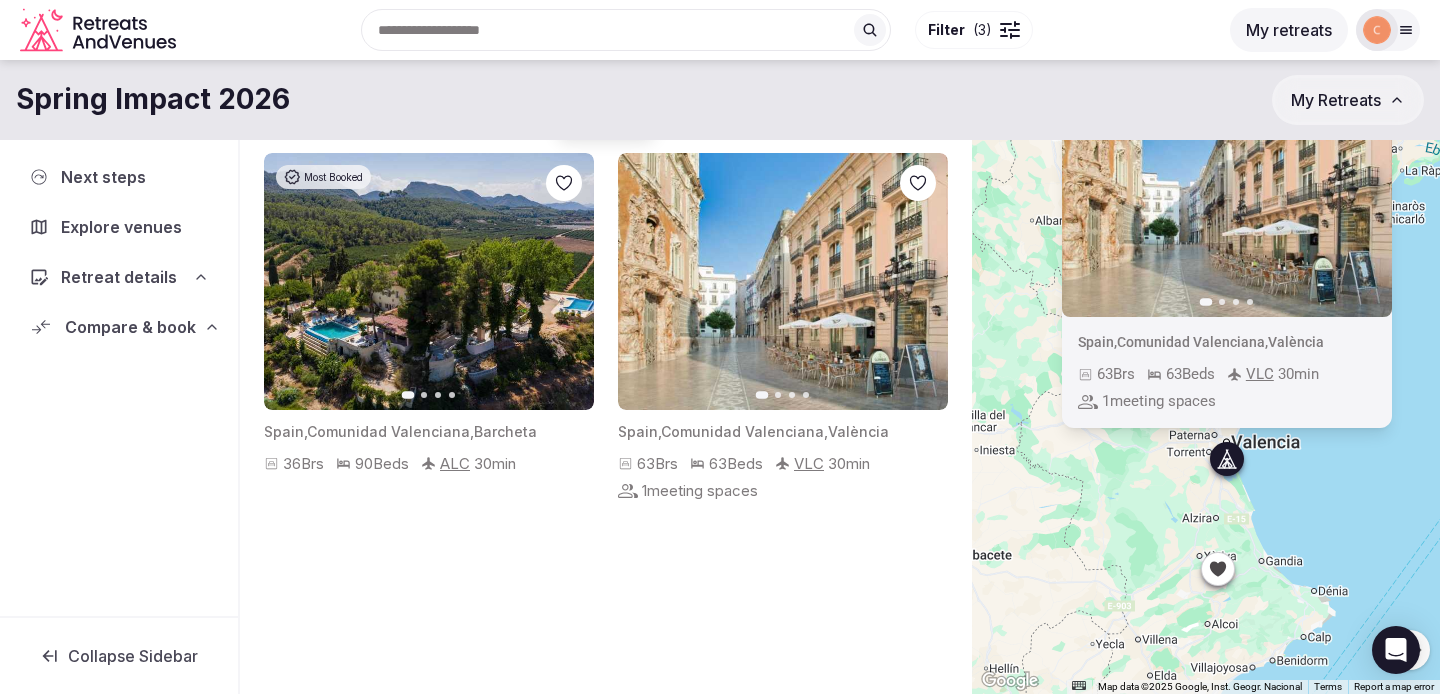 click on "Previous slide Next slide Spain ,  Comunidad Valenciana ,  València 63  Brs 63  Beds VLC 30  min 1  meeting spaces" at bounding box center (1206, 383) 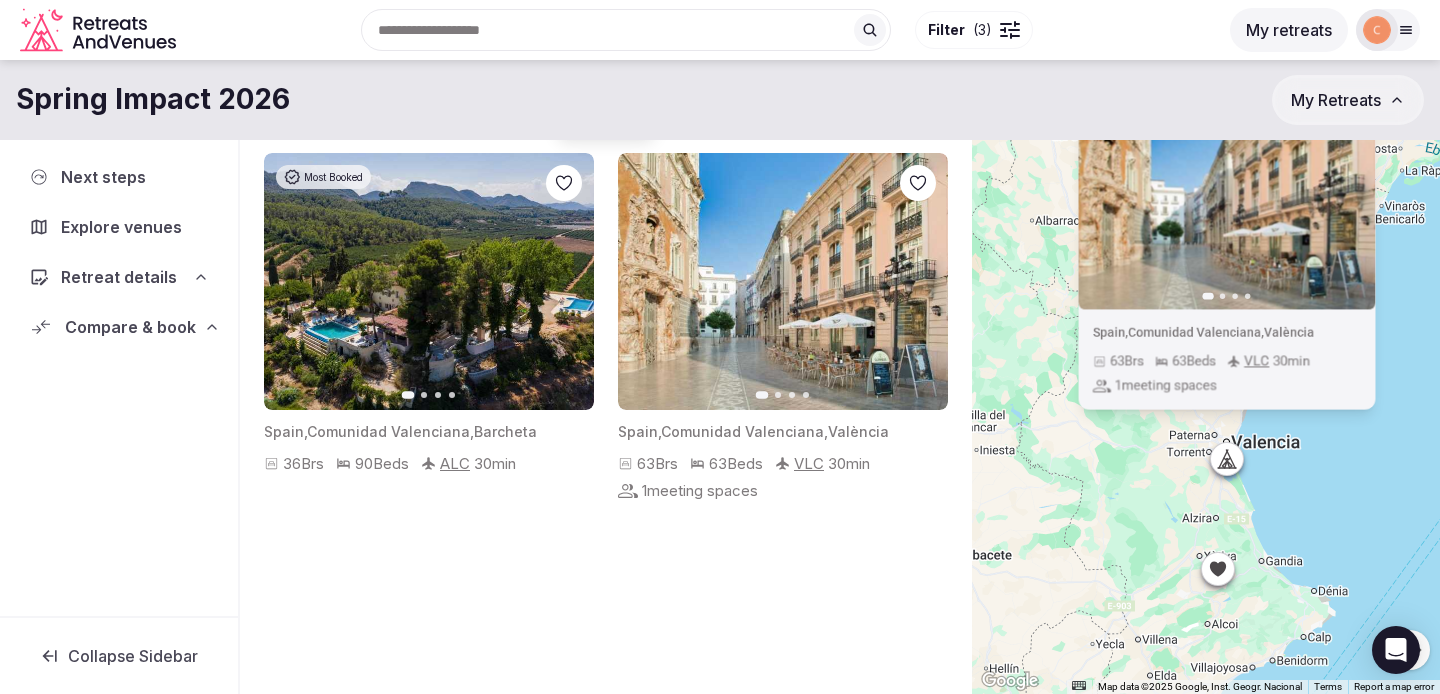 click 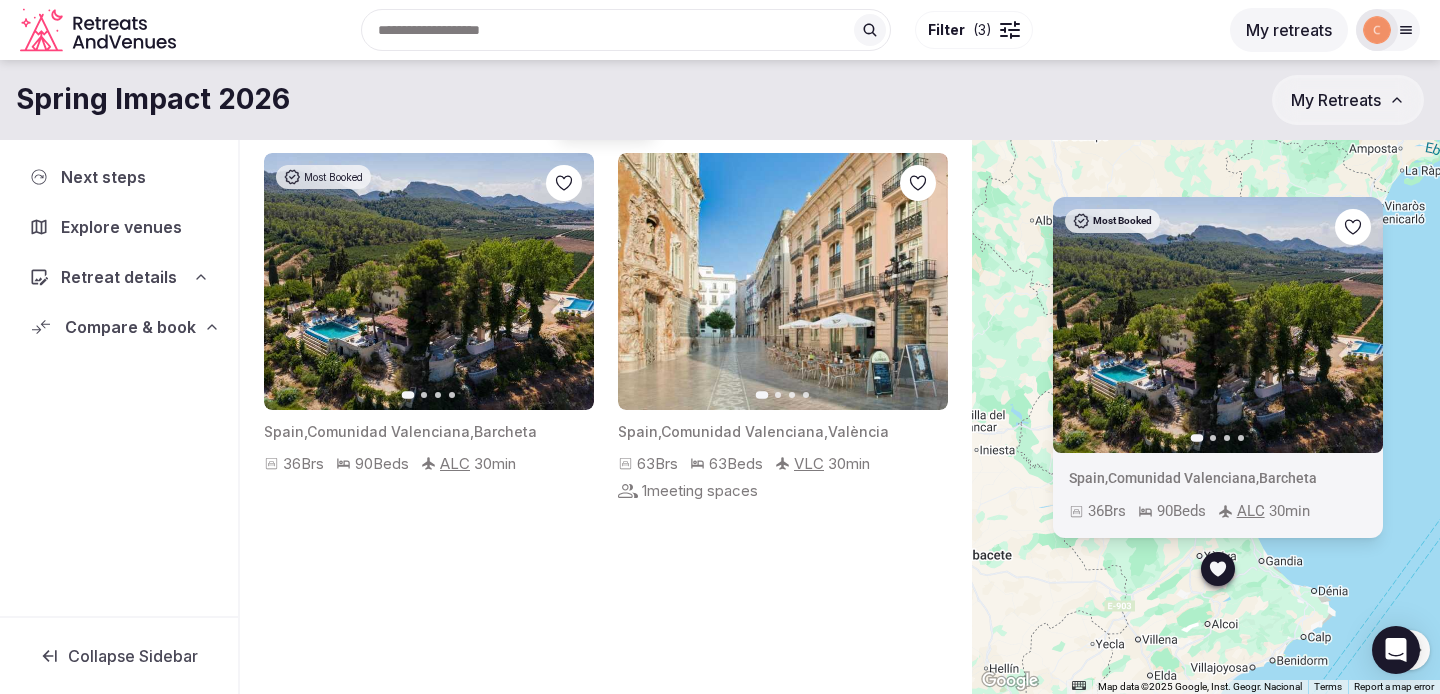 click on "Next slide" at bounding box center [1355, 325] 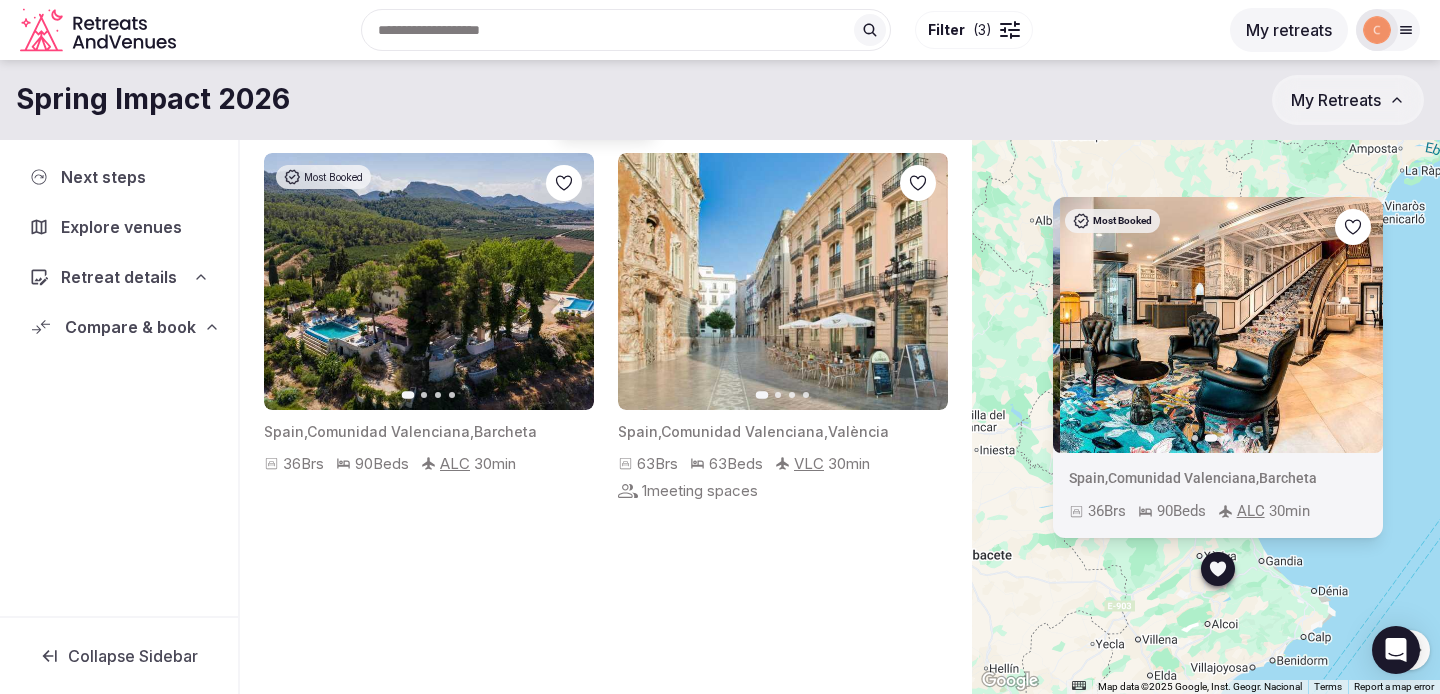 click 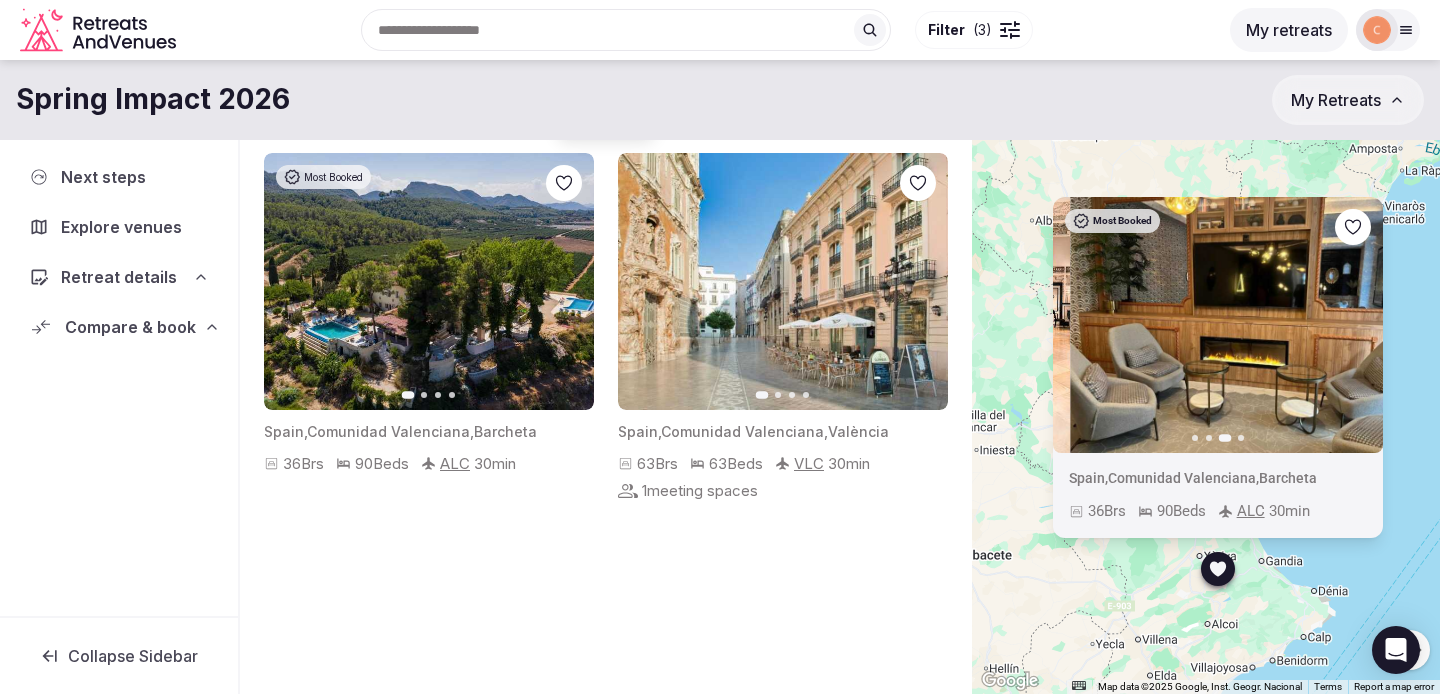 click on "Most Booked Previous slide Next slide Spain ,  Comunidad Valenciana ,  Barcheta 36  Brs 90  Beds ALC 30  min" at bounding box center (1206, 383) 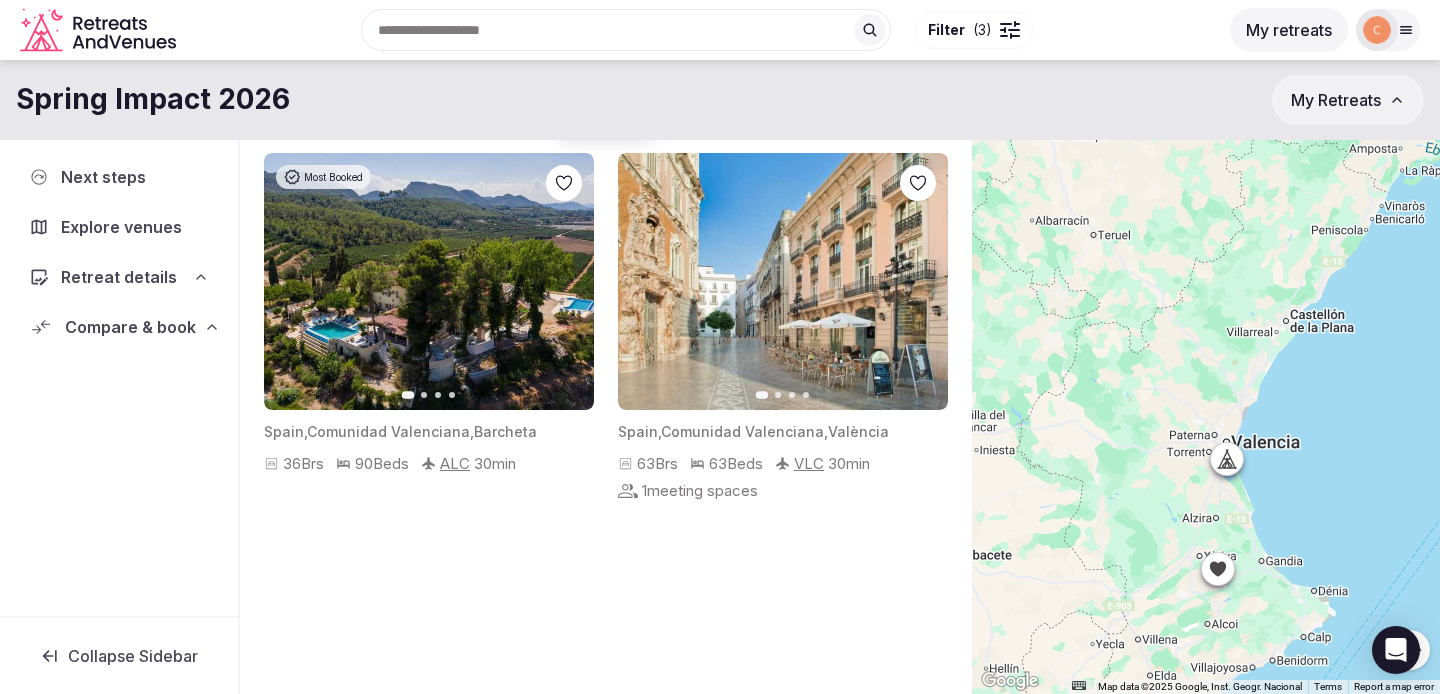 click at bounding box center [1206, 383] 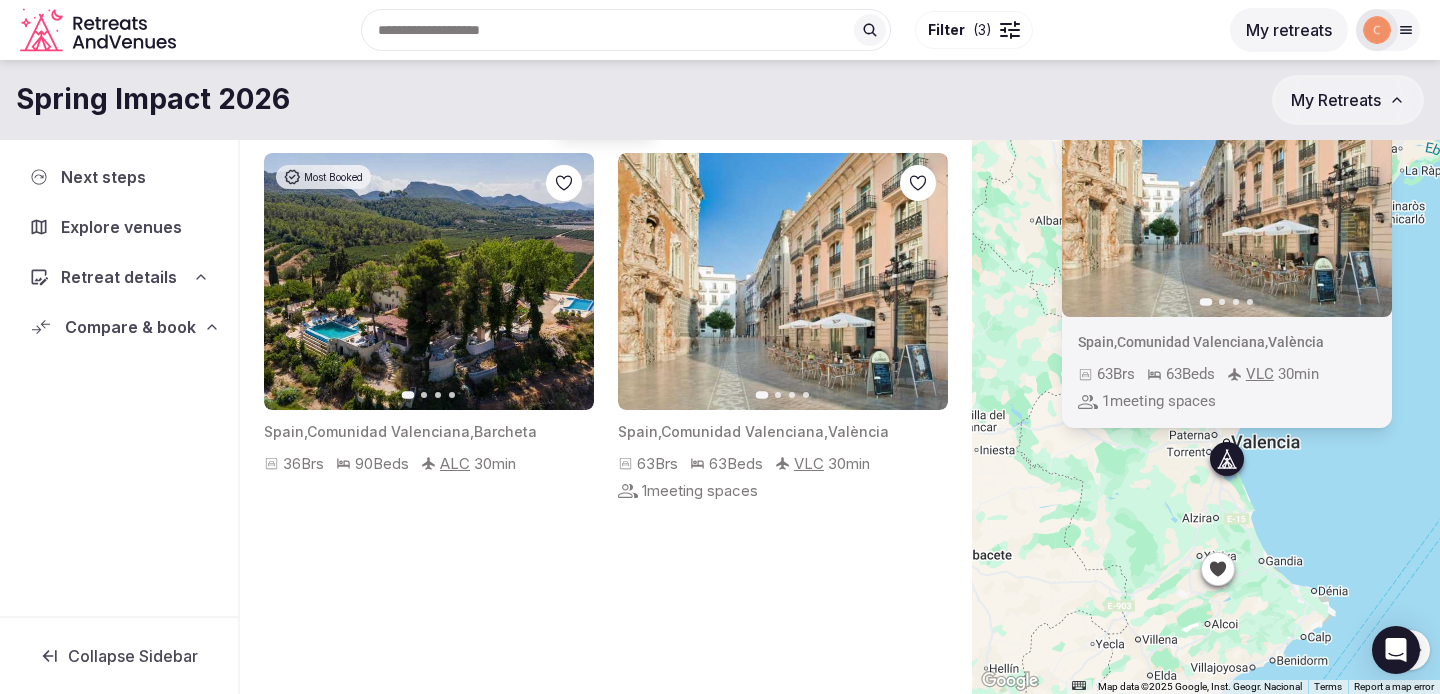 click on "Previous slide Next slide Spain ,  Comunidad Valenciana ,  València 63  Brs 63  Beds VLC 30  min 1  meeting spaces" at bounding box center (1206, 383) 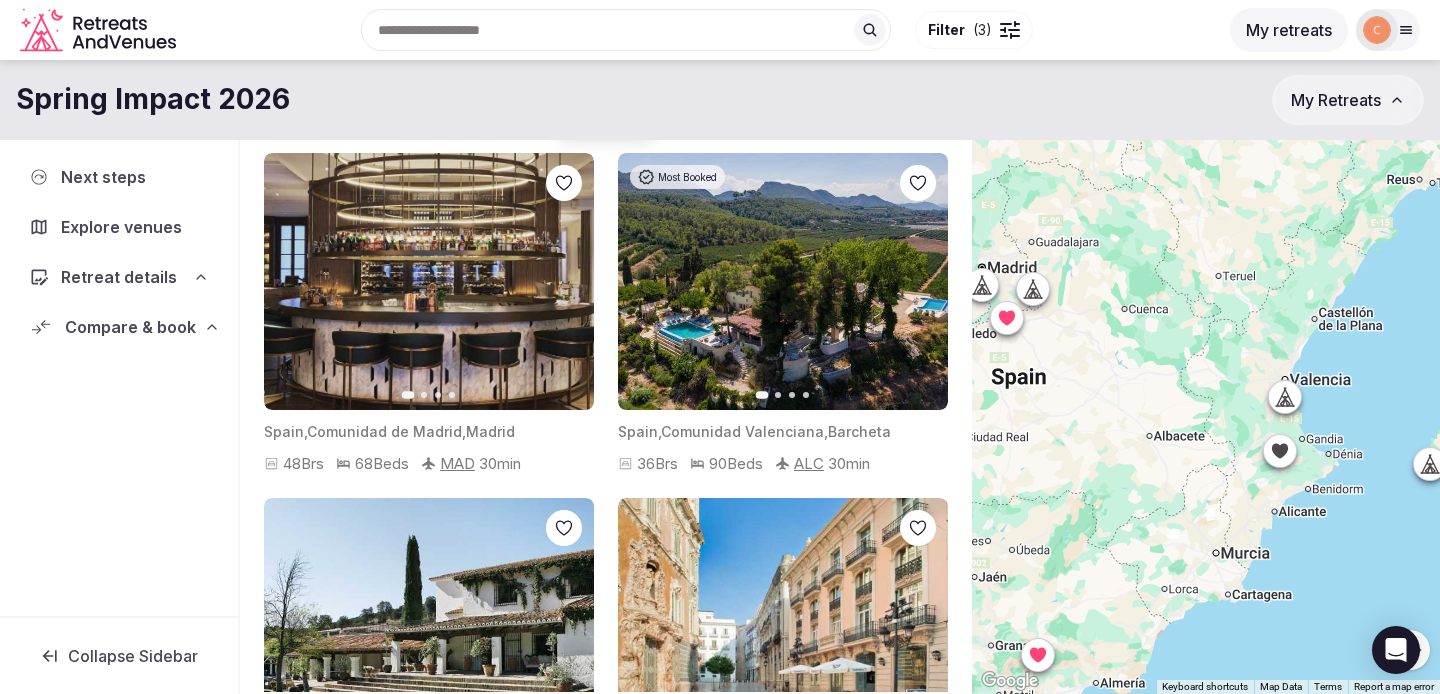 drag, startPoint x: 1241, startPoint y: 640, endPoint x: 1254, endPoint y: 453, distance: 187.45132 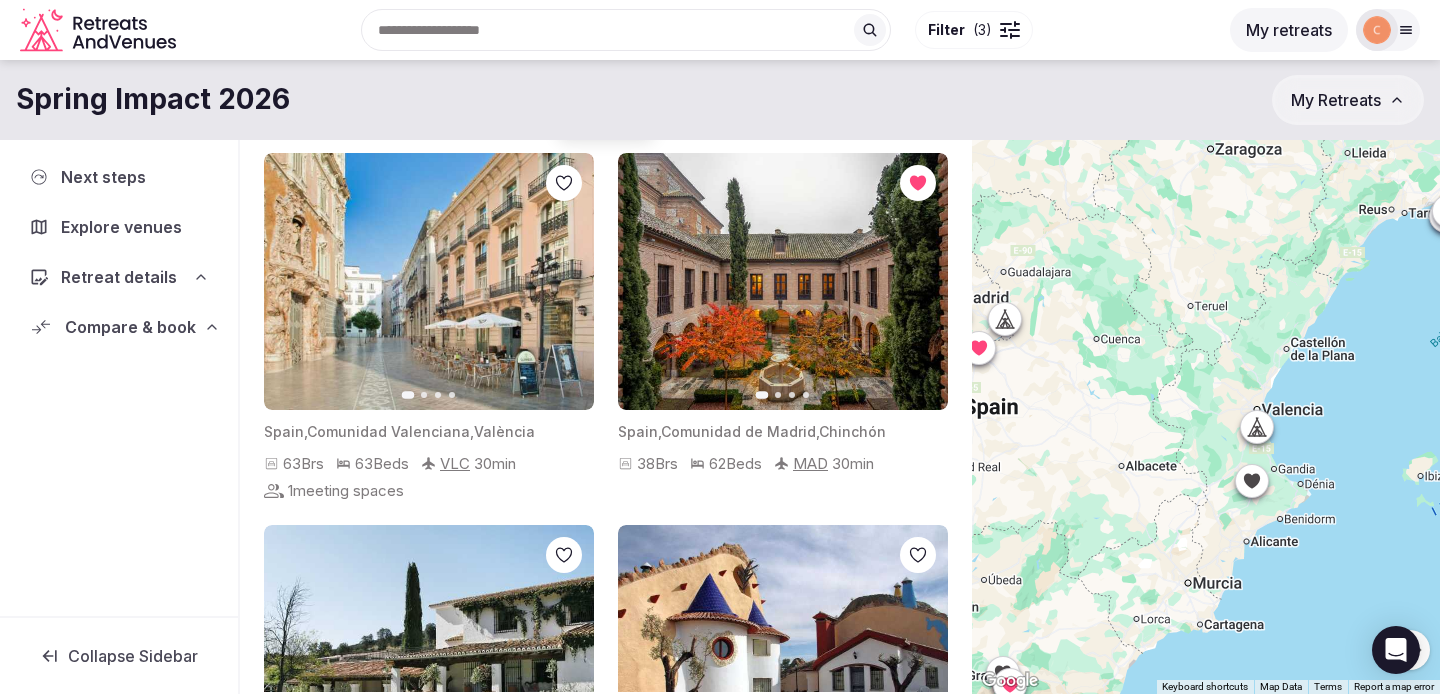 drag, startPoint x: 1219, startPoint y: 339, endPoint x: 1104, endPoint y: 636, distance: 318.48706 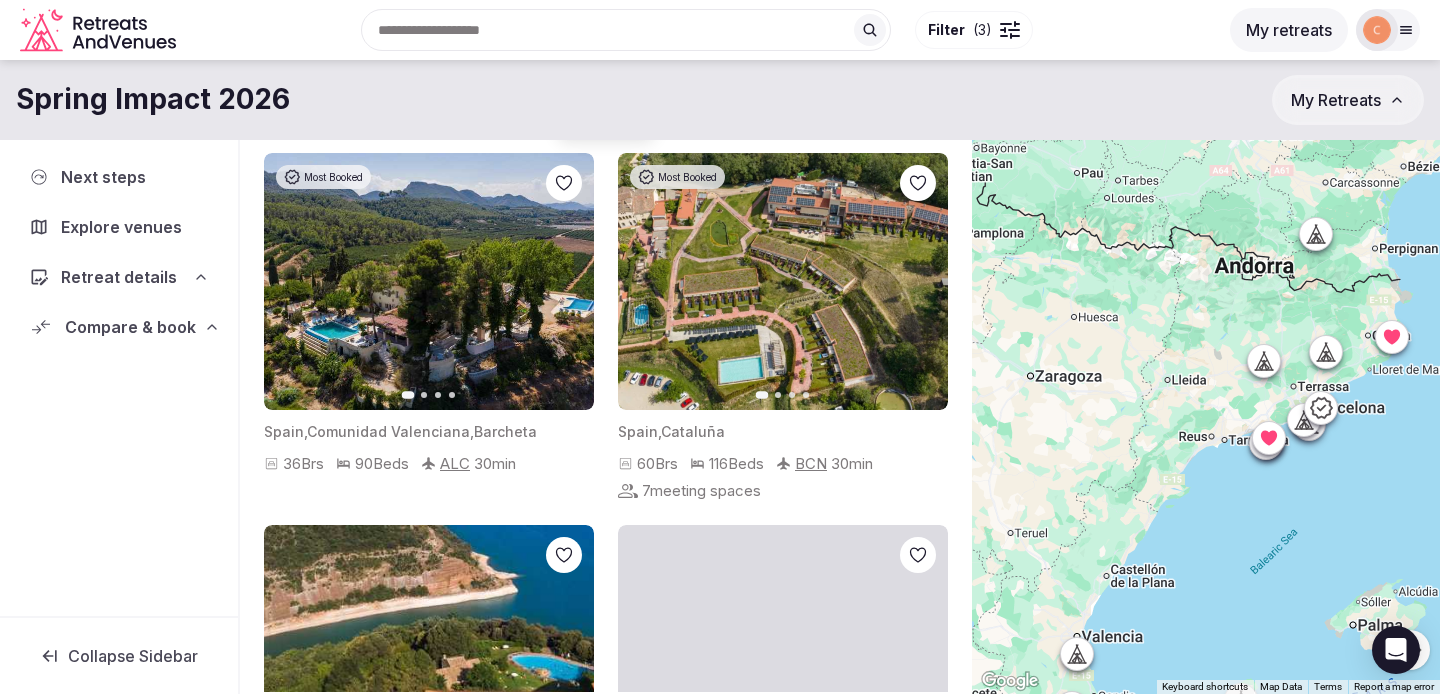 drag, startPoint x: 1226, startPoint y: 496, endPoint x: 1115, endPoint y: 569, distance: 132.8533 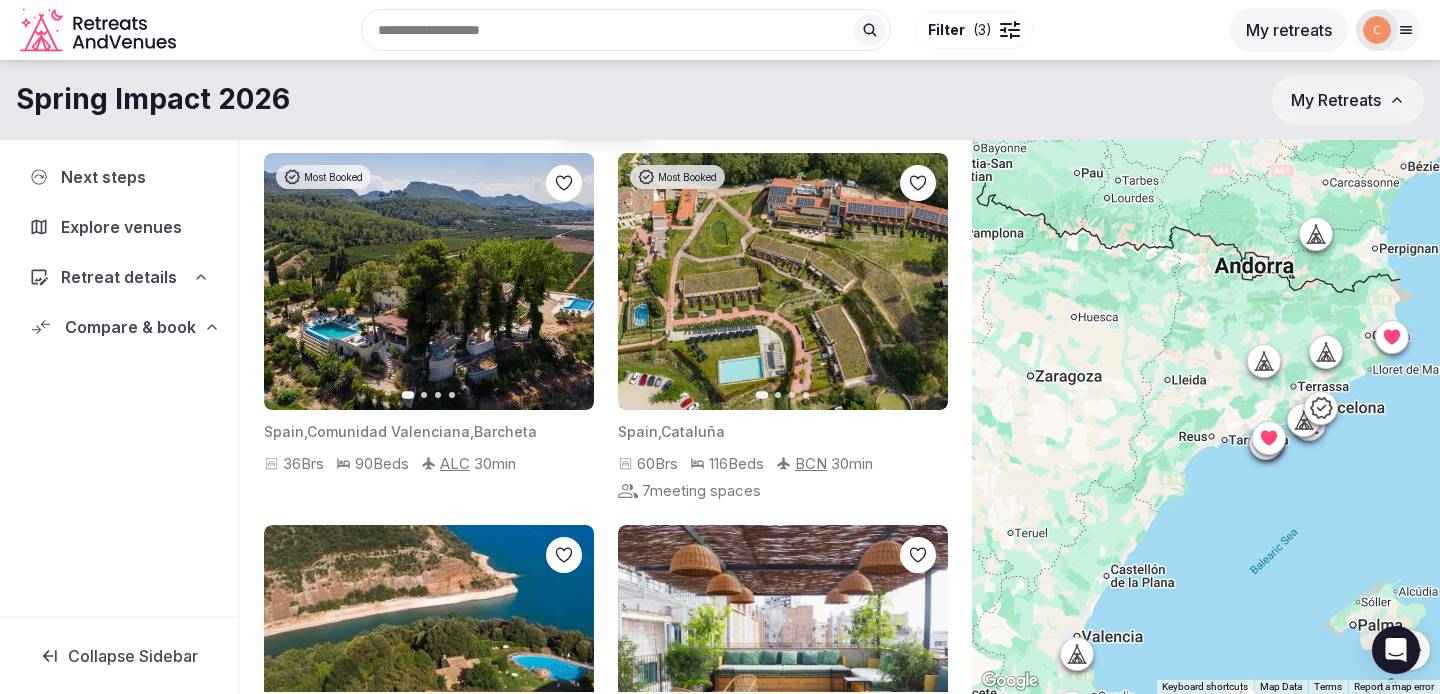 click at bounding box center (1206, 383) 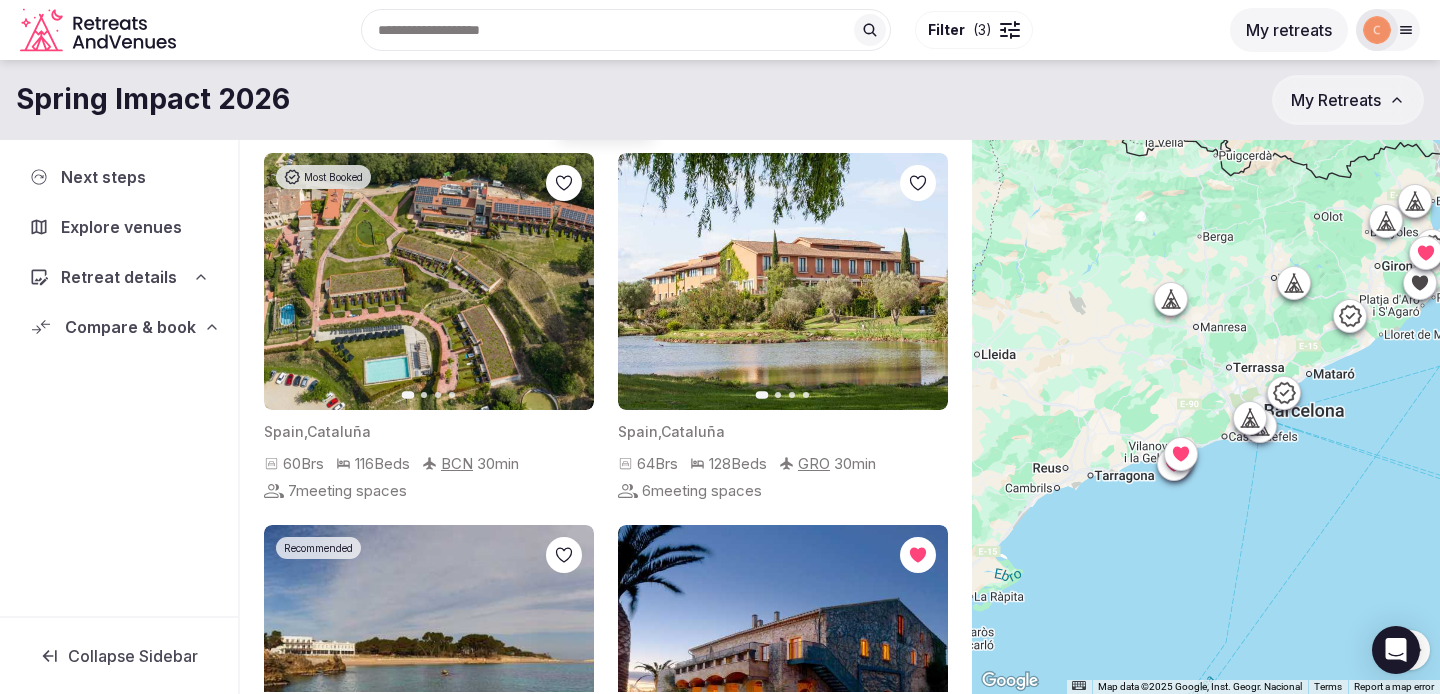 click 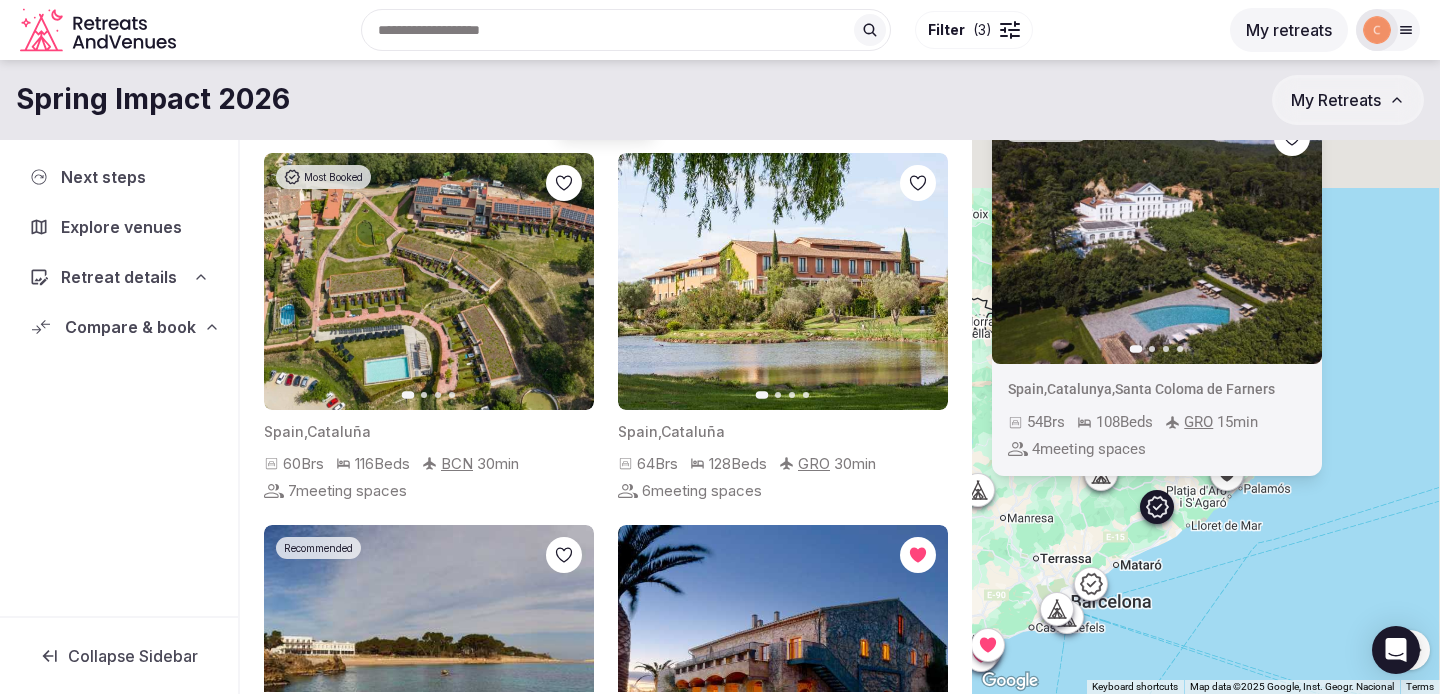drag, startPoint x: 1299, startPoint y: 334, endPoint x: 1101, endPoint y: 529, distance: 277.90106 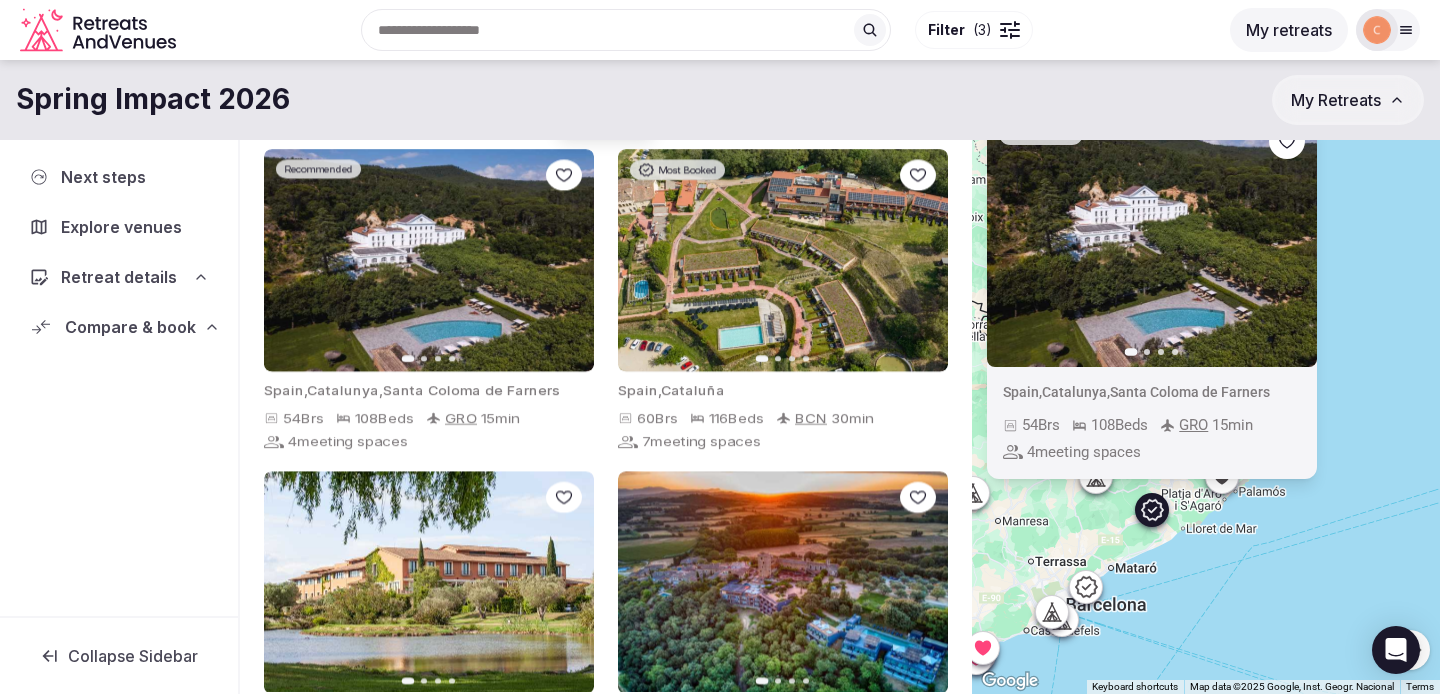 click on "Next slide" at bounding box center [1289, 239] 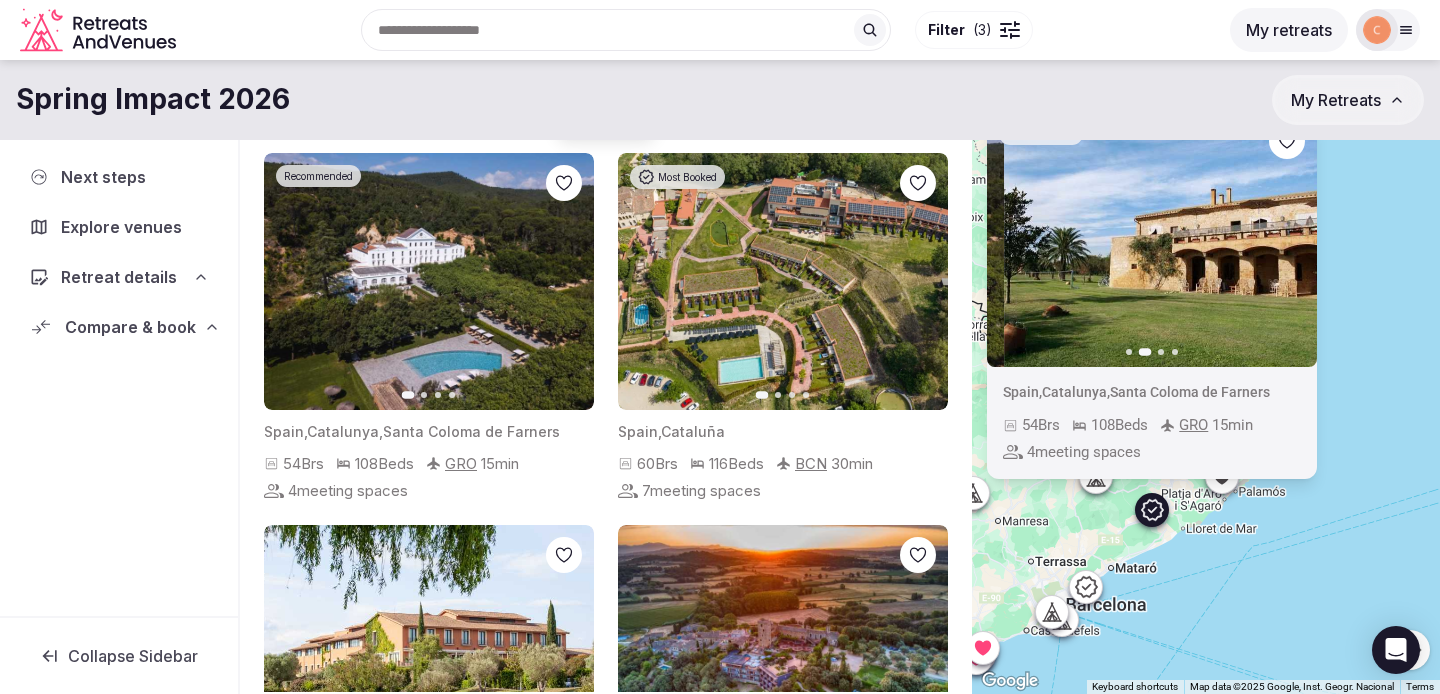 click 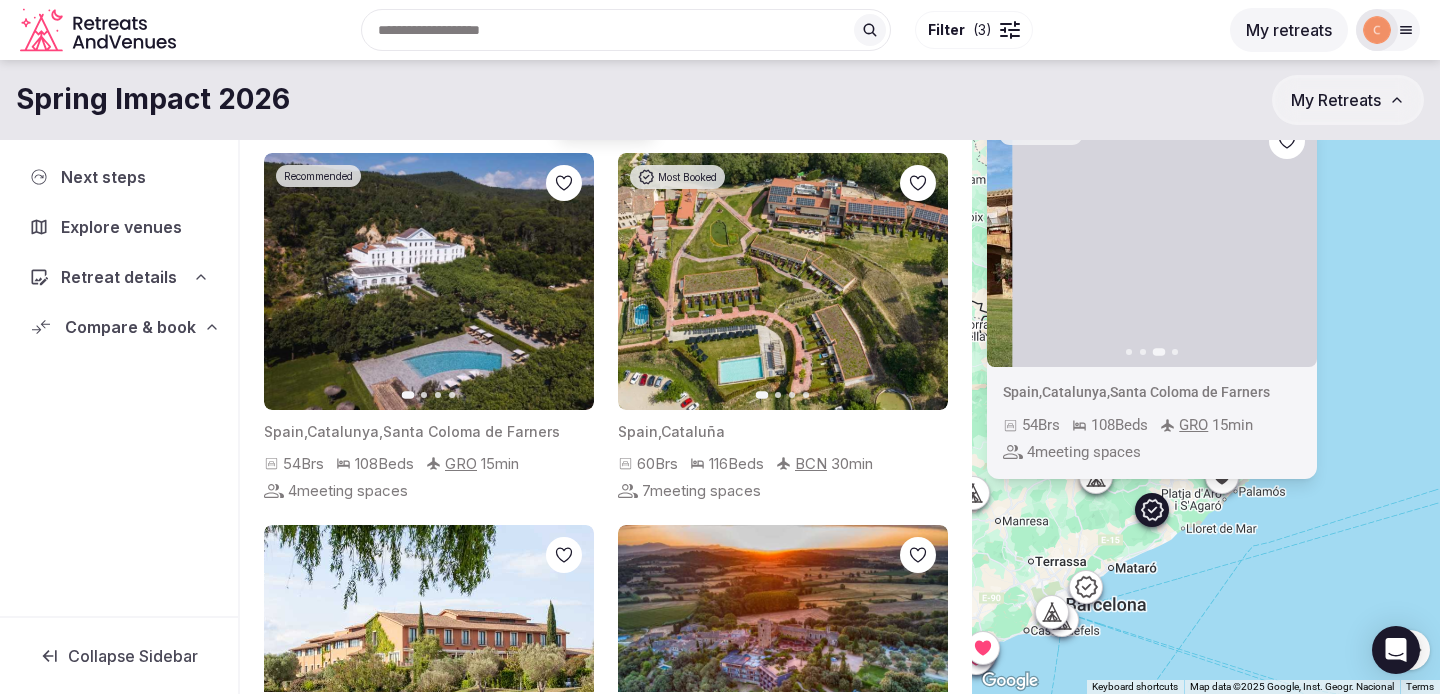 click 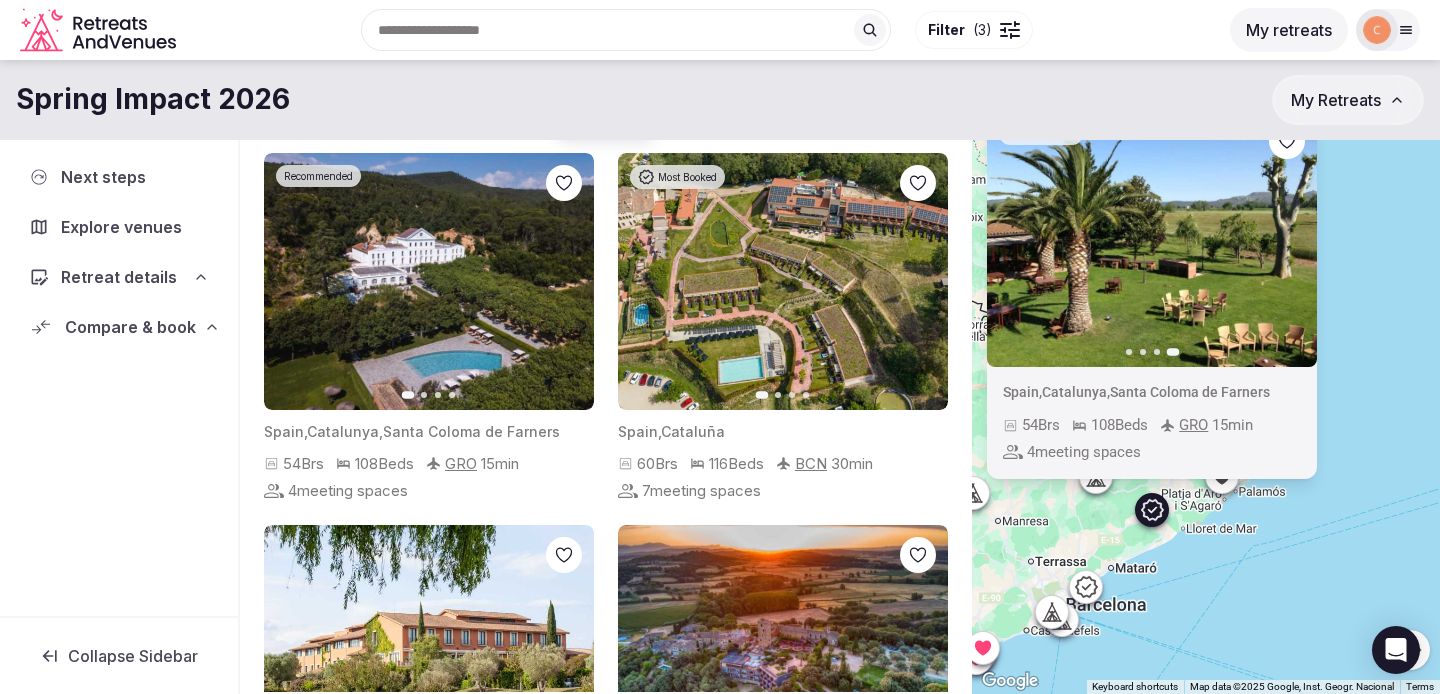 click 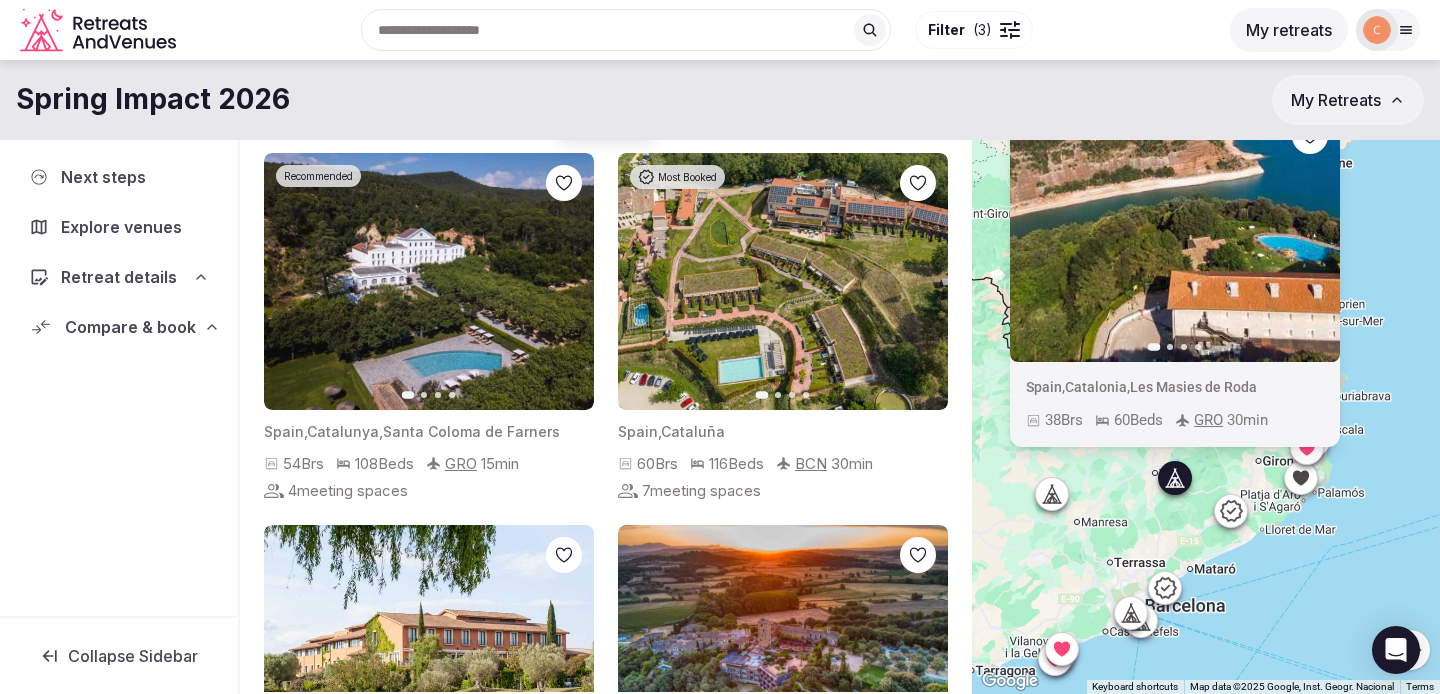 drag, startPoint x: 1104, startPoint y: 512, endPoint x: 1236, endPoint y: 524, distance: 132.54433 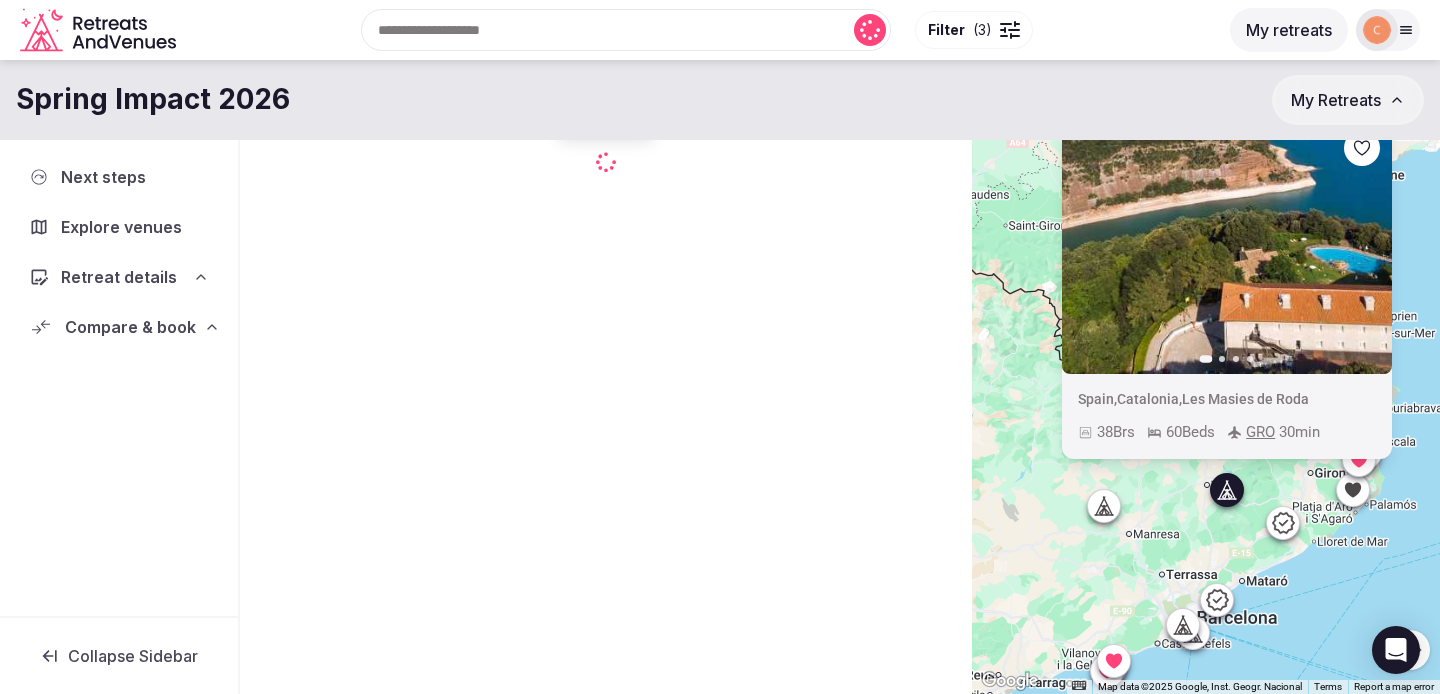 click on "Previous slide Next slide Spain ,  Catalonia ,  Les Masies de Roda 38  Brs 60  Beds GRO 30  min" at bounding box center [1206, 383] 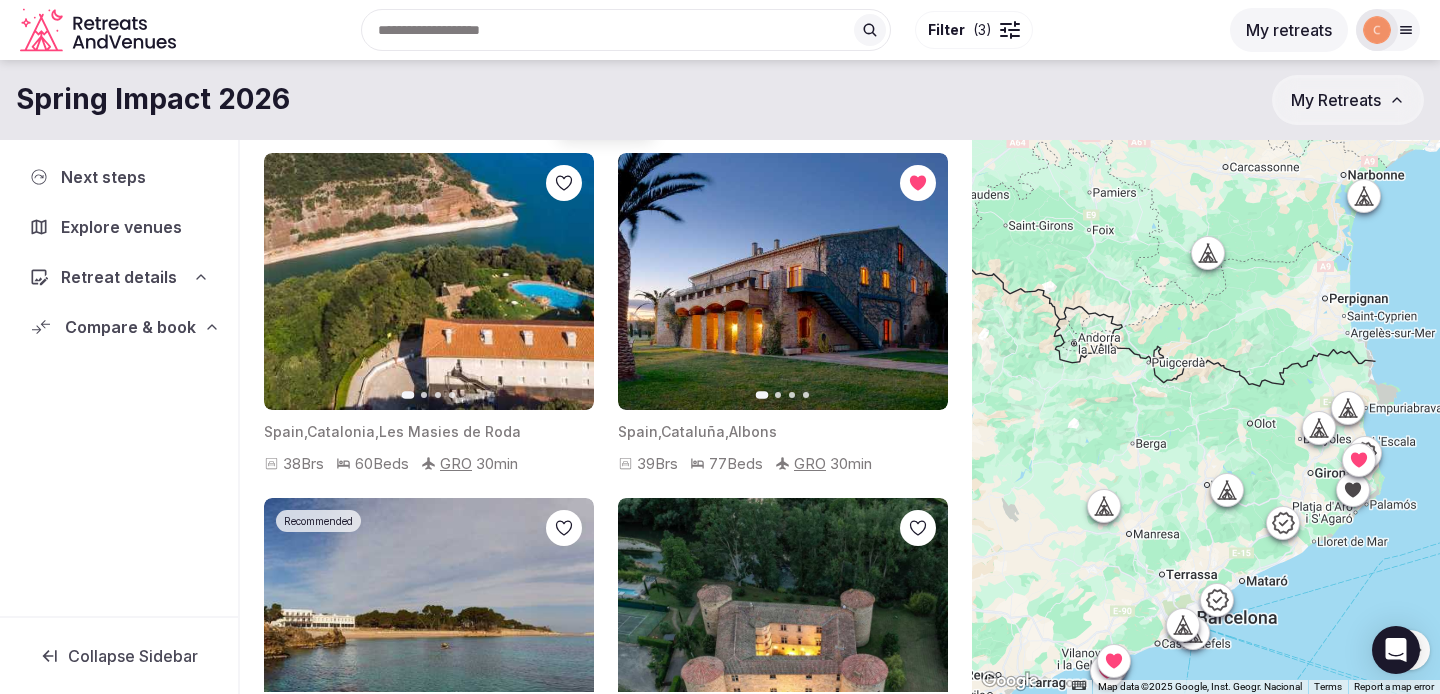 click 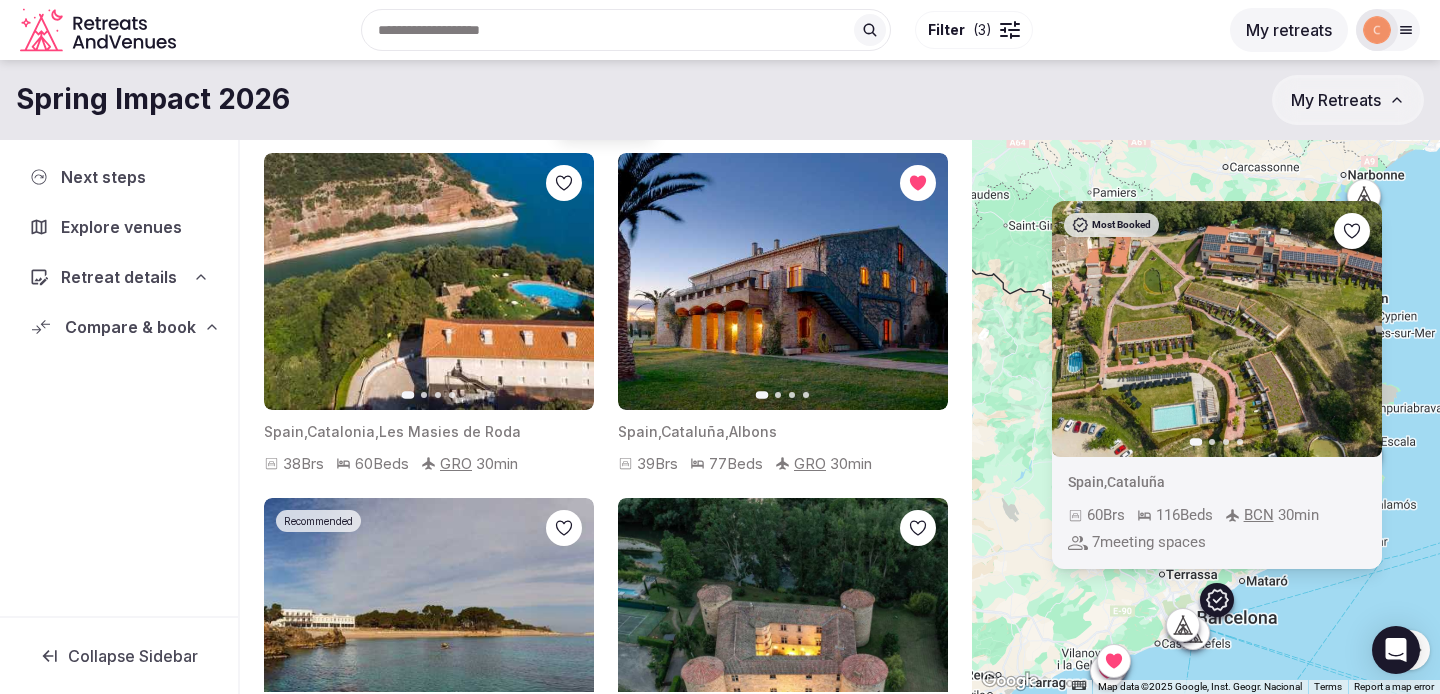 click 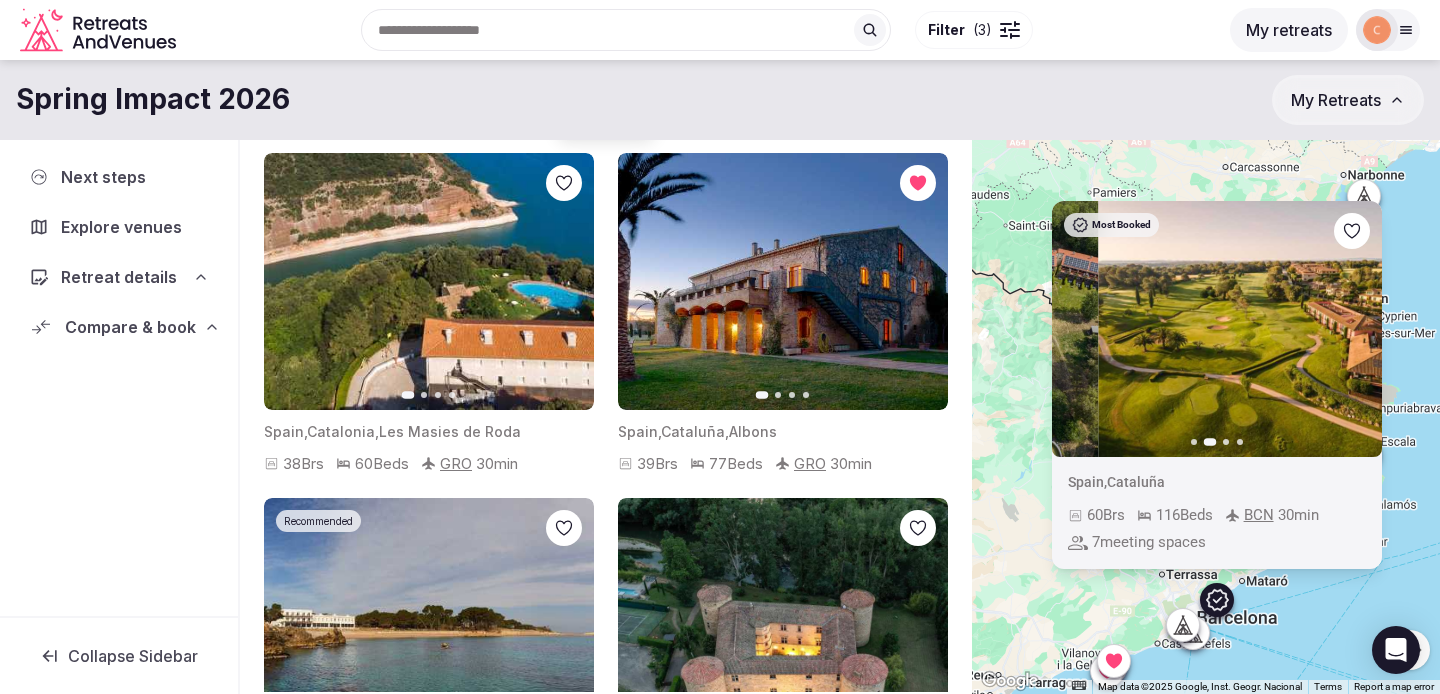 click 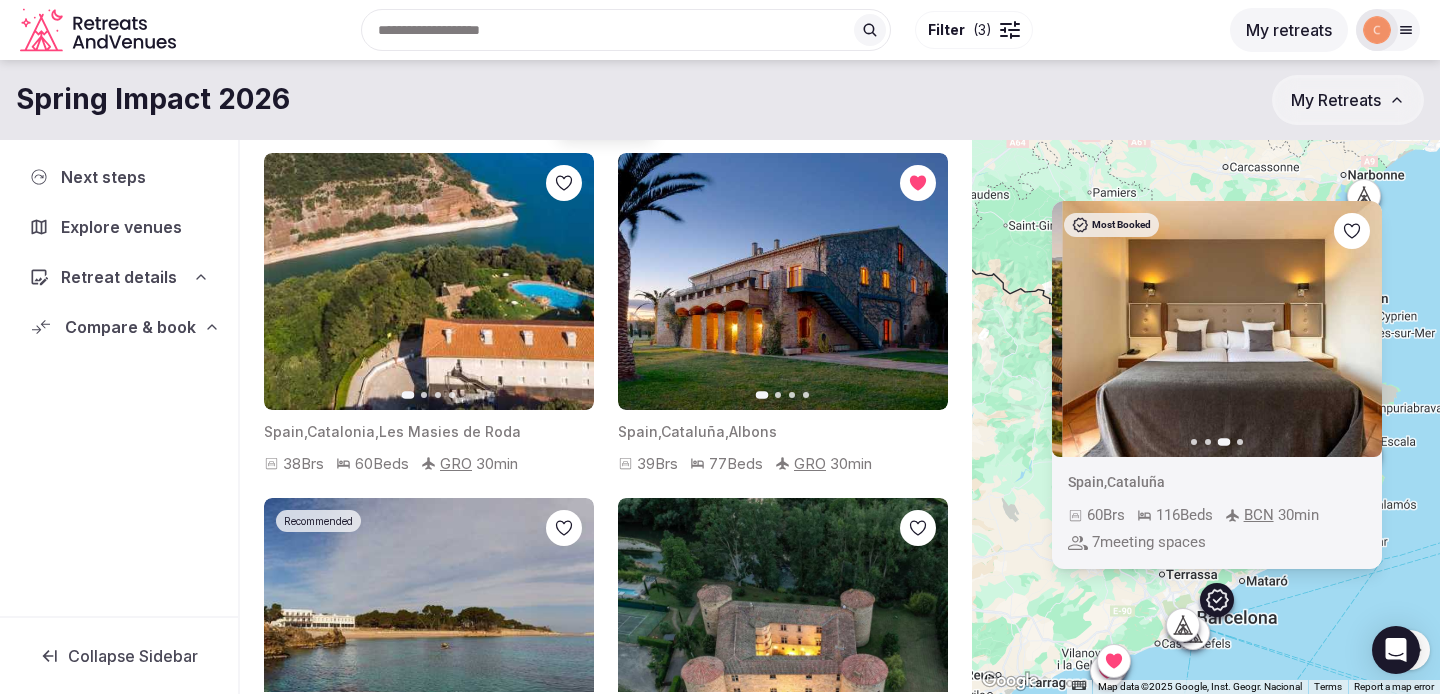 click 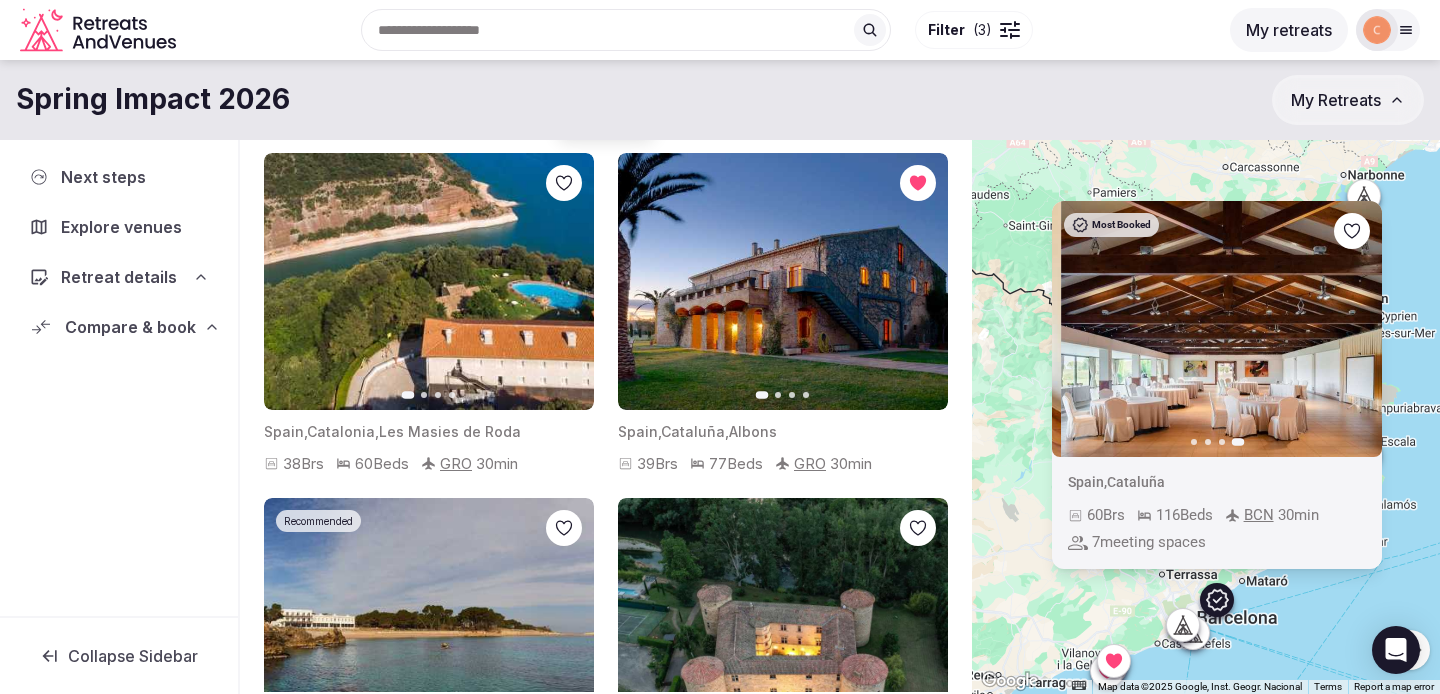 click on "Most Booked Previous slide Next slide Spain ,  Cataluña 60  Brs 116  Beds BCN 30  min 7  meeting spaces" at bounding box center [1206, 383] 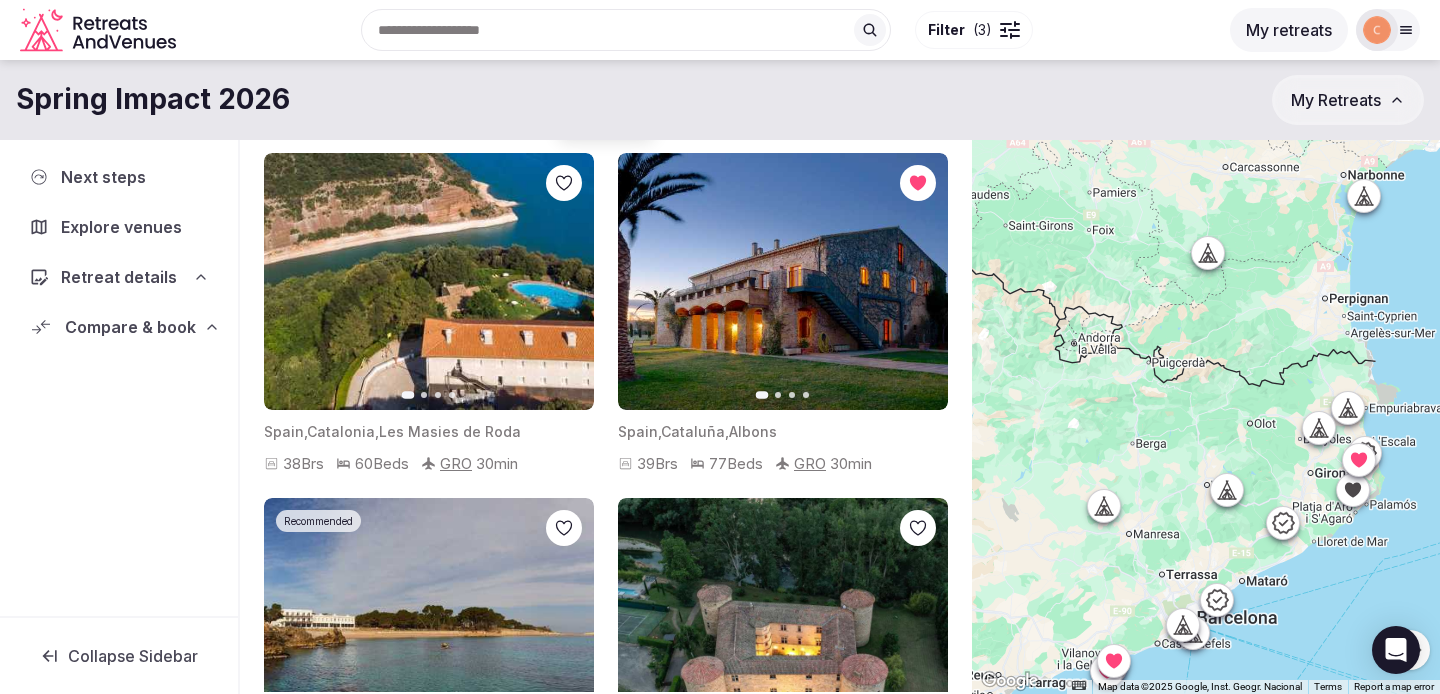 click 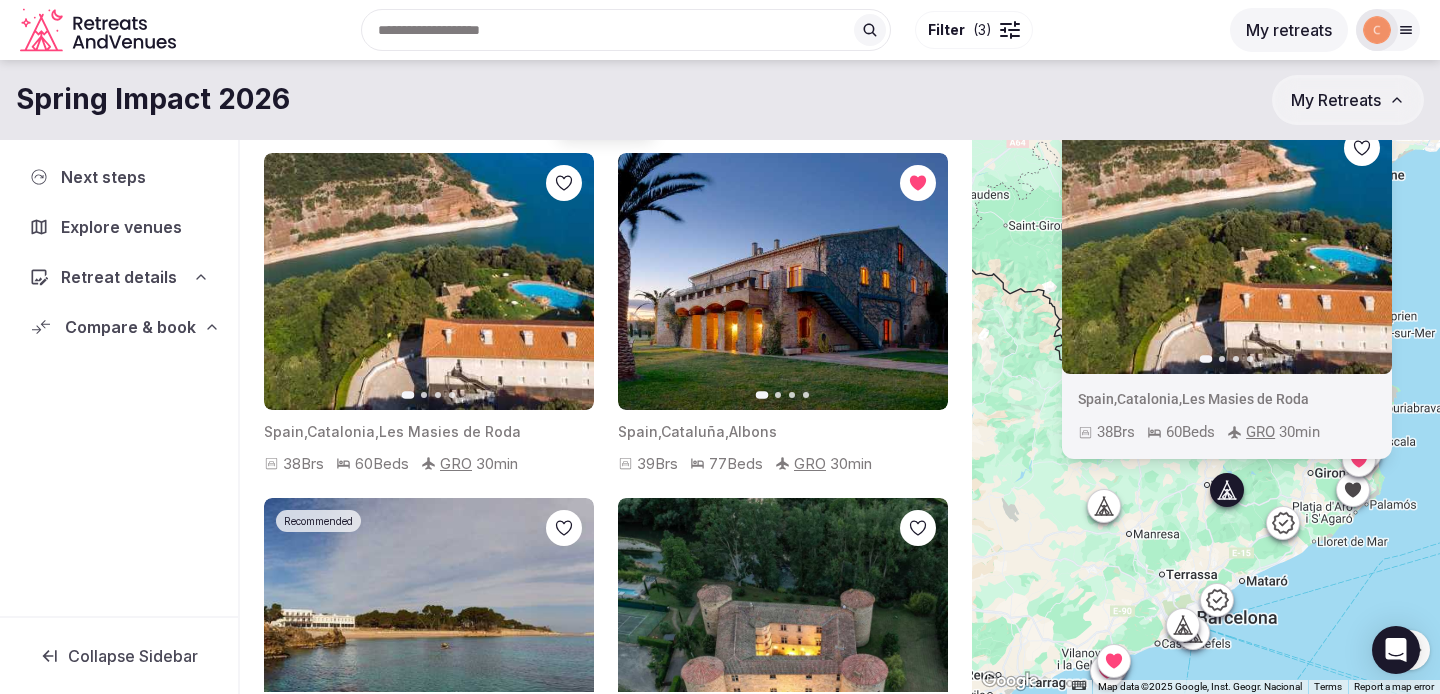 click 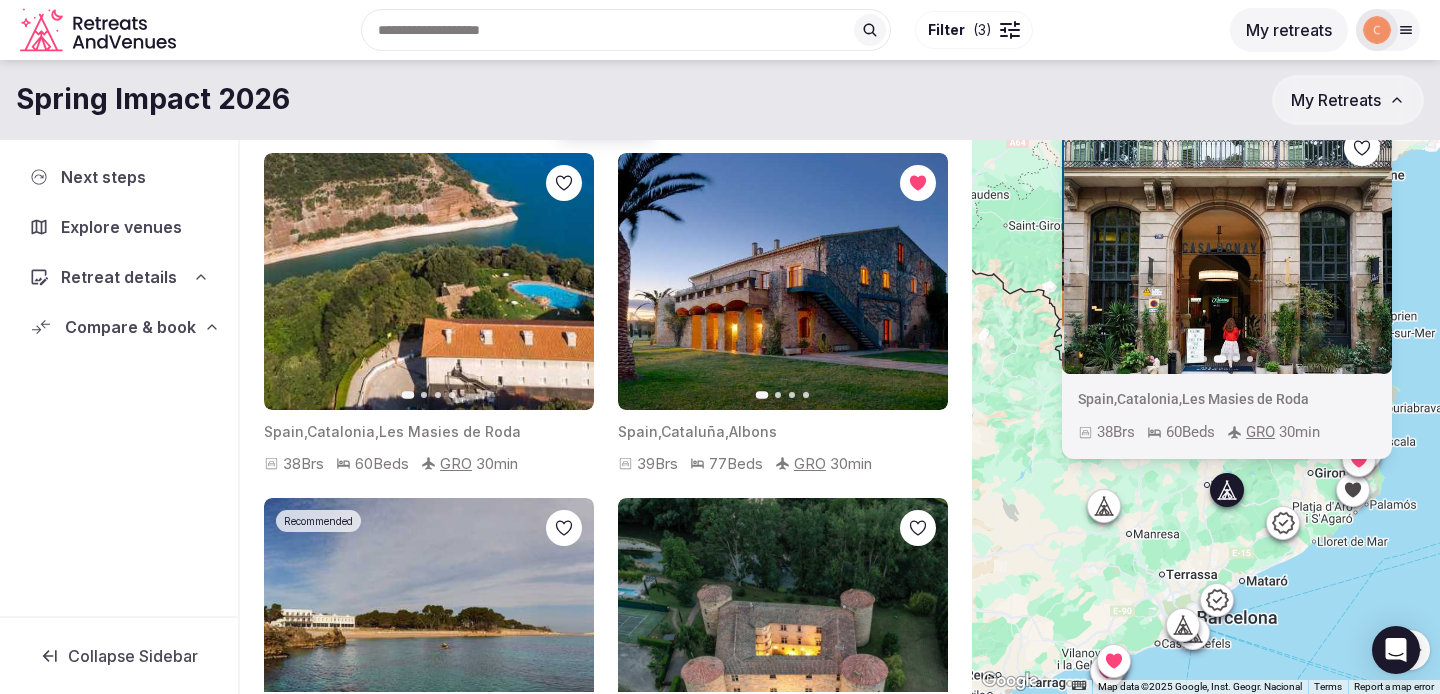 click 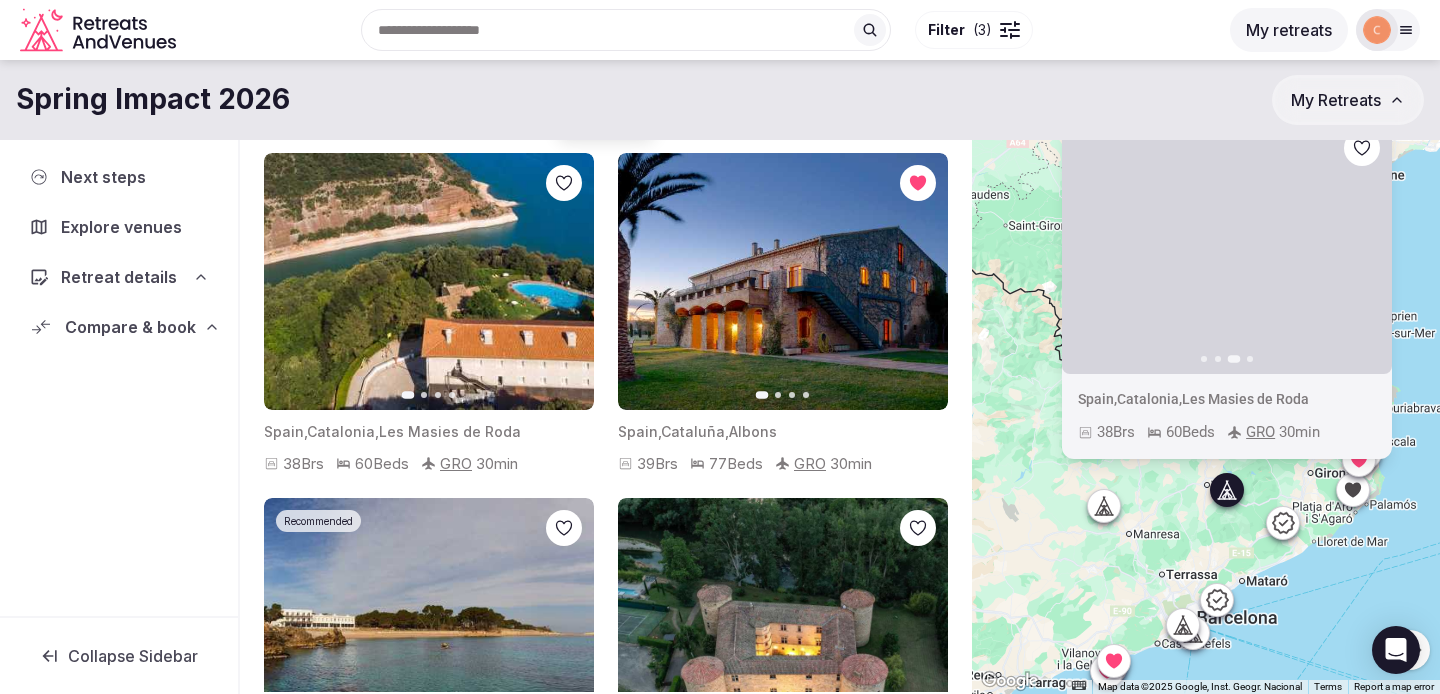 click 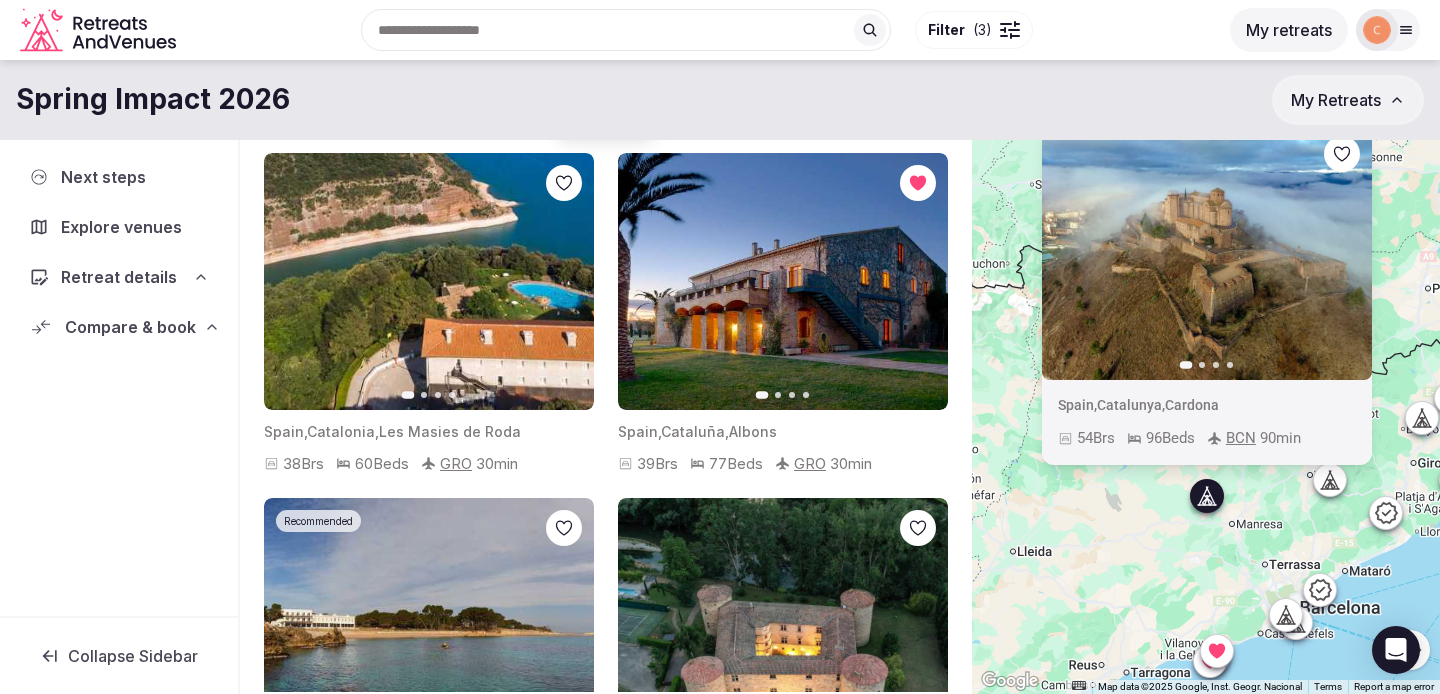 drag, startPoint x: 1119, startPoint y: 567, endPoint x: 1243, endPoint y: 554, distance: 124.67959 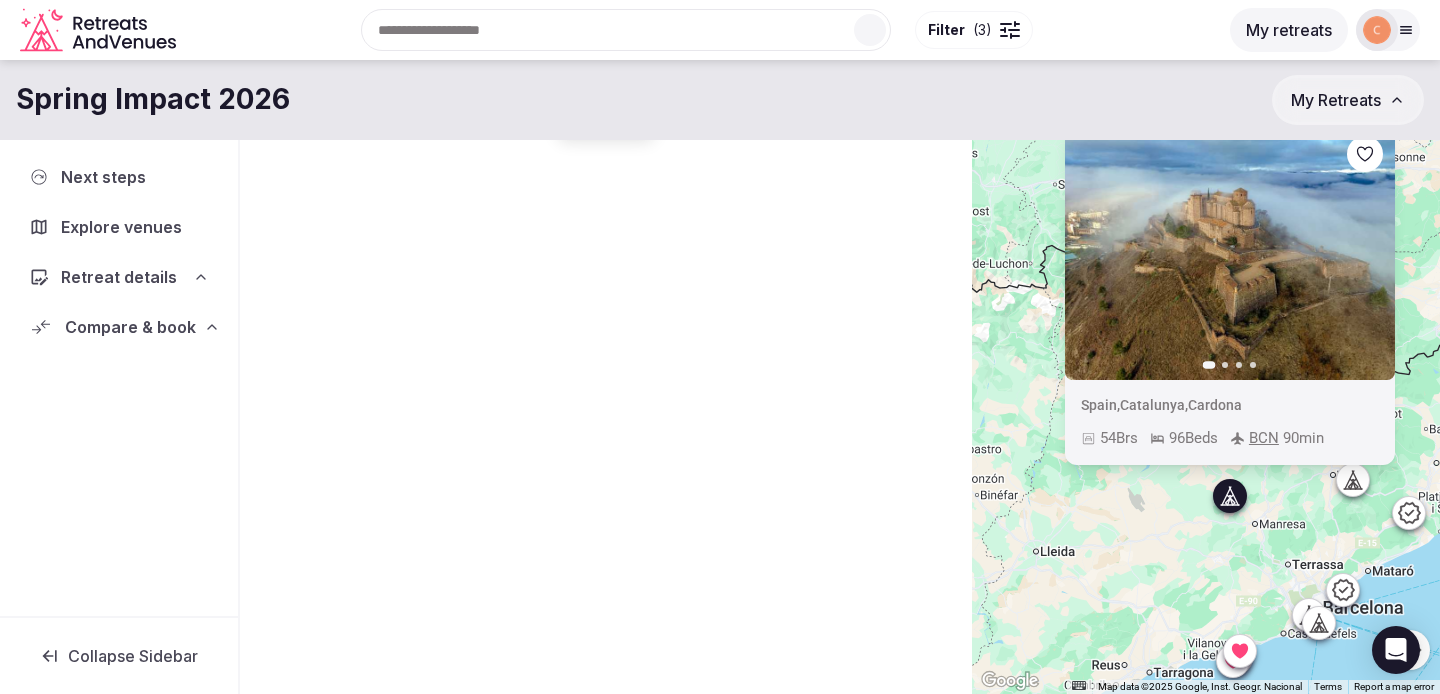 click on "Previous slide Next slide Spain ,  Catalunya ,  Cardona 54  Brs 96  Beds BCN 90  min" at bounding box center (1206, 383) 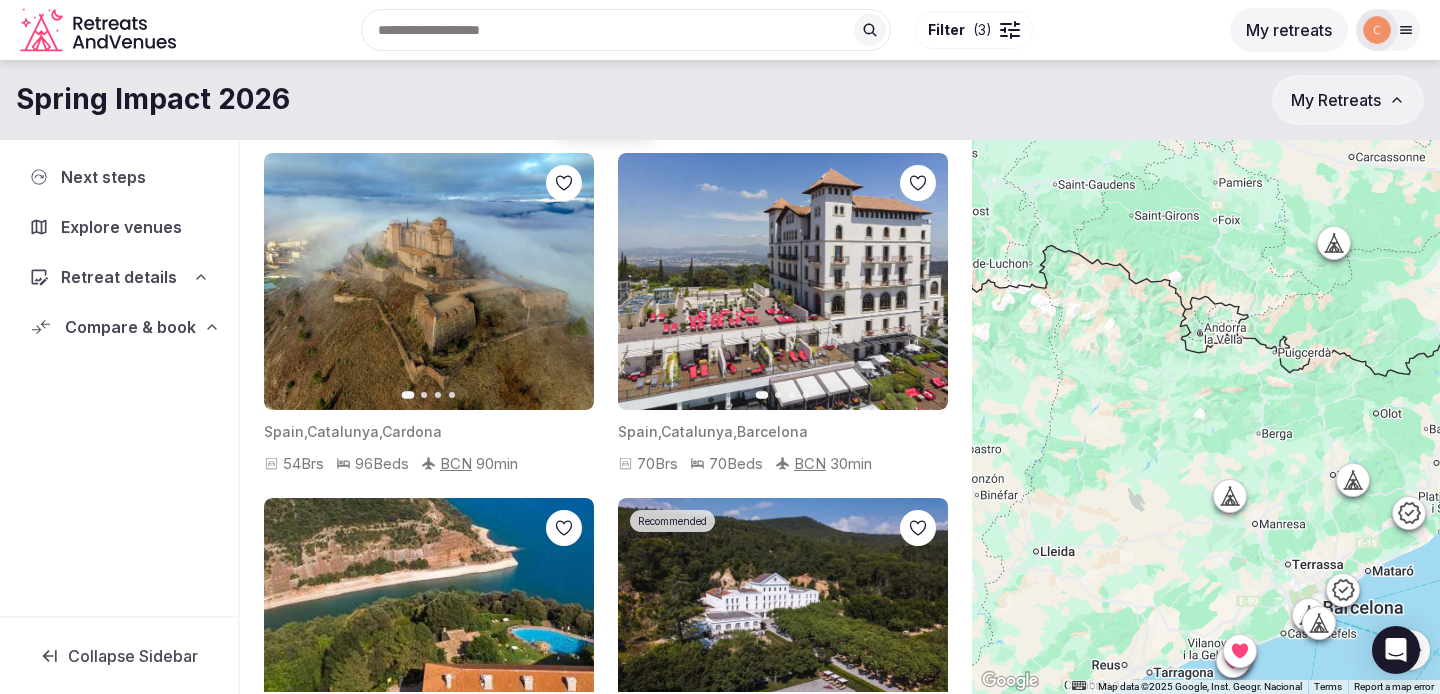 click at bounding box center (1309, 615) 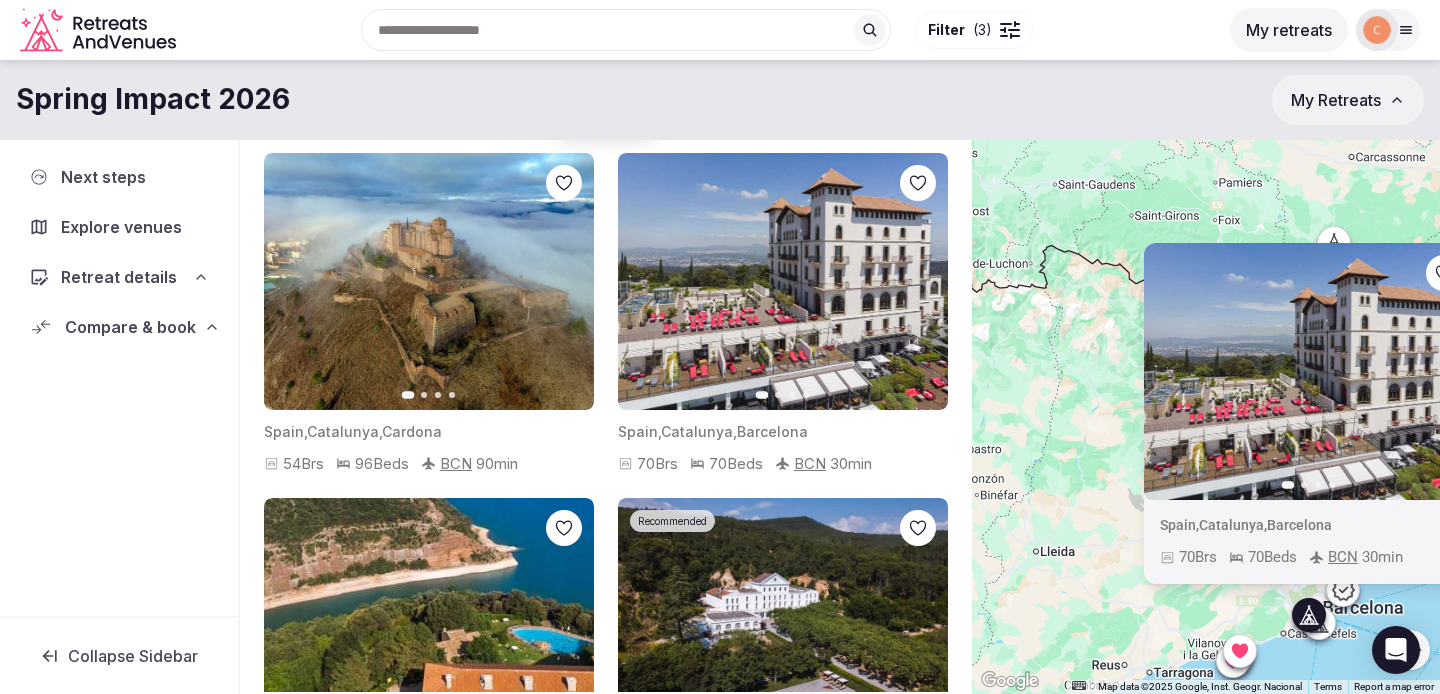click on "Previous slide Next slide Spain ,  Catalunya ,  Barcelona 70  Brs 70  Beds BCN 30  min" at bounding box center [1206, 383] 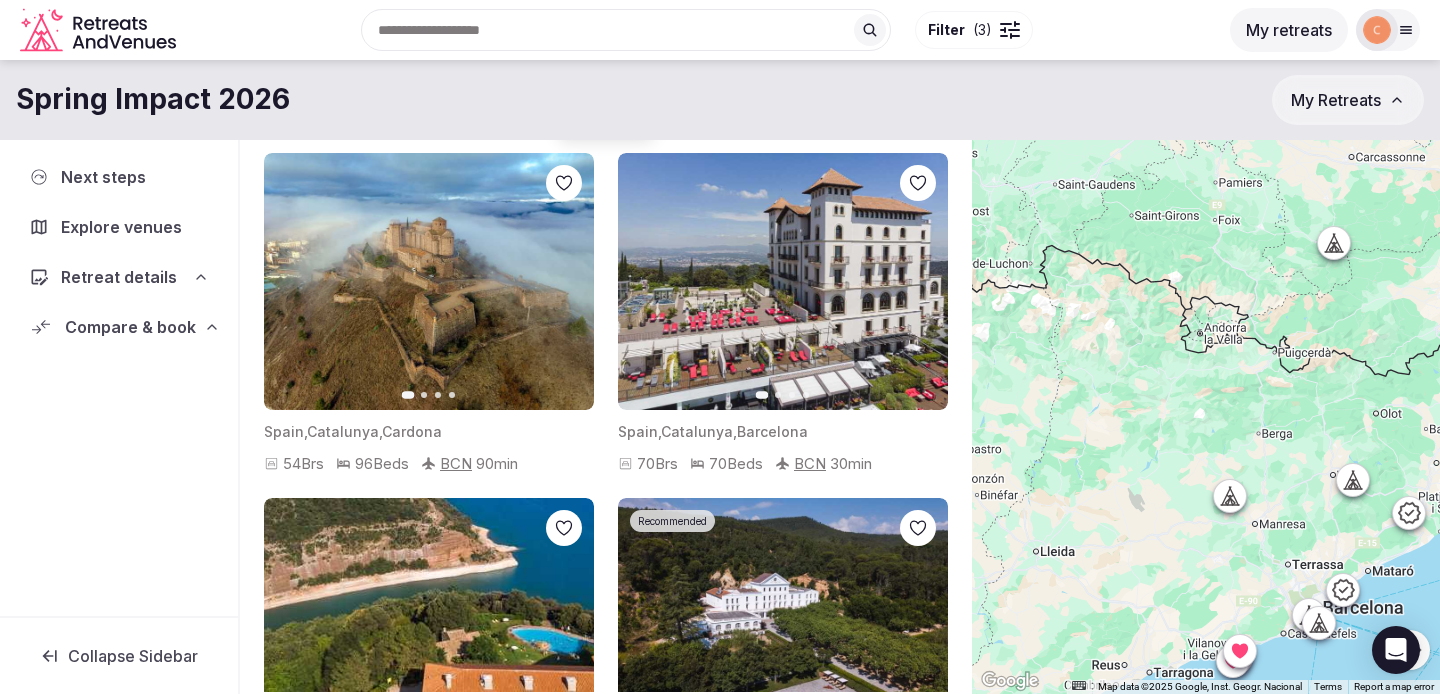click at bounding box center [1334, 243] 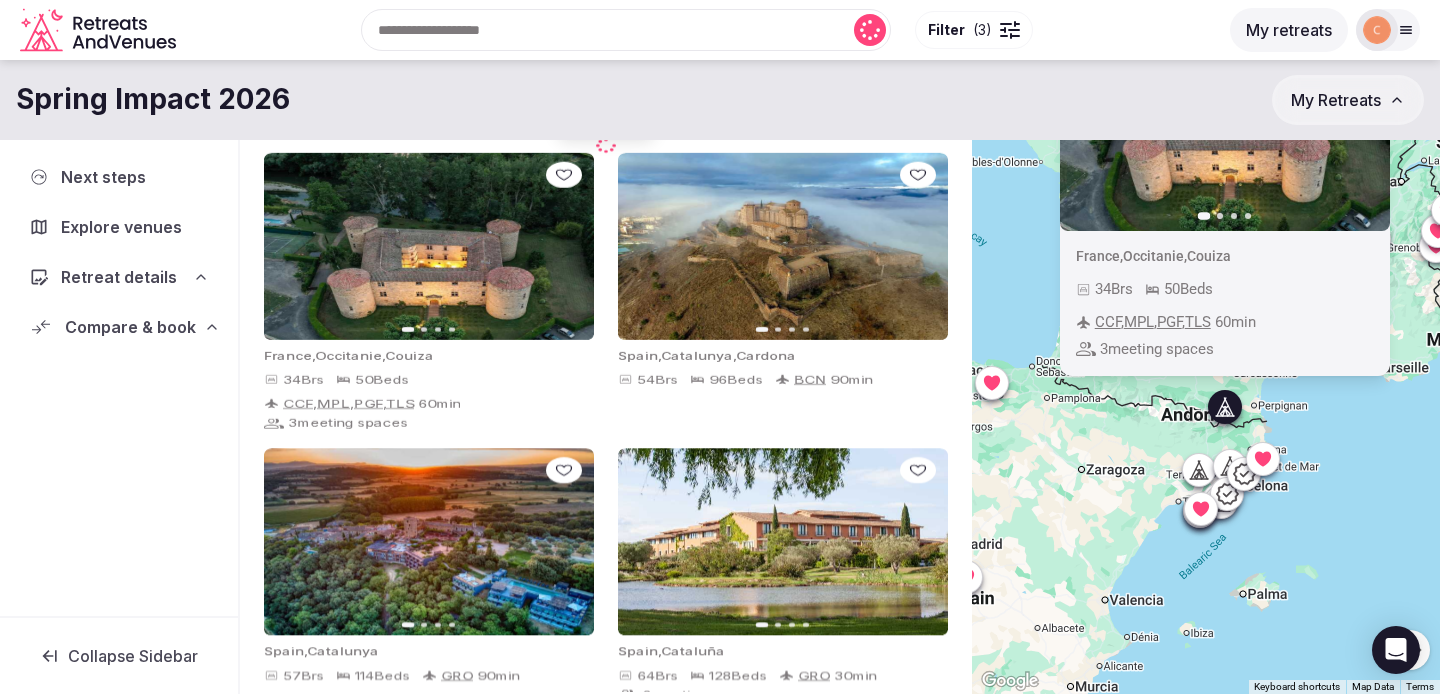 click on "Previous slide Next slide France ,  Occitanie ,  Couiza 34  Brs 50  Beds CCF ,  MPL ,  PGF ,  TLS 60  min 3  meeting spaces" at bounding box center (1206, 383) 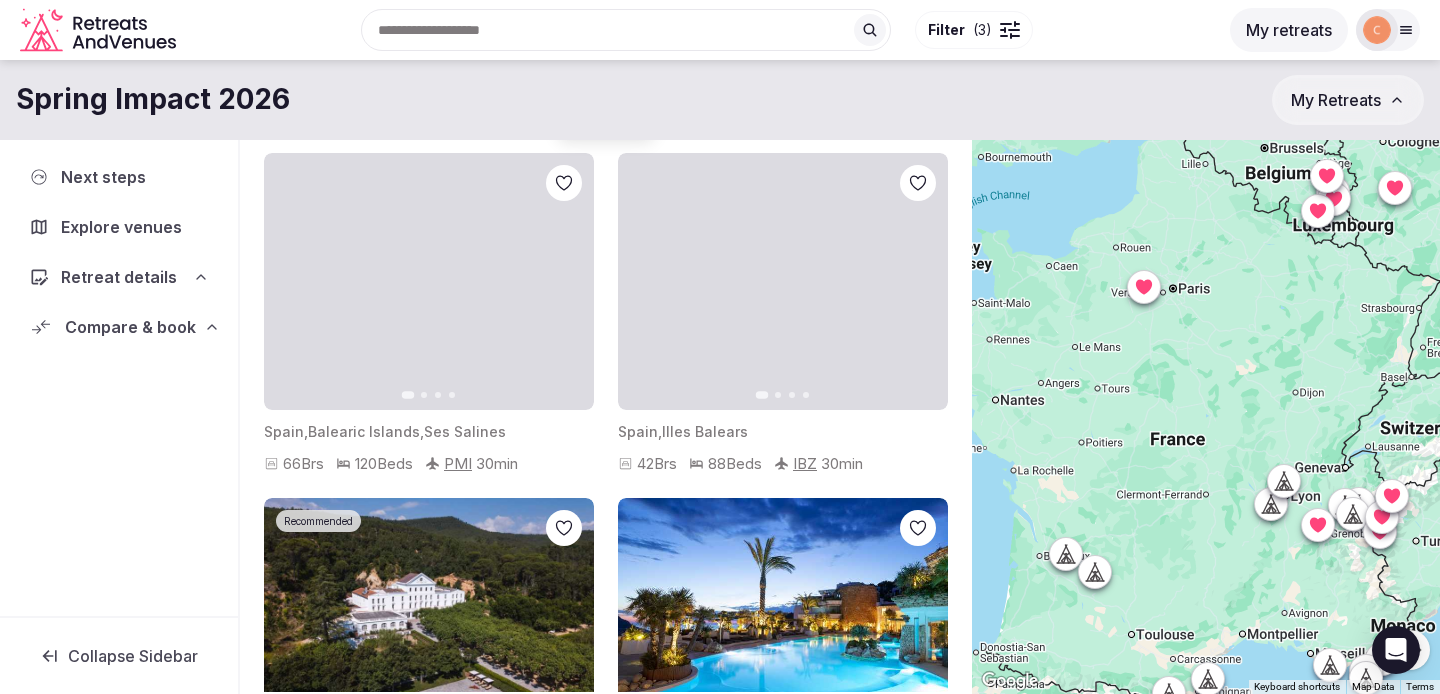 drag, startPoint x: 1235, startPoint y: 363, endPoint x: 1142, endPoint y: 666, distance: 316.9511 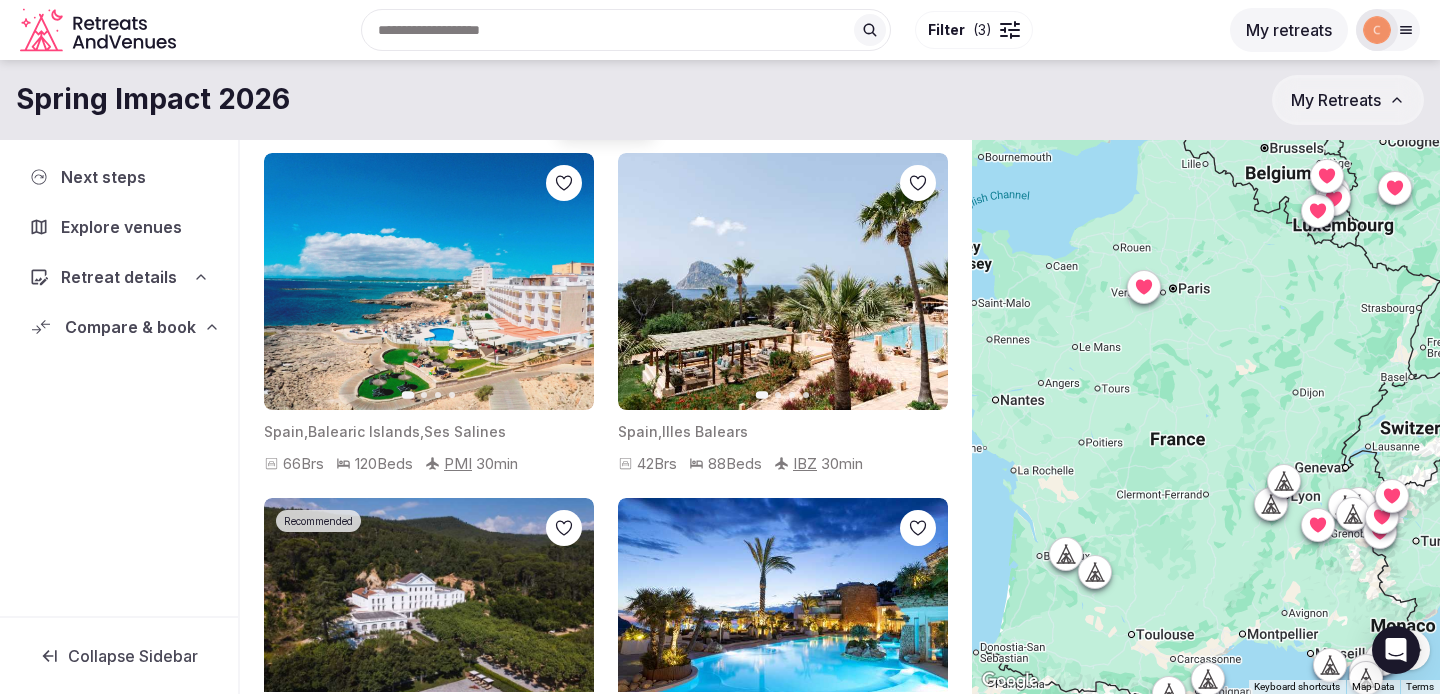 click at bounding box center [1206, 383] 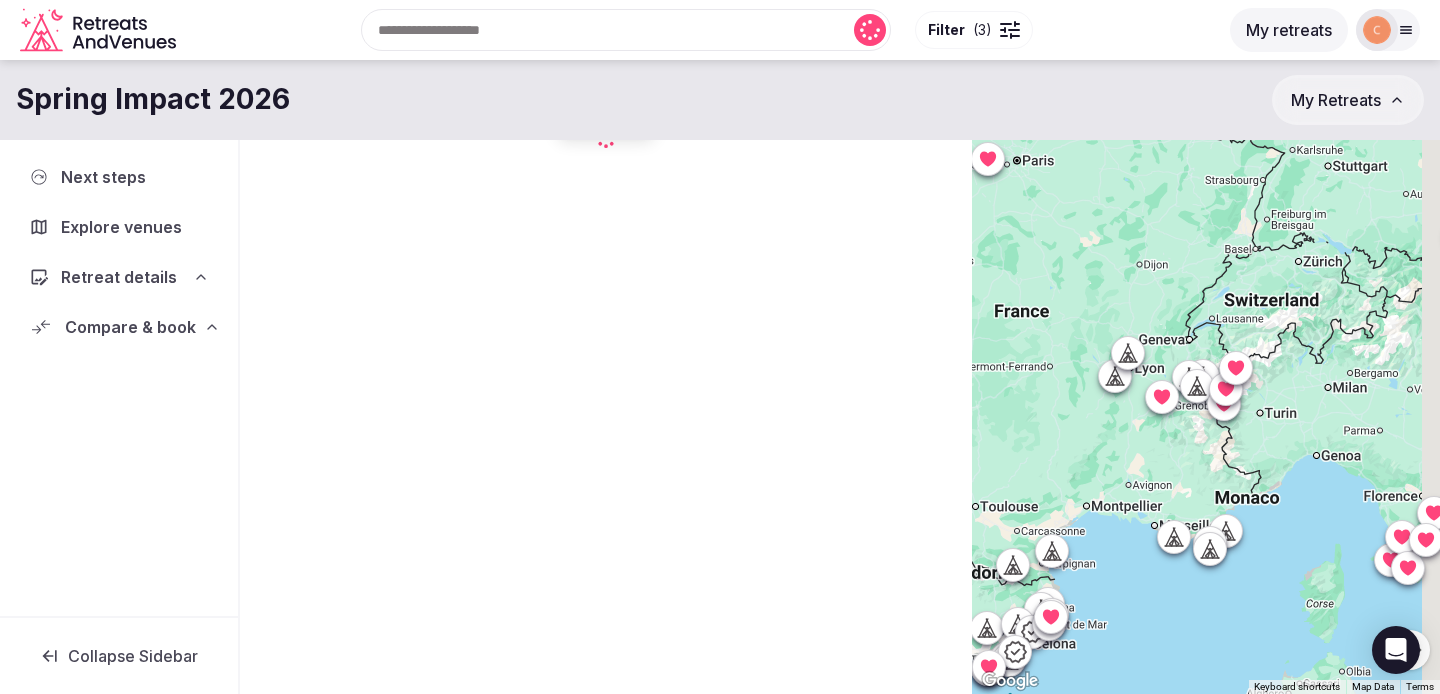 drag, startPoint x: 1287, startPoint y: 584, endPoint x: 1131, endPoint y: 287, distance: 335.47726 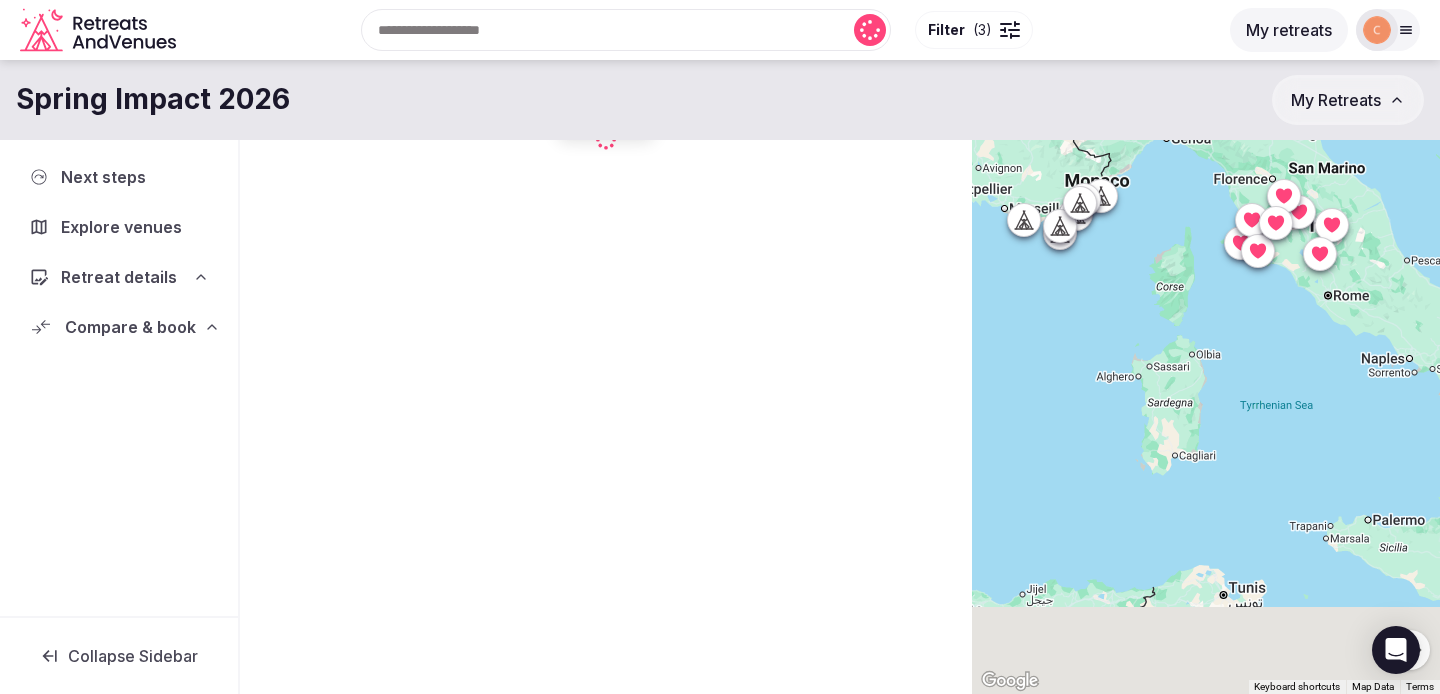drag, startPoint x: 1259, startPoint y: 552, endPoint x: 1068, endPoint y: 295, distance: 320.20306 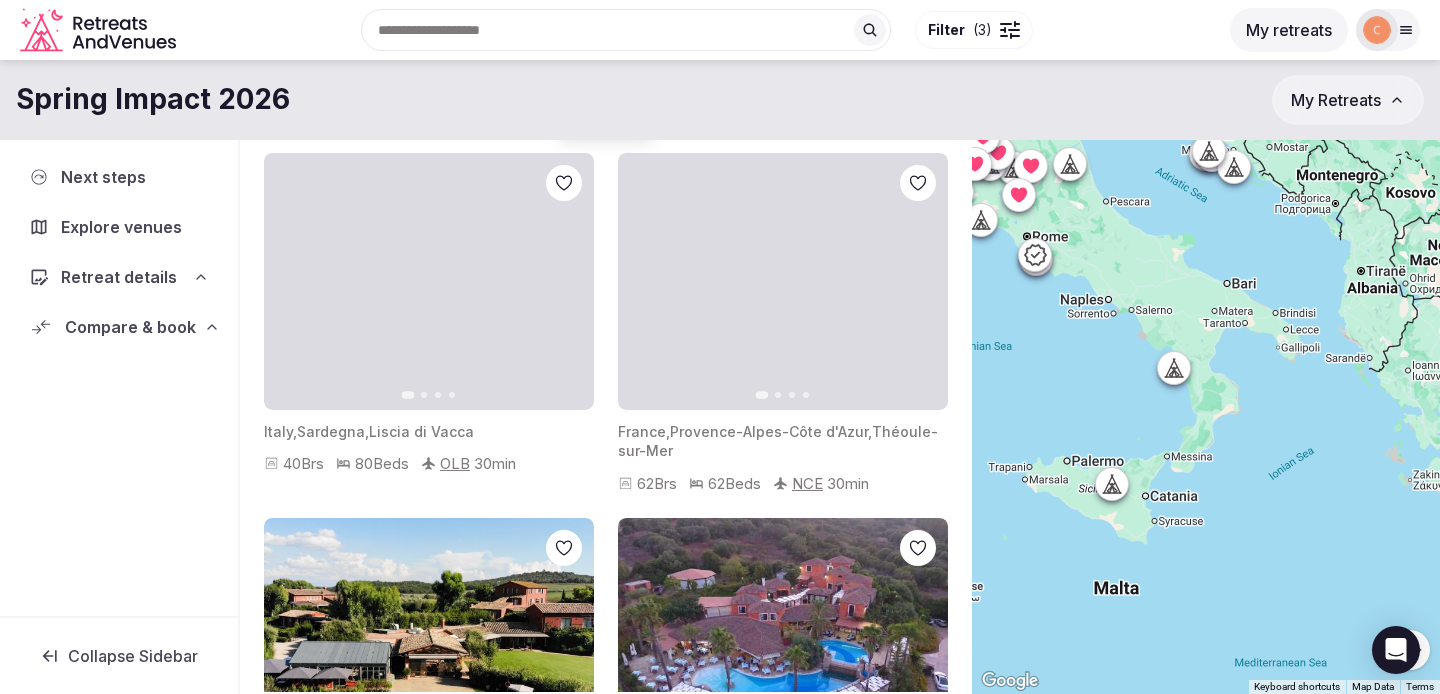 drag, startPoint x: 1314, startPoint y: 426, endPoint x: 1111, endPoint y: 470, distance: 207.71375 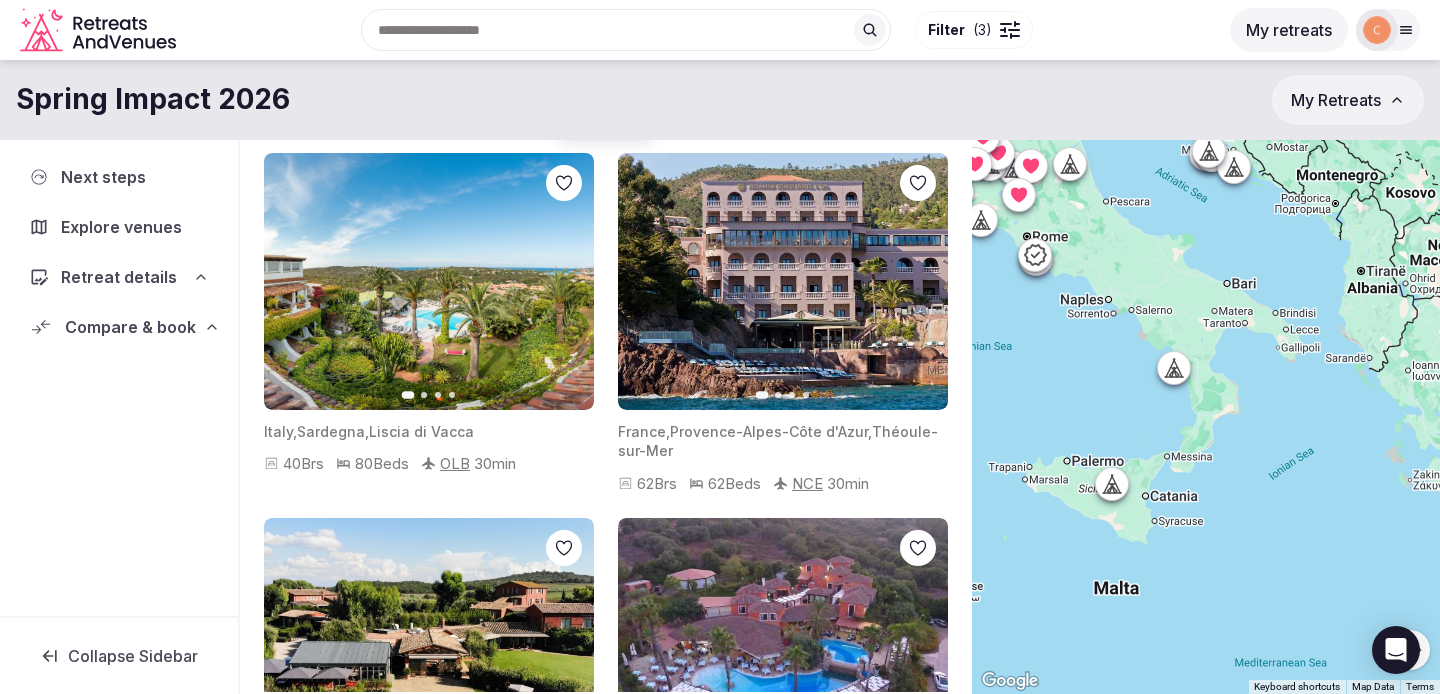 click at bounding box center (1206, 383) 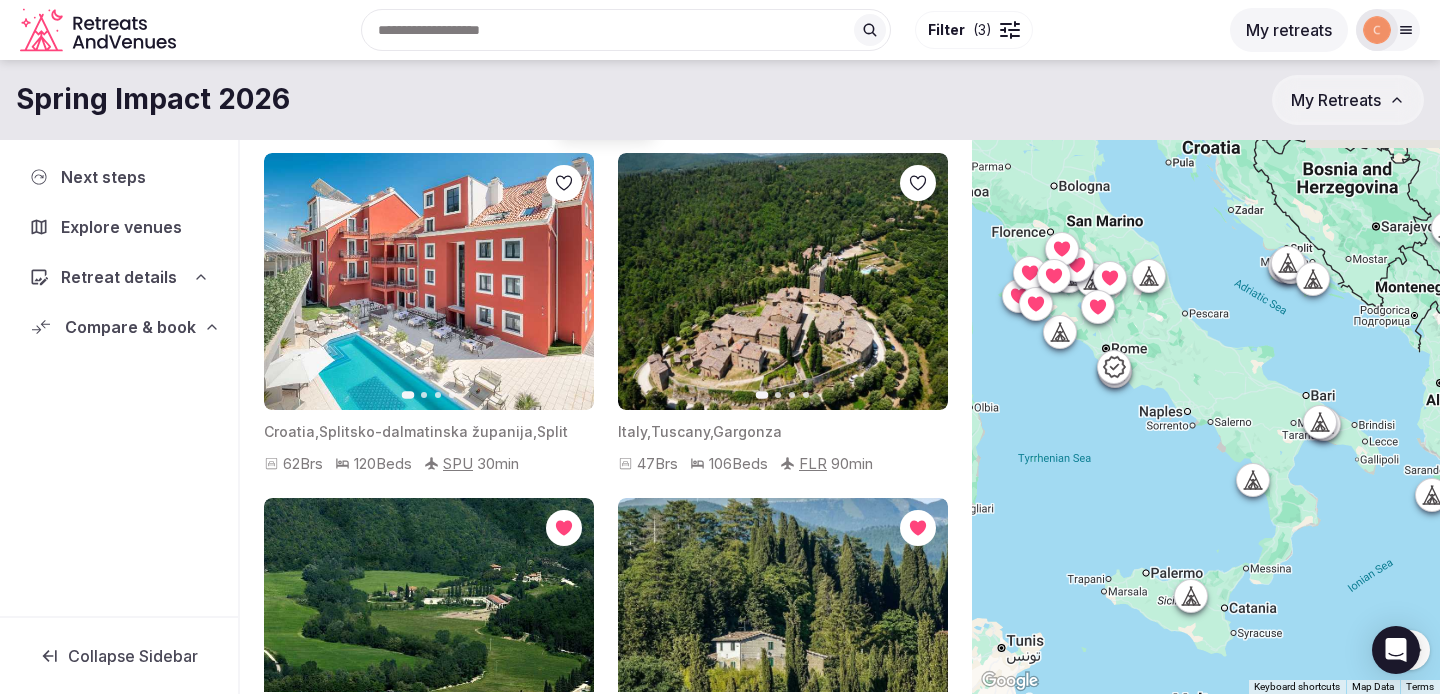 drag, startPoint x: 1136, startPoint y: 261, endPoint x: 1219, endPoint y: 379, distance: 144.26712 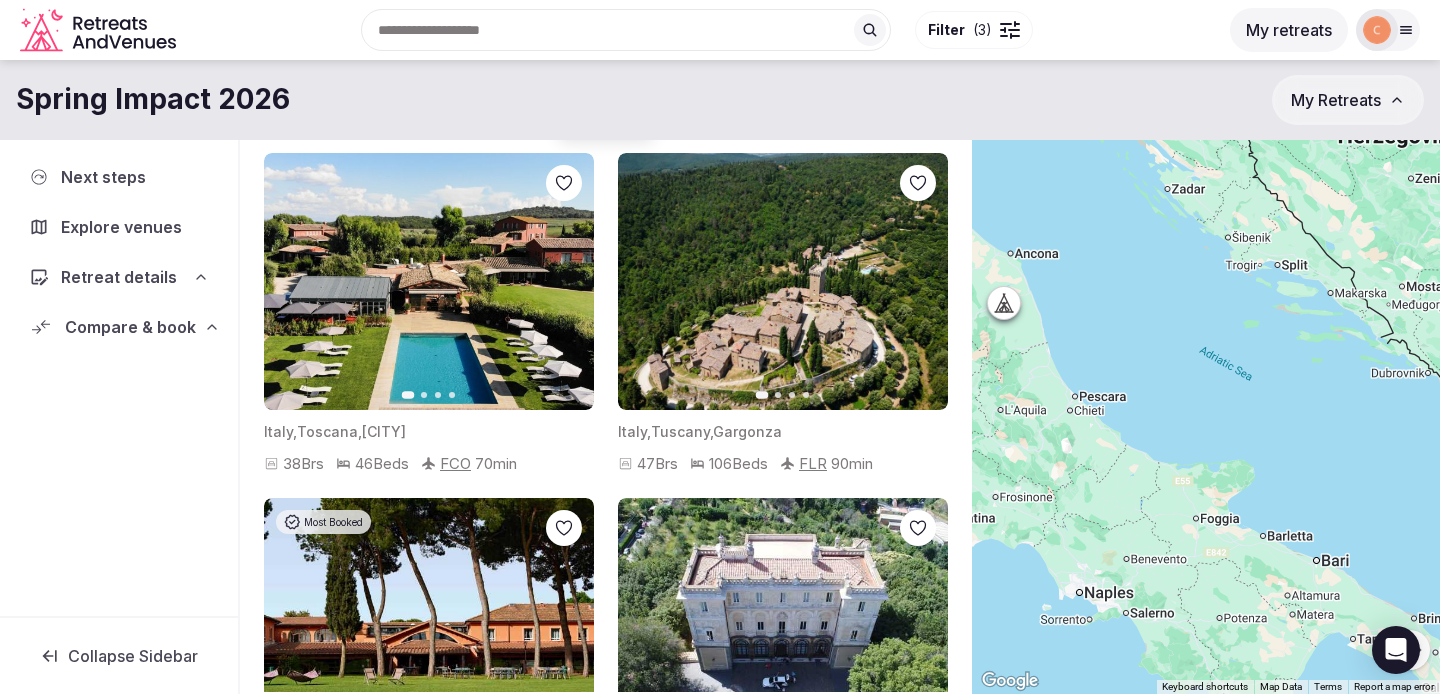 drag, startPoint x: 1279, startPoint y: 368, endPoint x: 1178, endPoint y: 449, distance: 129.46814 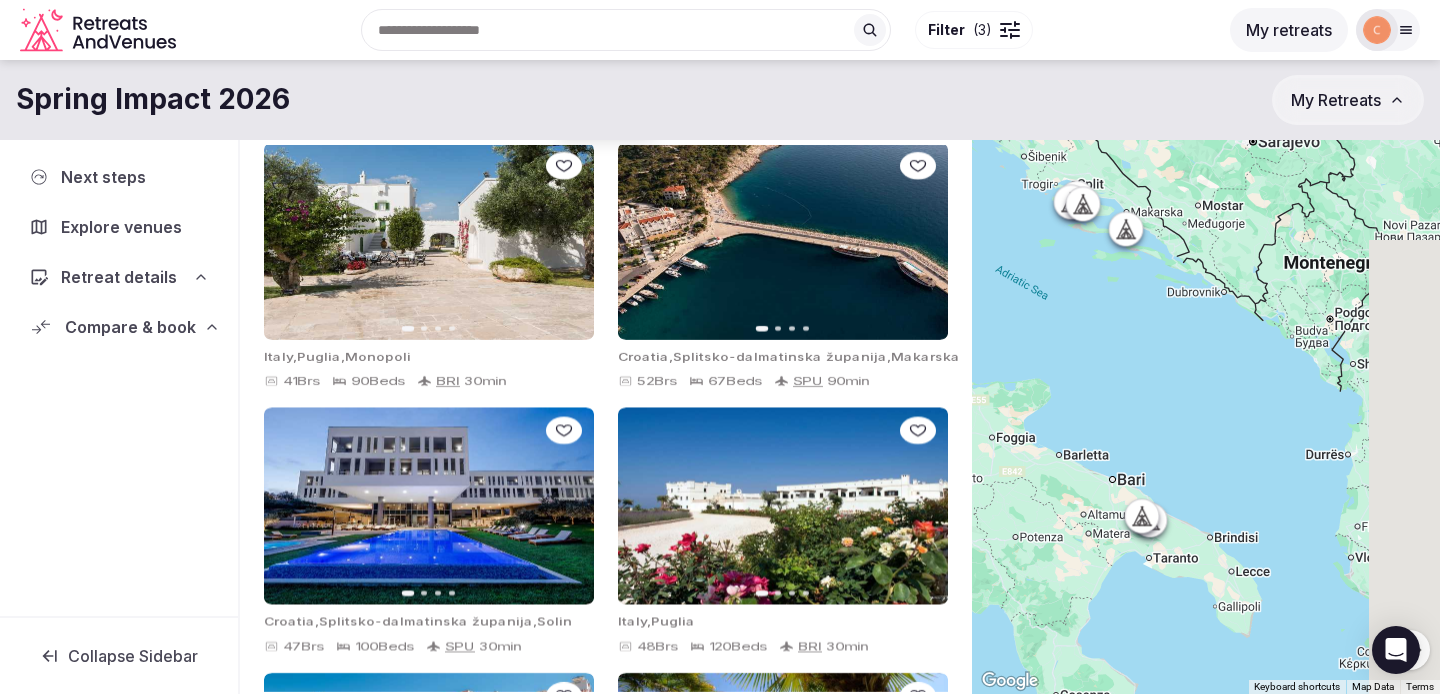 drag, startPoint x: 1342, startPoint y: 479, endPoint x: 1076, endPoint y: 362, distance: 290.5942 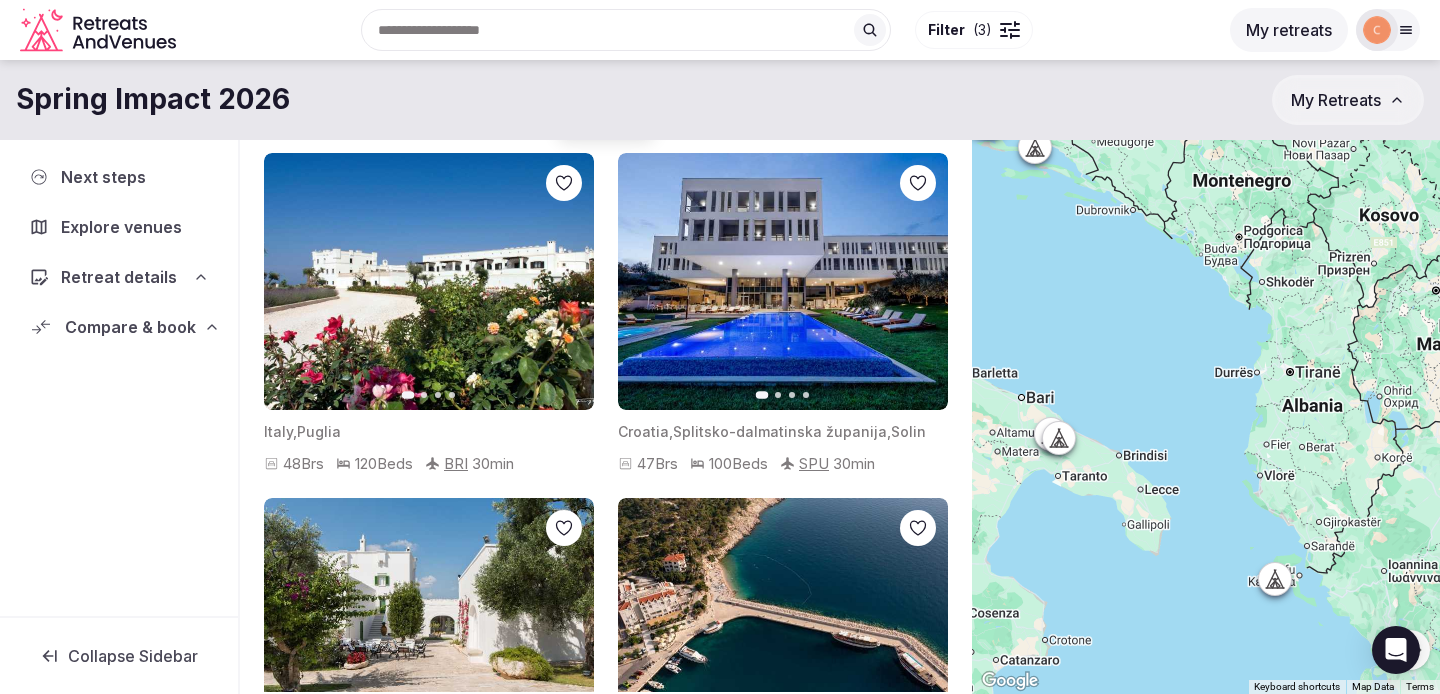 click 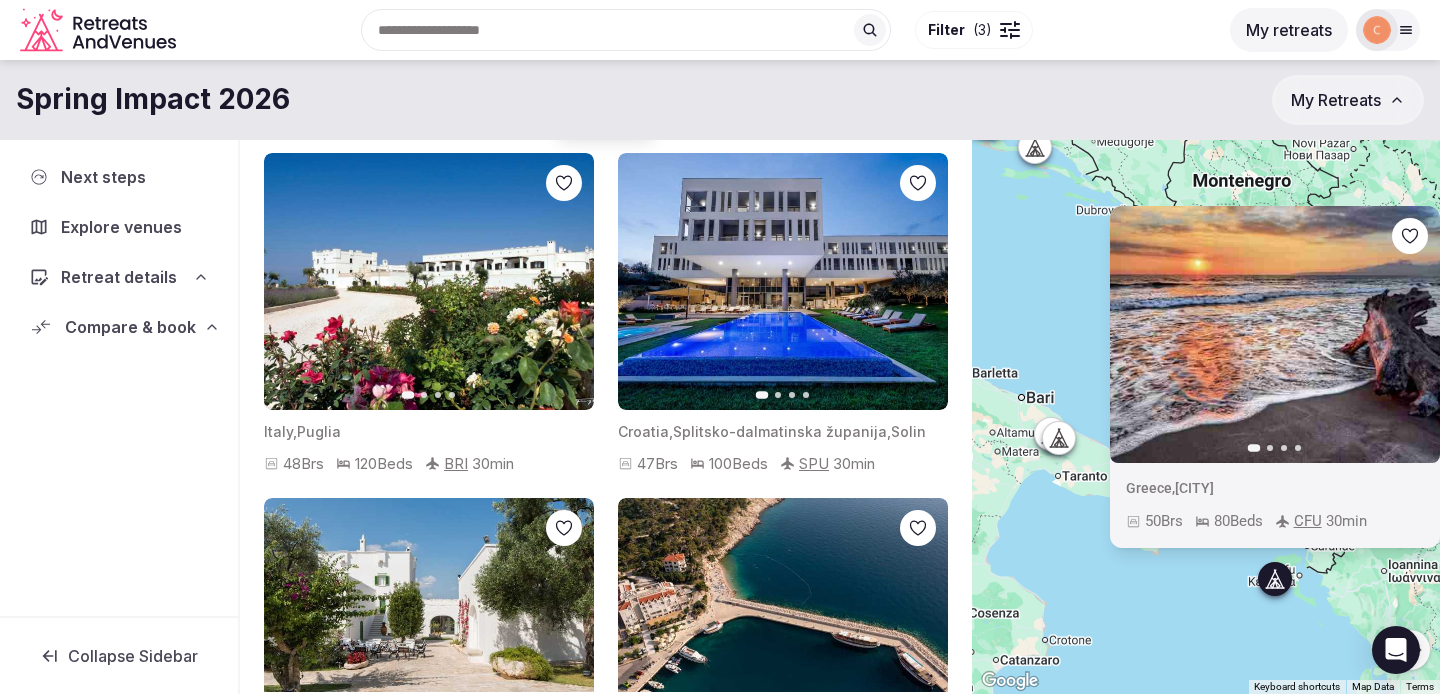 click 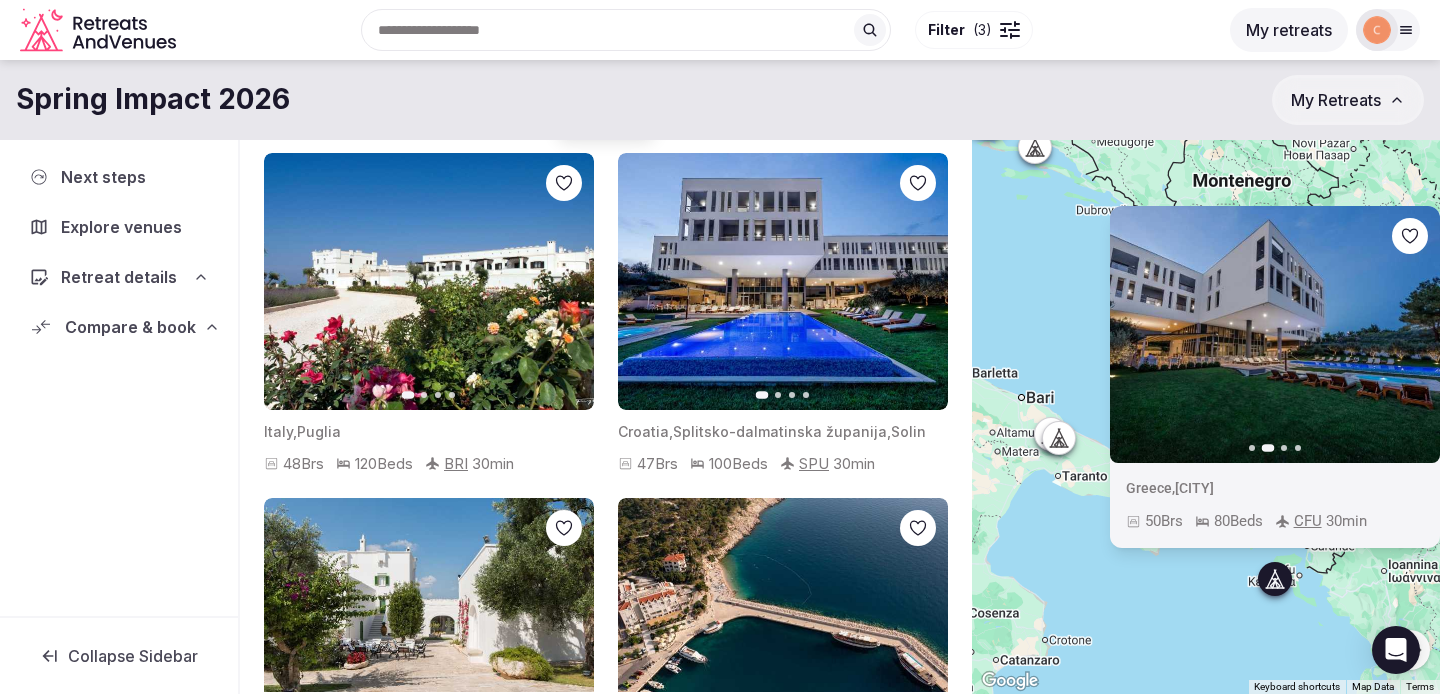 click 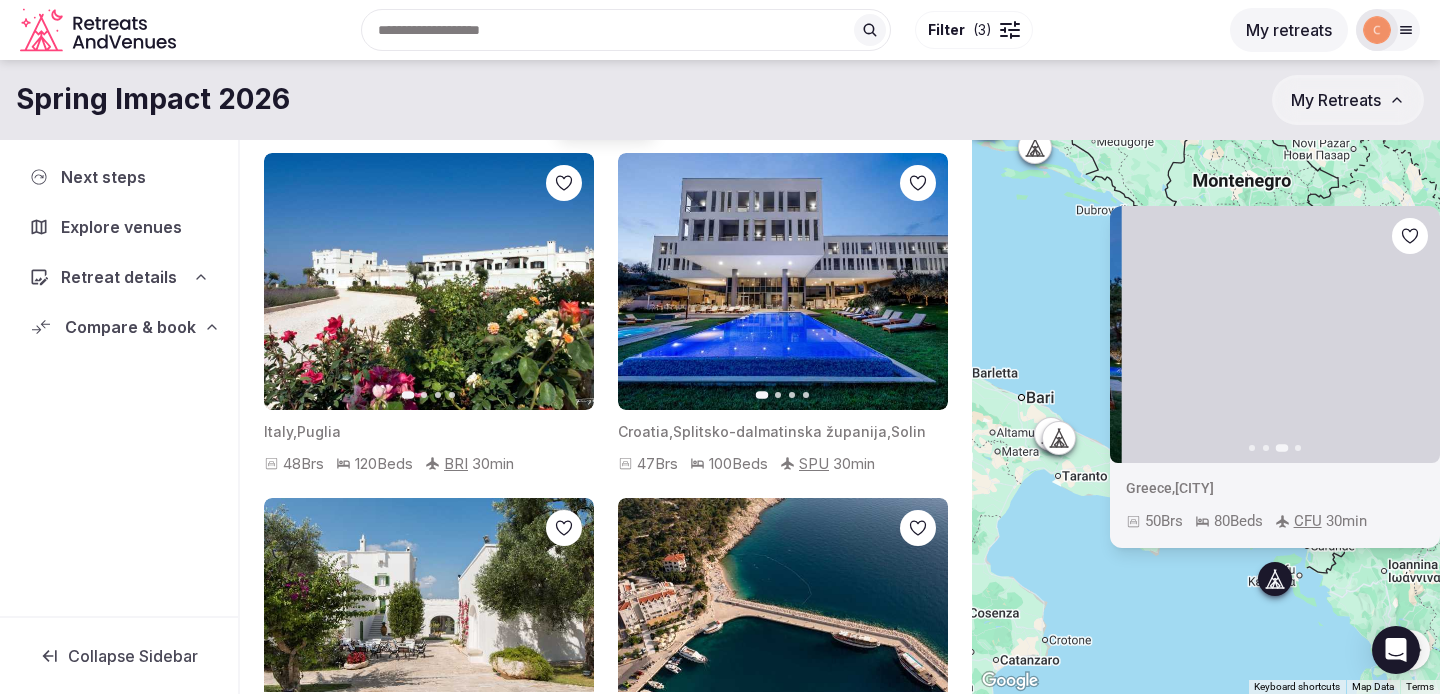 click 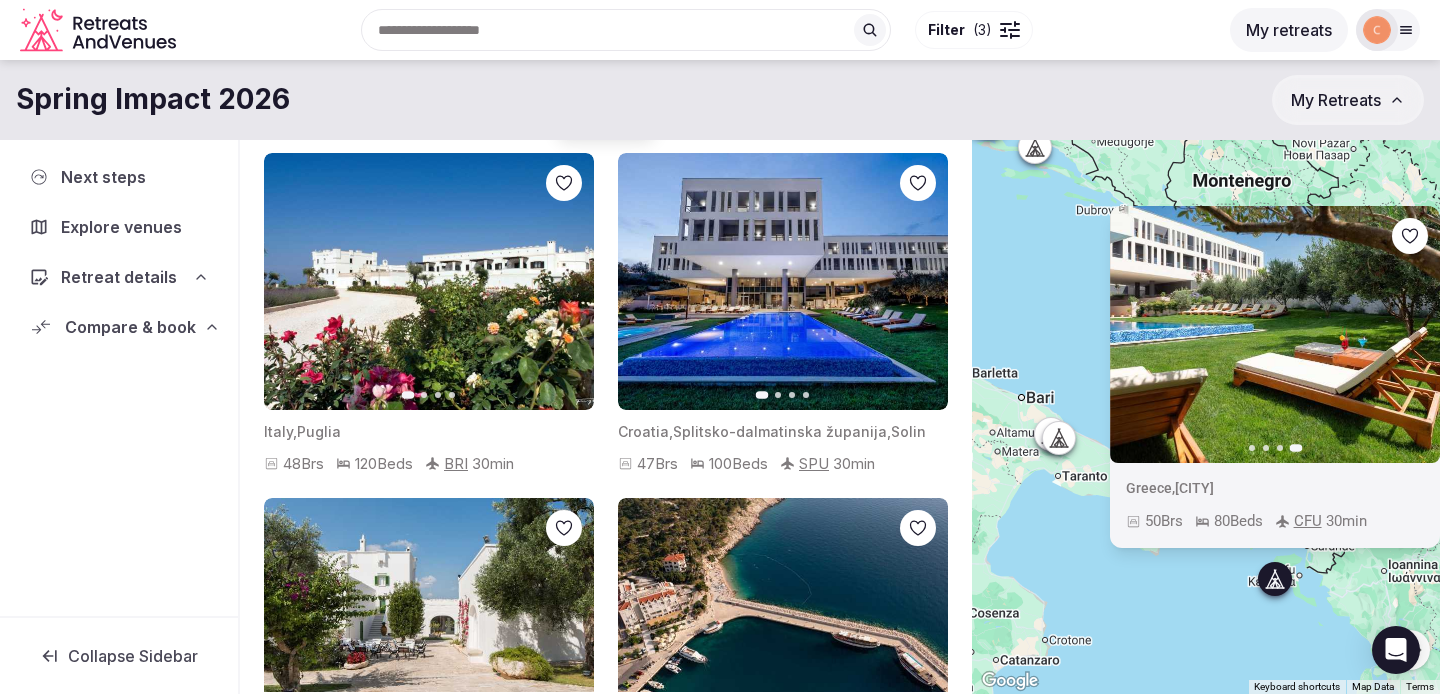 click on "Previous slide Next slide Greece ,  Arillas Agiou Georgiou 50  Brs 80  Beds CFU 30  min" at bounding box center (1206, 383) 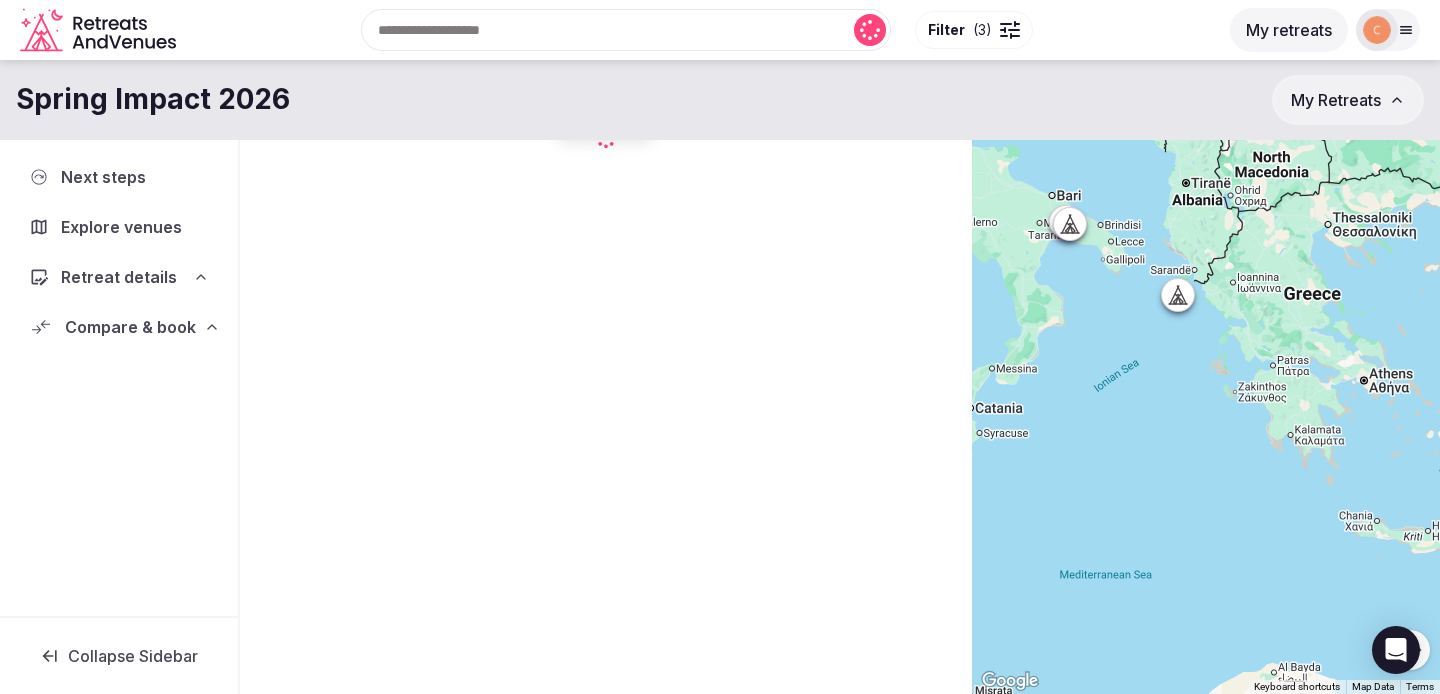 drag, startPoint x: 1180, startPoint y: 627, endPoint x: 1133, endPoint y: 301, distance: 329.3706 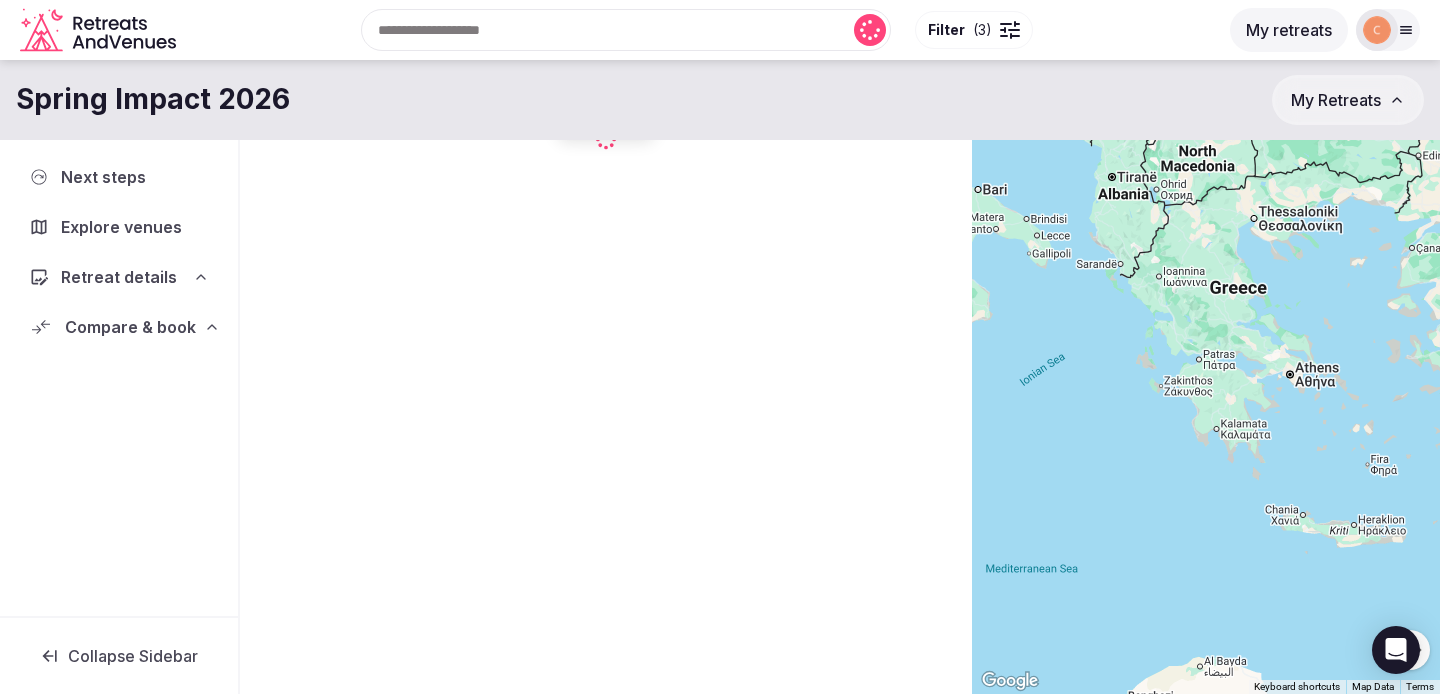 drag, startPoint x: 1345, startPoint y: 434, endPoint x: 1275, endPoint y: 487, distance: 87.80091 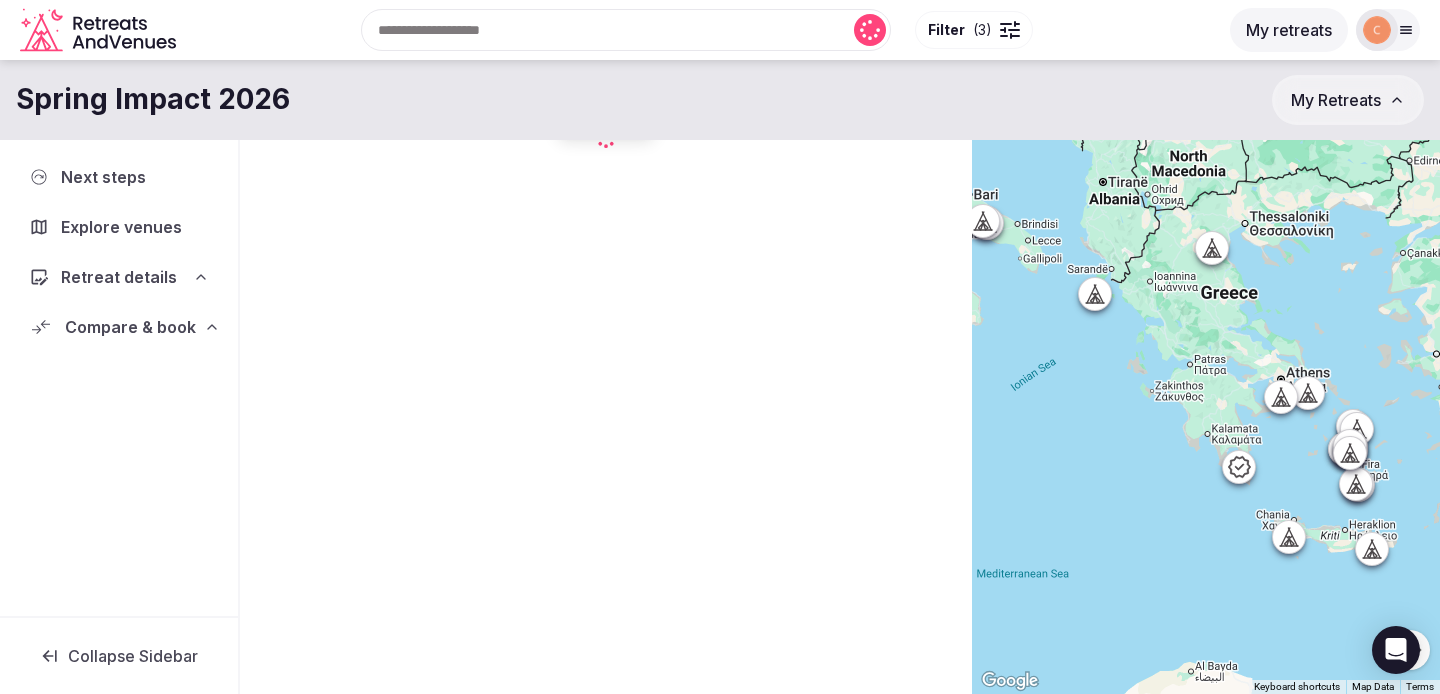 click at bounding box center (1206, 383) 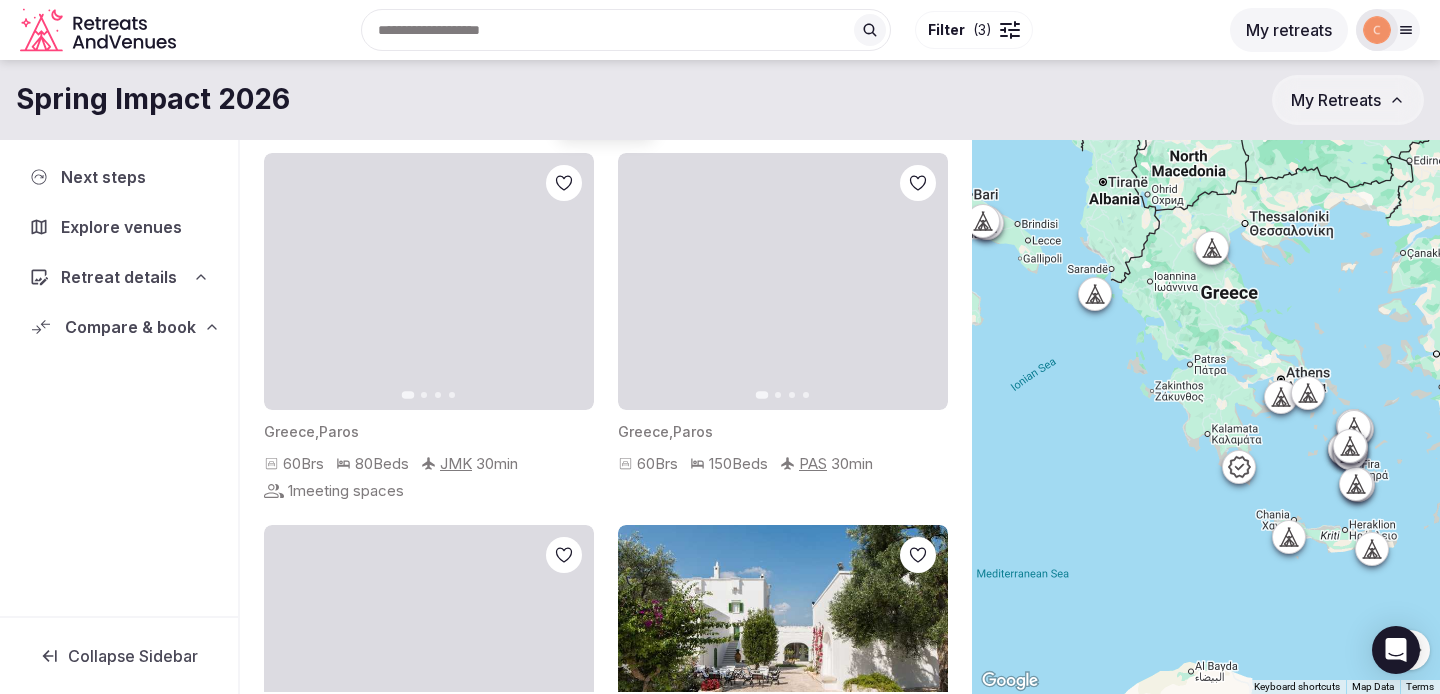 click 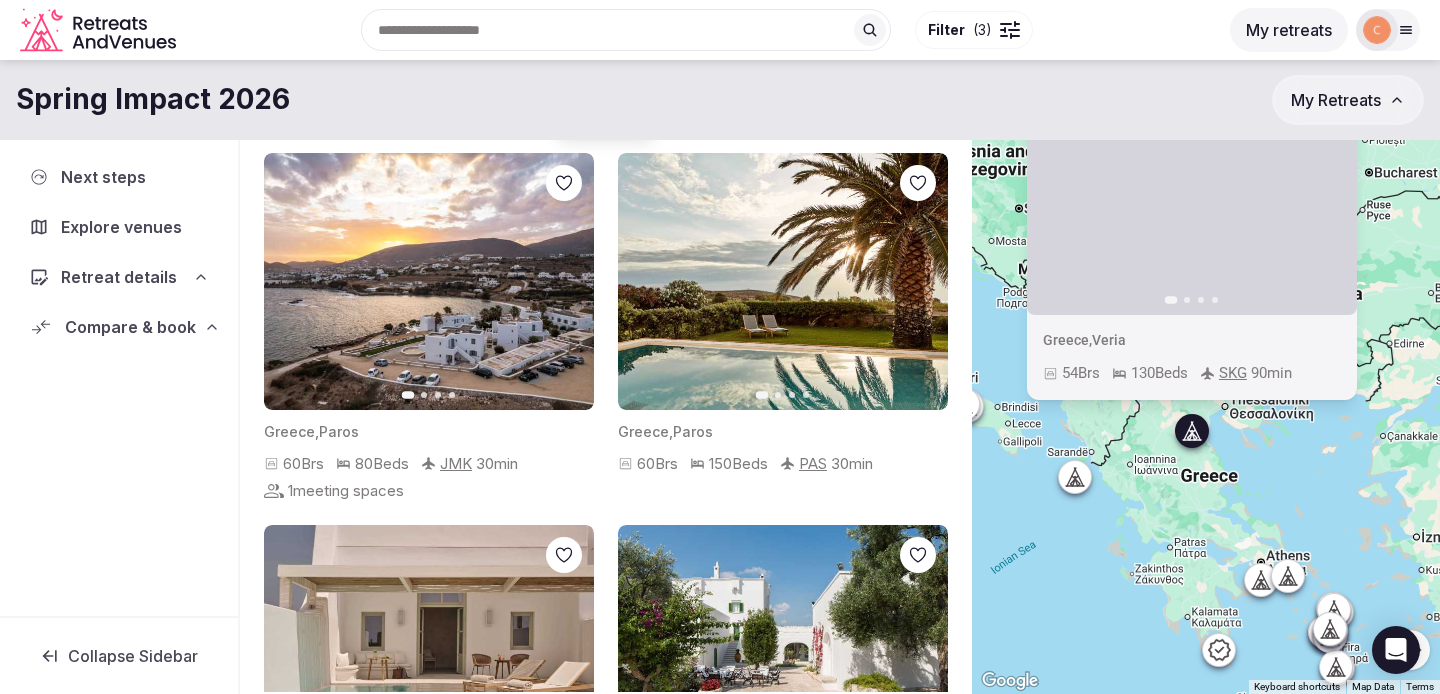 drag, startPoint x: 1315, startPoint y: 293, endPoint x: 1295, endPoint y: 480, distance: 188.06648 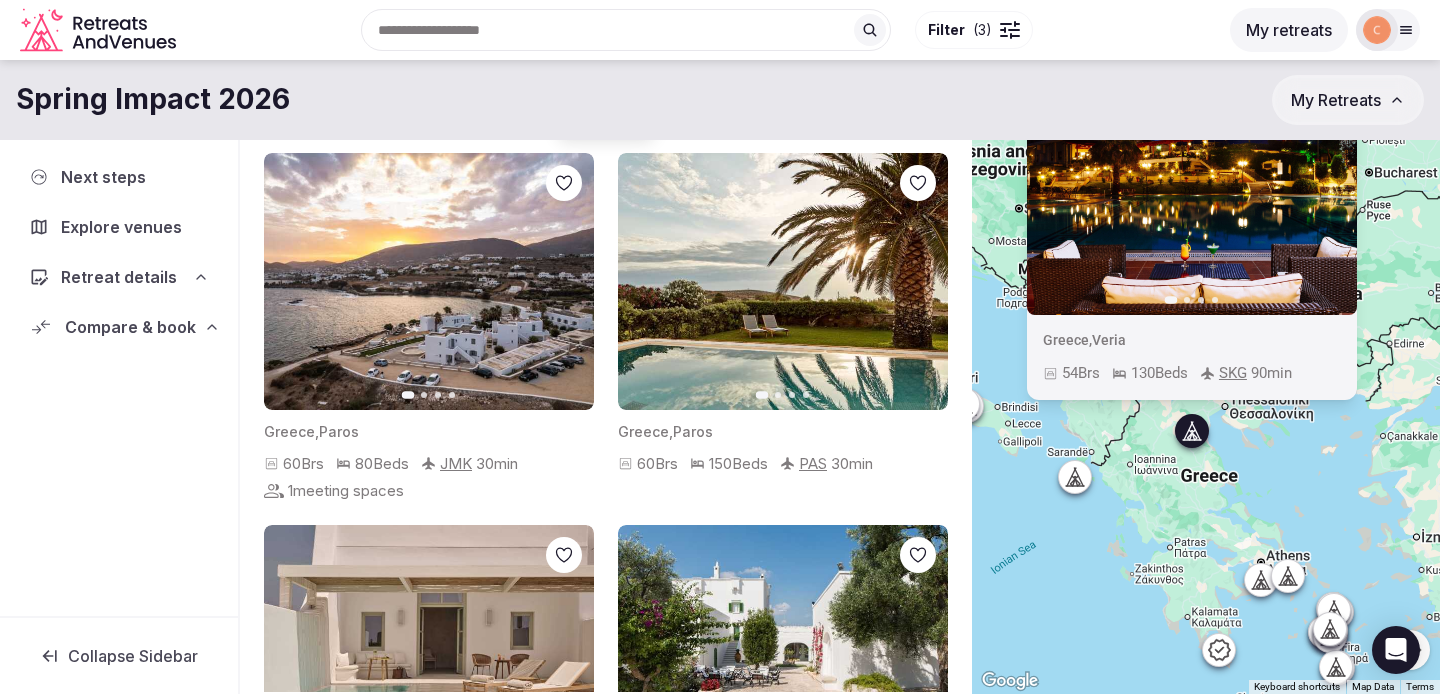 click on "Previous slide Next slide Greece ,  Veria 54  Brs 130  Beds SKG 90  min" at bounding box center (1206, 383) 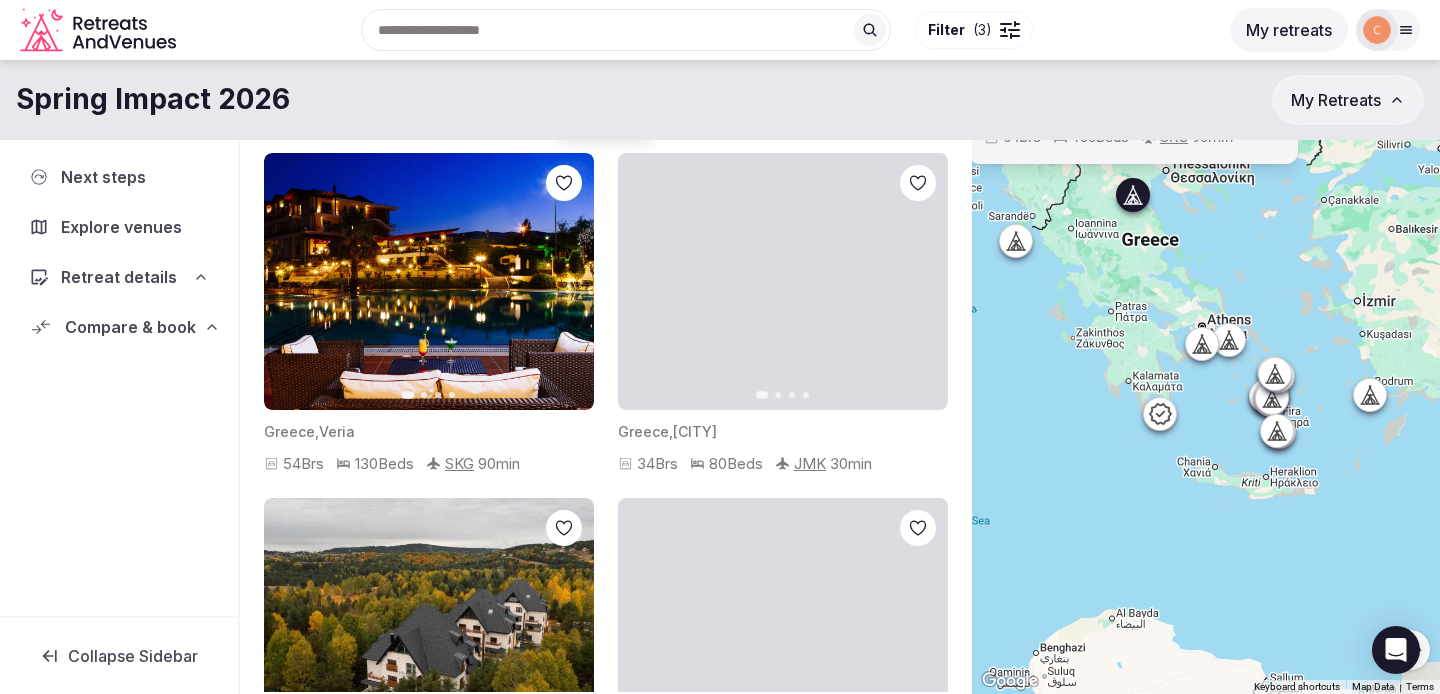 drag, startPoint x: 1295, startPoint y: 480, endPoint x: 1236, endPoint y: 252, distance: 235.51009 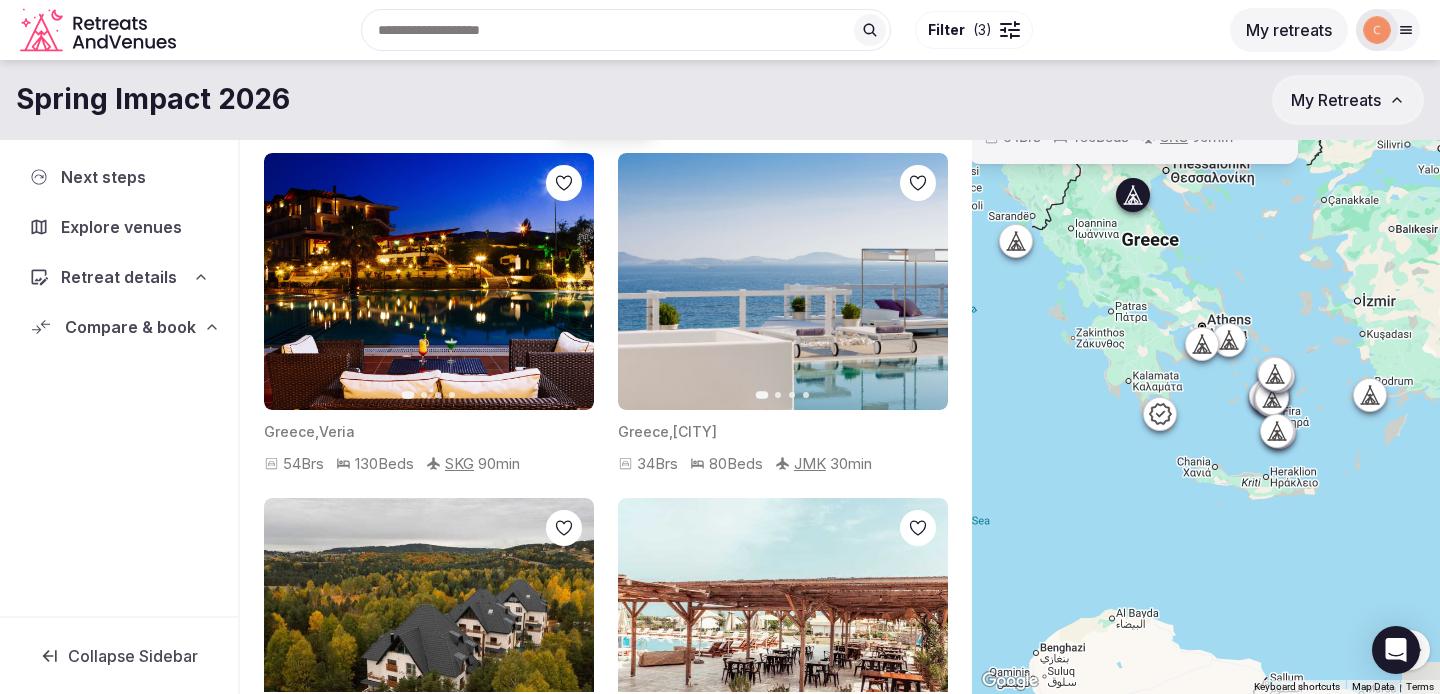click on "Previous slide Next slide Greece ,  Veria 54  Brs 130  Beds SKG 90  min" at bounding box center [1206, 383] 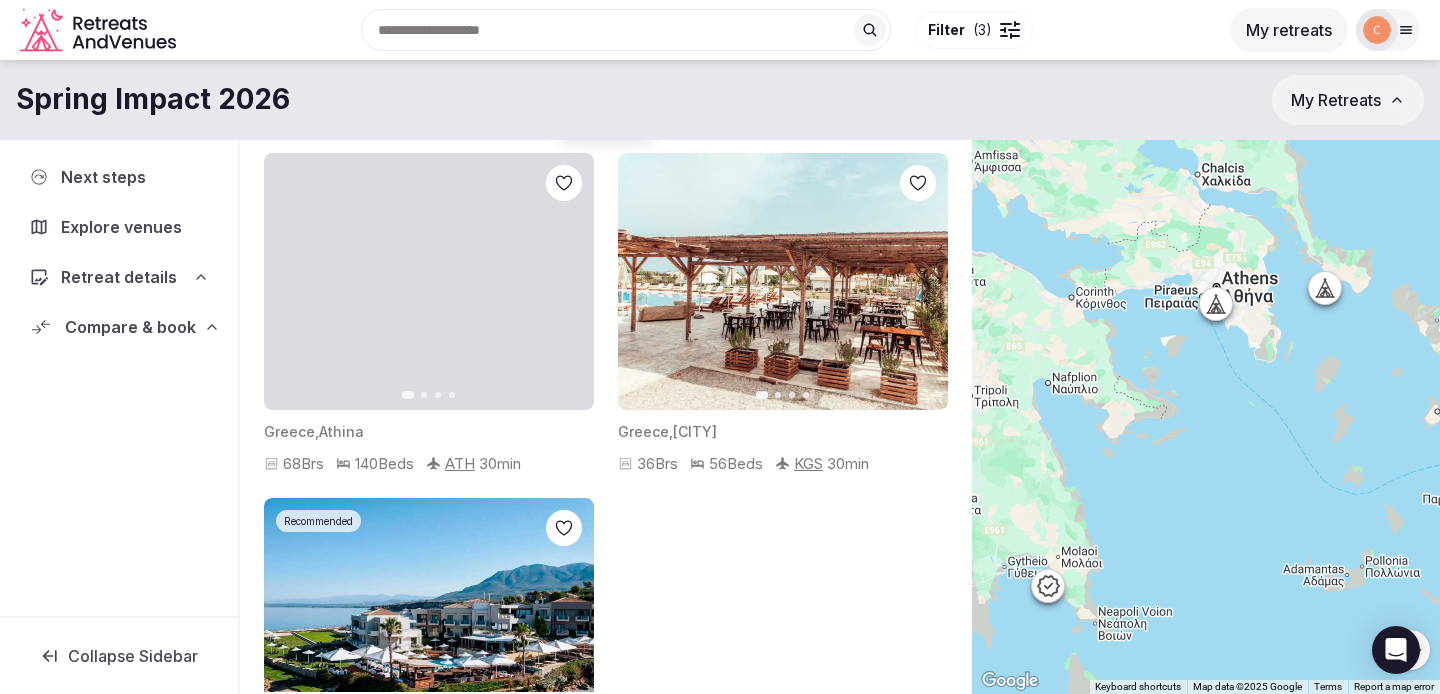 click 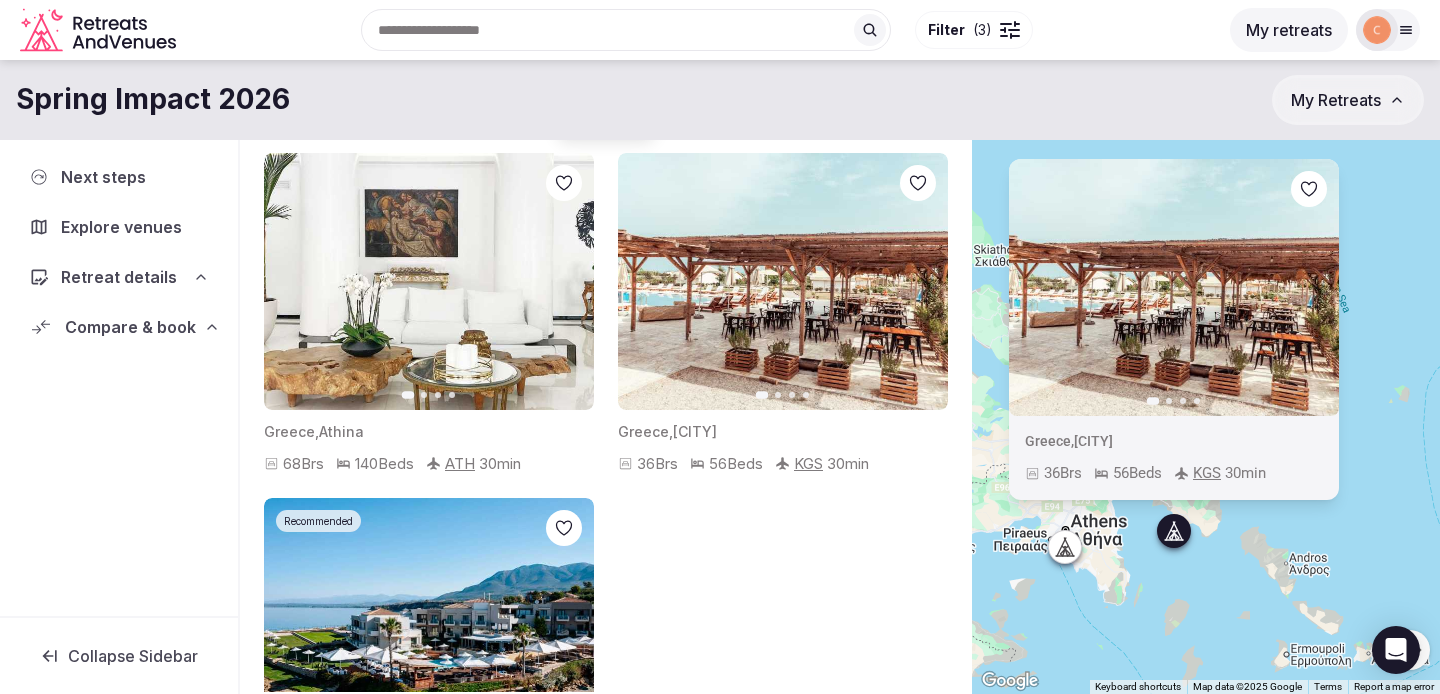drag, startPoint x: 1327, startPoint y: 349, endPoint x: 1172, endPoint y: 596, distance: 291.6059 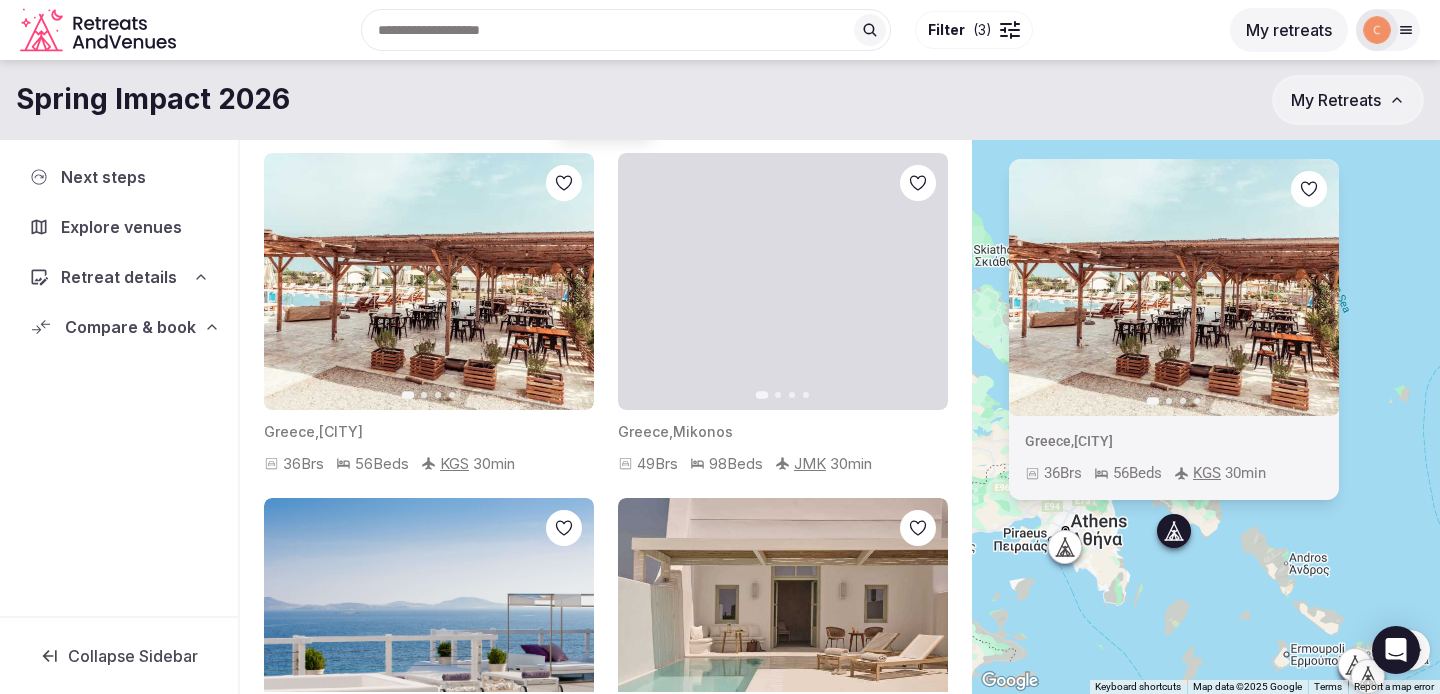 click on "Next slide" at bounding box center [1311, 287] 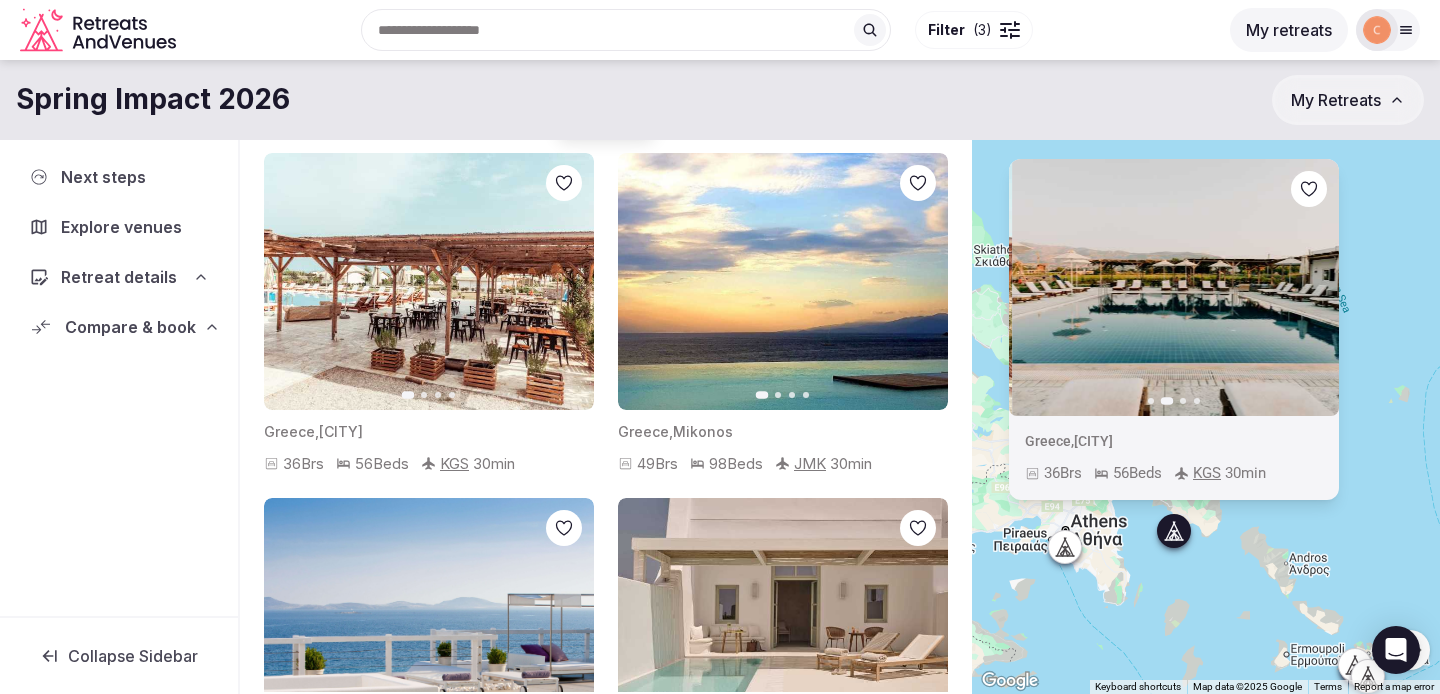 click on "Next slide" at bounding box center [1311, 287] 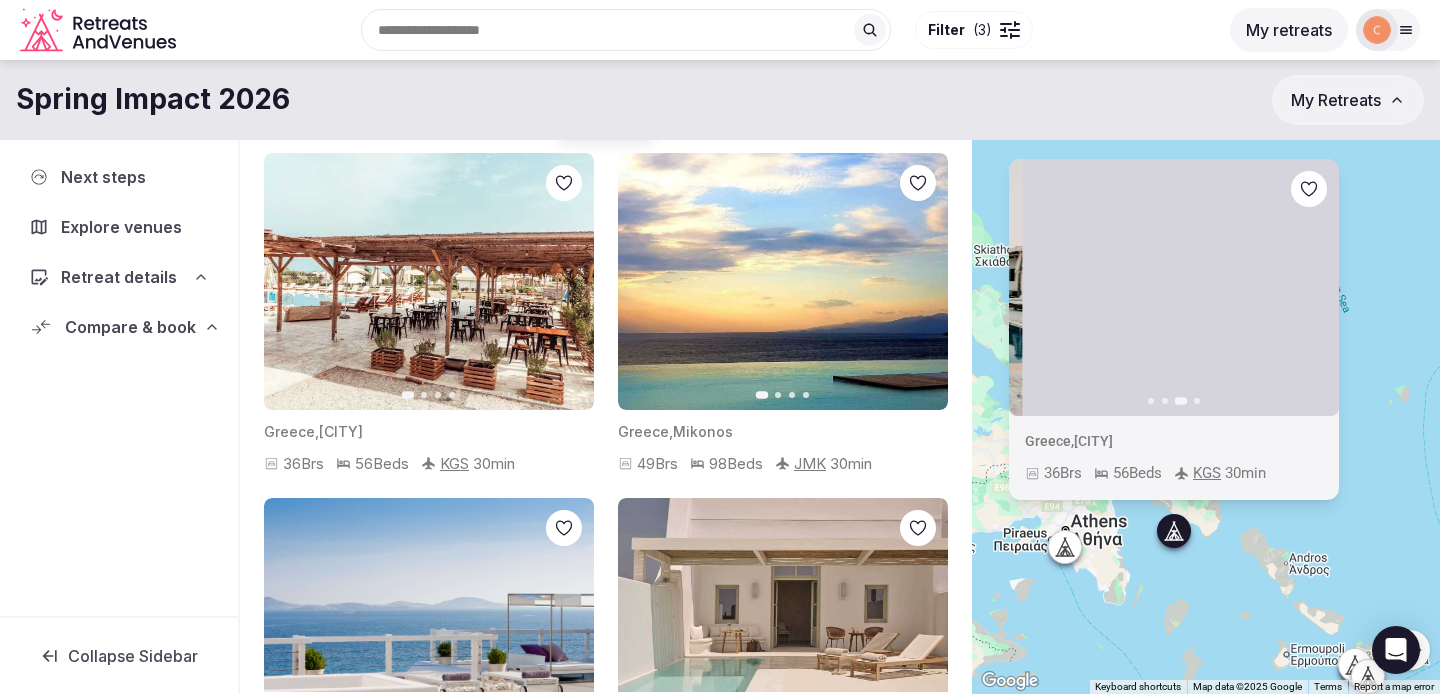 click on "Next slide" at bounding box center (1311, 287) 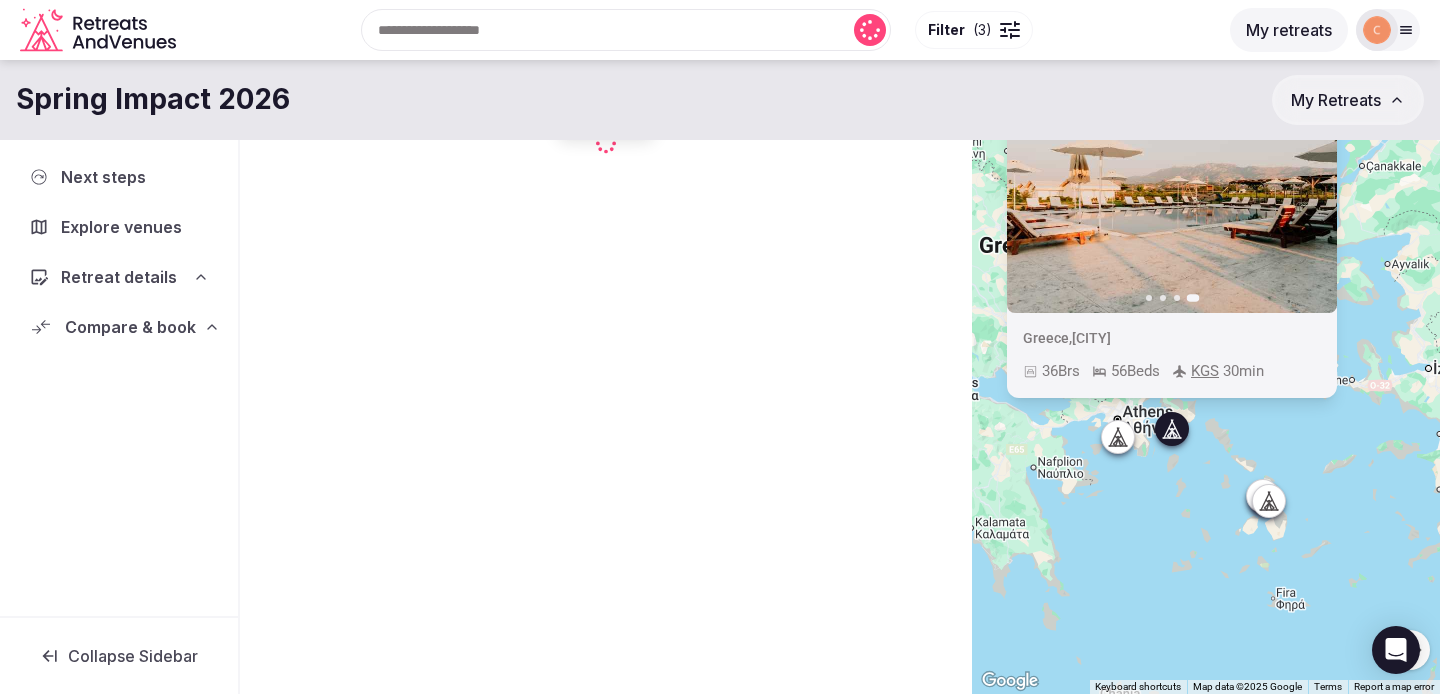 drag, startPoint x: 1244, startPoint y: 667, endPoint x: 1220, endPoint y: 508, distance: 160.80112 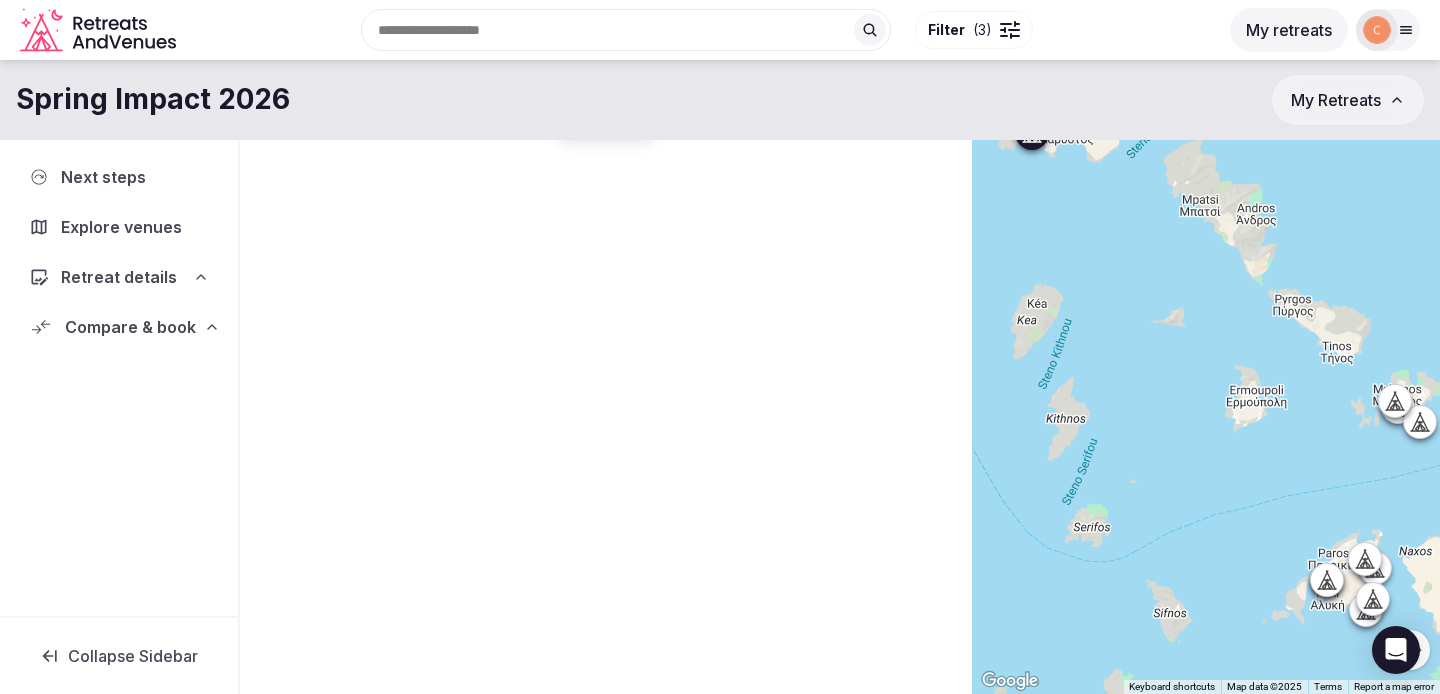 drag, startPoint x: 1314, startPoint y: 517, endPoint x: 1131, endPoint y: 515, distance: 183.01093 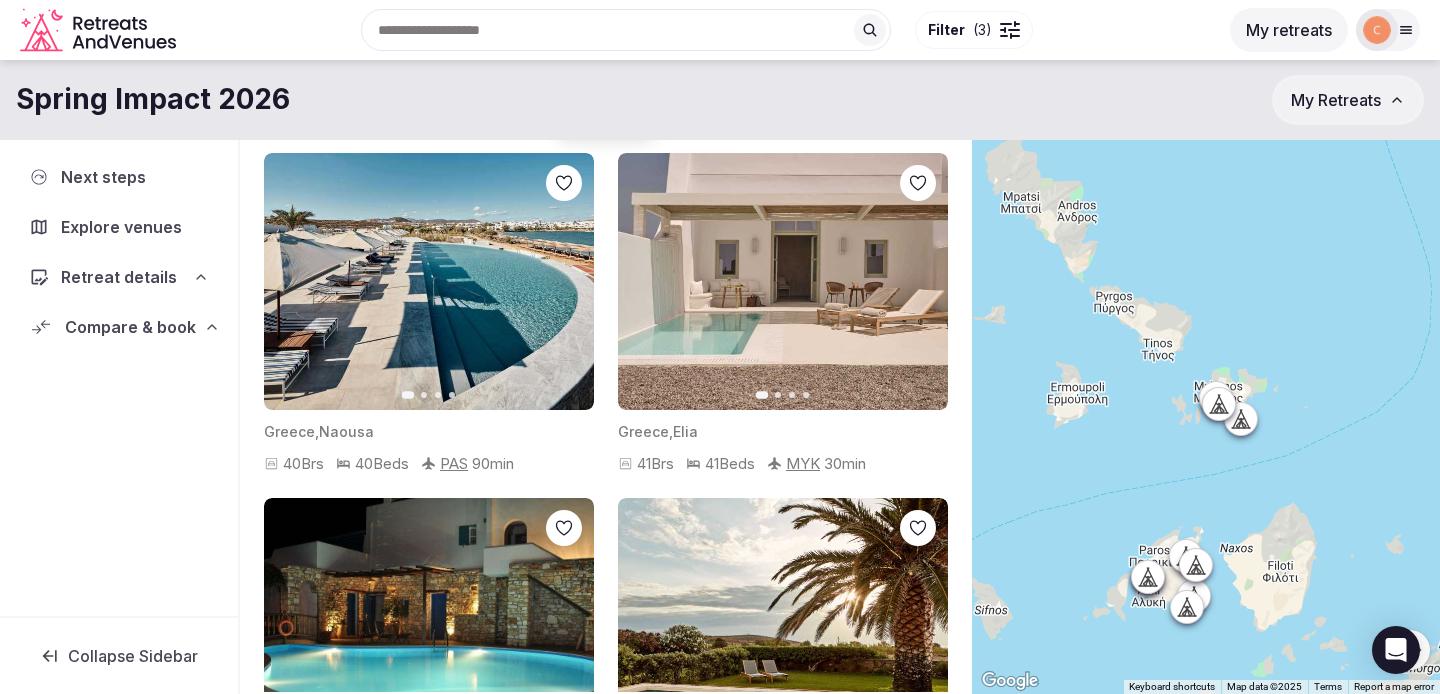 click 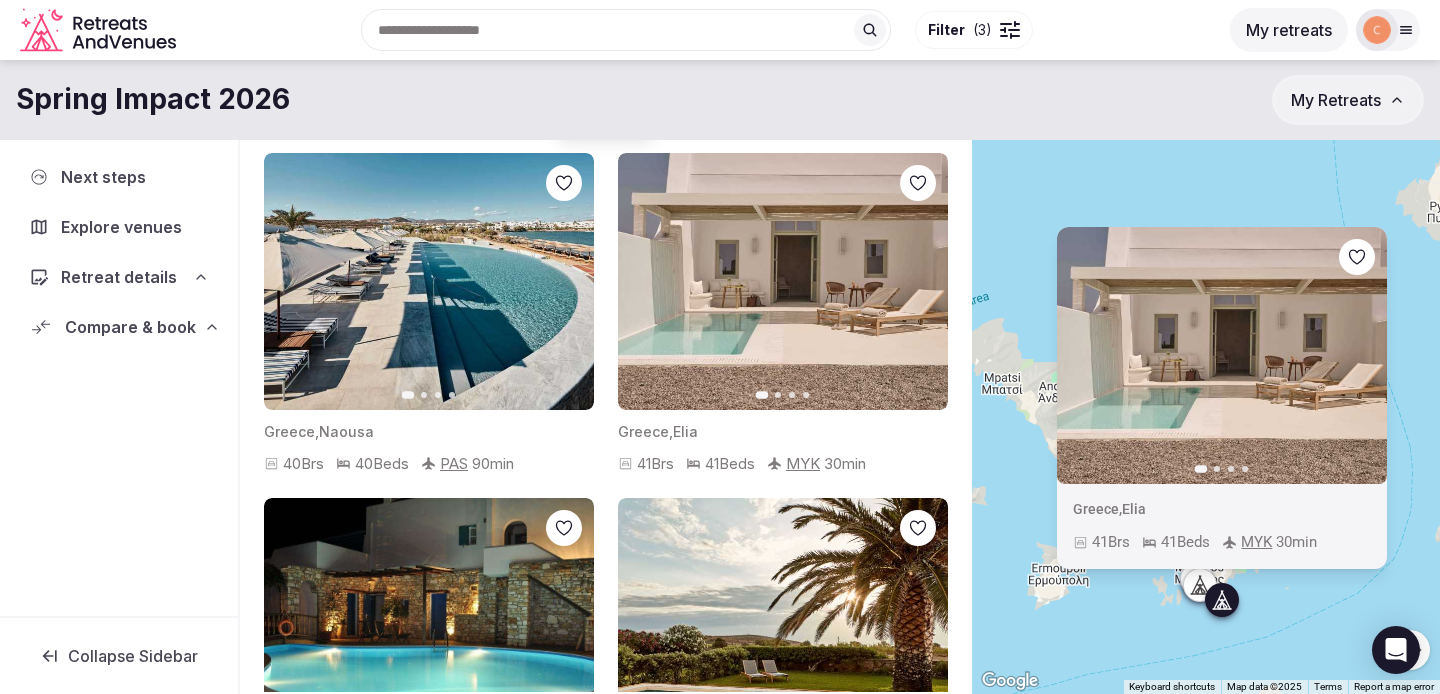 drag, startPoint x: 1210, startPoint y: 485, endPoint x: 1191, endPoint y: 666, distance: 181.9945 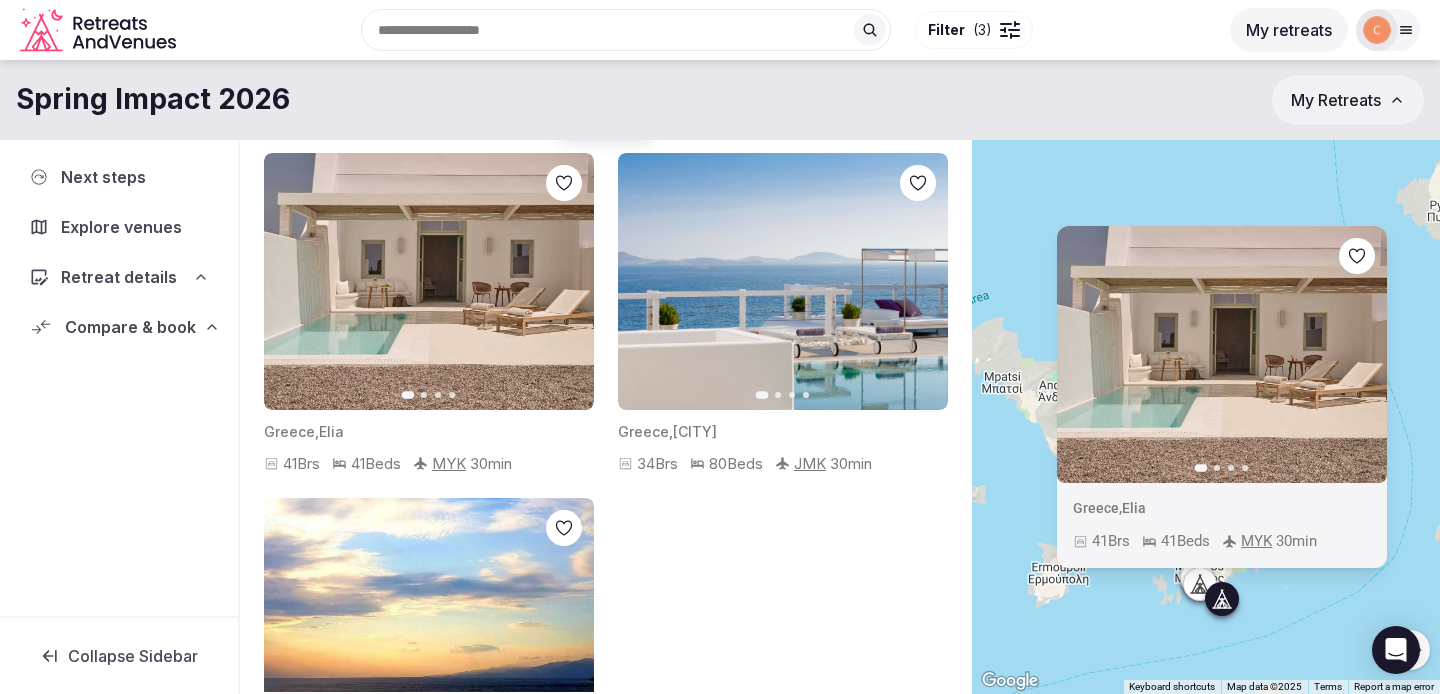 click 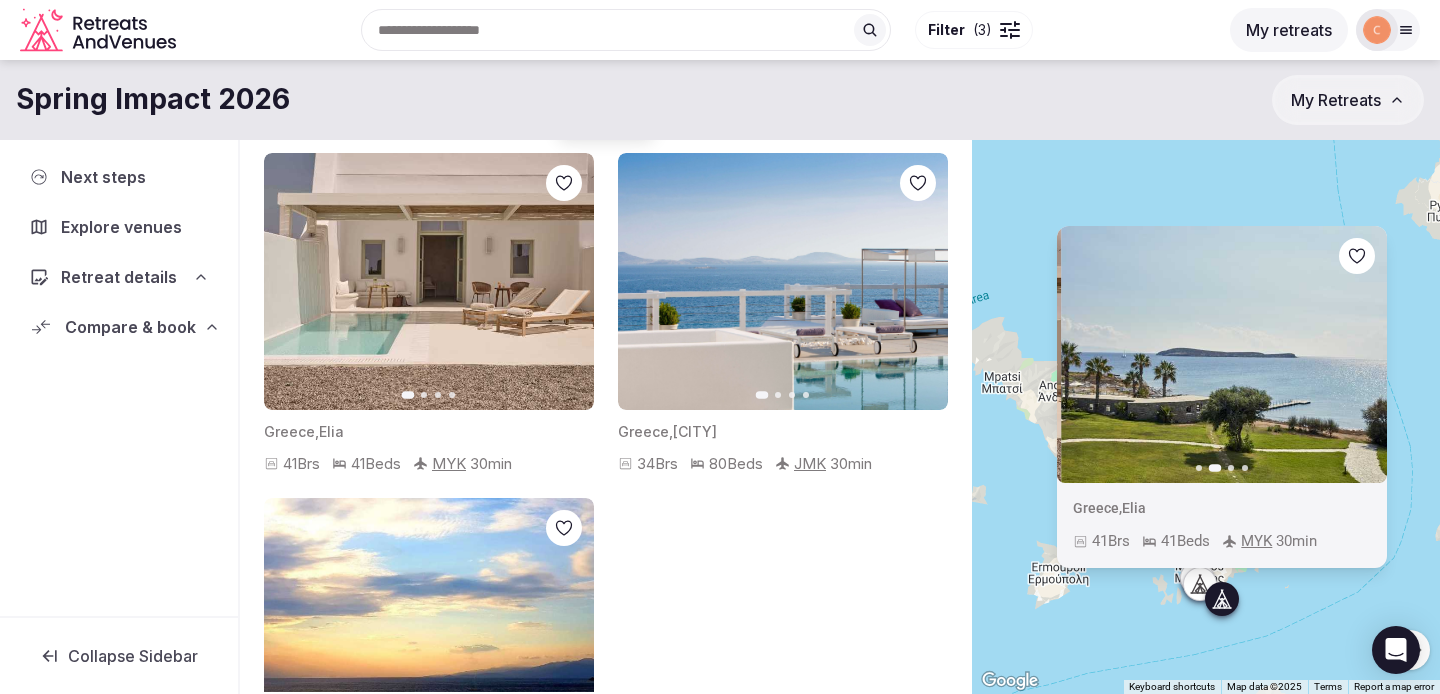 click 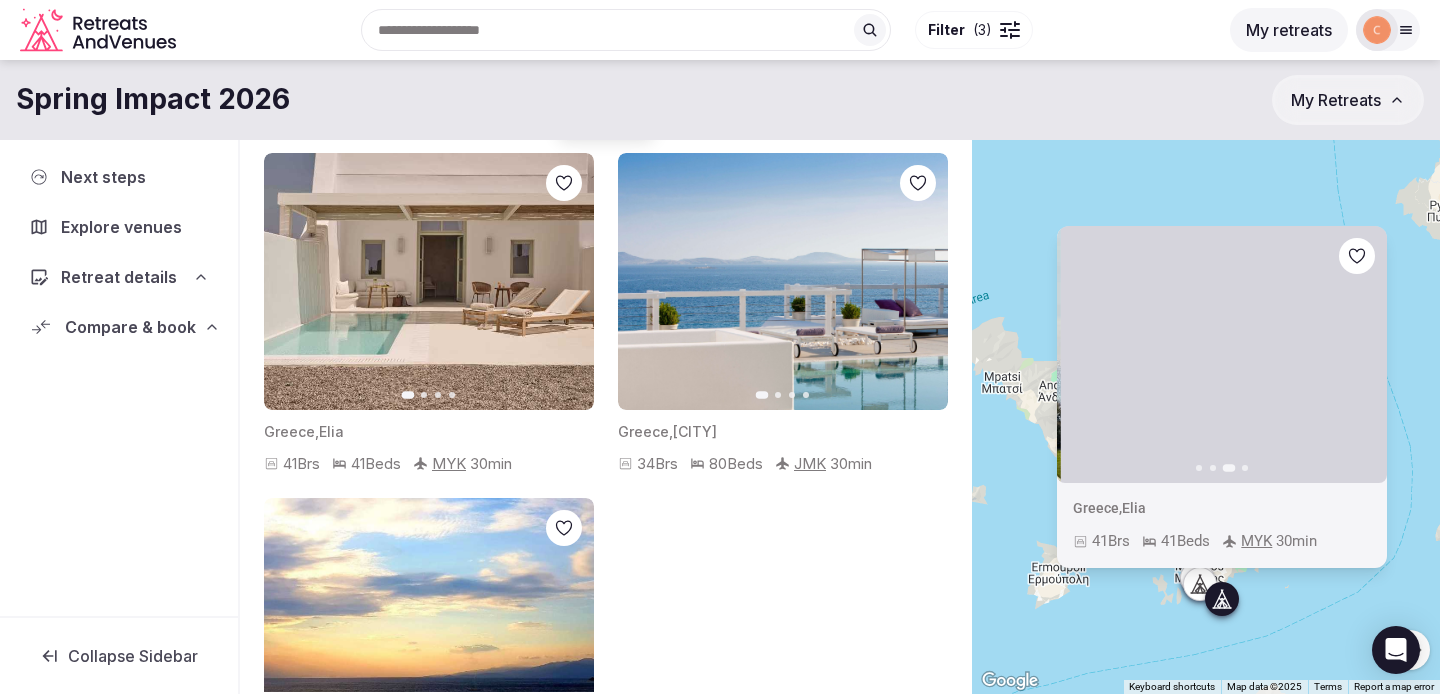 click 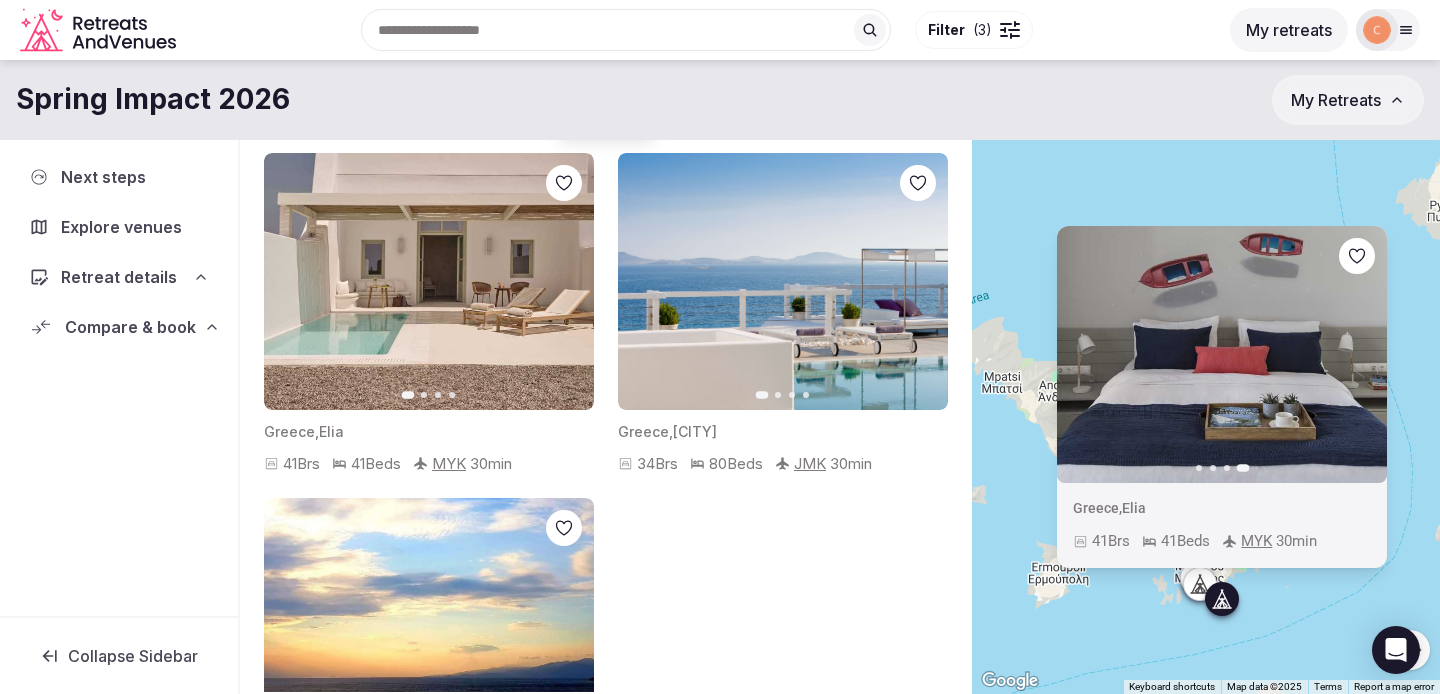 click 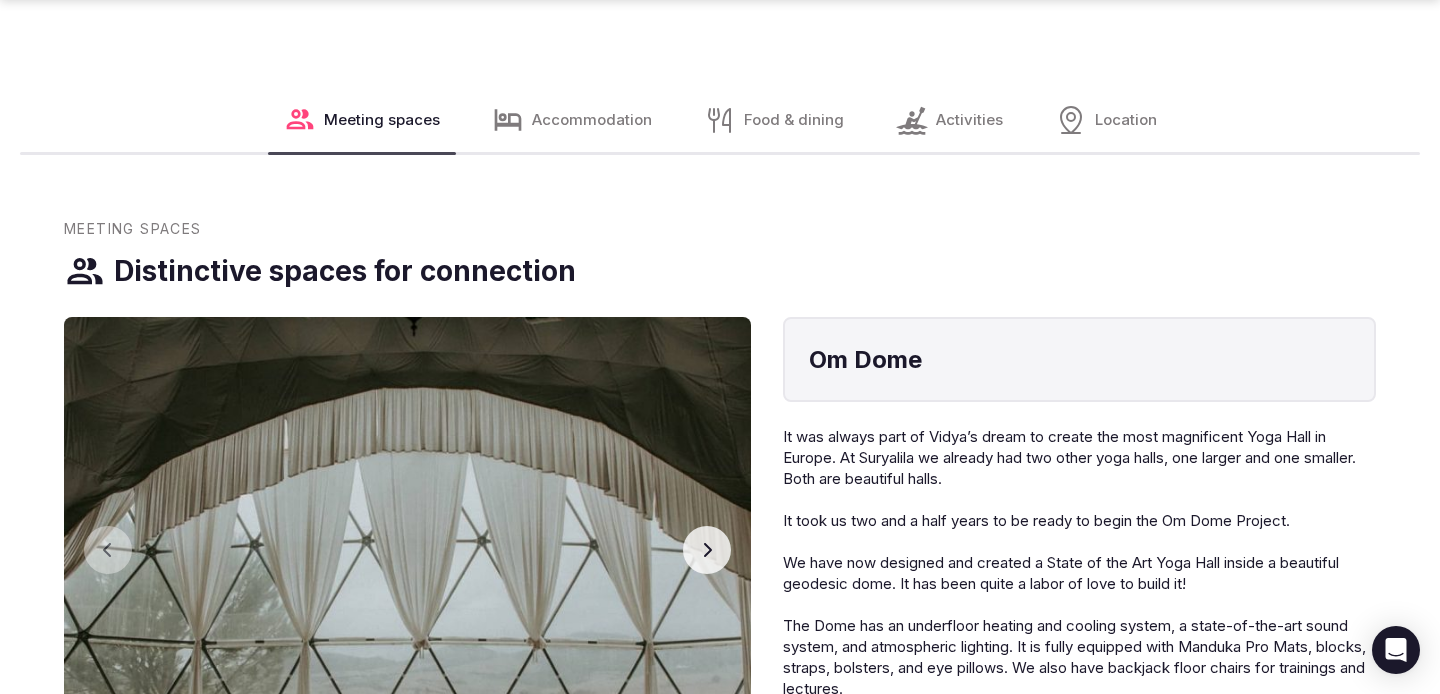 scroll, scrollTop: 2810, scrollLeft: 0, axis: vertical 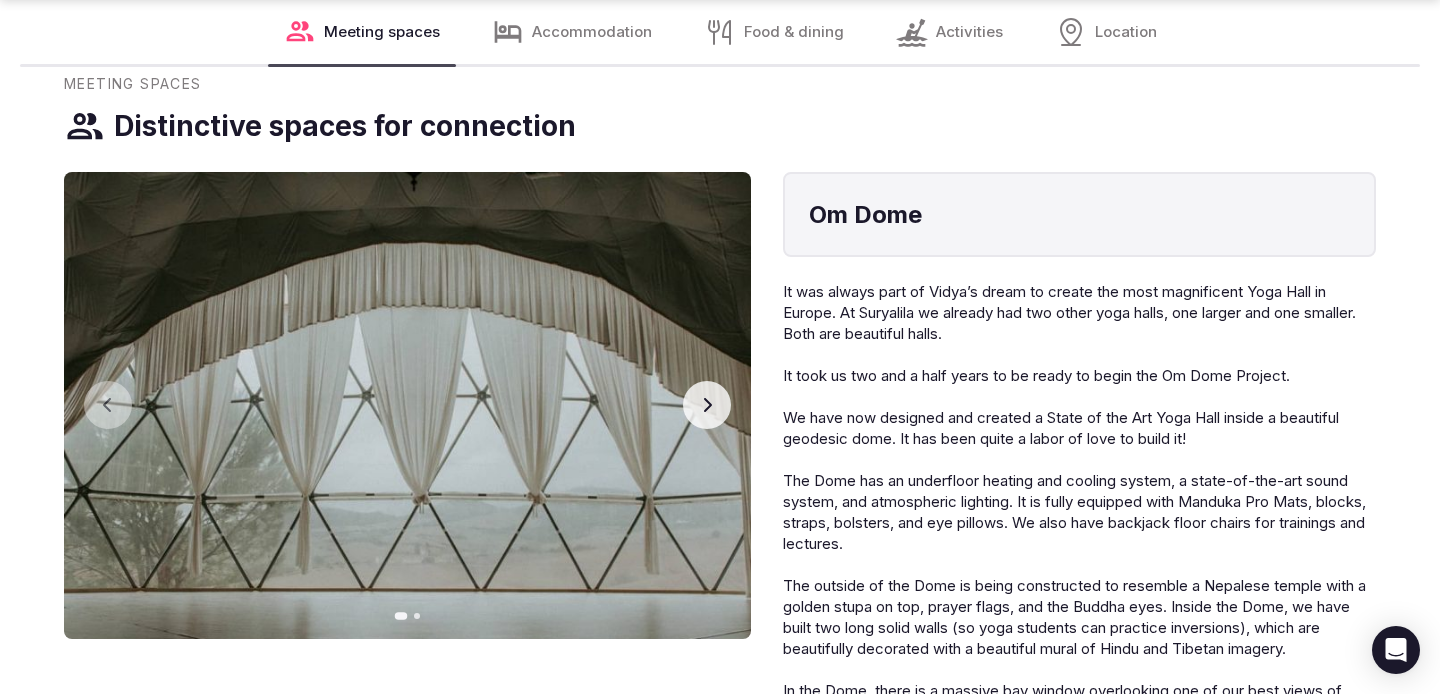 click on "Accommodation" at bounding box center (572, 32) 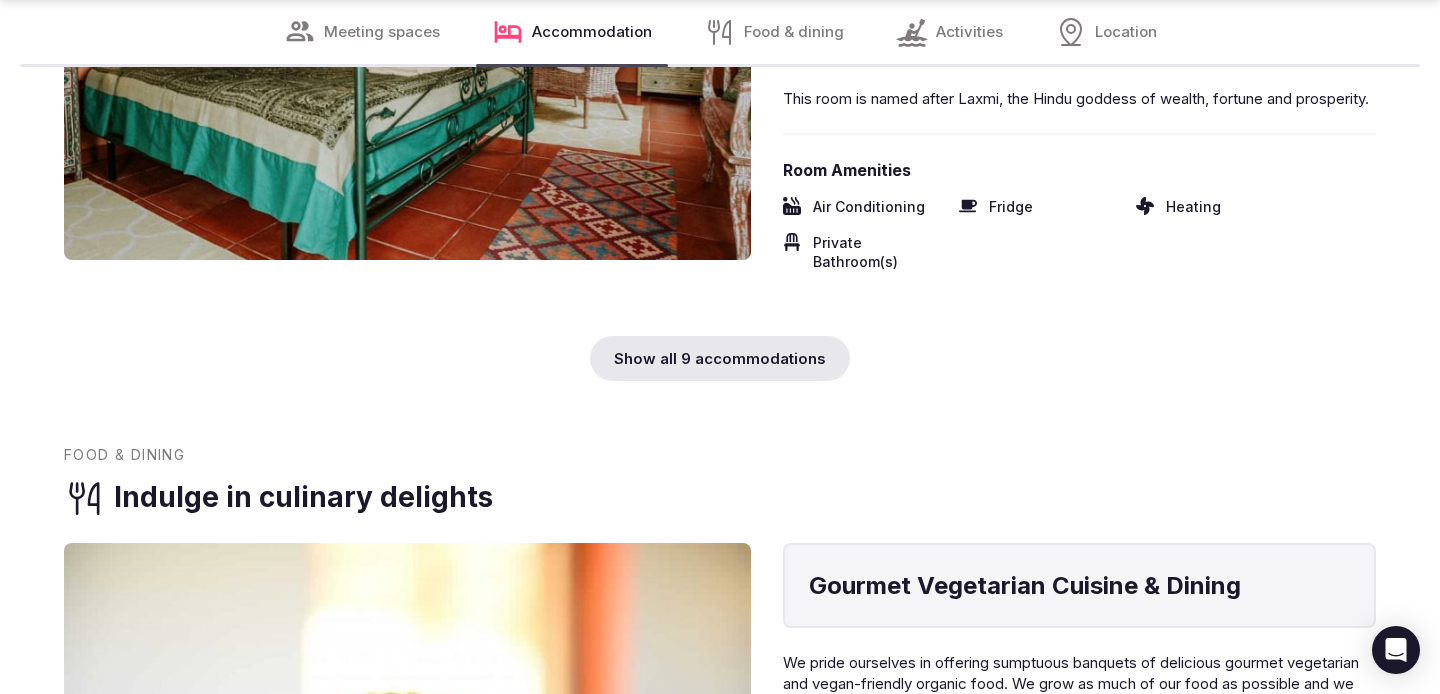 scroll, scrollTop: 6773, scrollLeft: 0, axis: vertical 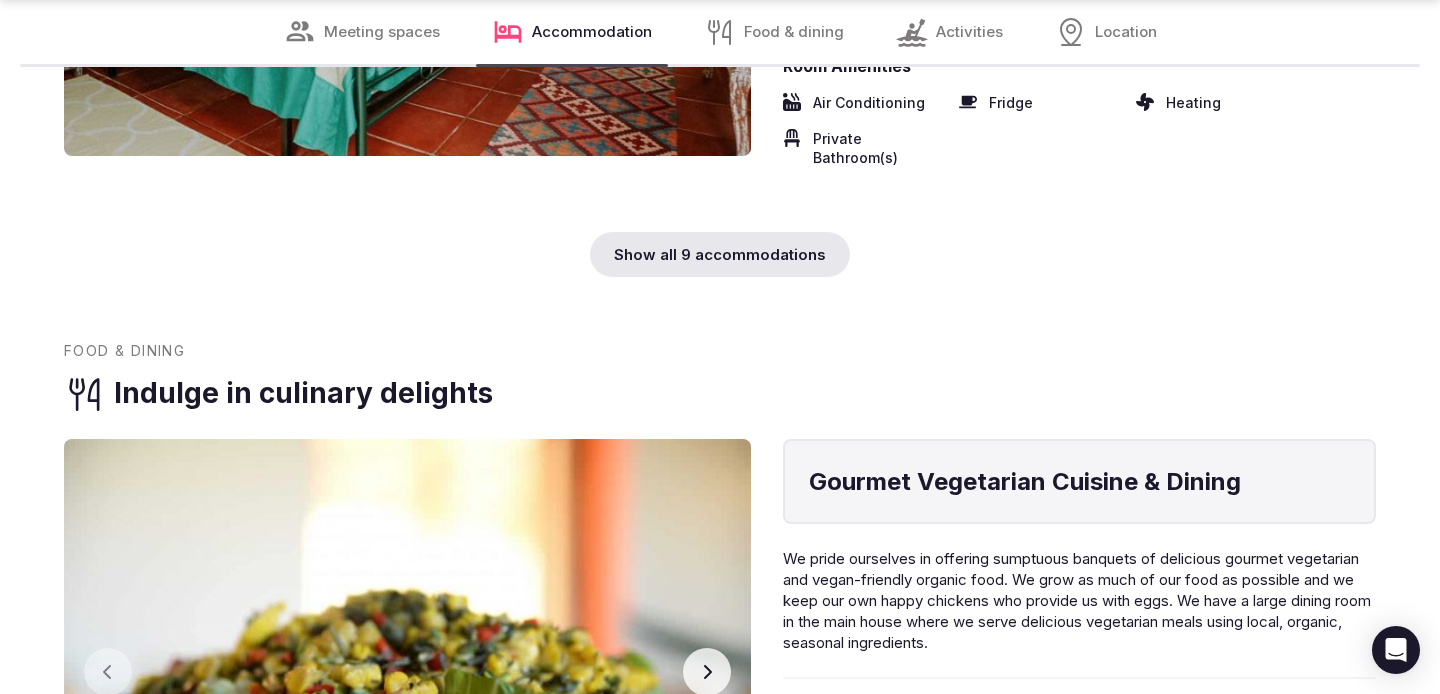click on "Show all 9 accommodations" at bounding box center [720, 254] 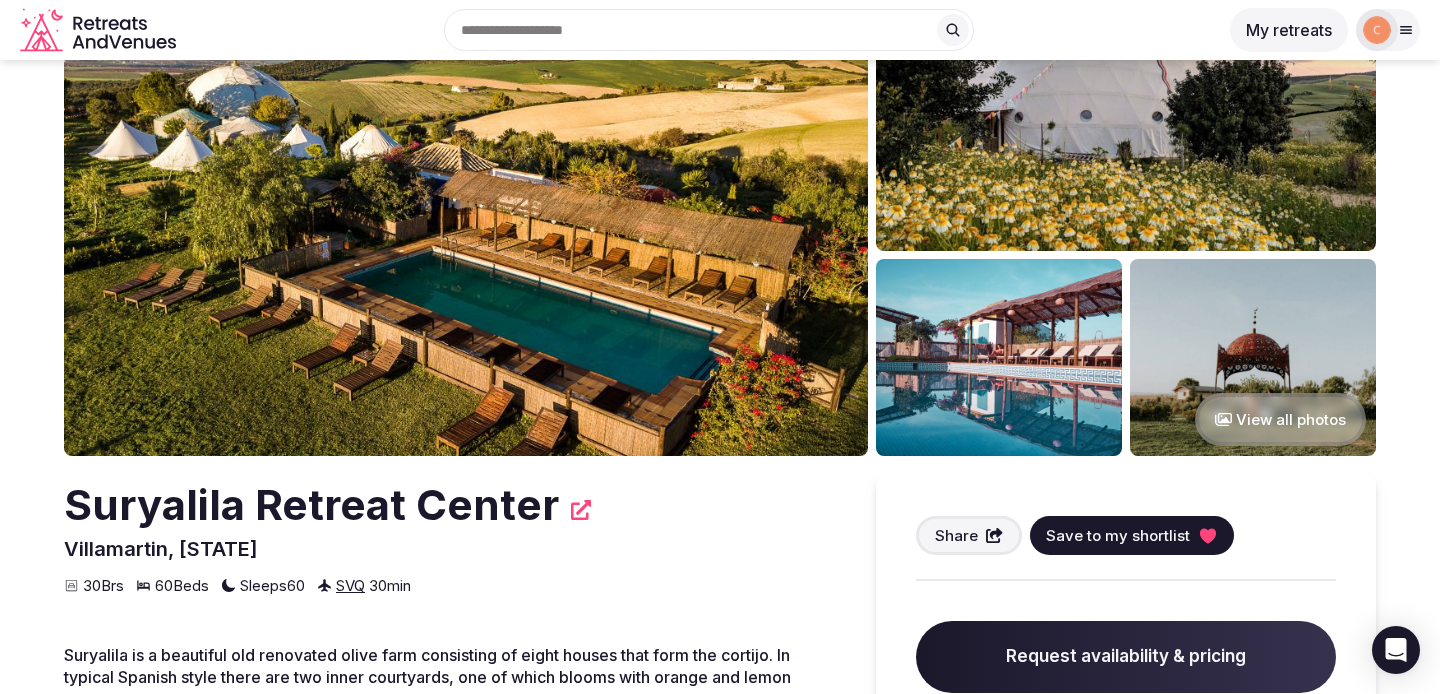 scroll, scrollTop: 0, scrollLeft: 0, axis: both 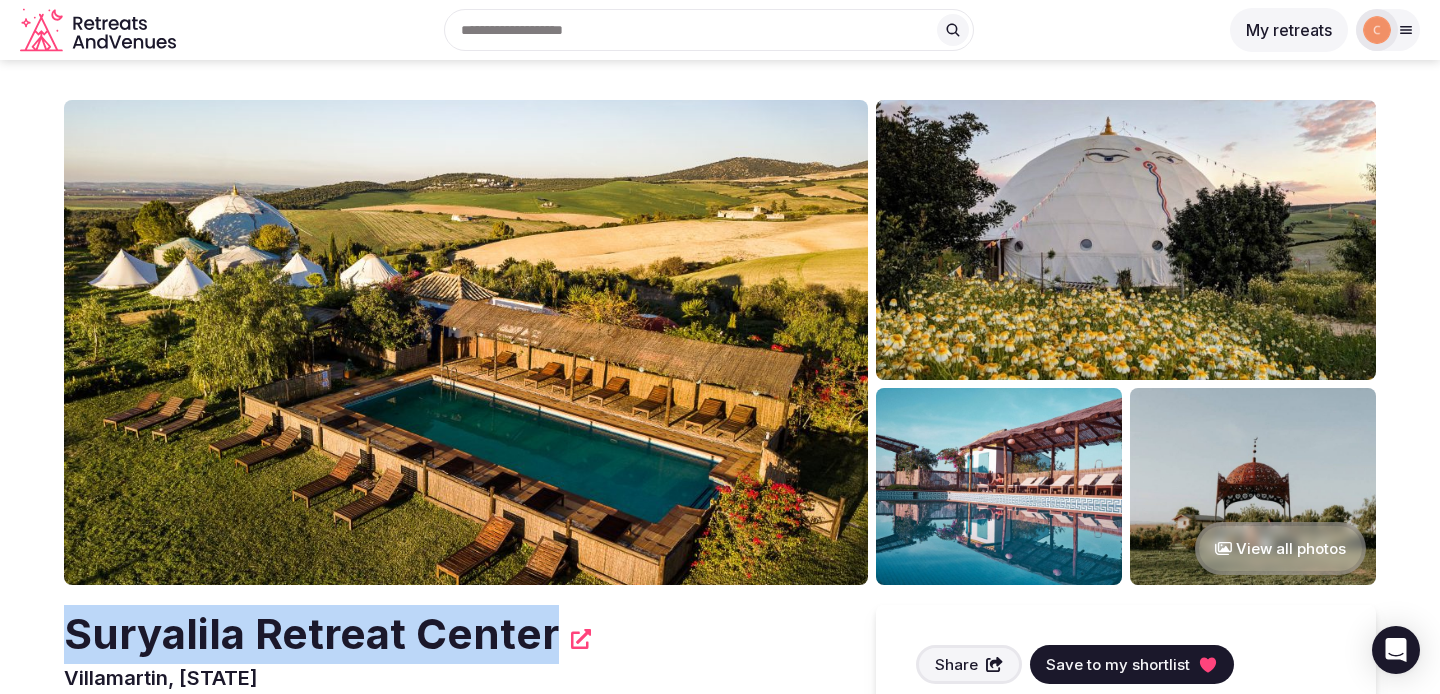 drag, startPoint x: 549, startPoint y: 629, endPoint x: 15, endPoint y: 628, distance: 534.0009 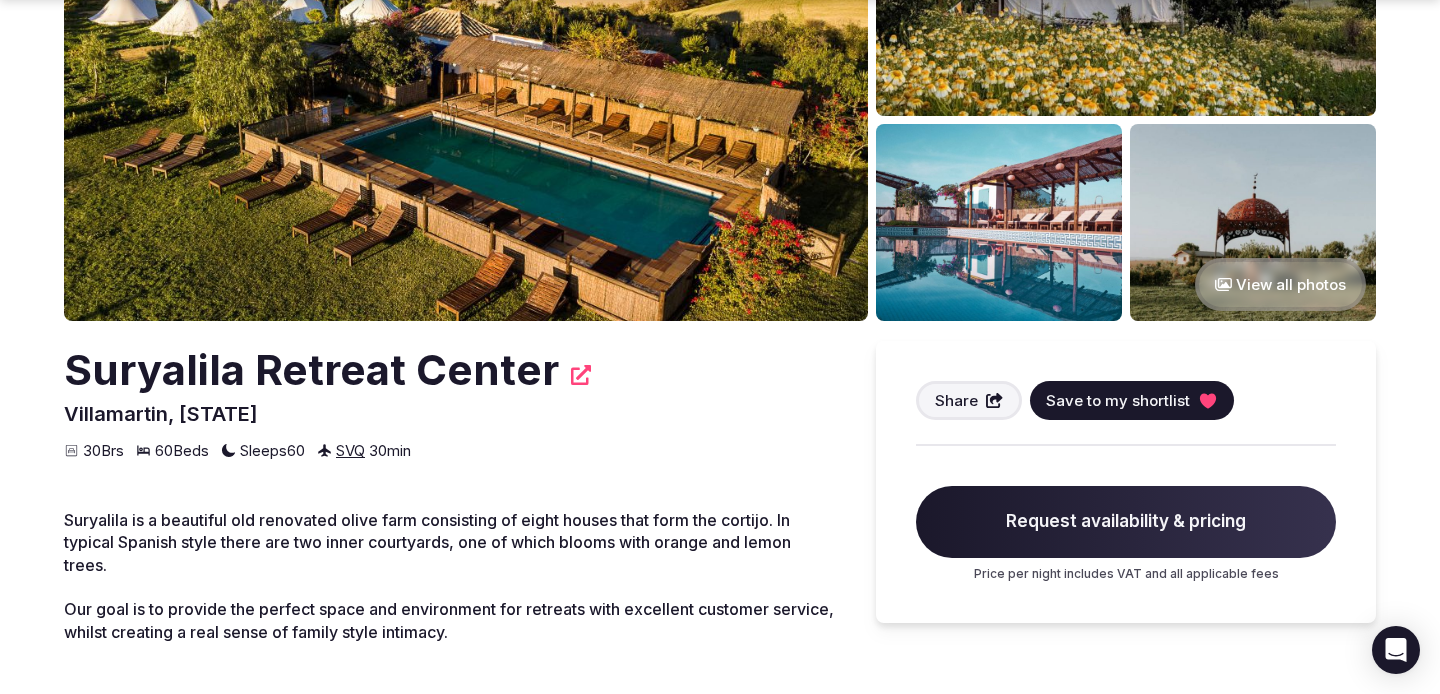 click on "Request availability & pricing" at bounding box center (1126, 522) 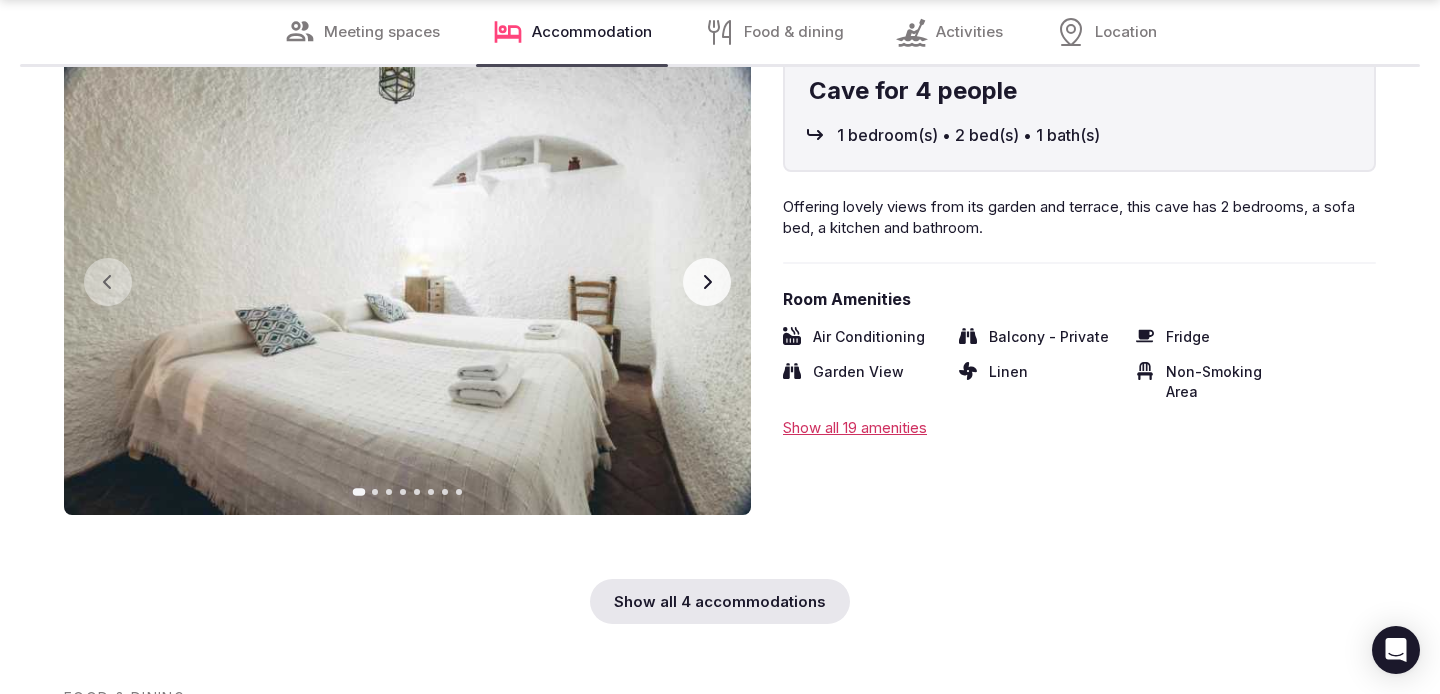 scroll, scrollTop: 5408, scrollLeft: 0, axis: vertical 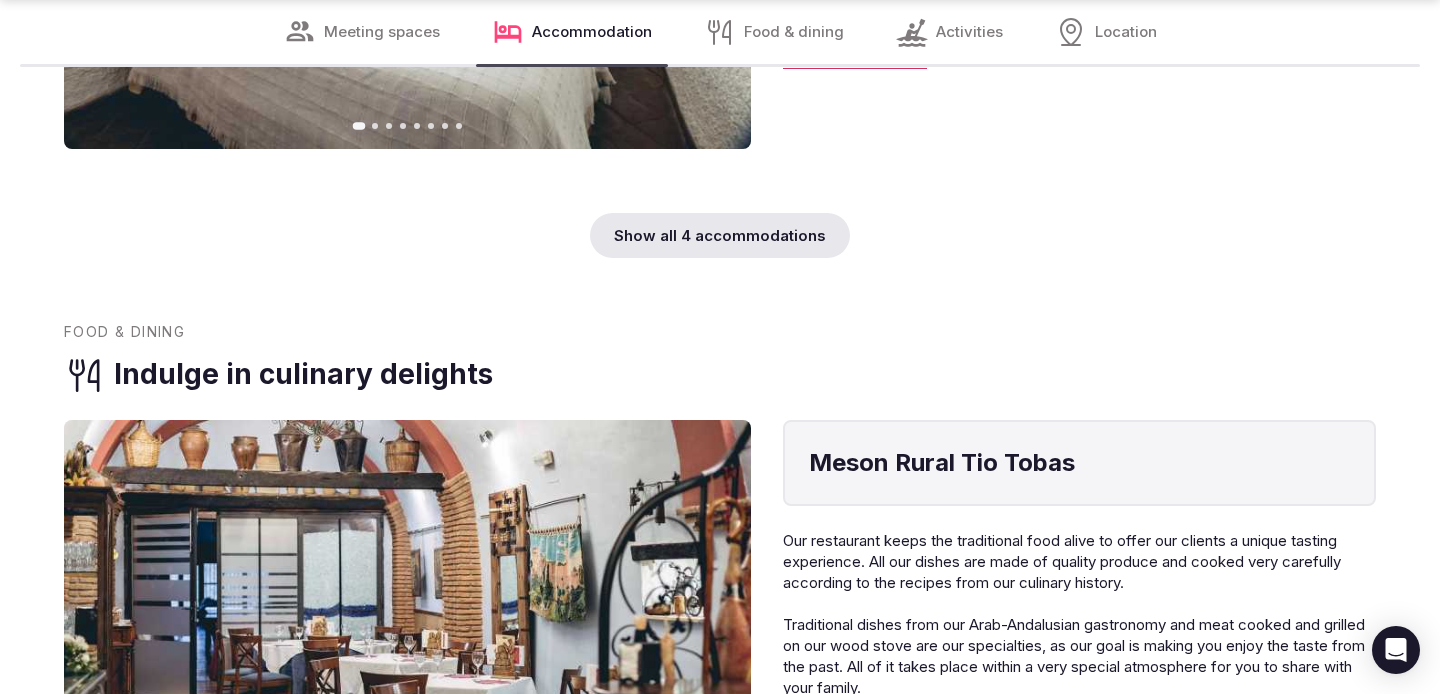 click on "Show all 4 accommodations" at bounding box center [720, 235] 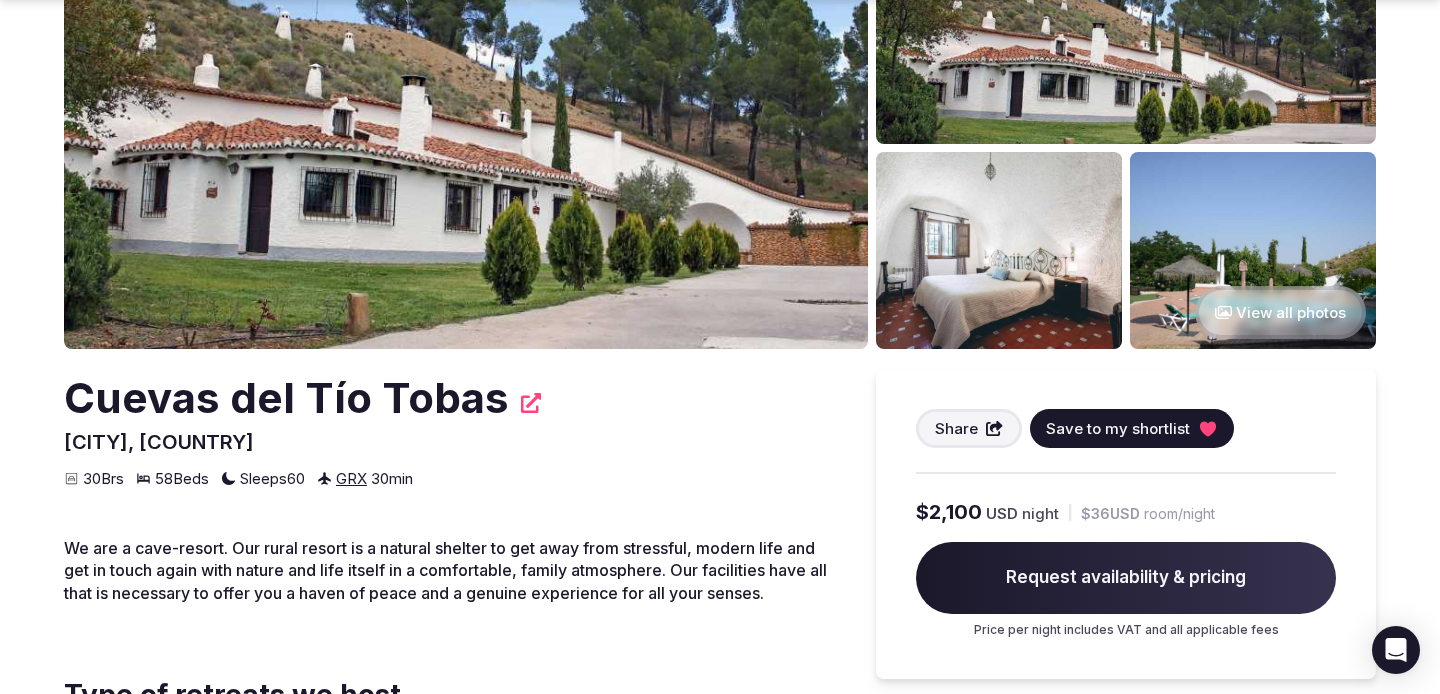 scroll, scrollTop: 301, scrollLeft: 0, axis: vertical 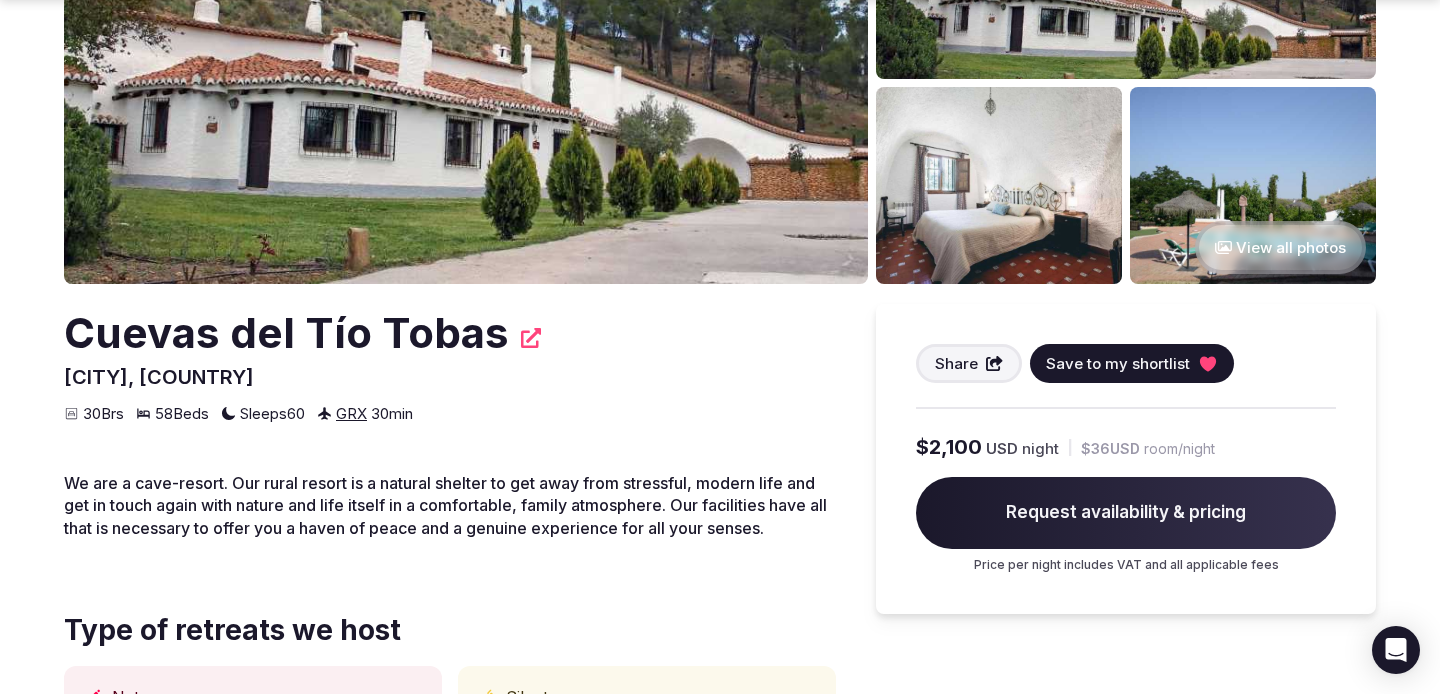 click on "[PRICE] [CURRENCY] [PERIOD] | [PRICE] [CURRENCY] [PERIOD] [DESCRIPTION] [DESCRIPTION] [DESCRIPTION]" at bounding box center [1126, 503] 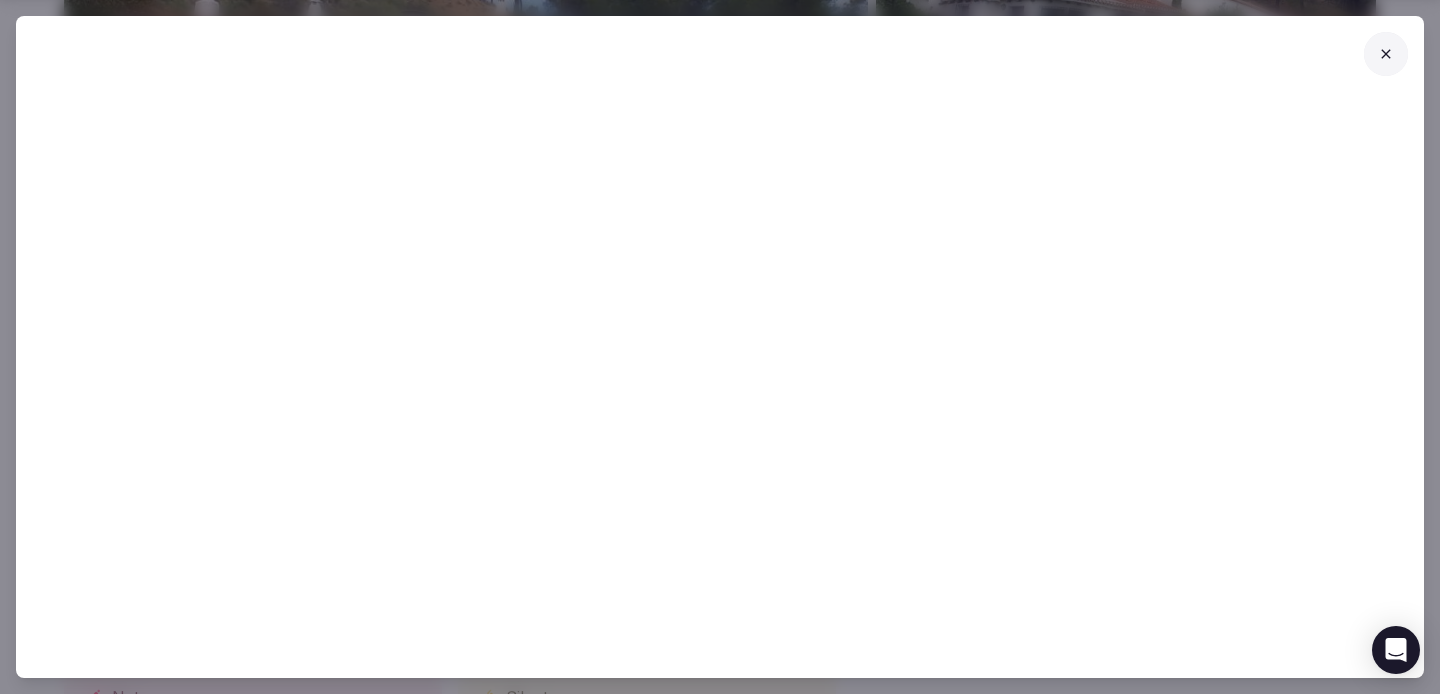 click at bounding box center [1386, 54] 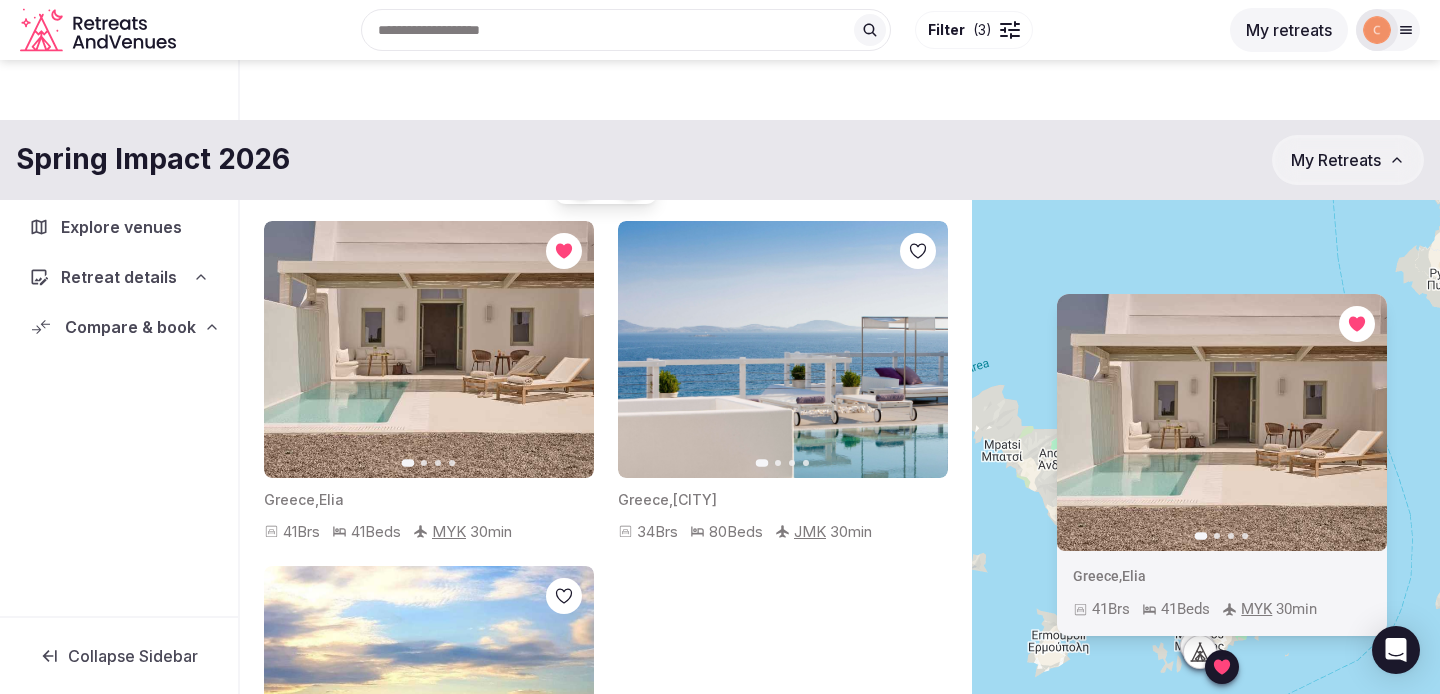 scroll, scrollTop: 68, scrollLeft: 0, axis: vertical 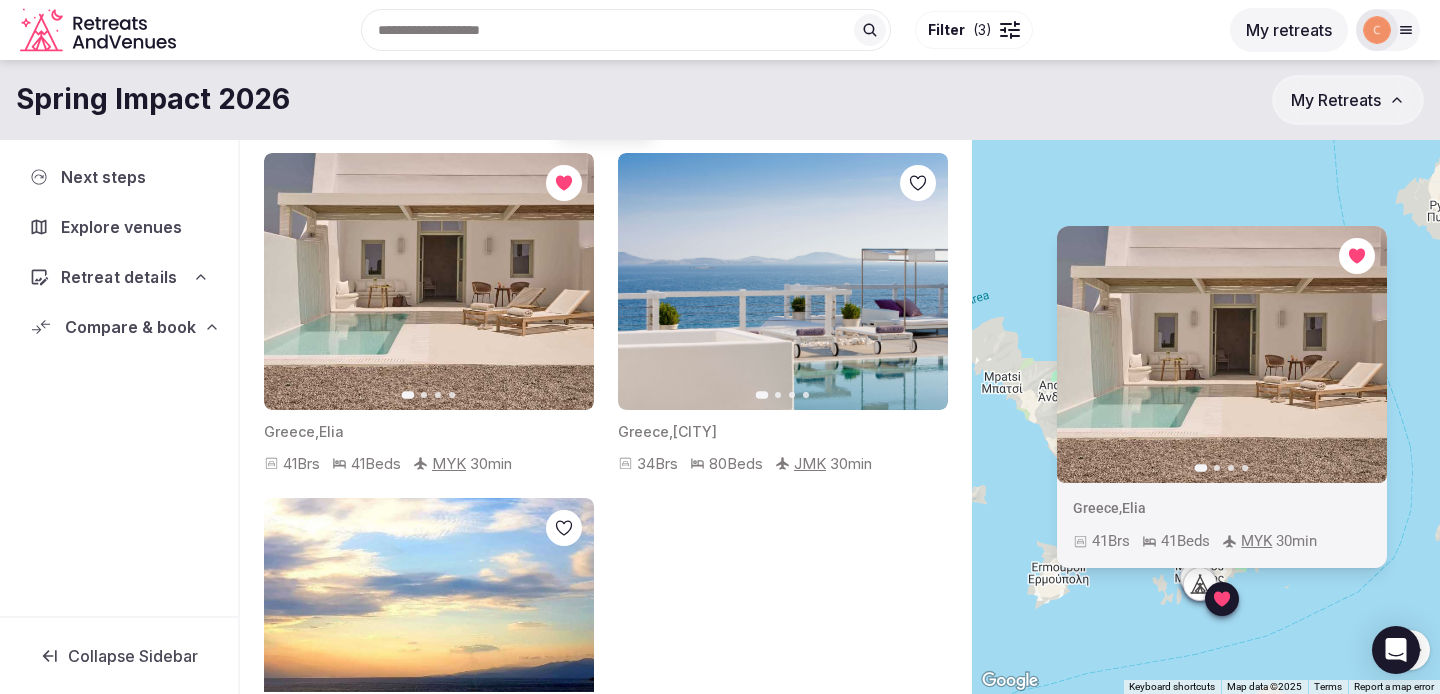 click on "Retreat details" at bounding box center [119, 277] 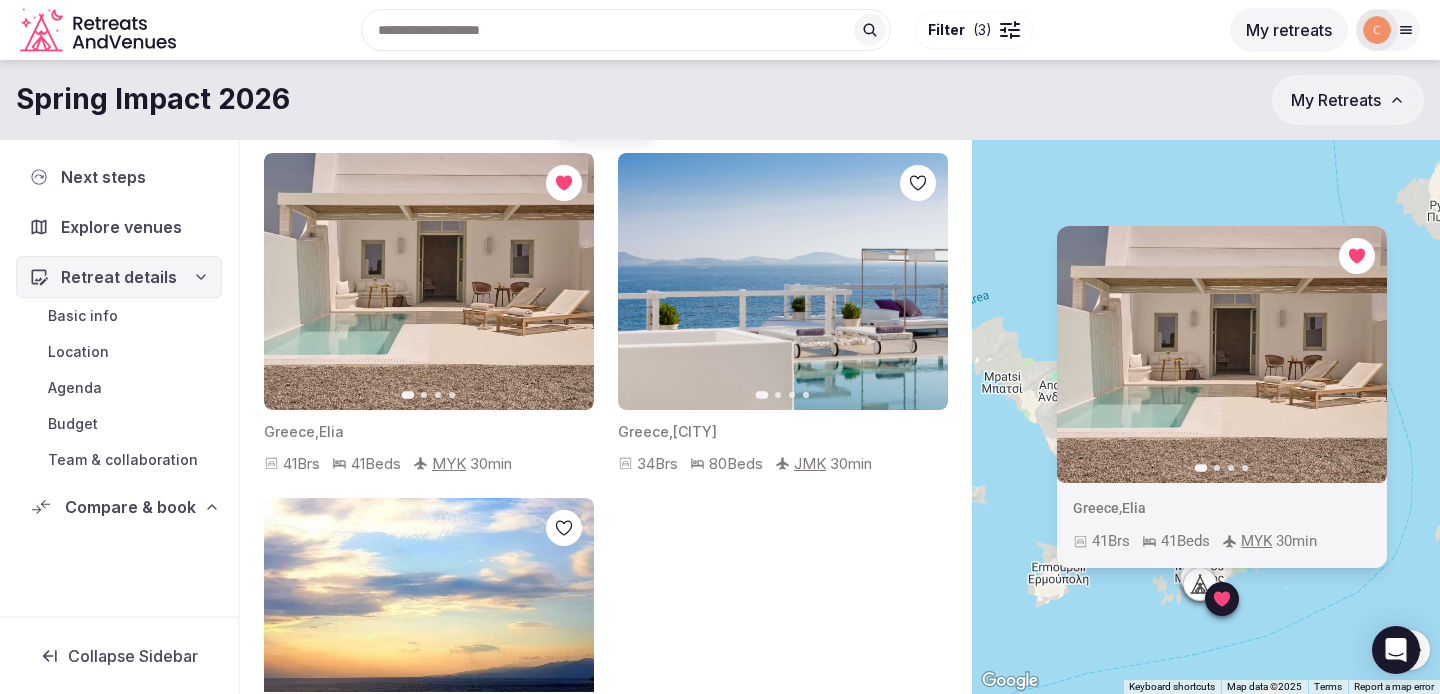 click on "Compare & book" at bounding box center [130, 507] 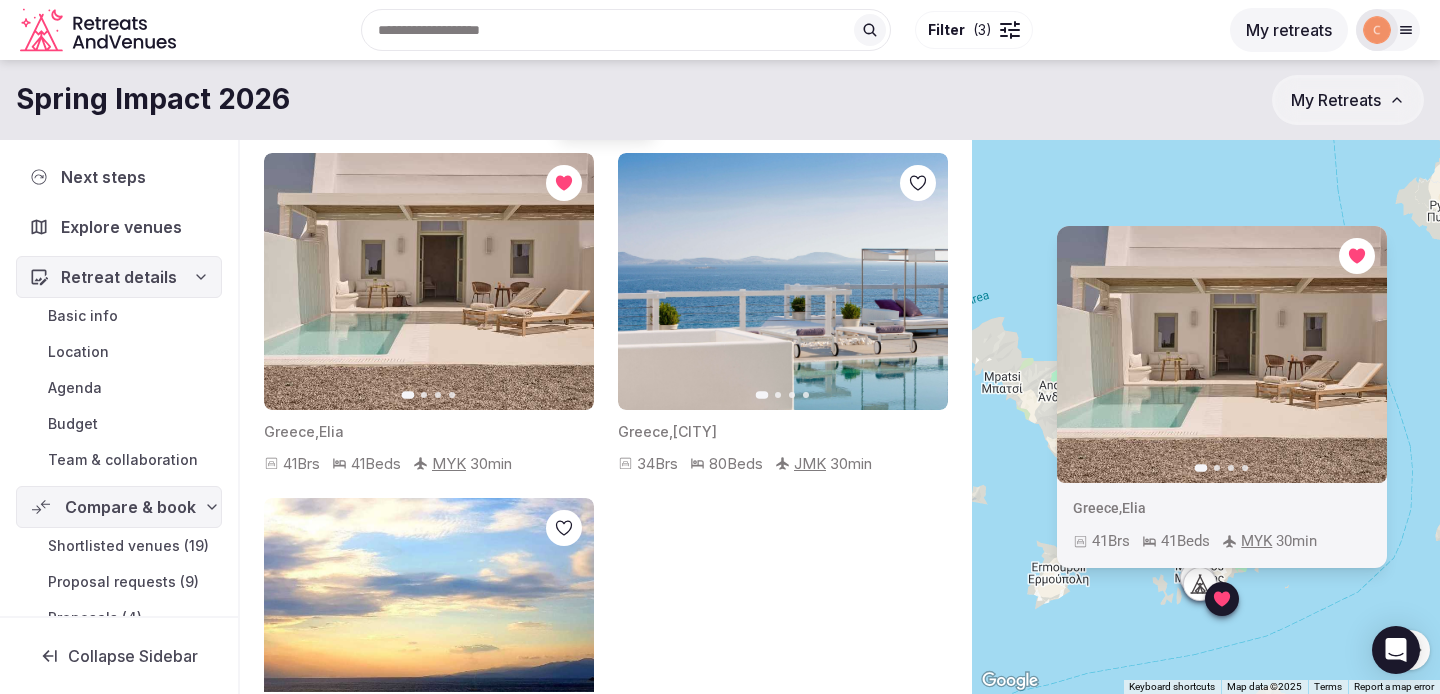 click on "Shortlisted venues (19)" at bounding box center (119, 546) 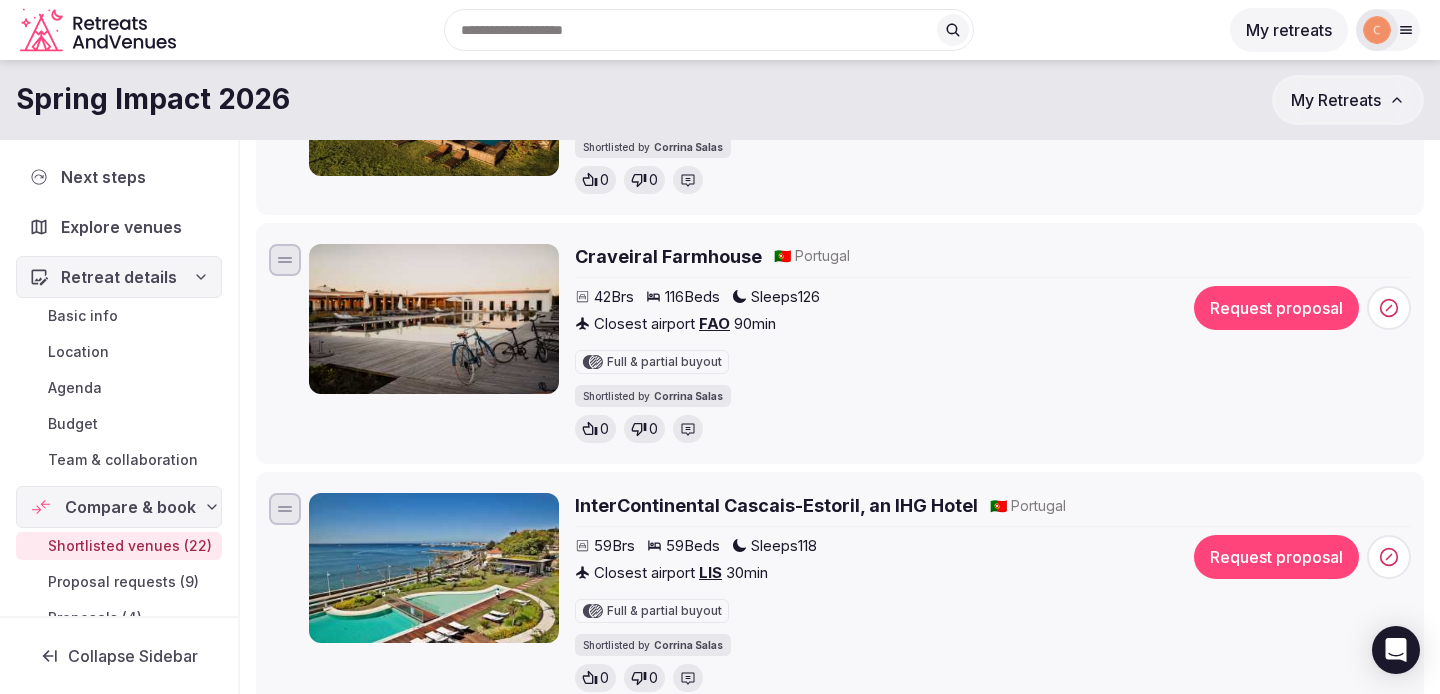 scroll, scrollTop: 5328, scrollLeft: 0, axis: vertical 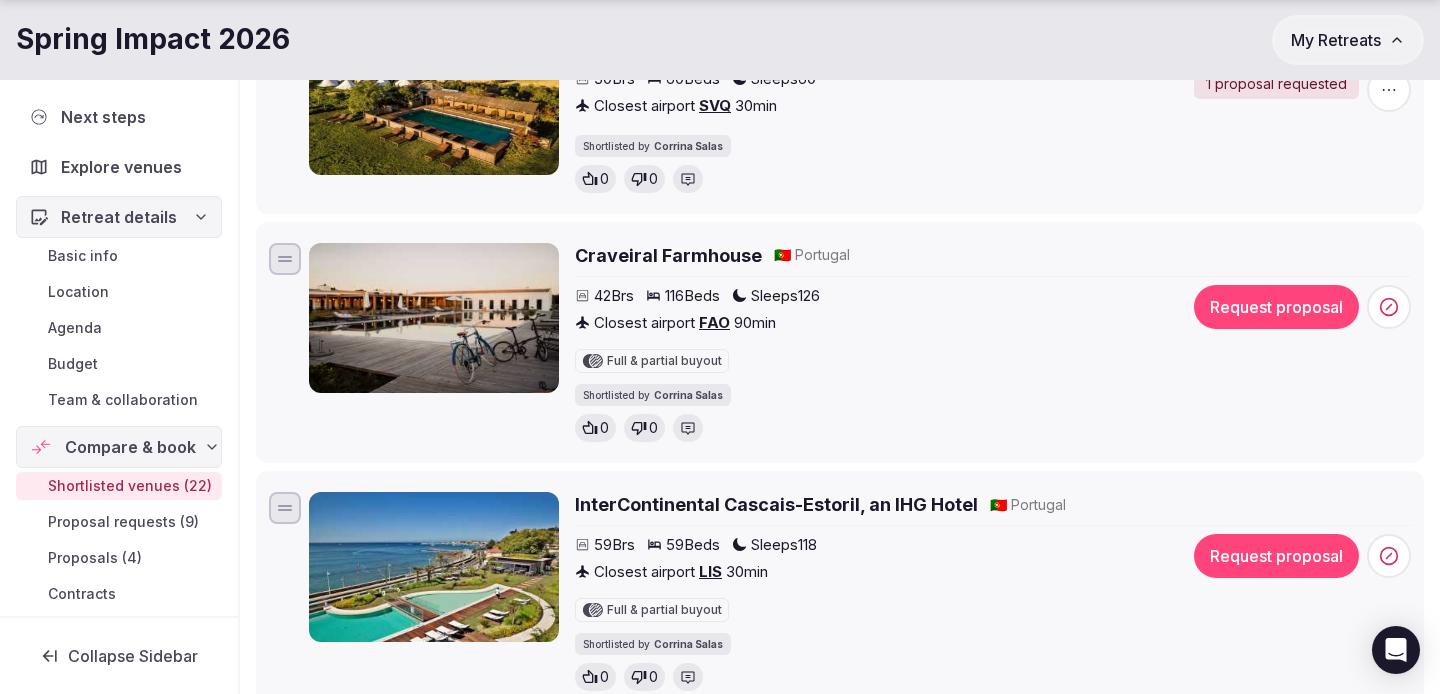 click on "Craveiral Farmhouse" at bounding box center [668, 255] 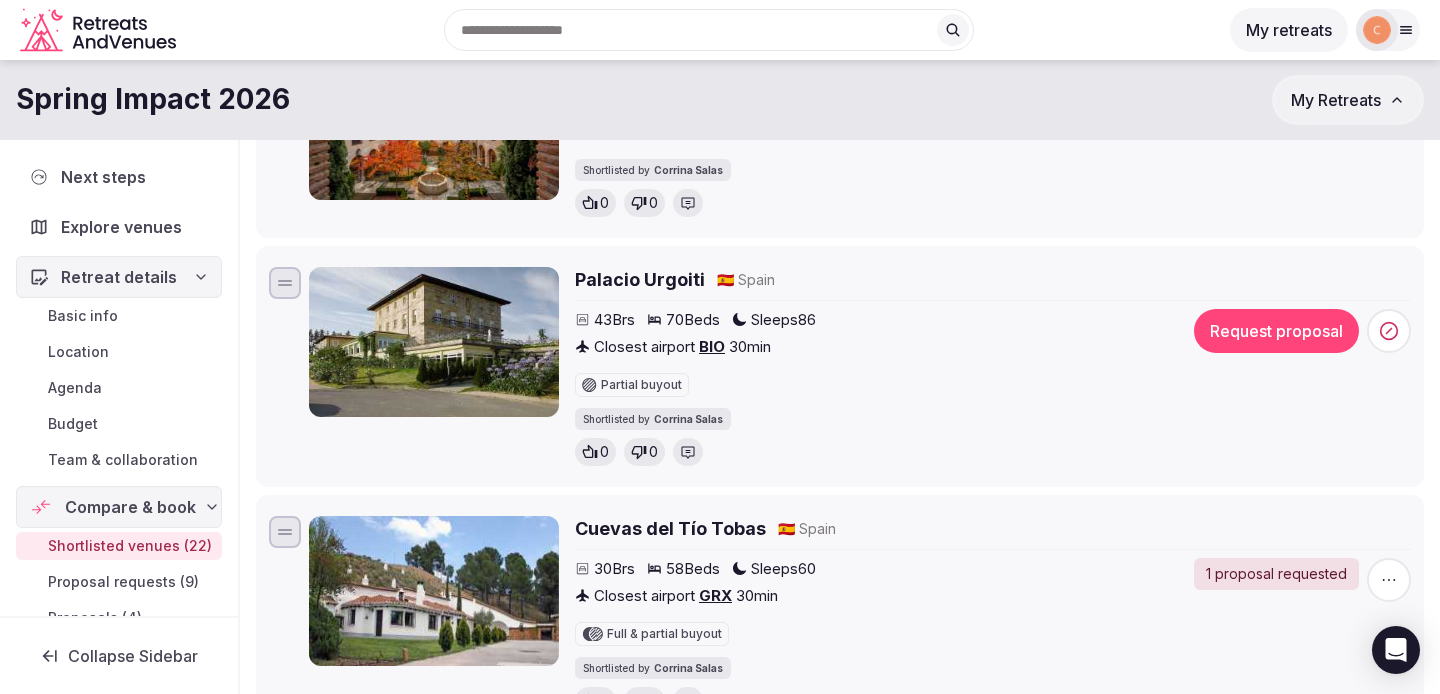 scroll, scrollTop: 4587, scrollLeft: 0, axis: vertical 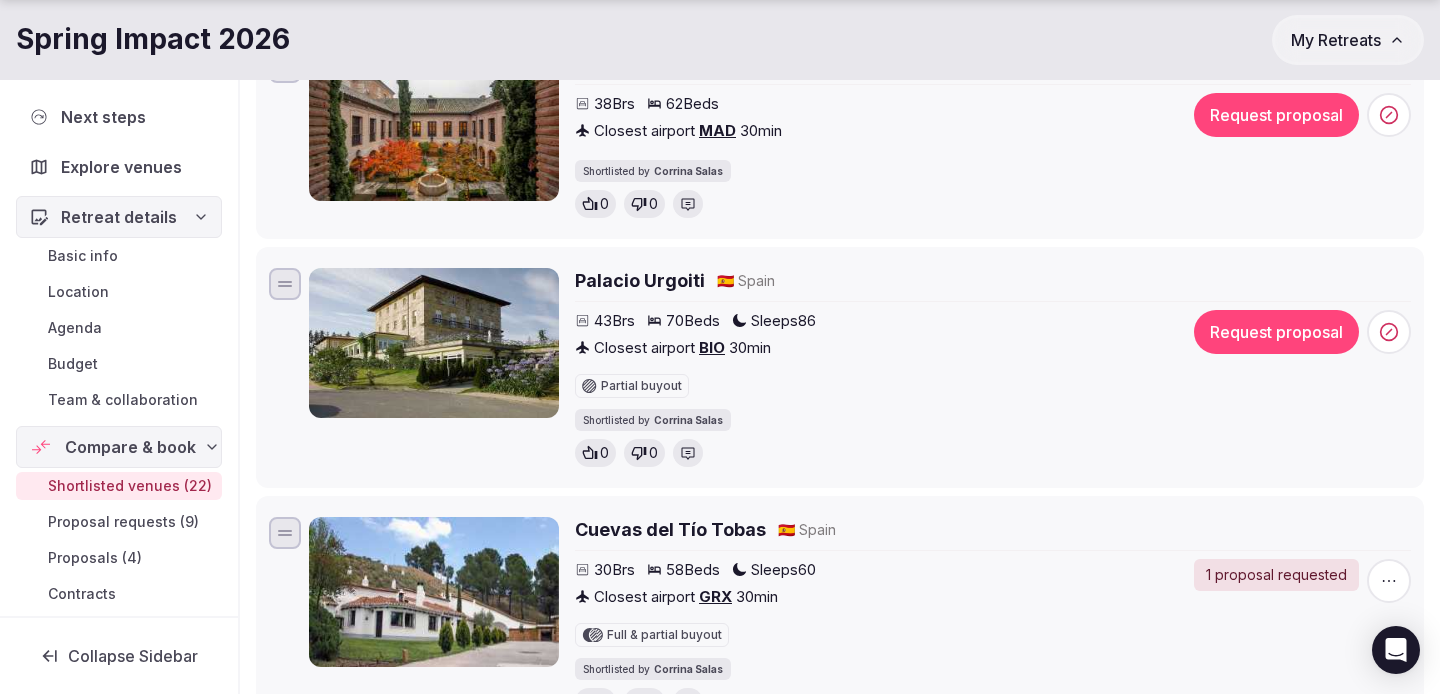click on "Palacio Urgoiti" at bounding box center [640, 280] 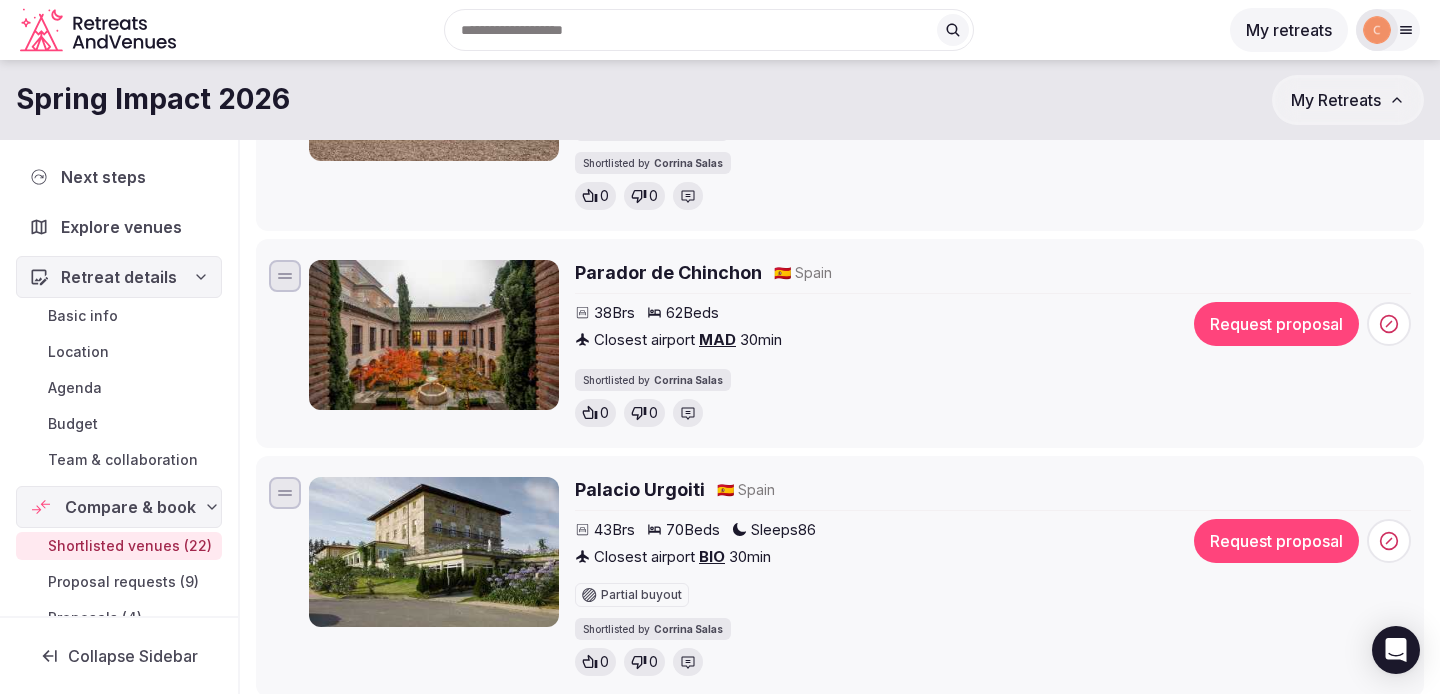 scroll, scrollTop: 4369, scrollLeft: 0, axis: vertical 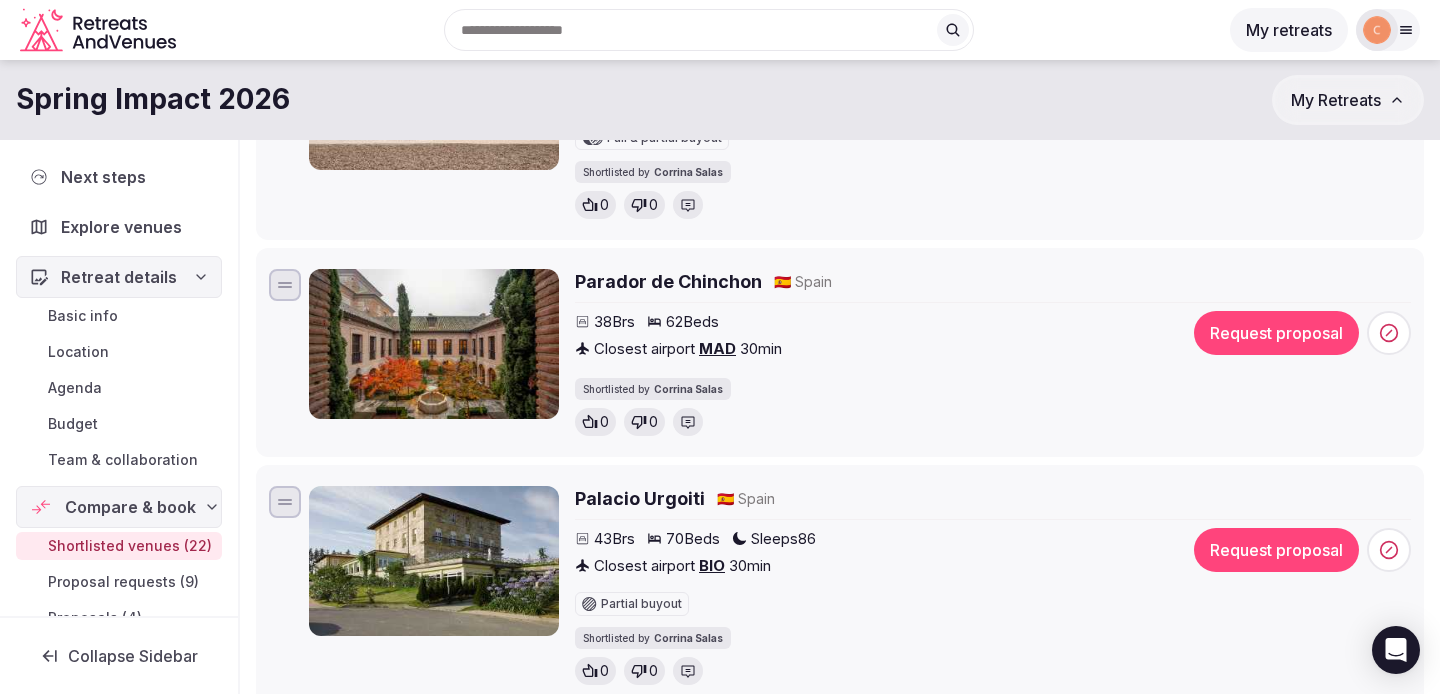click on "Parador de Chinchon" at bounding box center [668, 281] 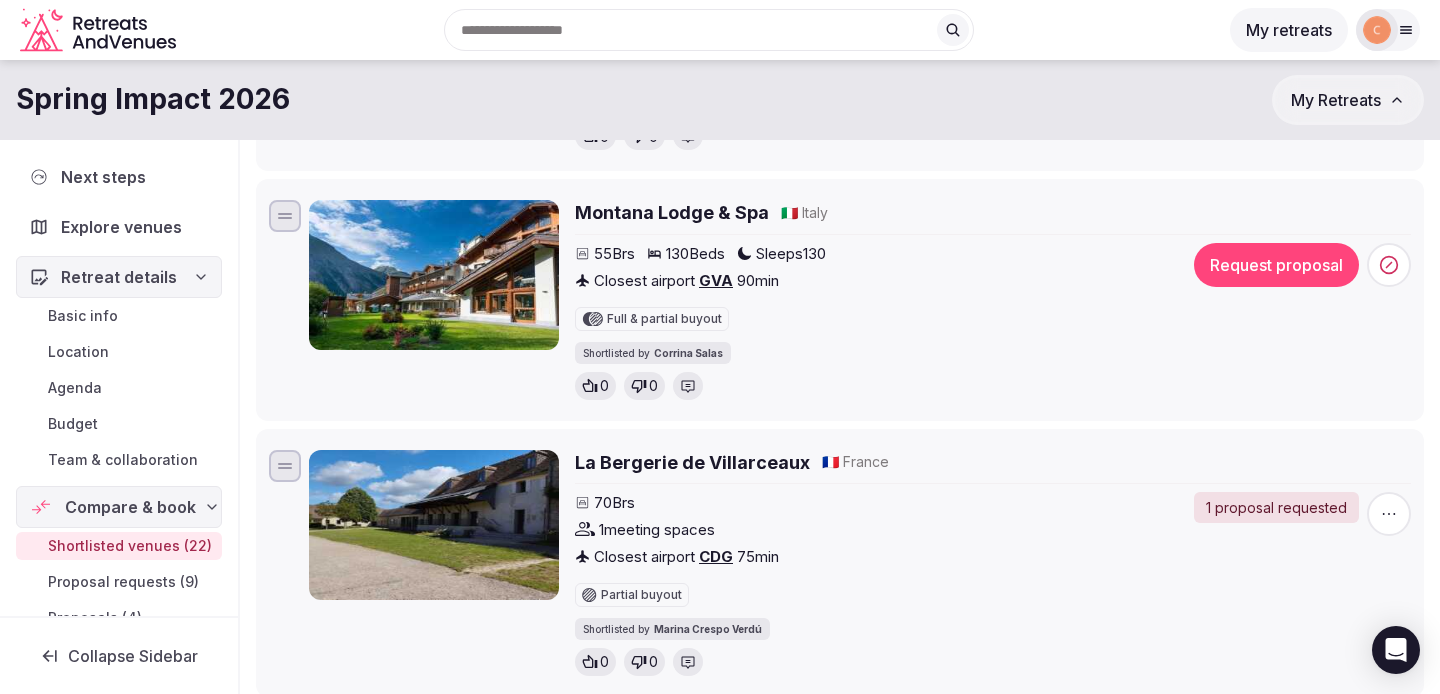 scroll, scrollTop: 2478, scrollLeft: 0, axis: vertical 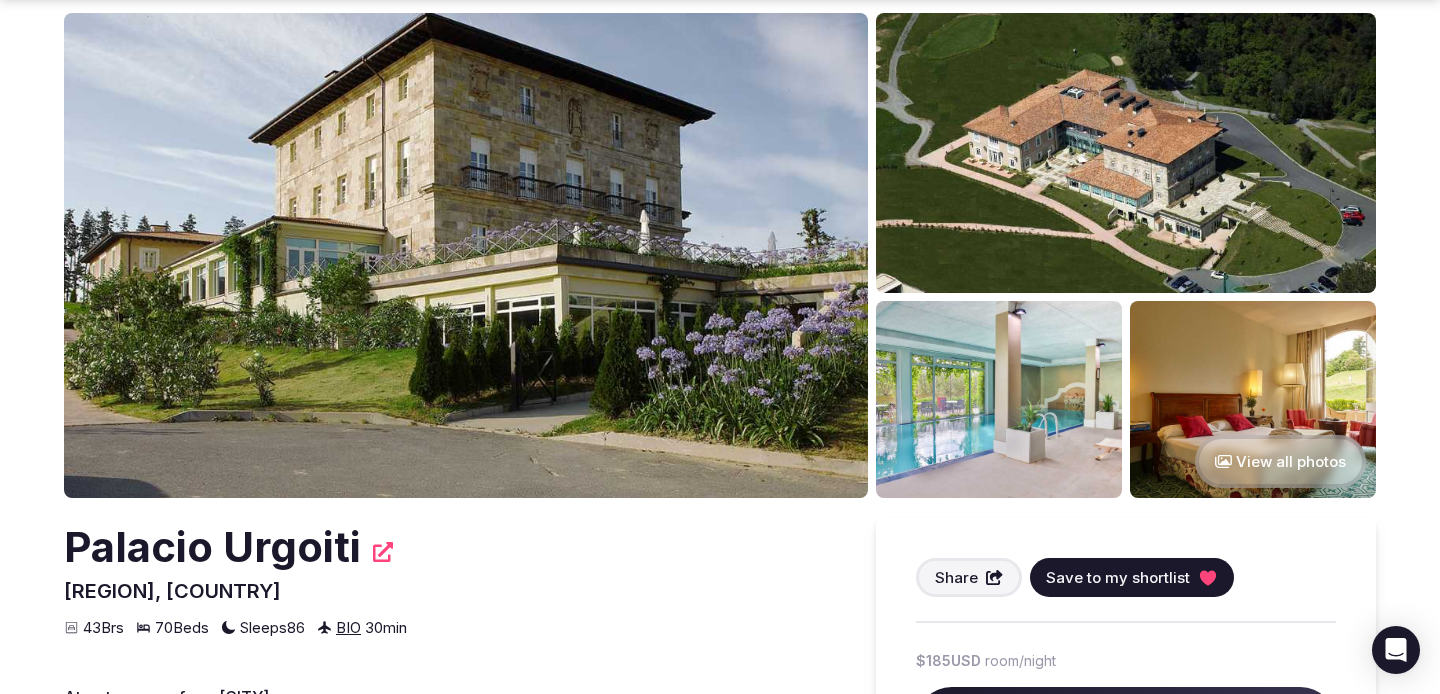 click on "Save to my shortlist" at bounding box center (1118, 577) 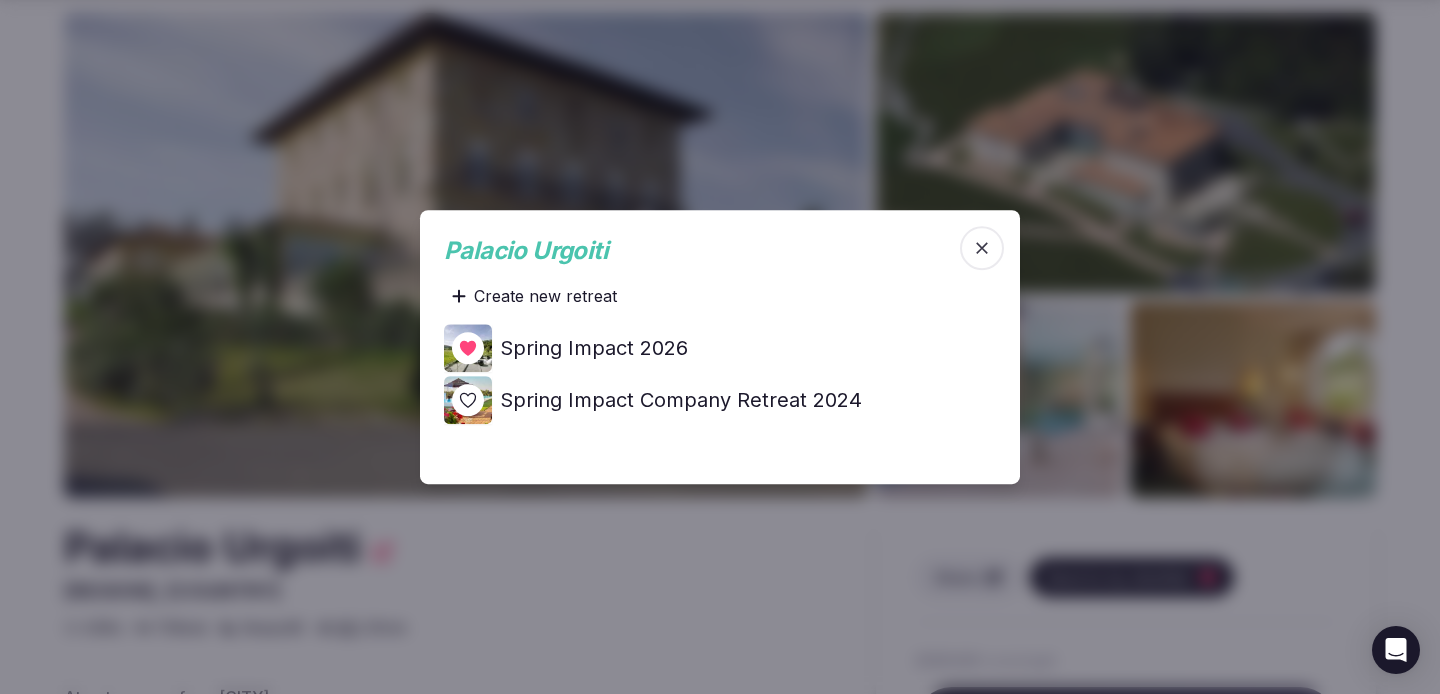 click 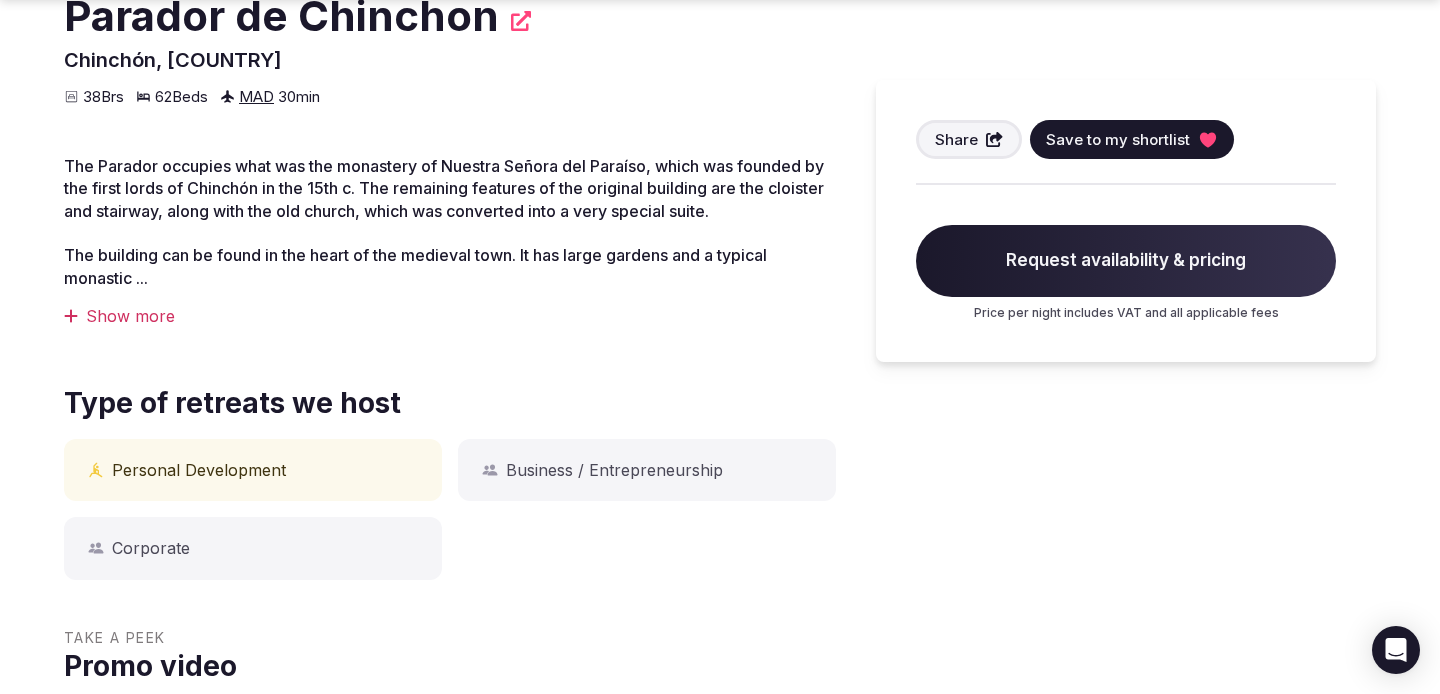scroll, scrollTop: 660, scrollLeft: 0, axis: vertical 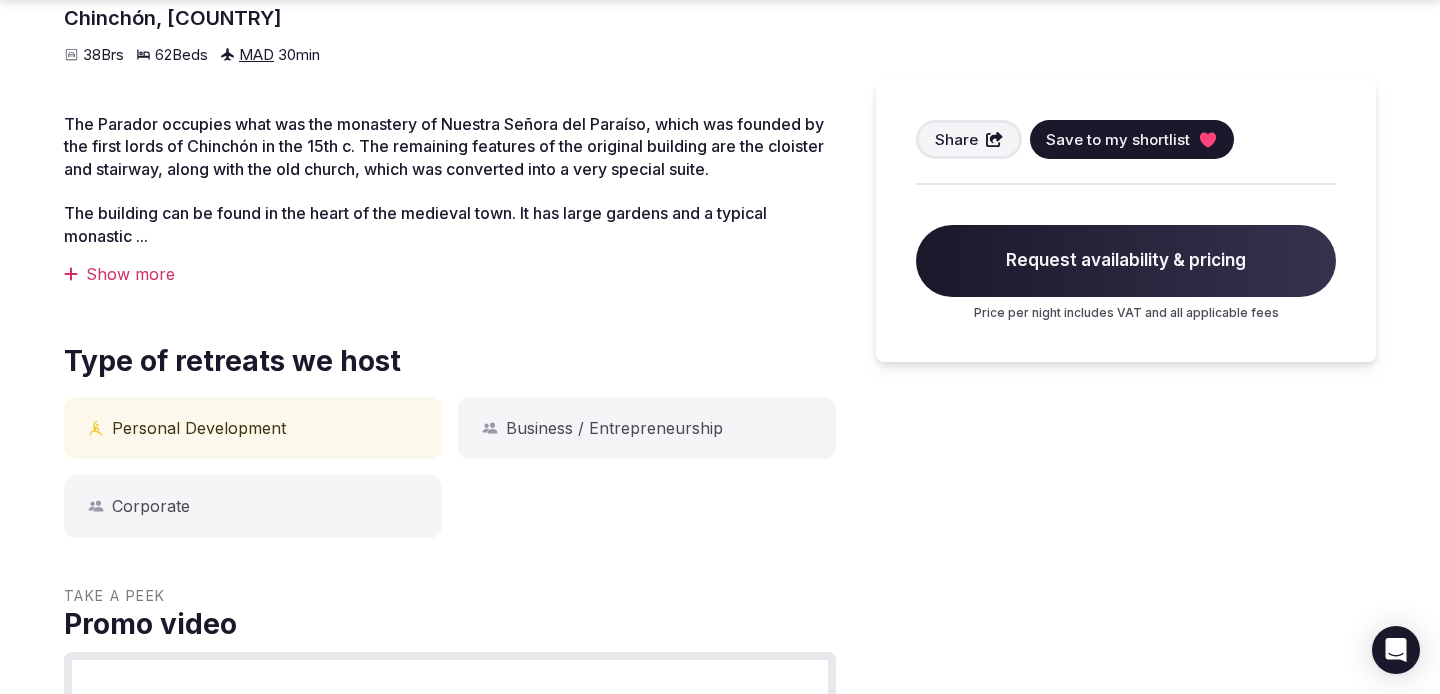 click on "The Parador occupies what was the monastery of Nuestra Señora del Paraíso, which was founded by the first lords of Chinchón in the 15th c. The remaining features of the original building are the cloister and stairway, along with the old church, which was converted into a very special suite.  The building can be found in the heart of the medieval town. It has large gardens and a typical monastic ... Show more" at bounding box center [450, 199] 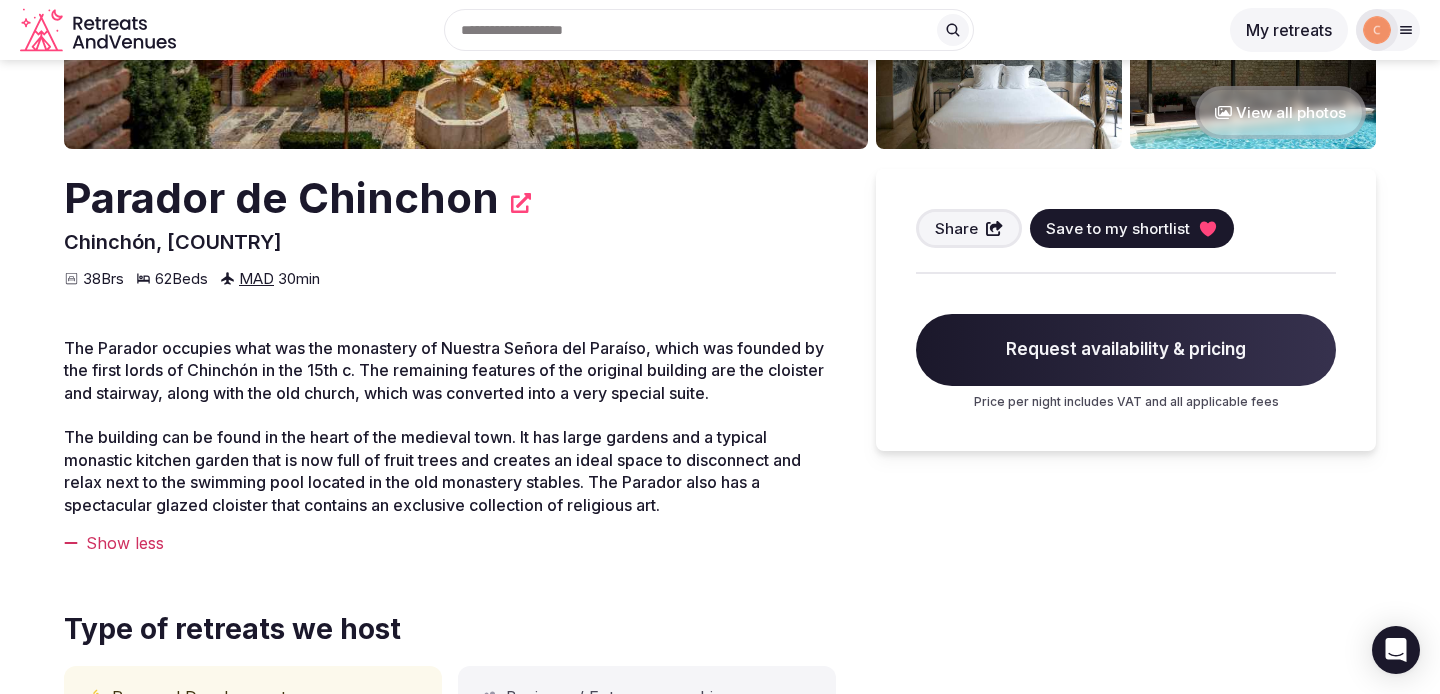 scroll, scrollTop: 435, scrollLeft: 0, axis: vertical 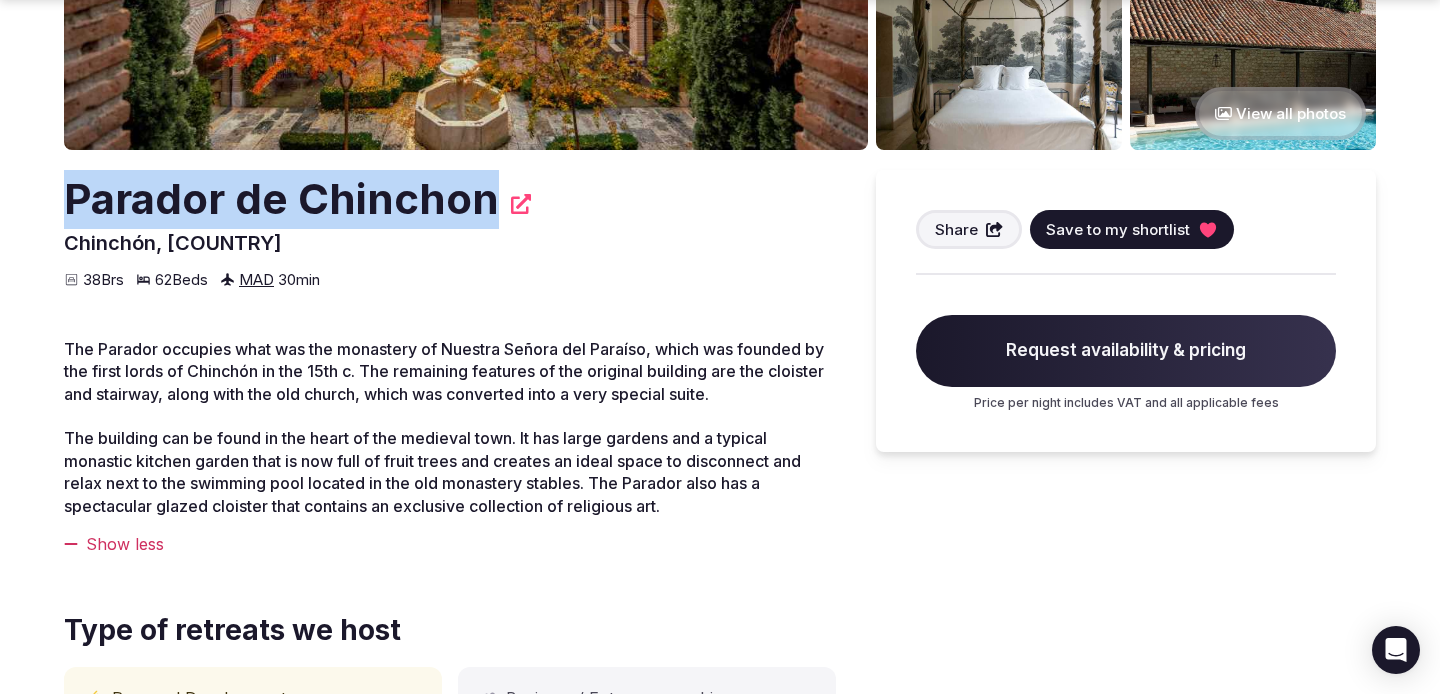 drag, startPoint x: 489, startPoint y: 199, endPoint x: 31, endPoint y: 198, distance: 458.0011 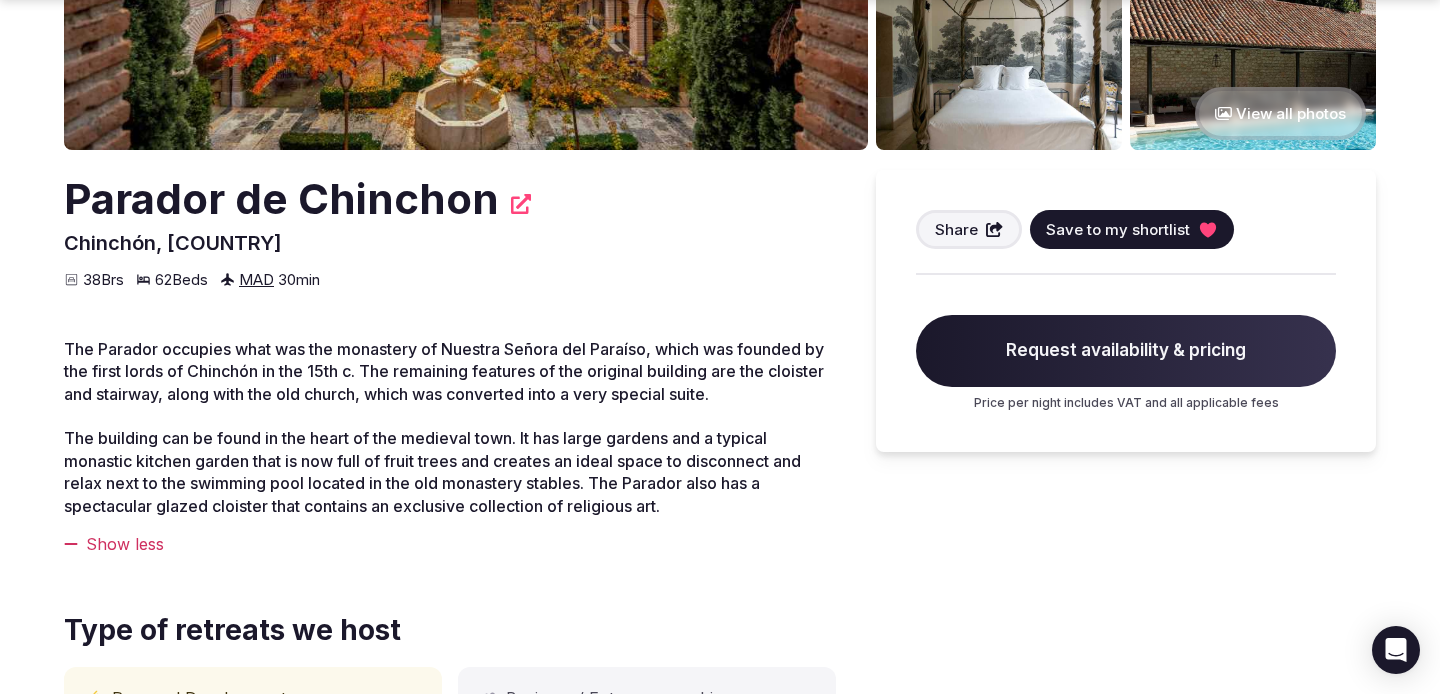 click on "The Parador occupies what was the monastery of Nuestra Señora del Paraíso, which was founded by the first lords of Chinchón in the 15th c. The remaining features of the original building are the cloister and stairway, along with the old church, which was converted into a very special suite.  The building can be found in the heart of the medieval town. It has large gardens and a typical monastic kitchen garden that is now full of fruit trees and creates an ideal space to disconnect and relax next to the swimming pool located in the old monastery stables. The Parador also has a spectacular glazed cloister that contains an exclusive collection of religious art." at bounding box center (450, 427) 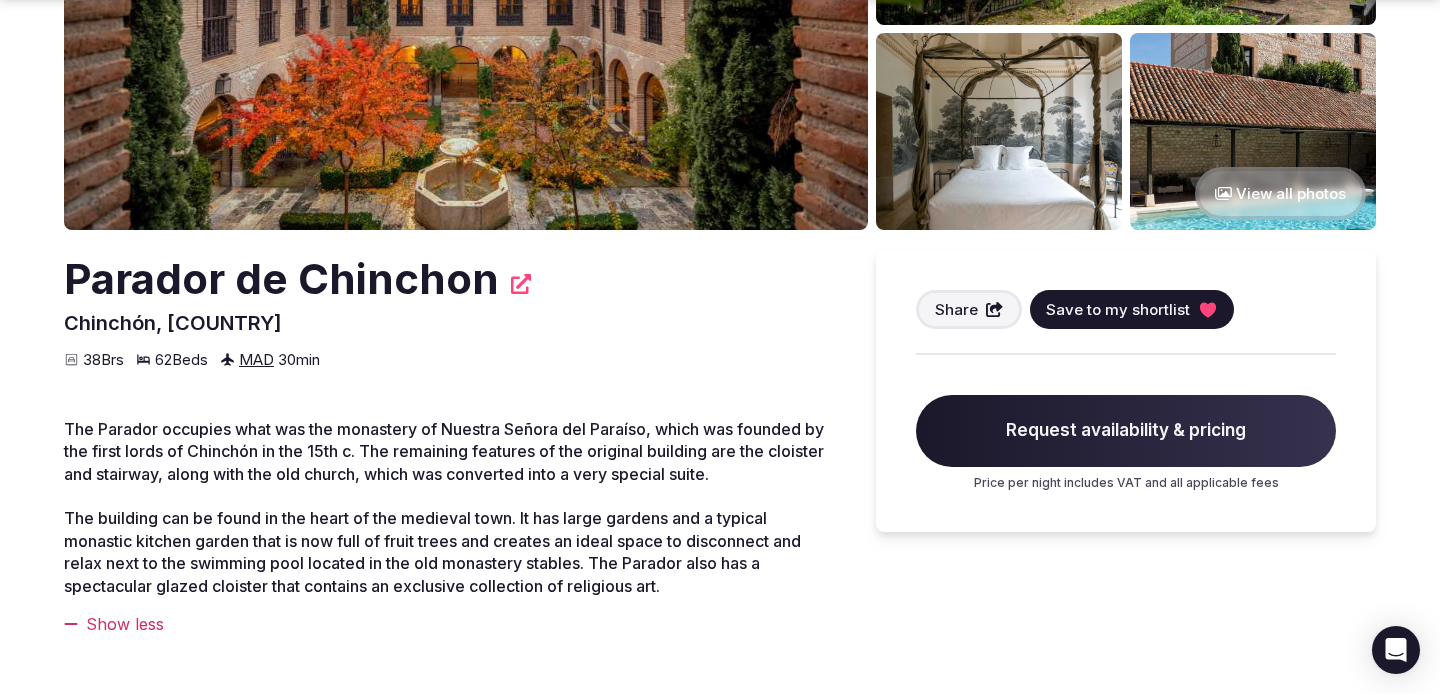 scroll, scrollTop: 26, scrollLeft: 0, axis: vertical 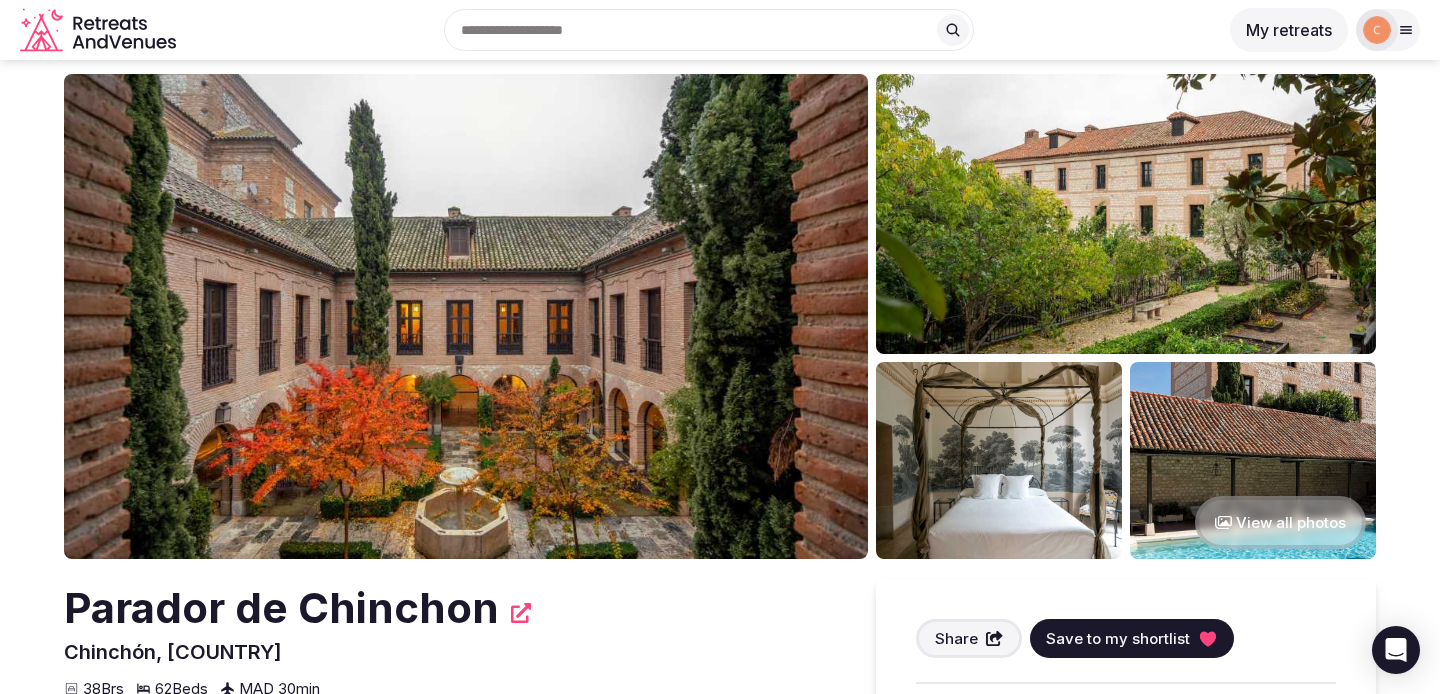 click on "View all photos" at bounding box center (1280, 522) 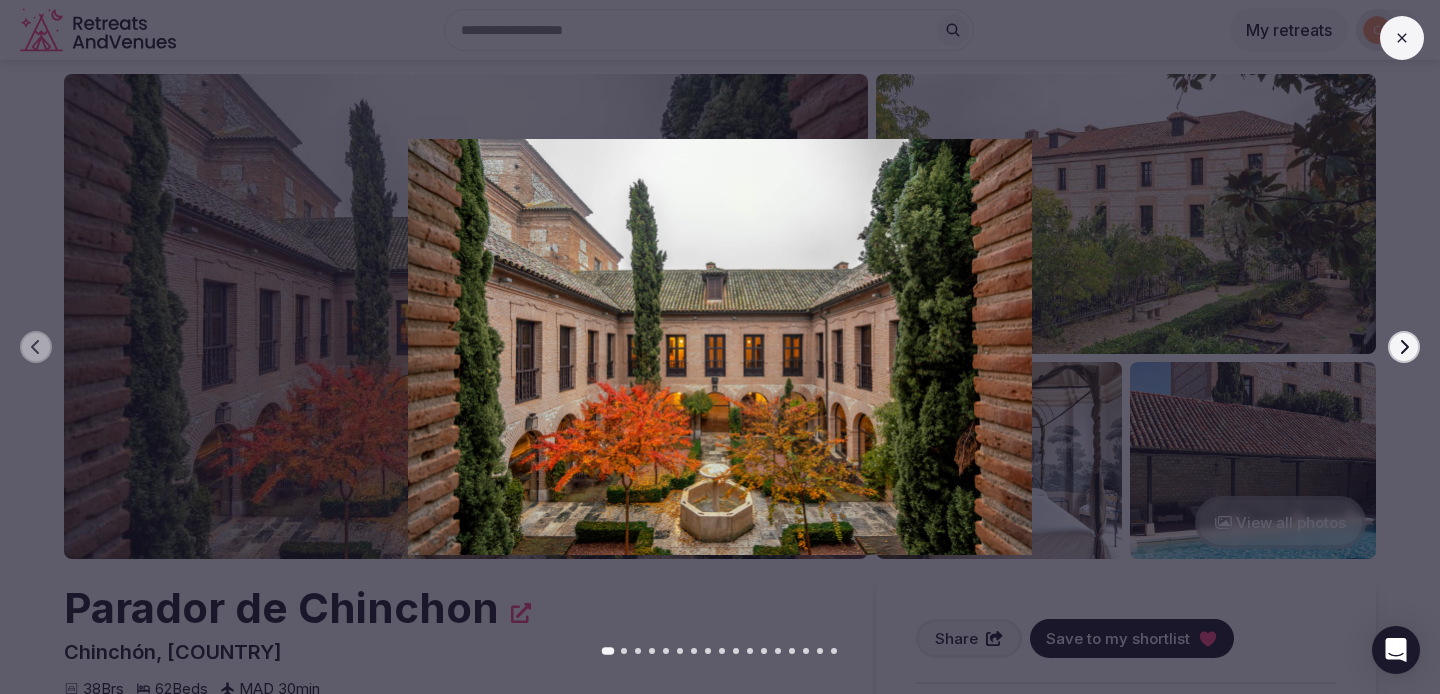 click on "Next slide" at bounding box center [1404, 347] 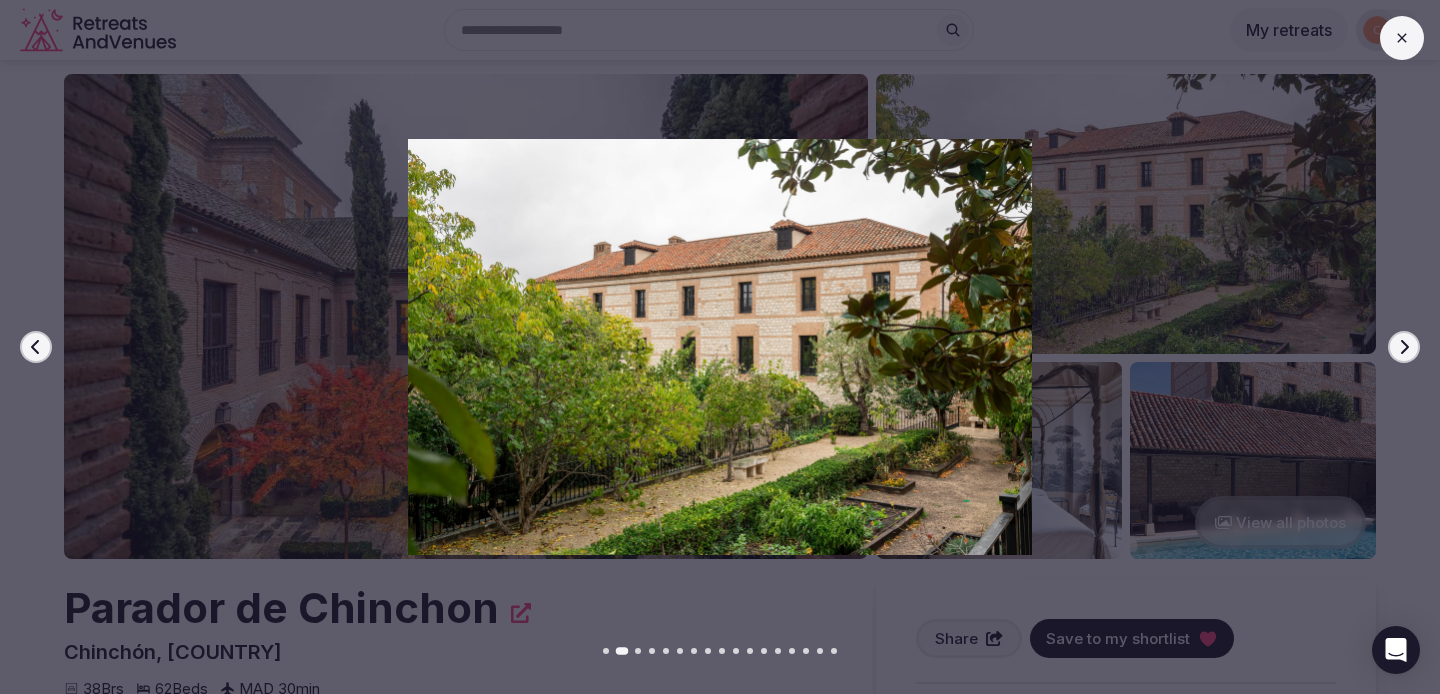 click on "Next slide" at bounding box center (1404, 347) 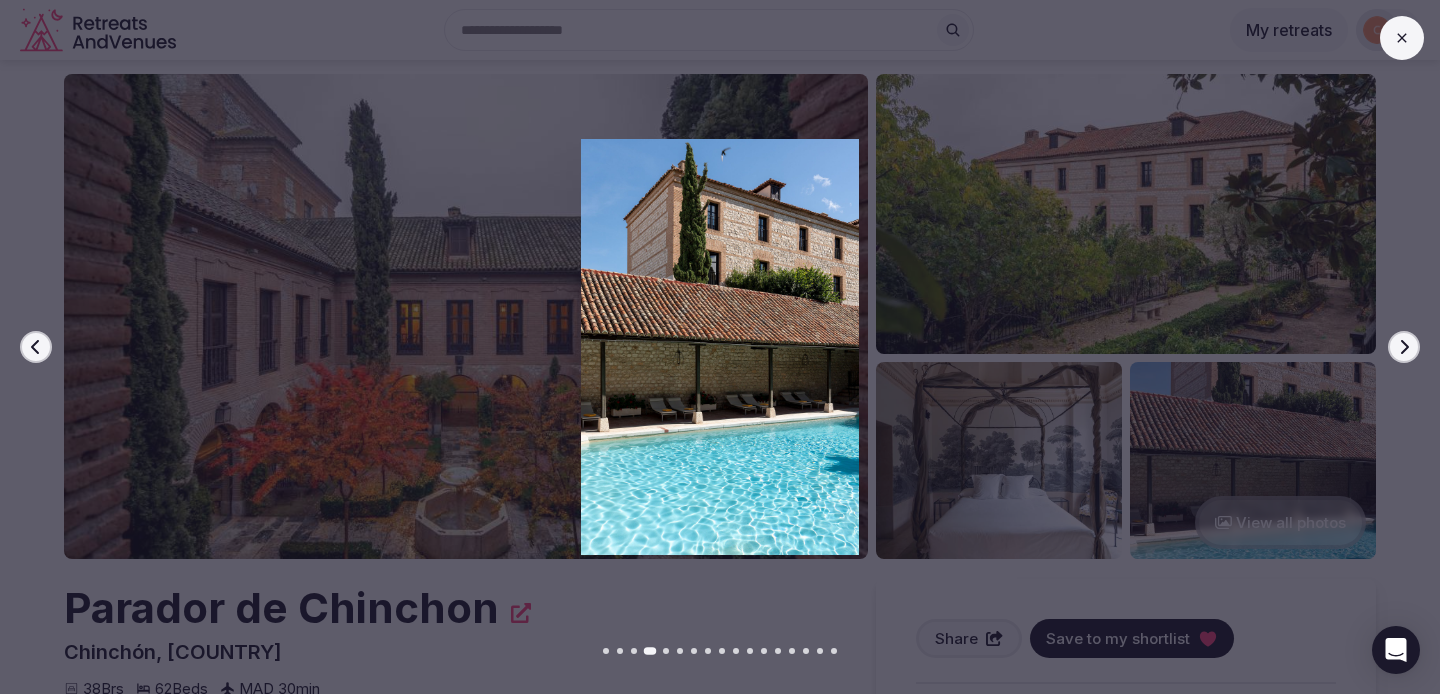 click on "Next slide" at bounding box center [1404, 347] 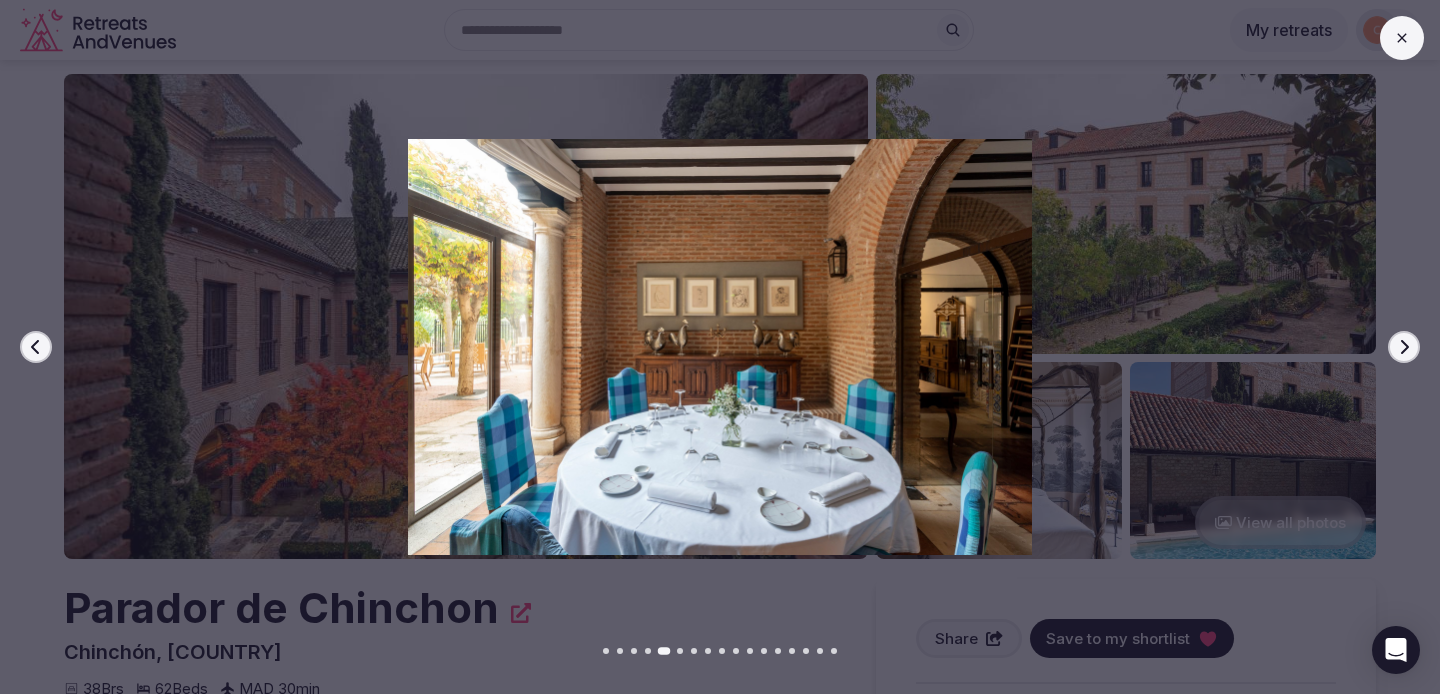 click on "Next slide" at bounding box center (1404, 347) 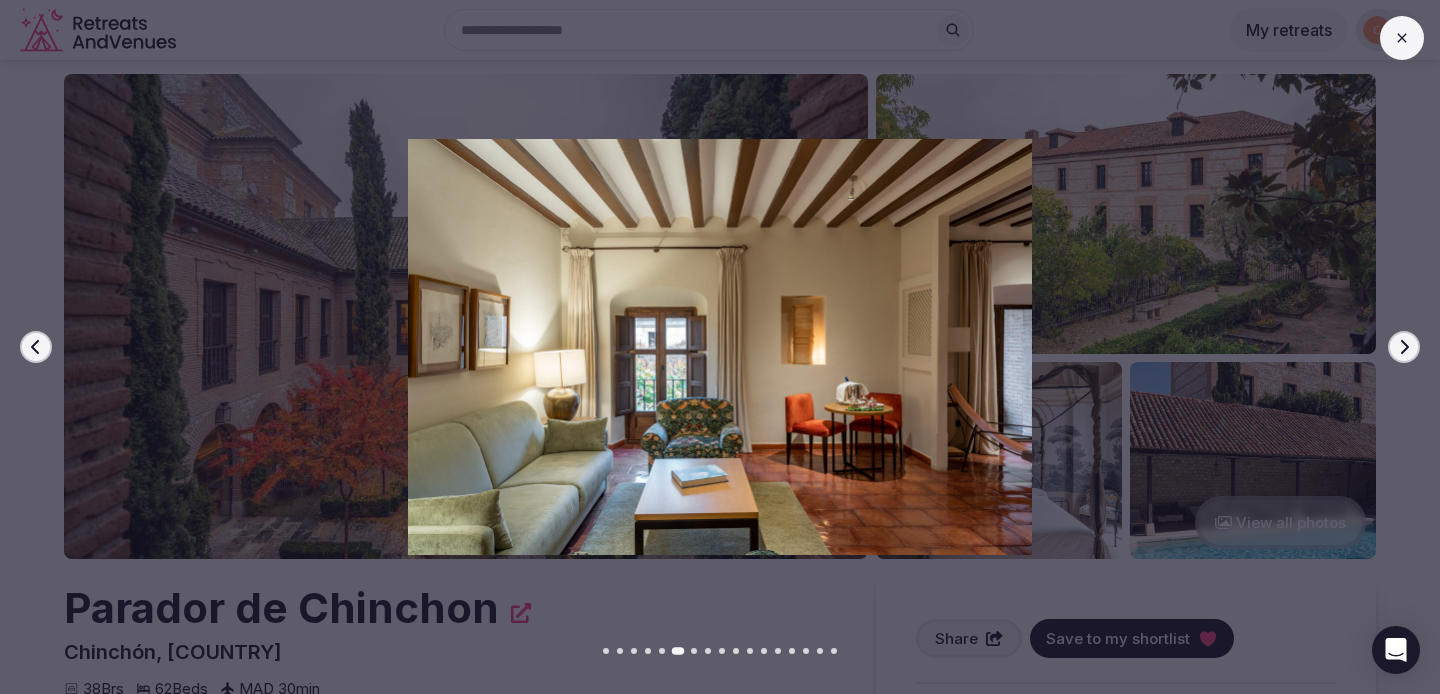 click on "Next slide" at bounding box center [1404, 347] 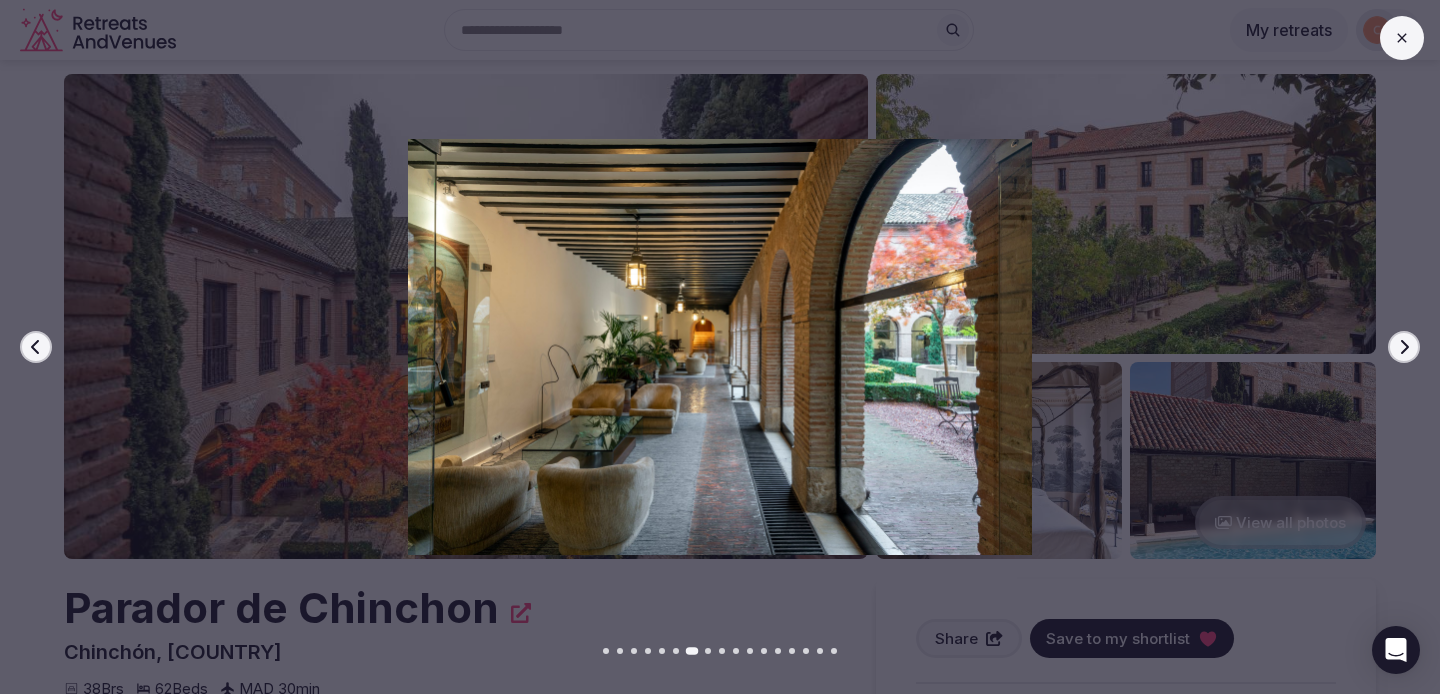 click on "Next slide" at bounding box center (1404, 347) 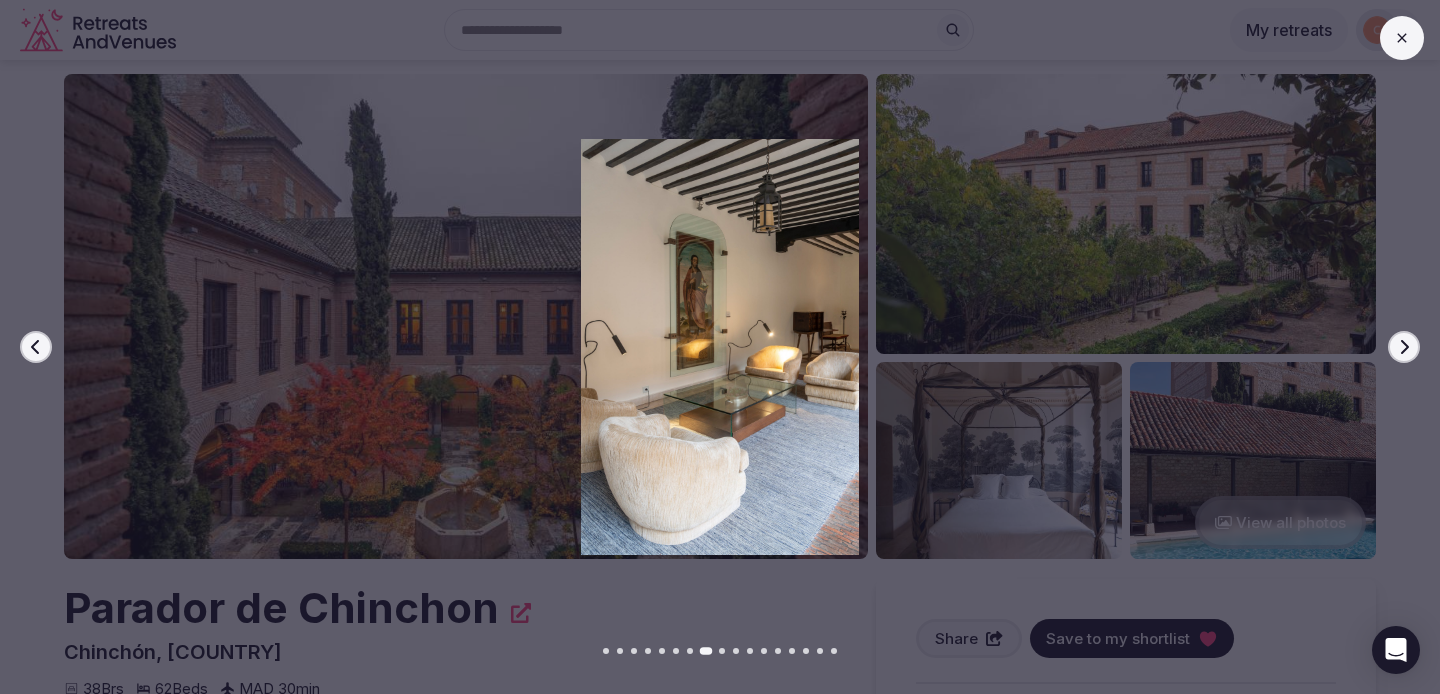 click on "Next slide" at bounding box center (1404, 347) 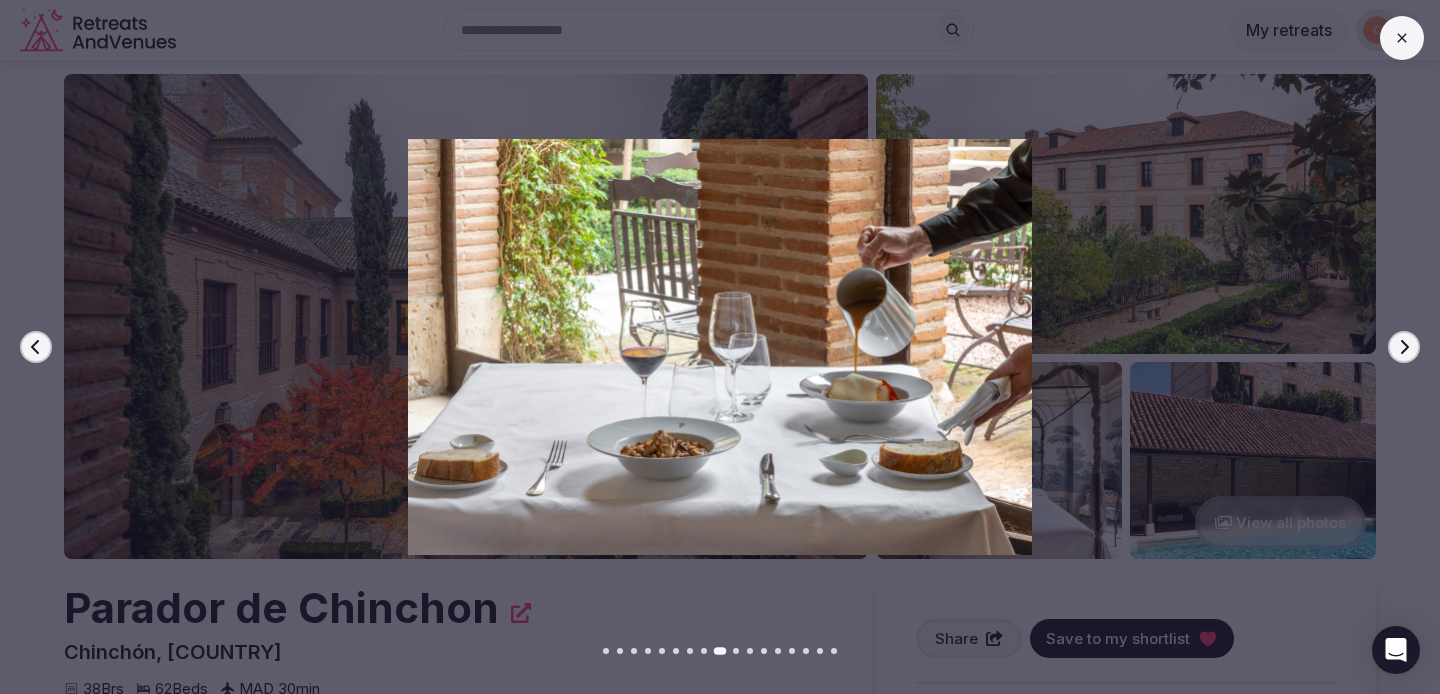 click on "Next slide" at bounding box center [1404, 347] 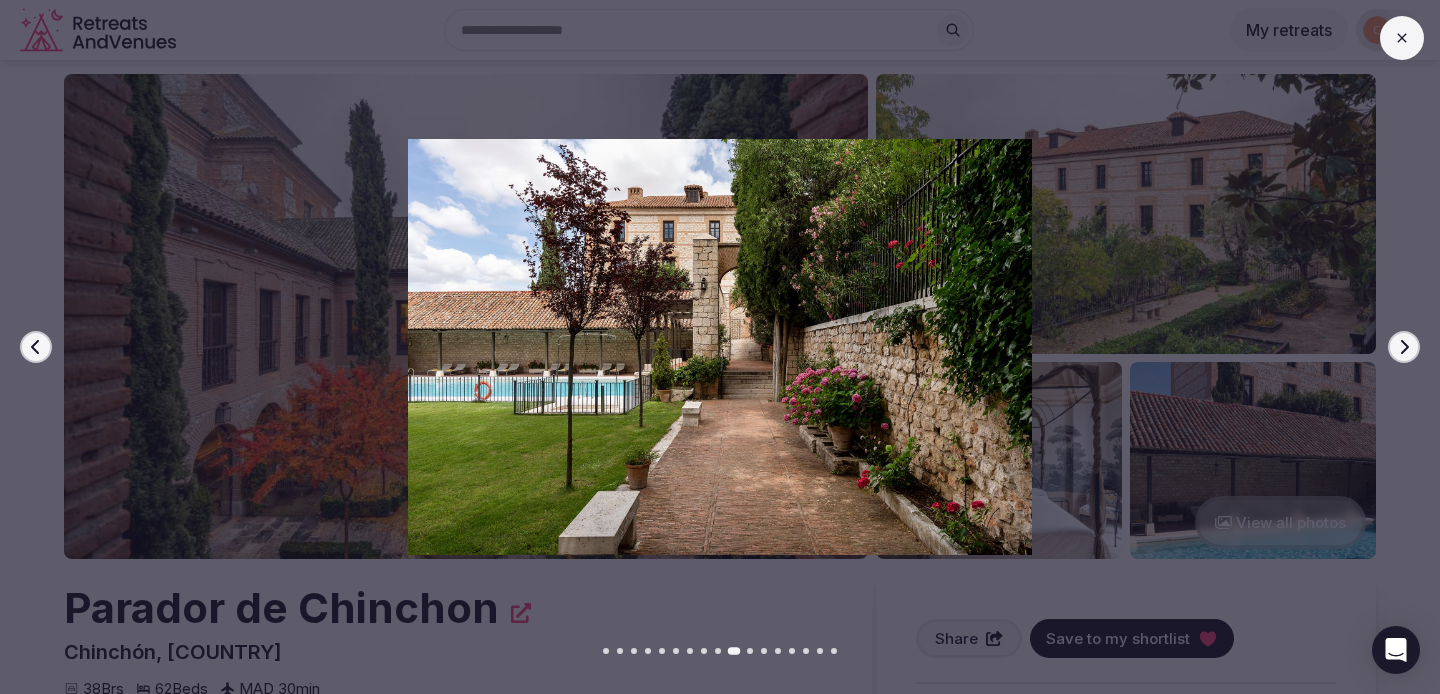 click on "Next slide" at bounding box center [1404, 347] 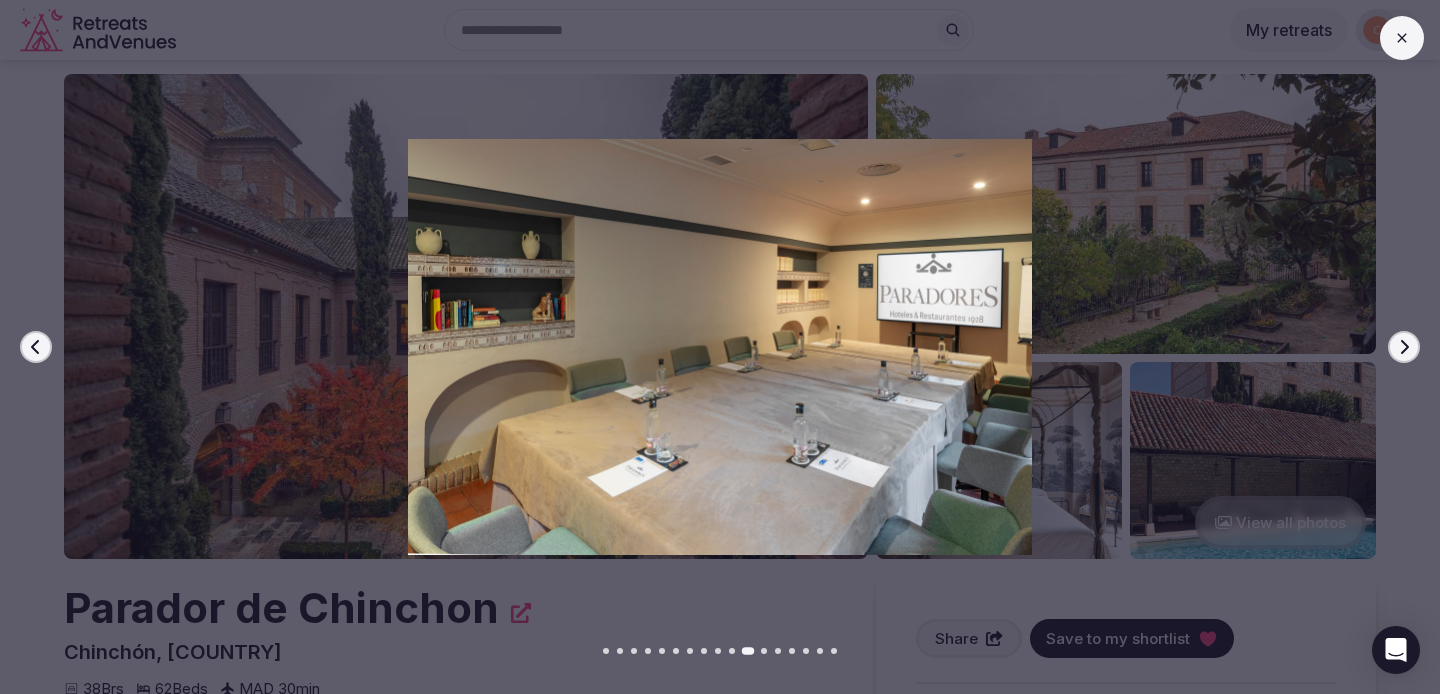 click on "Next slide" at bounding box center [1404, 347] 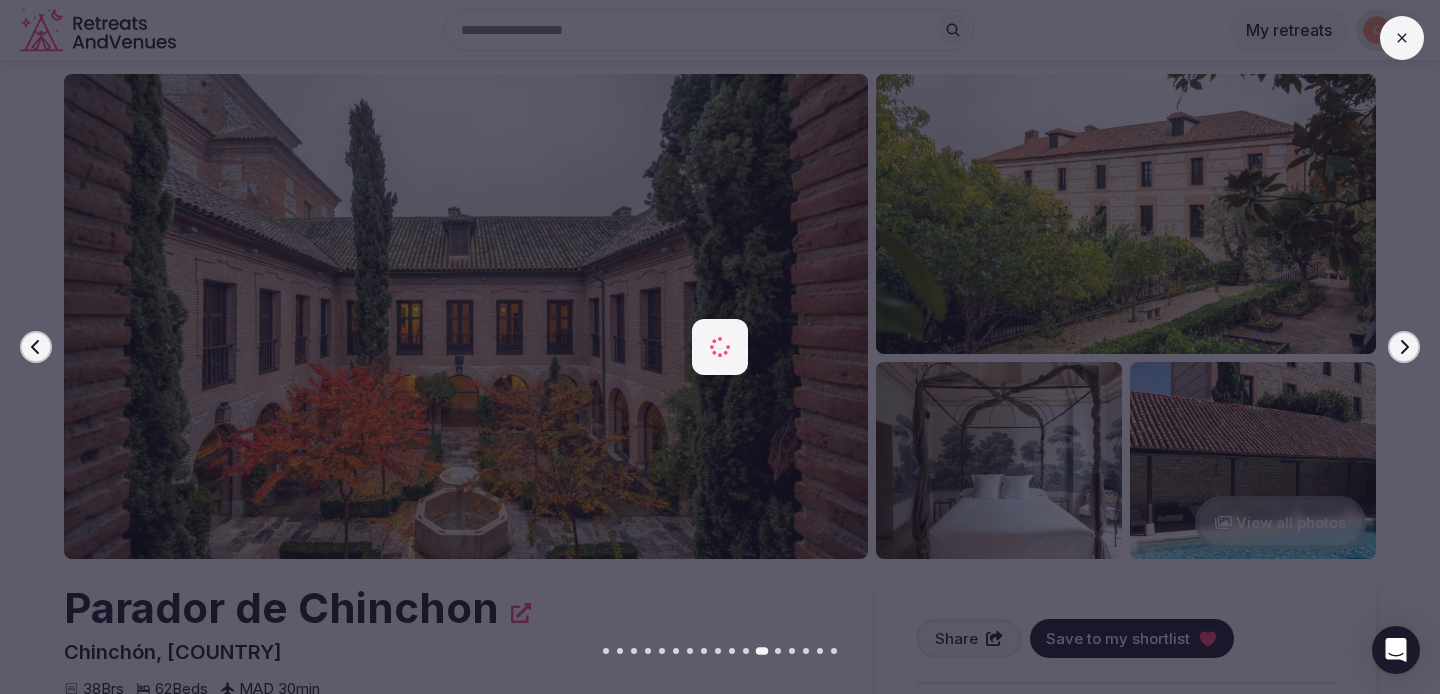 click on "Next slide" at bounding box center (1404, 347) 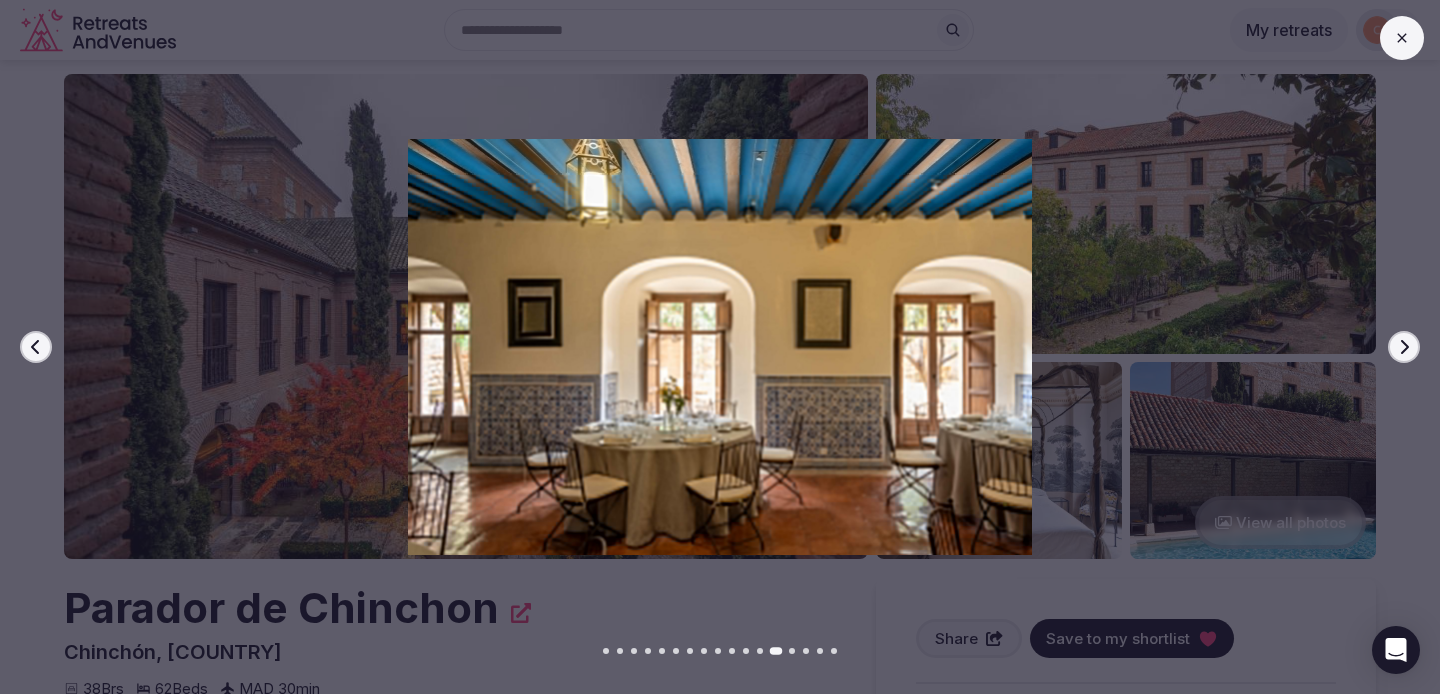 click on "Next slide" at bounding box center [1404, 347] 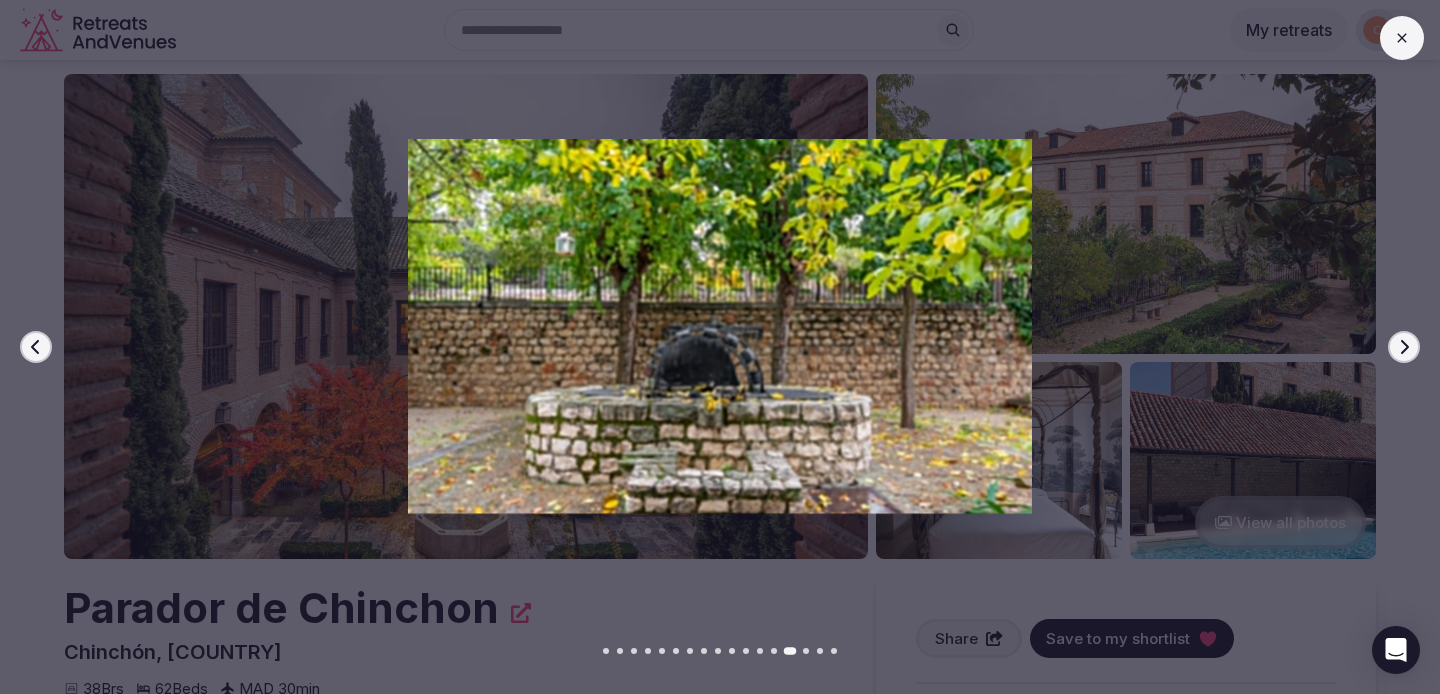 click on "Next slide" at bounding box center (1404, 347) 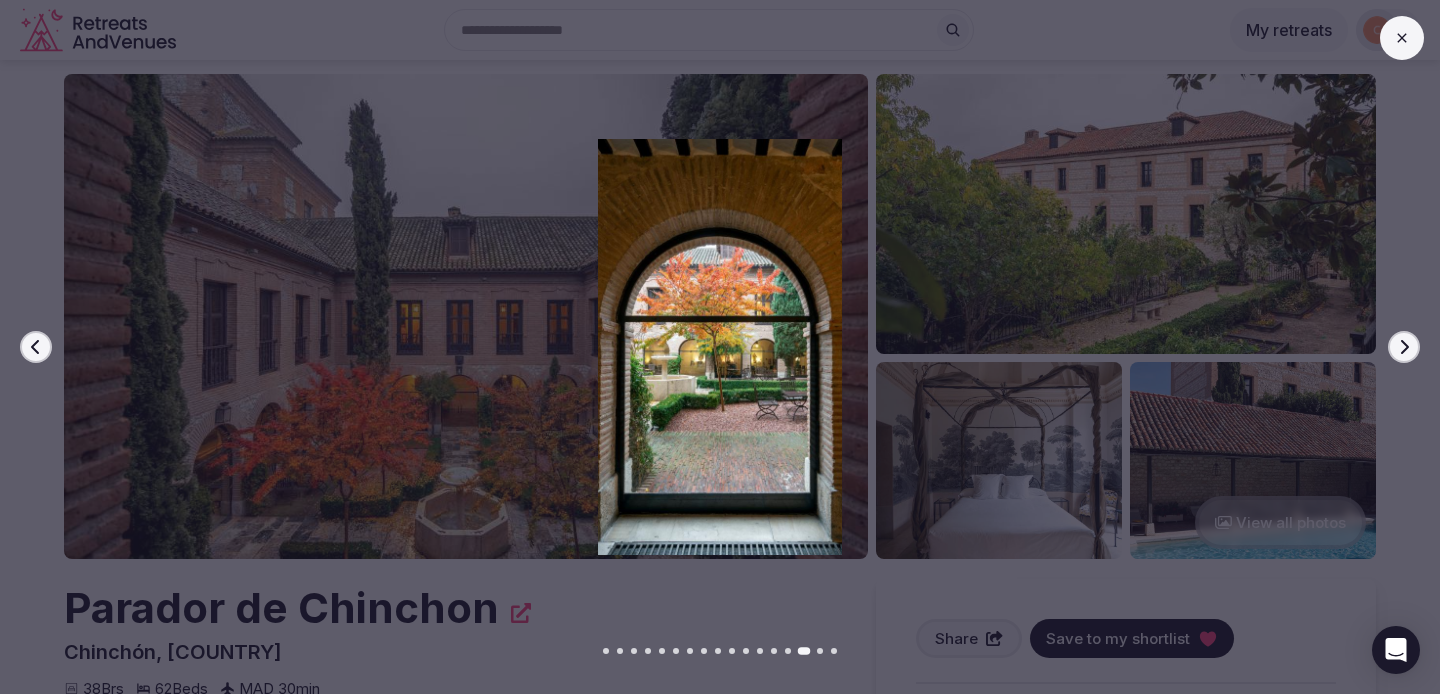 click on "Next slide" at bounding box center (1404, 347) 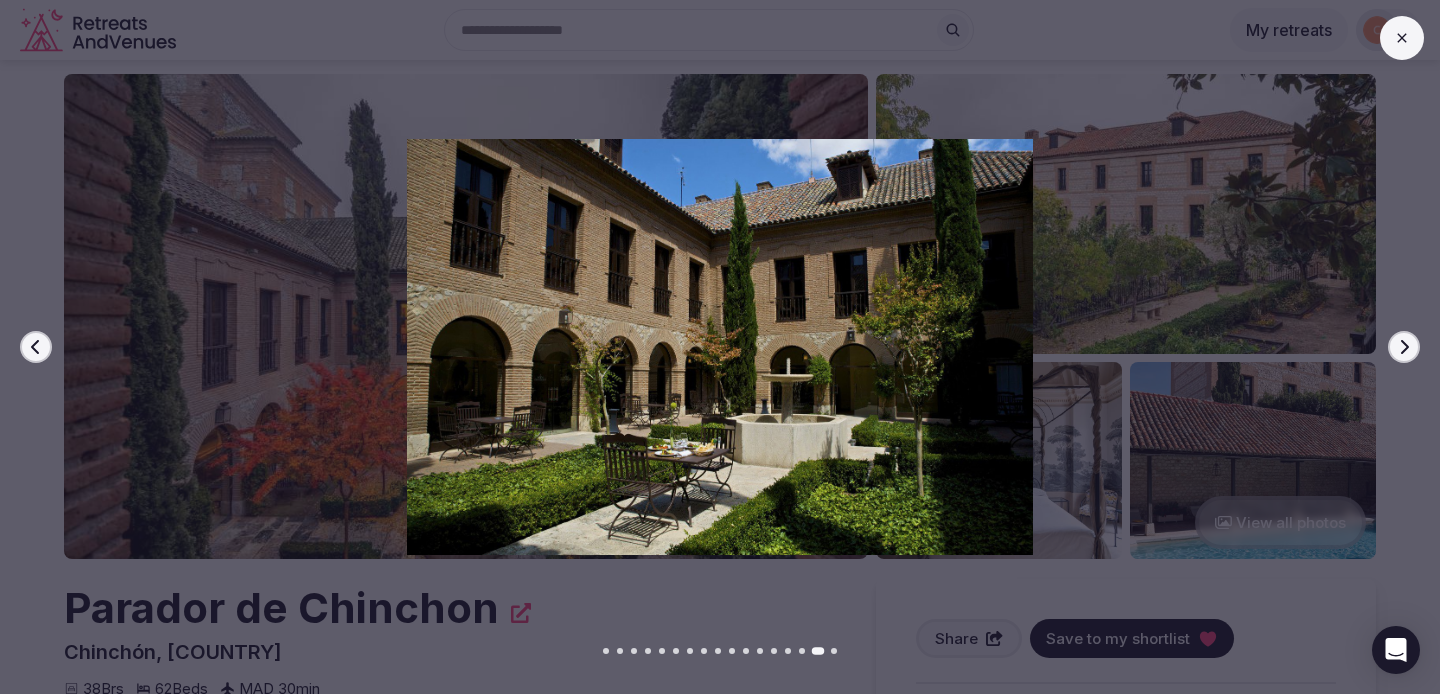 click 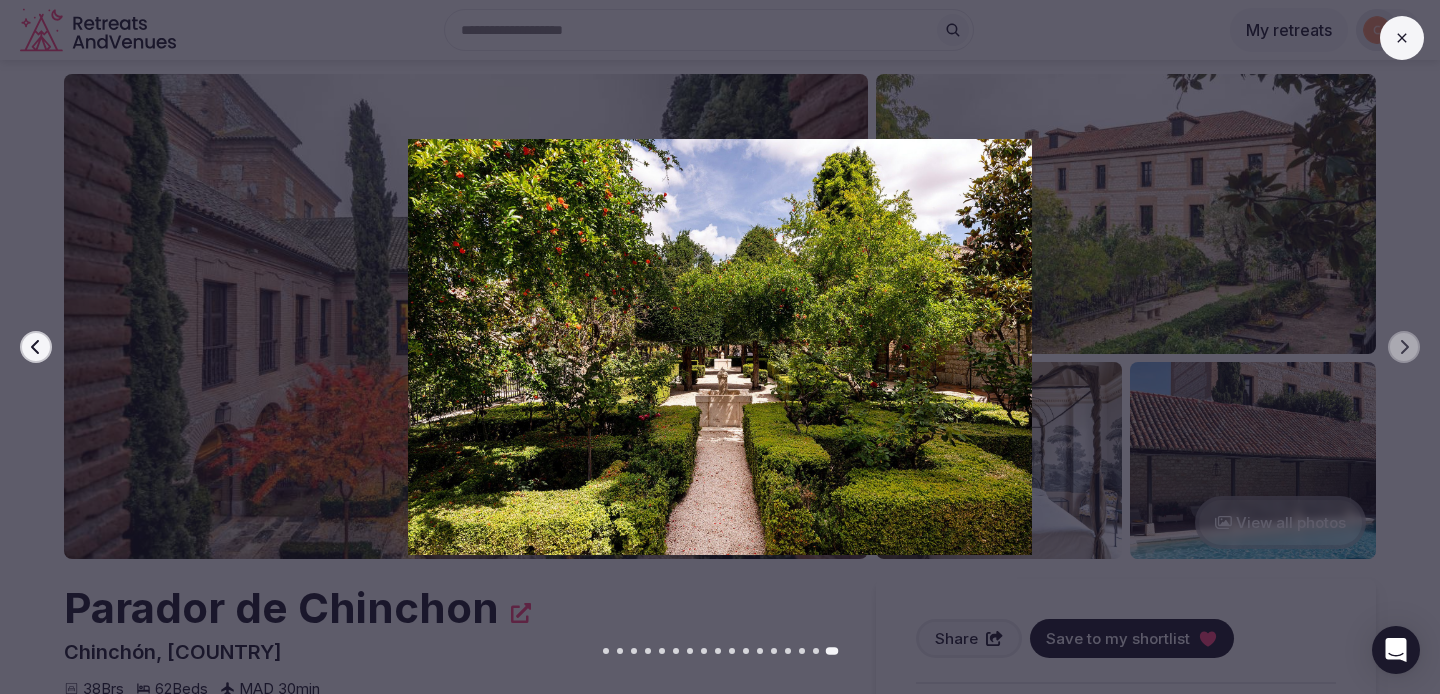 click at bounding box center [712, 347] 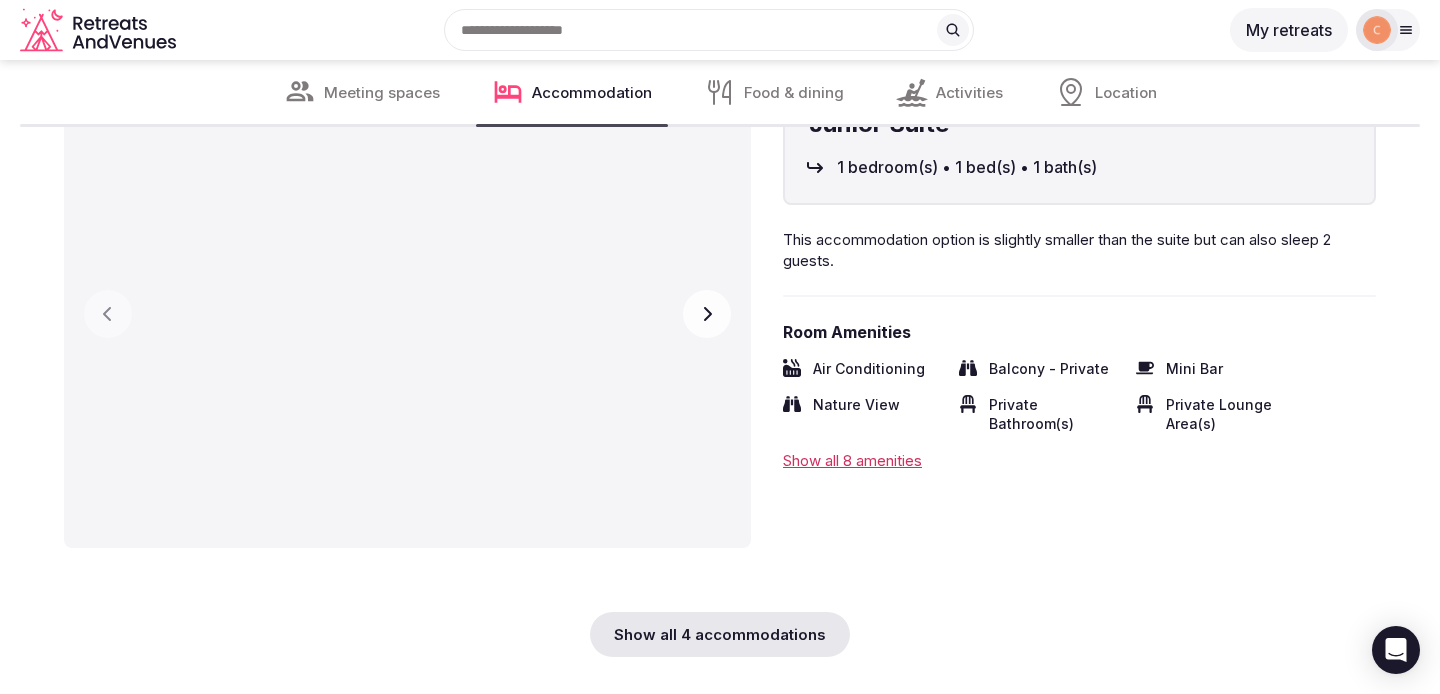 scroll, scrollTop: 5934, scrollLeft: 0, axis: vertical 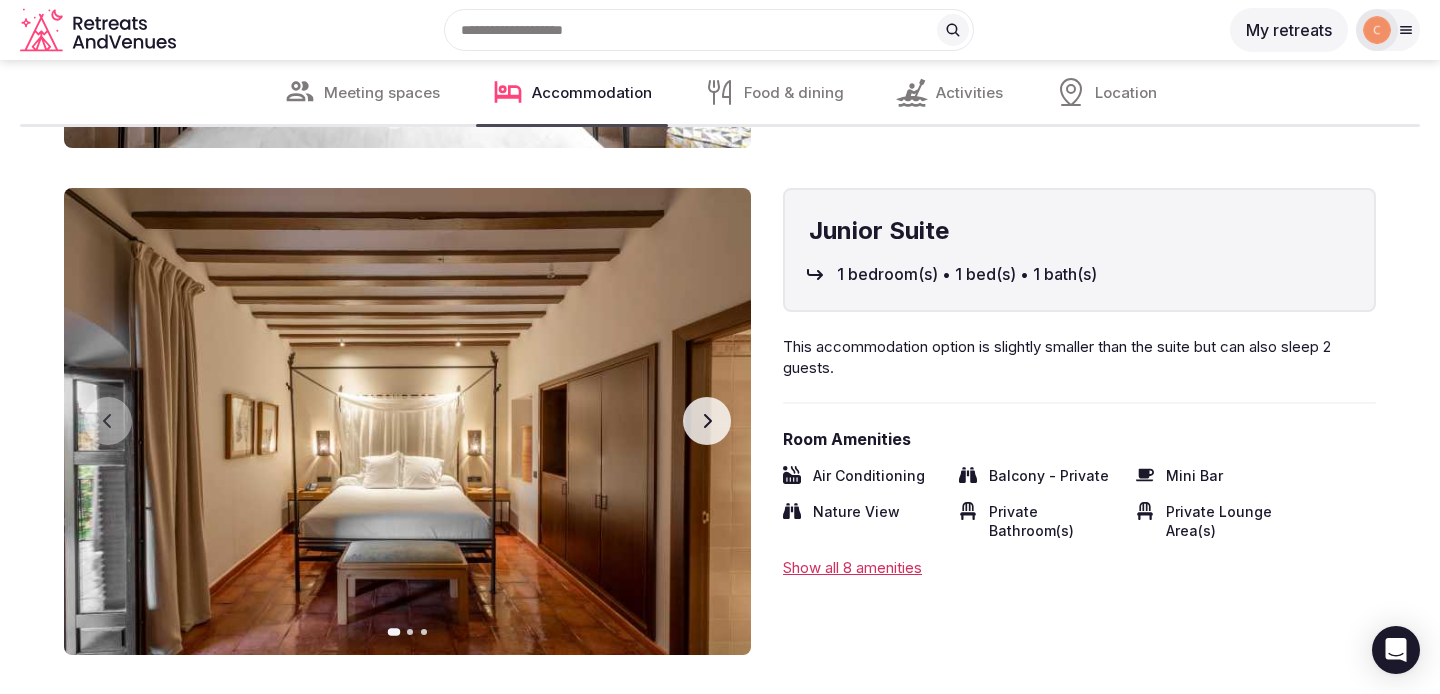 click at bounding box center (407, 421) 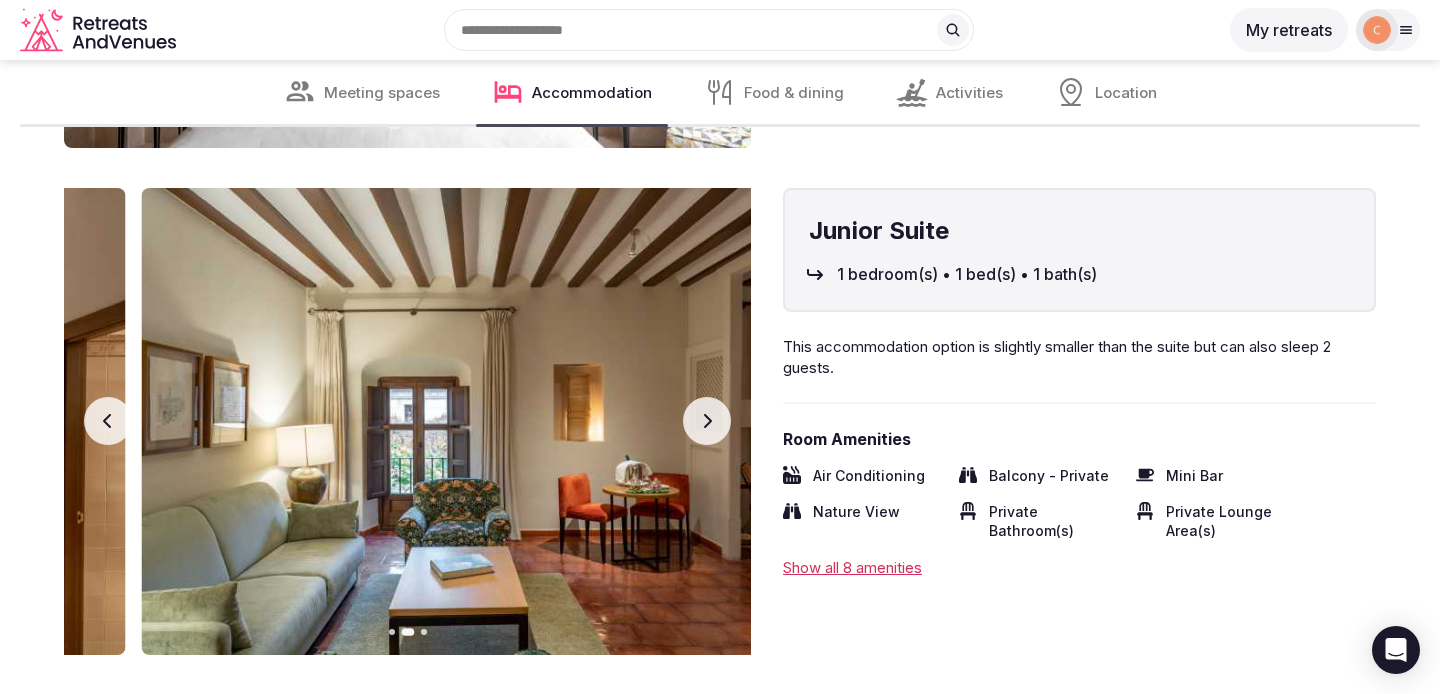 click 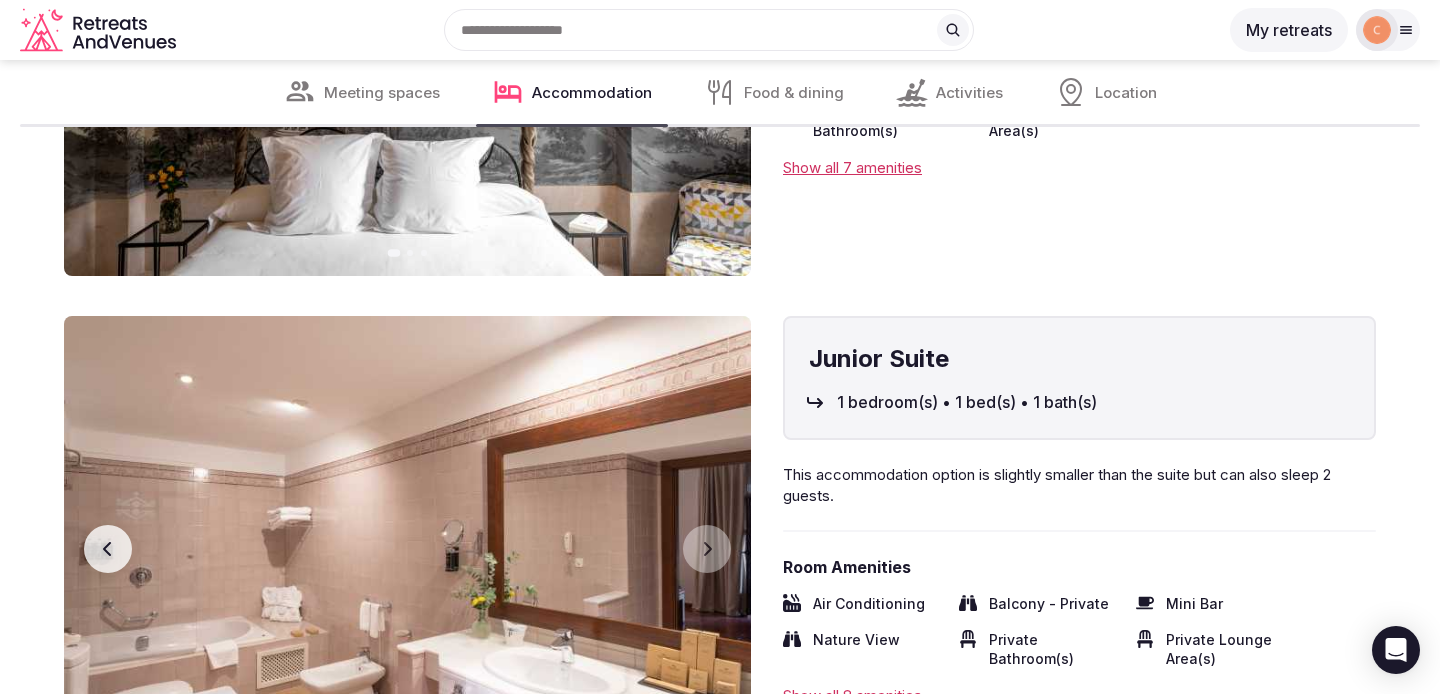 scroll, scrollTop: 5681, scrollLeft: 0, axis: vertical 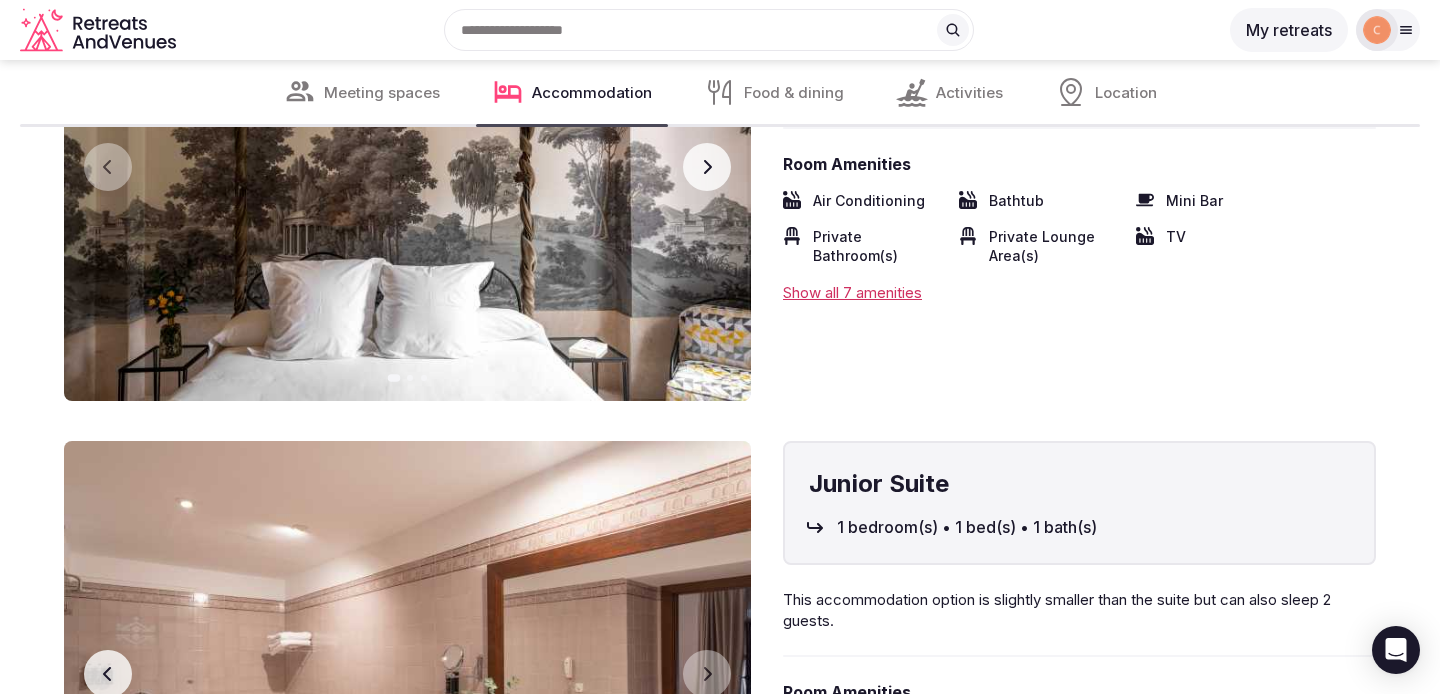 click on "Next slide" at bounding box center [707, 167] 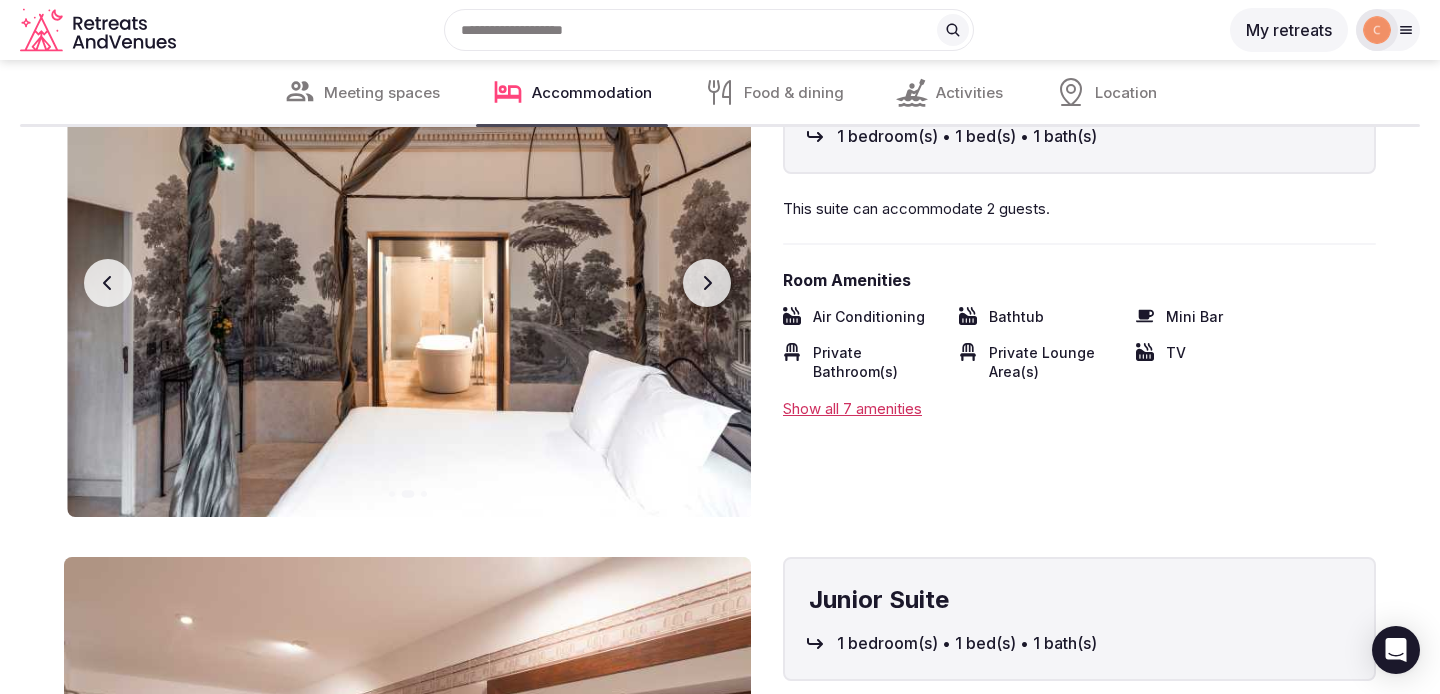 scroll, scrollTop: 5548, scrollLeft: 0, axis: vertical 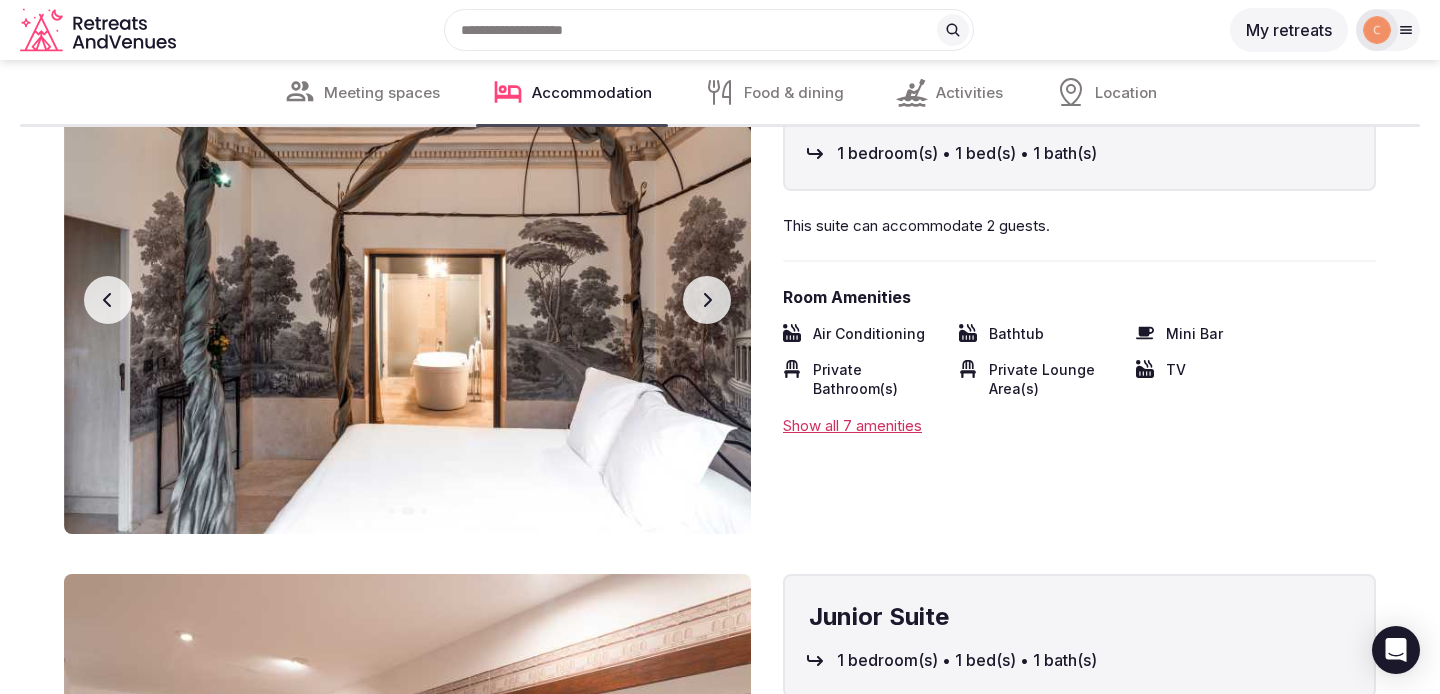 click on "Next slide" at bounding box center [707, 300] 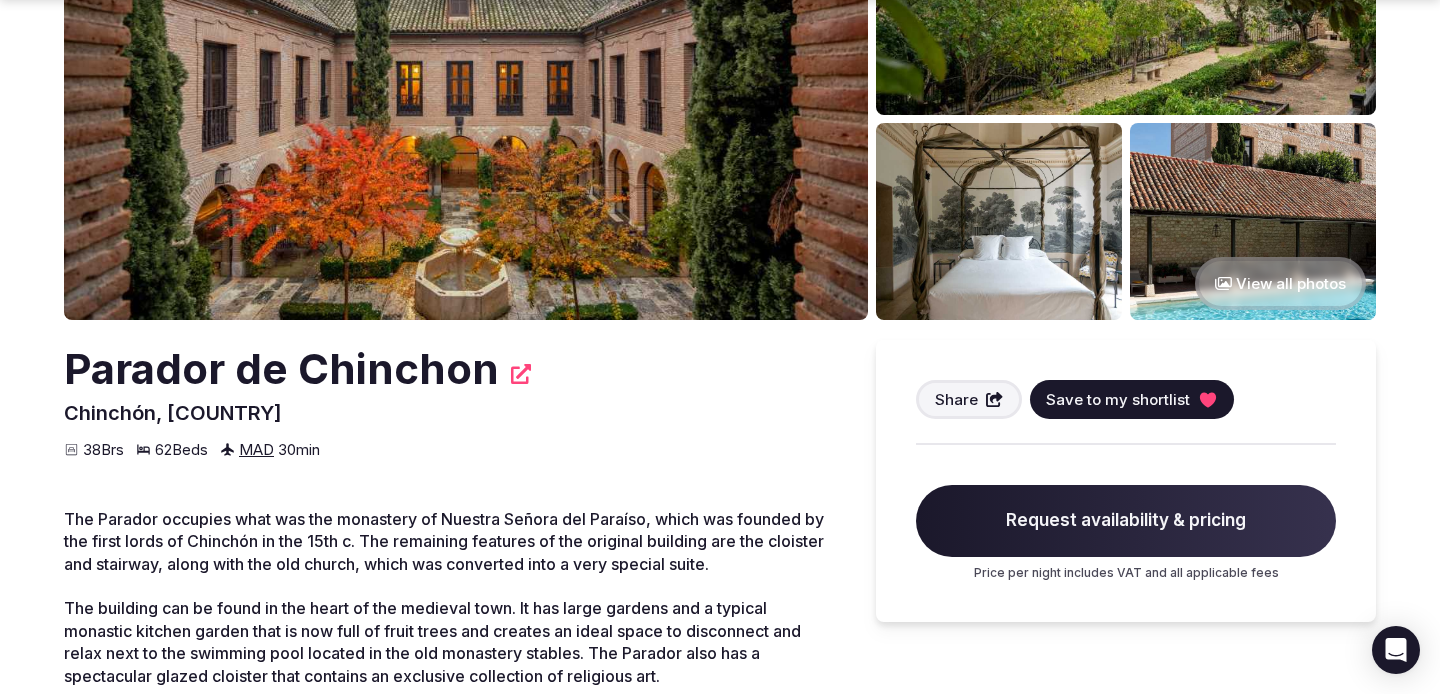 scroll, scrollTop: 266, scrollLeft: 0, axis: vertical 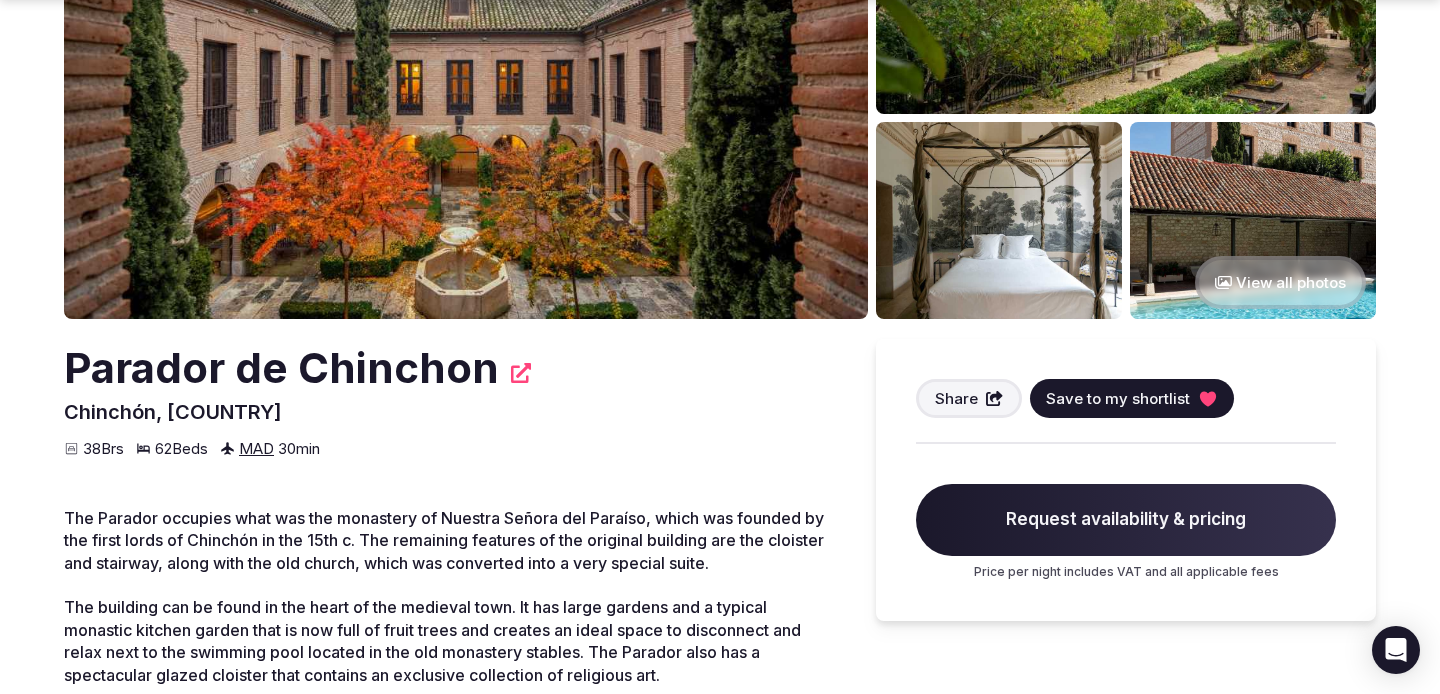click on "Request availability & pricing" at bounding box center [1126, 520] 